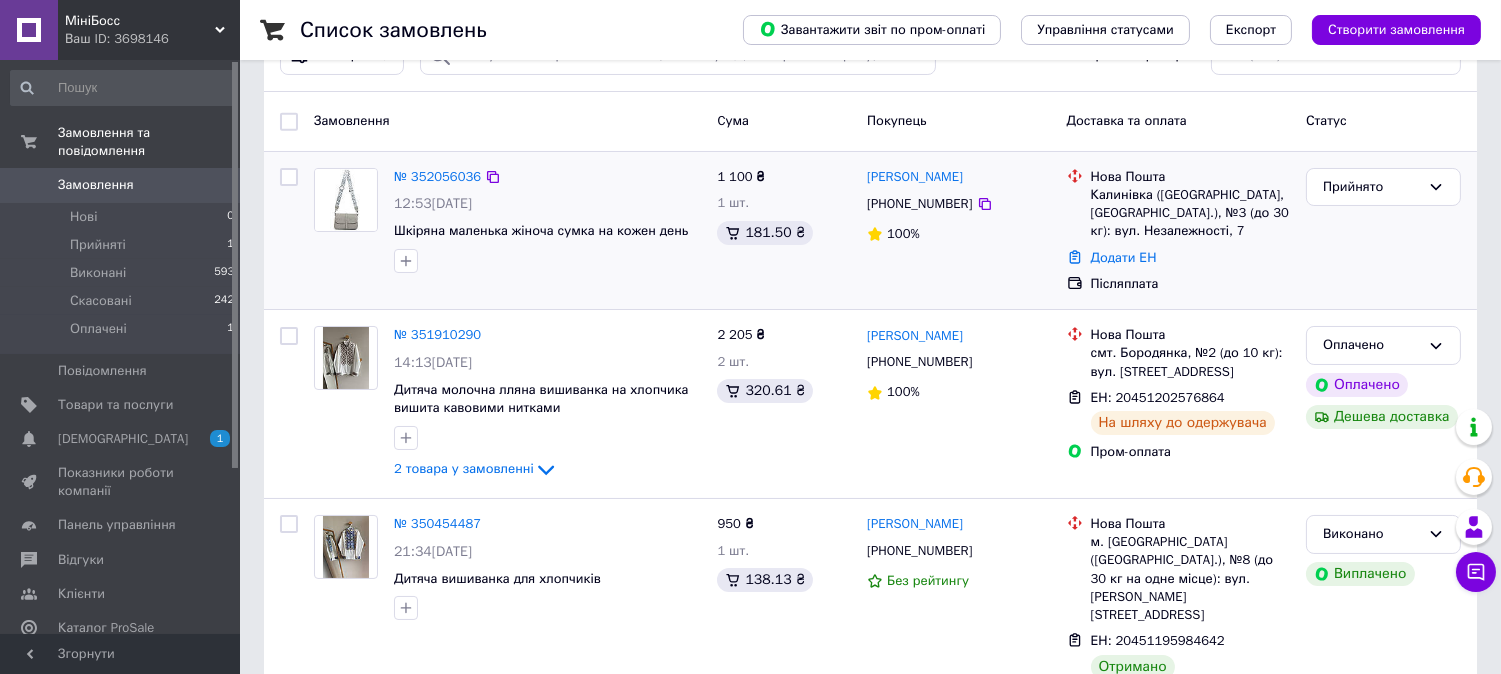 scroll, scrollTop: 0, scrollLeft: 0, axis: both 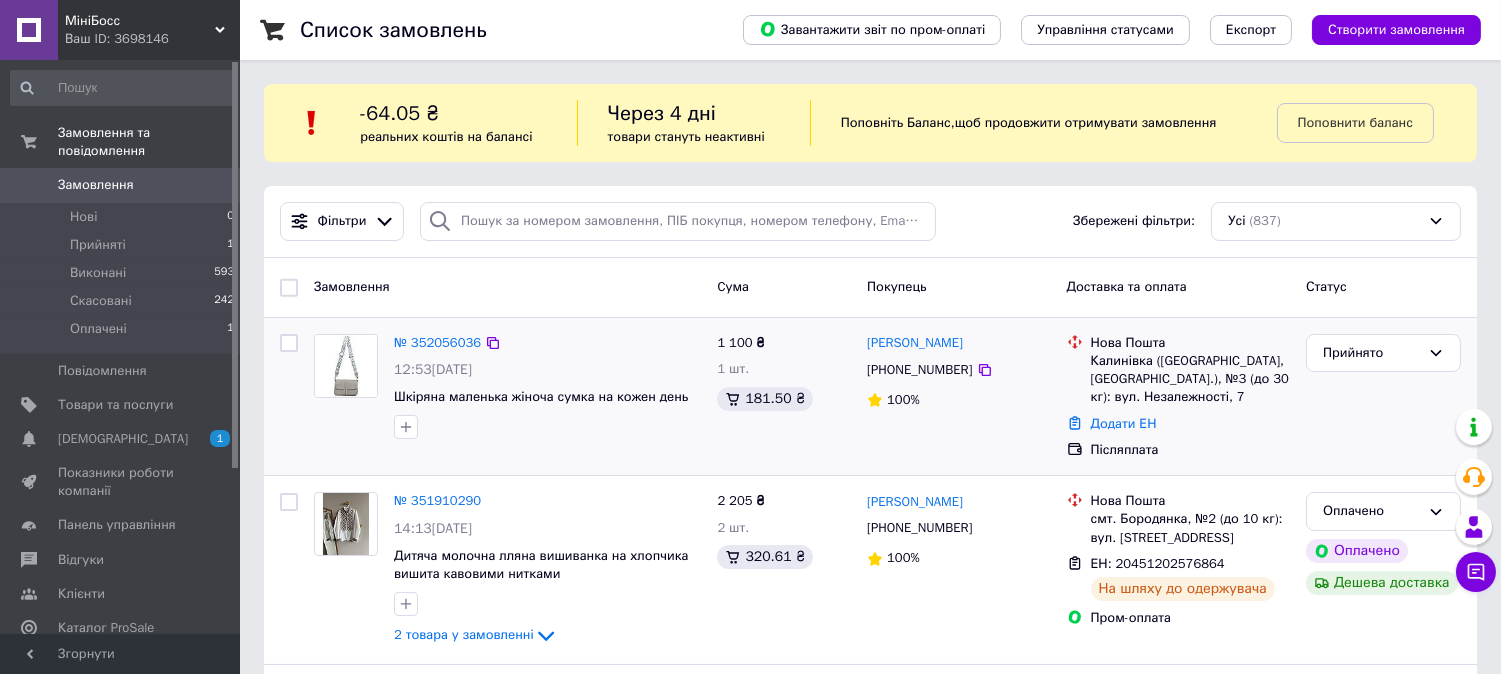 click at bounding box center [346, 366] 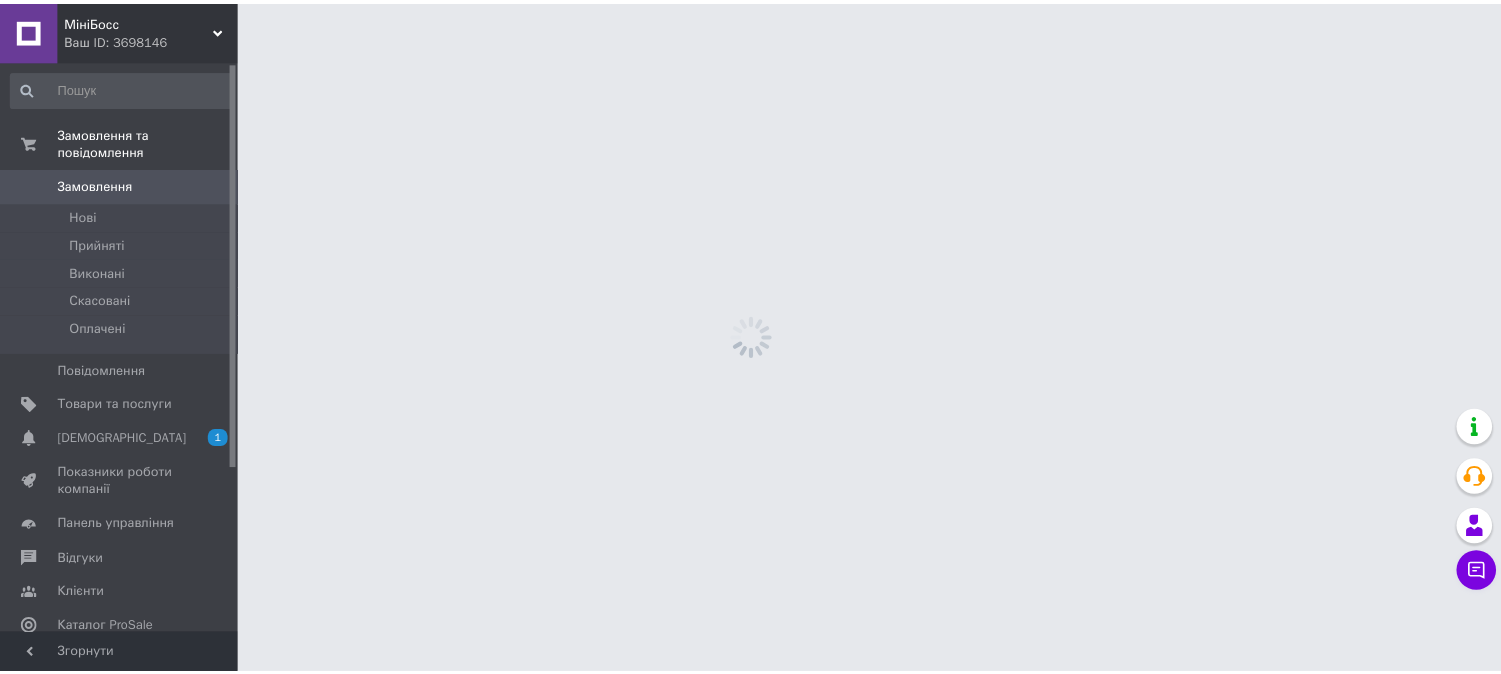 scroll, scrollTop: 0, scrollLeft: 0, axis: both 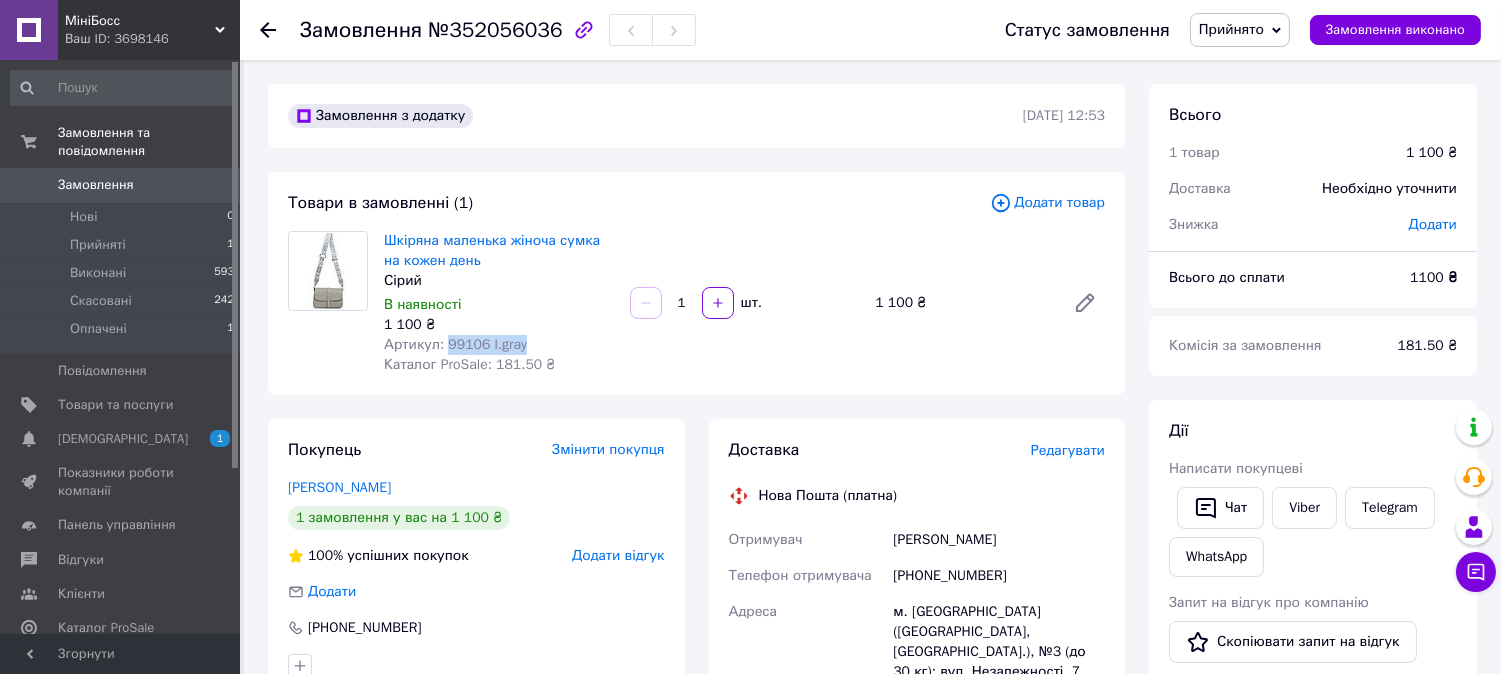 drag, startPoint x: 478, startPoint y: 342, endPoint x: 443, endPoint y: 336, distance: 35.510563 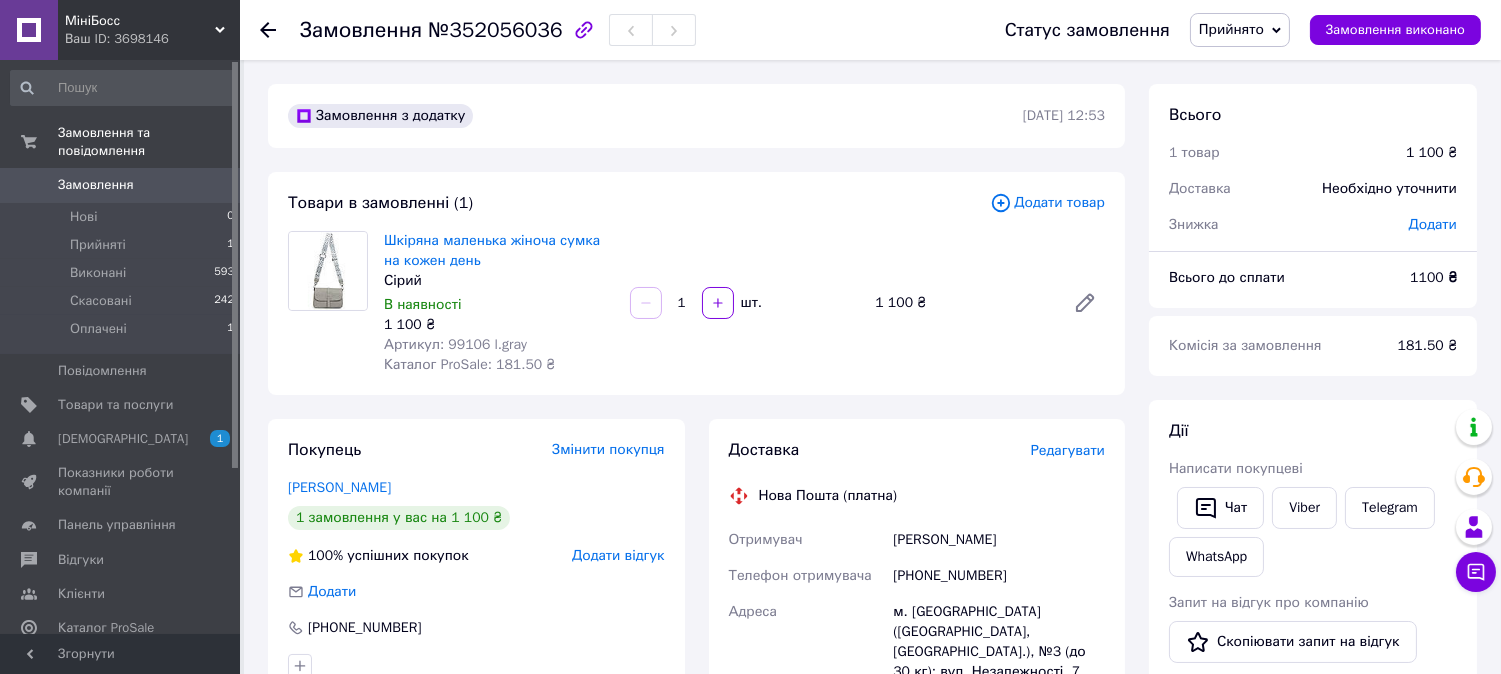 click on "Шкіряна маленька жіноча сумка на кожен день Сірий В наявності 1 100 ₴ Артикул: 99106 l.gray Каталог ProSale: 181.50 ₴" at bounding box center (499, 303) 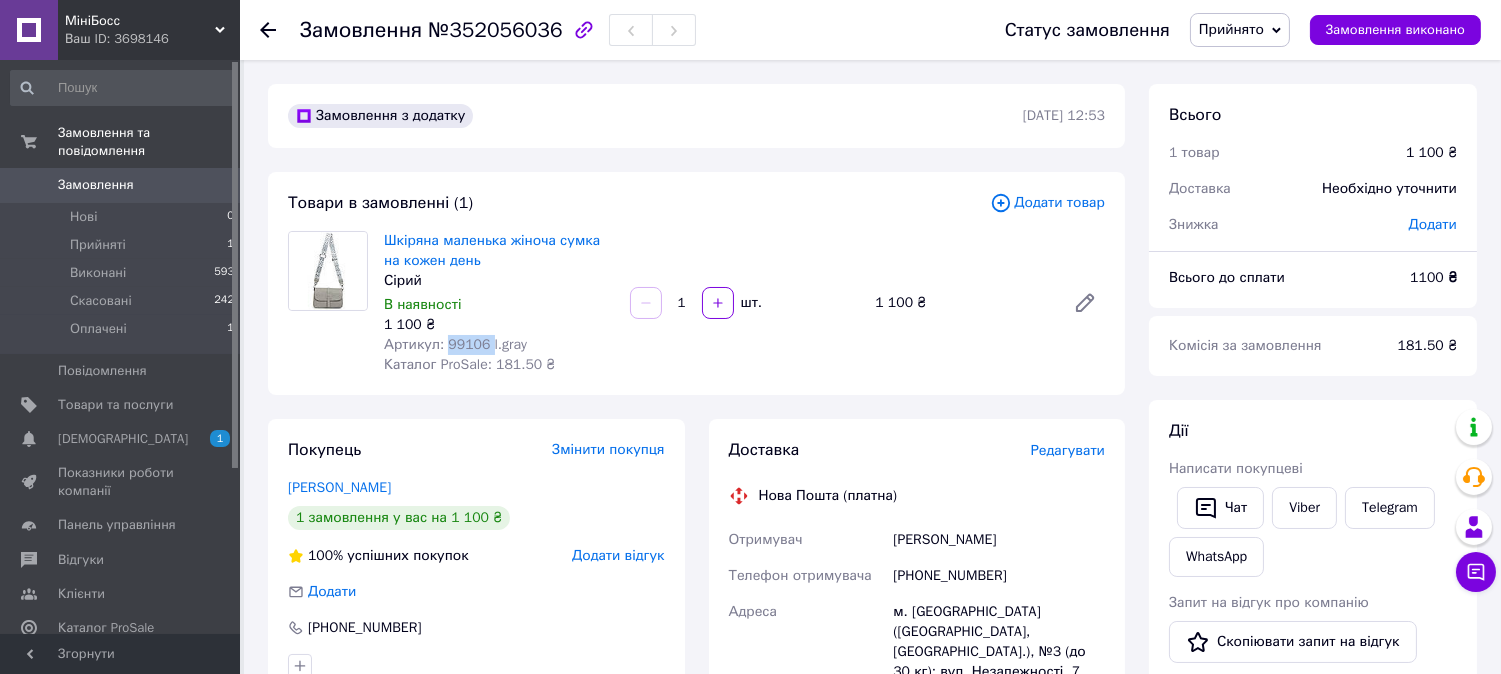 click on "Артикул: 99106 l.gray" at bounding box center [455, 344] 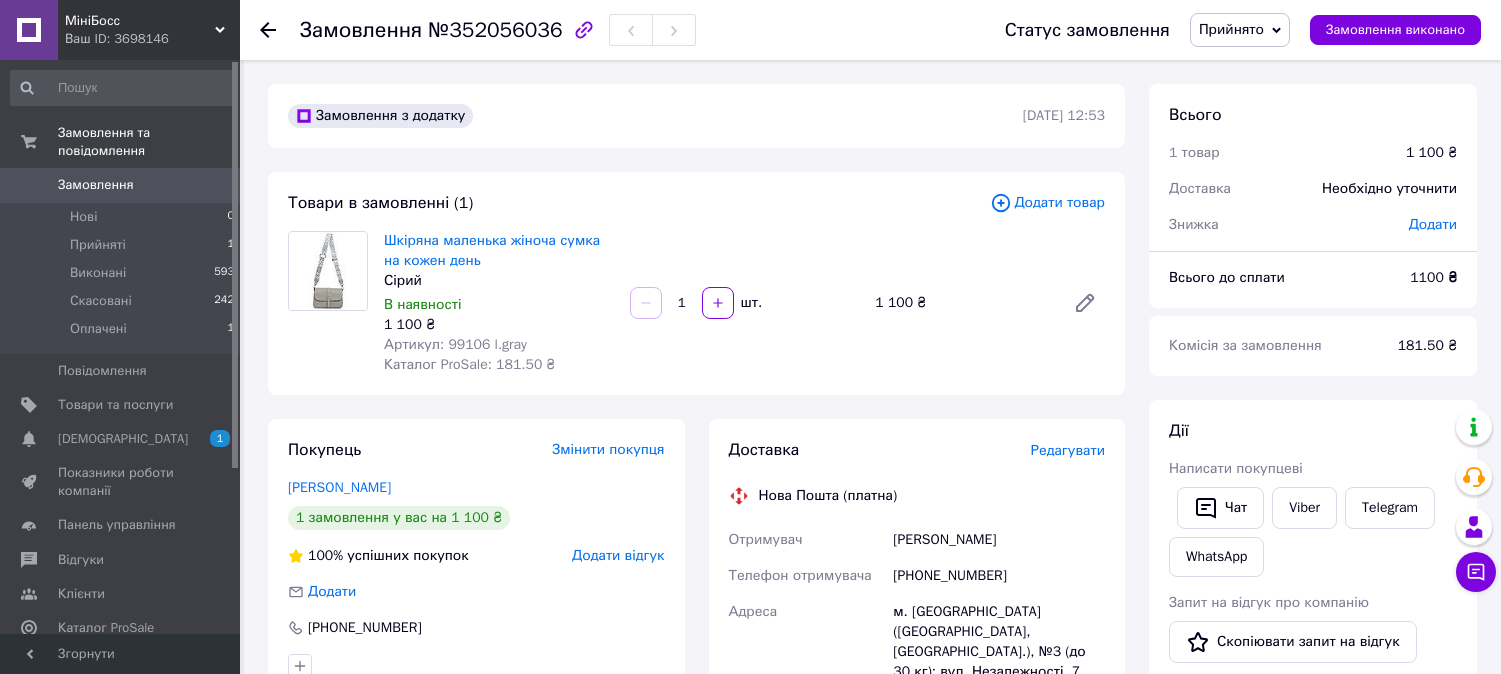 scroll, scrollTop: 0, scrollLeft: 0, axis: both 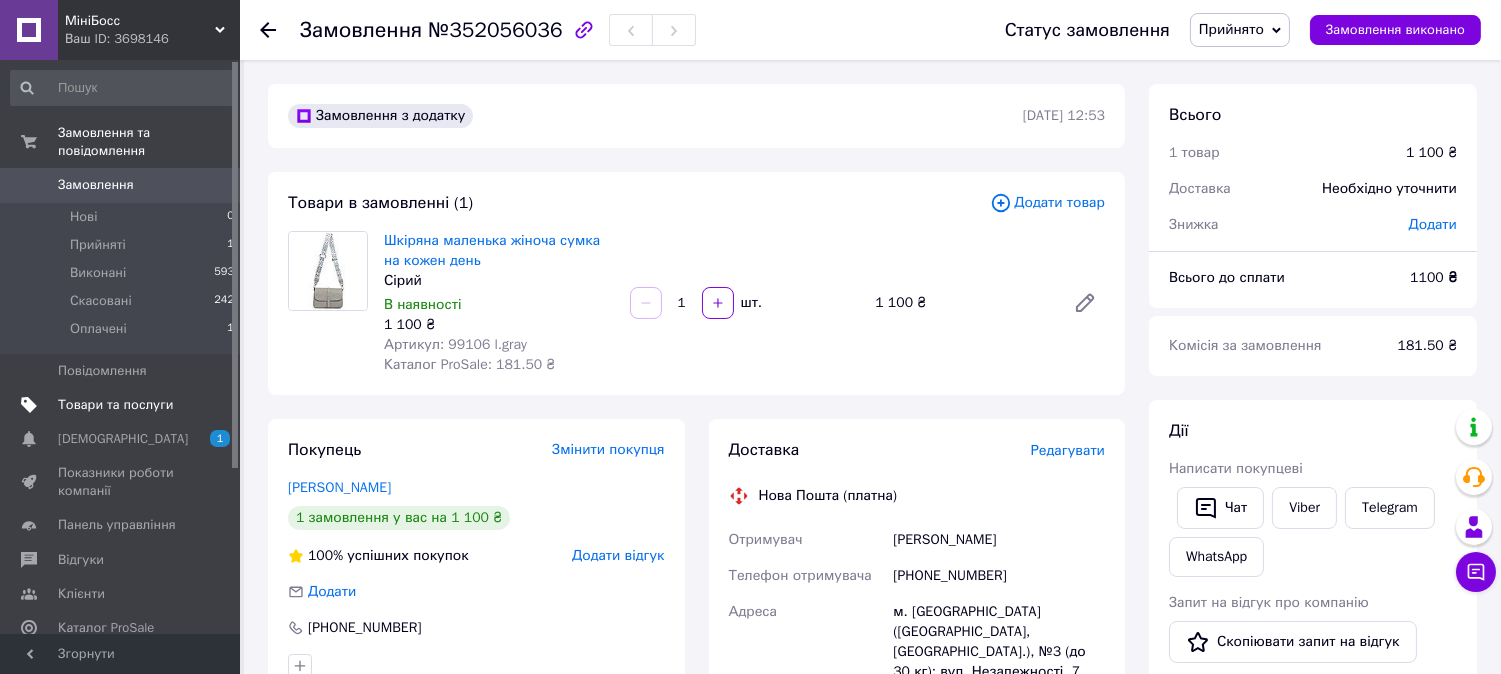 click on "Товари та послуги" at bounding box center [115, 405] 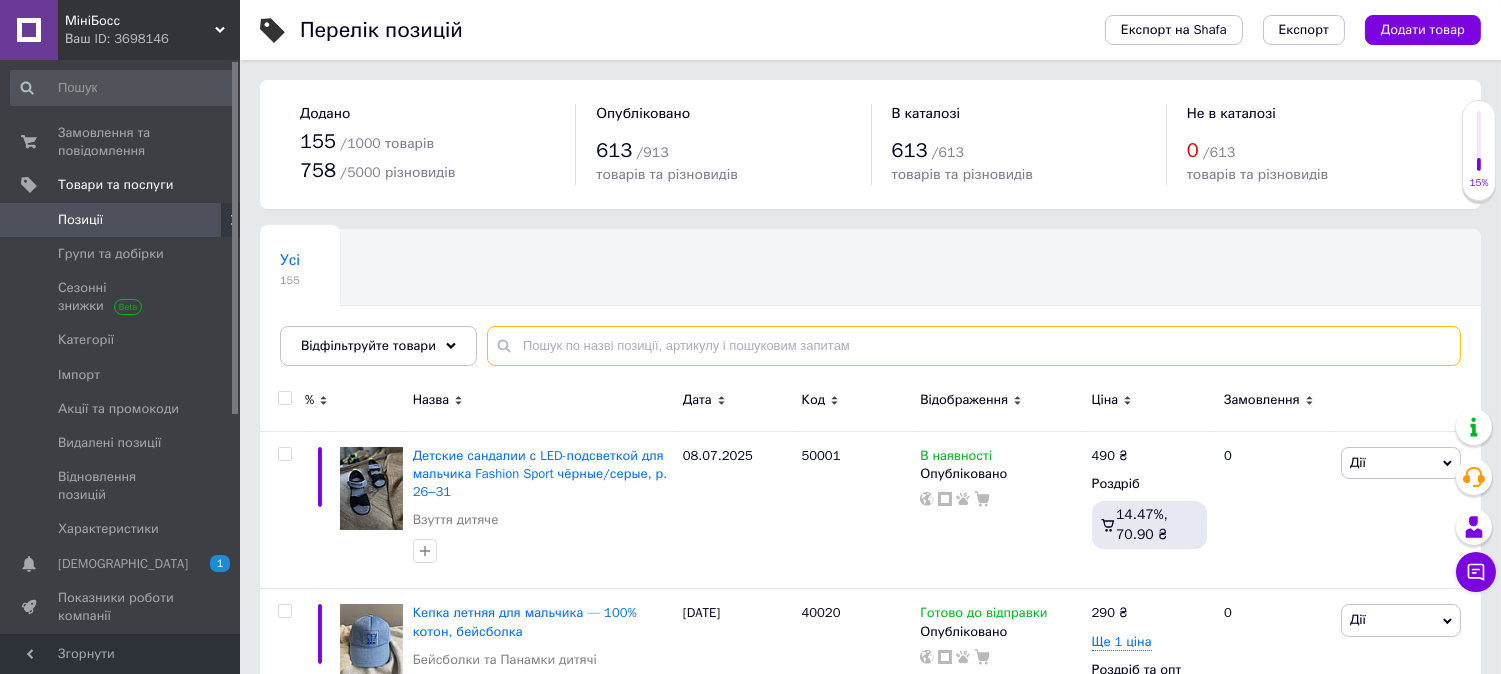 click at bounding box center [974, 346] 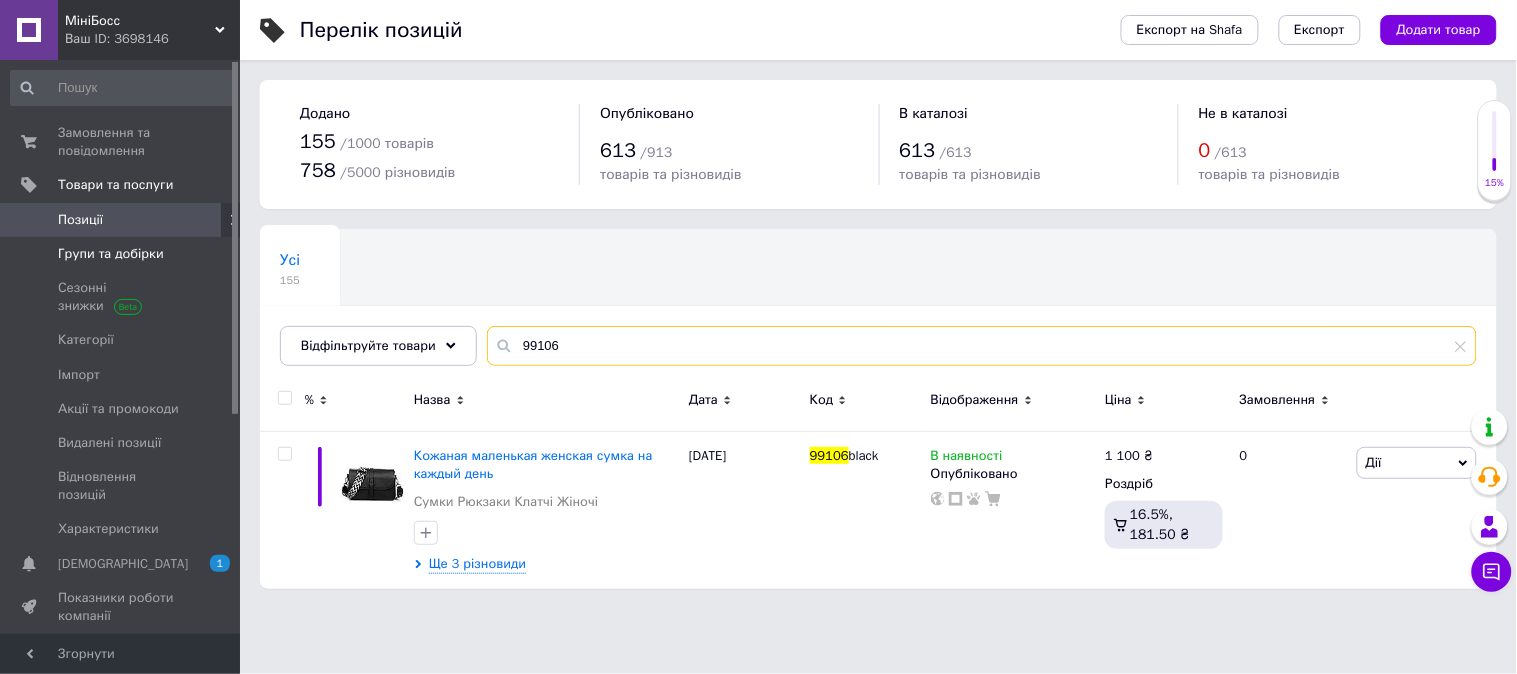 type on "99106" 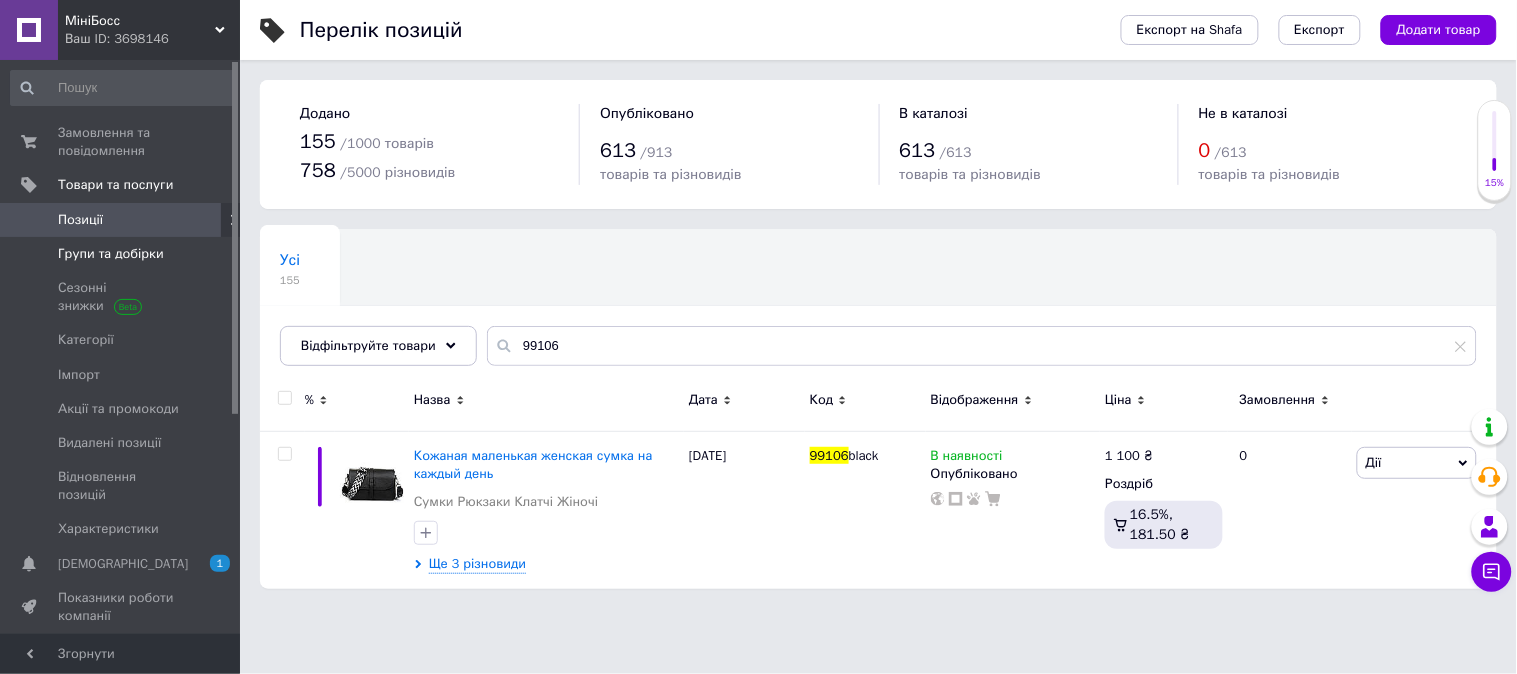 click on "Групи та добірки" at bounding box center [111, 254] 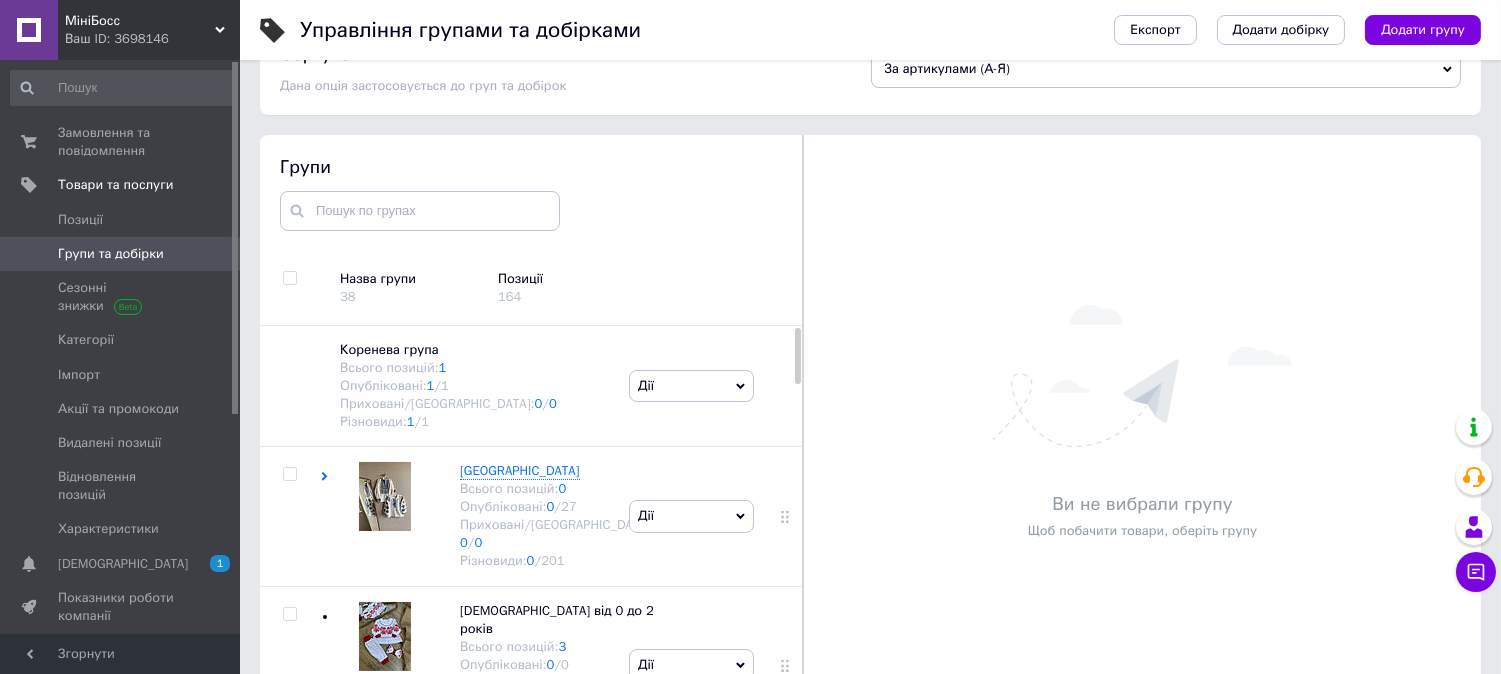 scroll, scrollTop: 113, scrollLeft: 0, axis: vertical 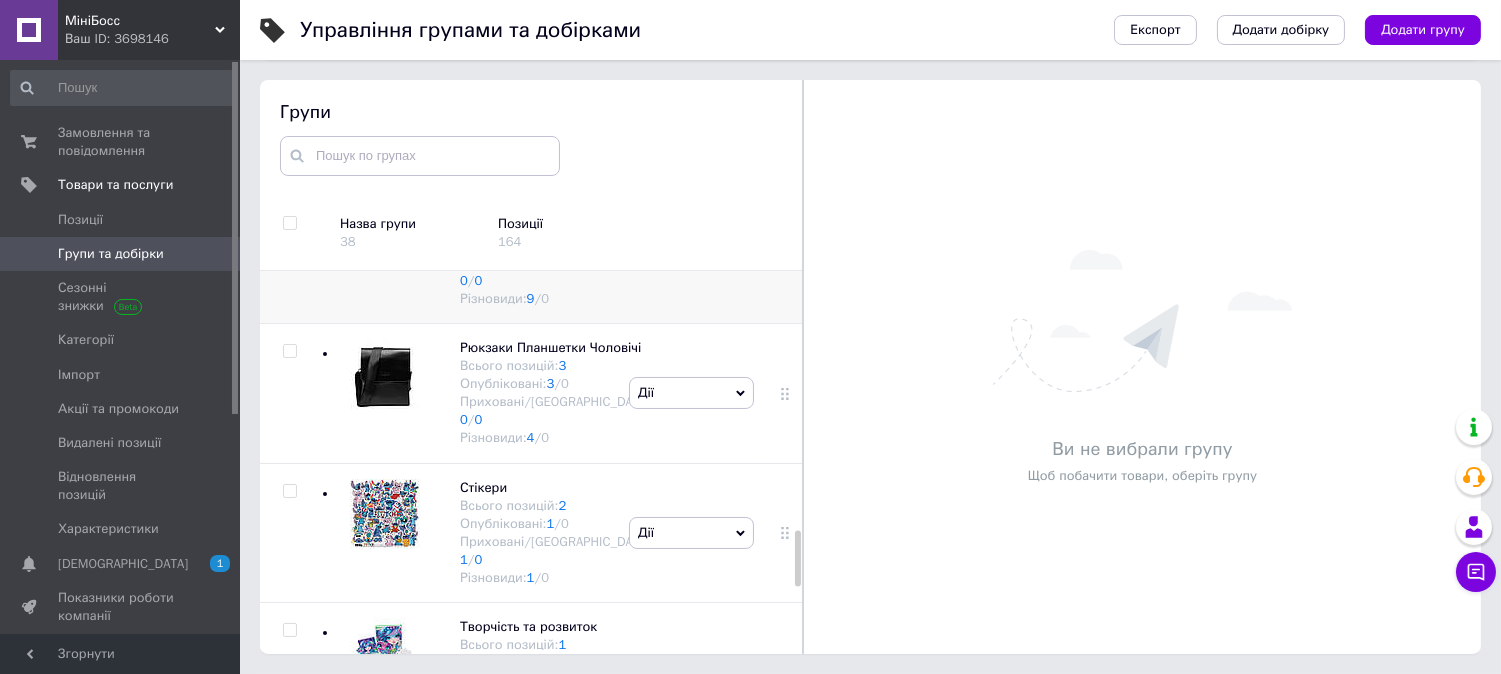 click at bounding box center (385, 234) 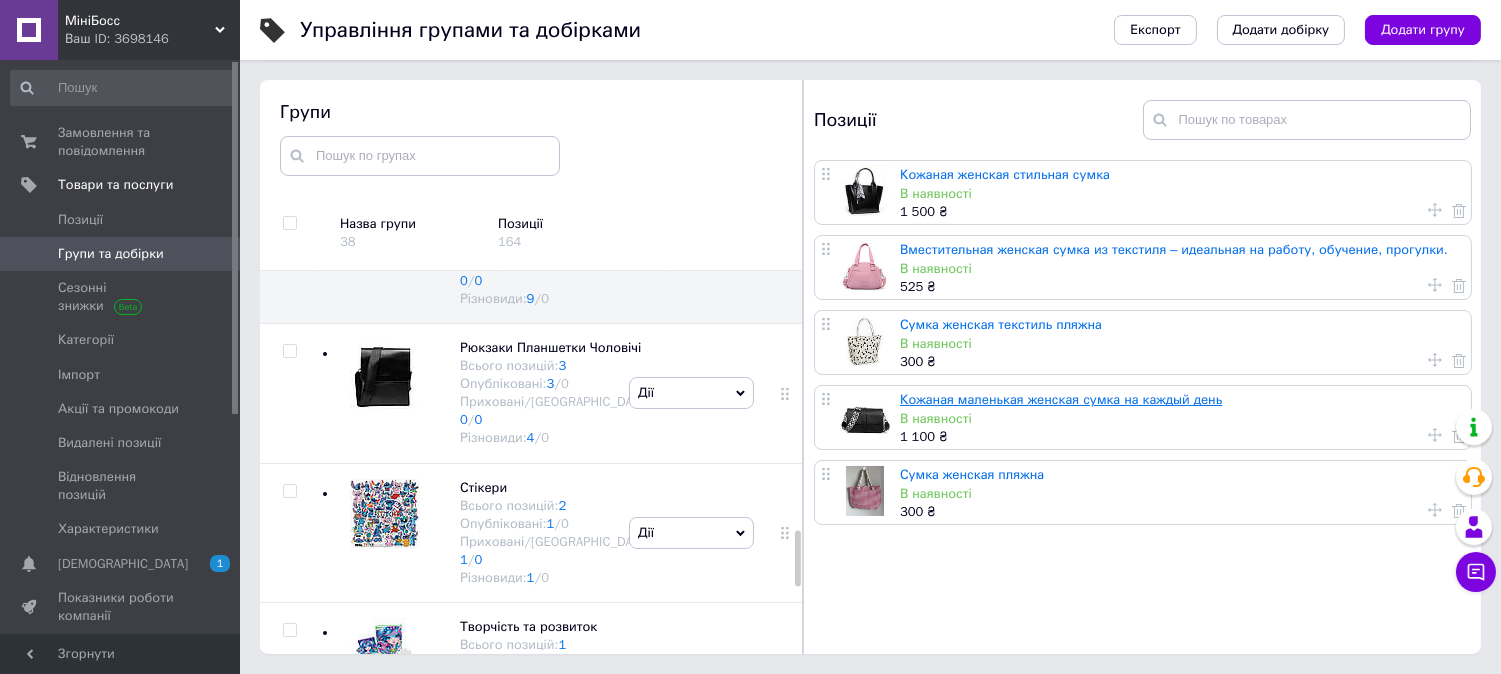 click on "Кожаная маленькая женская сумка на каждый день" at bounding box center [1061, 399] 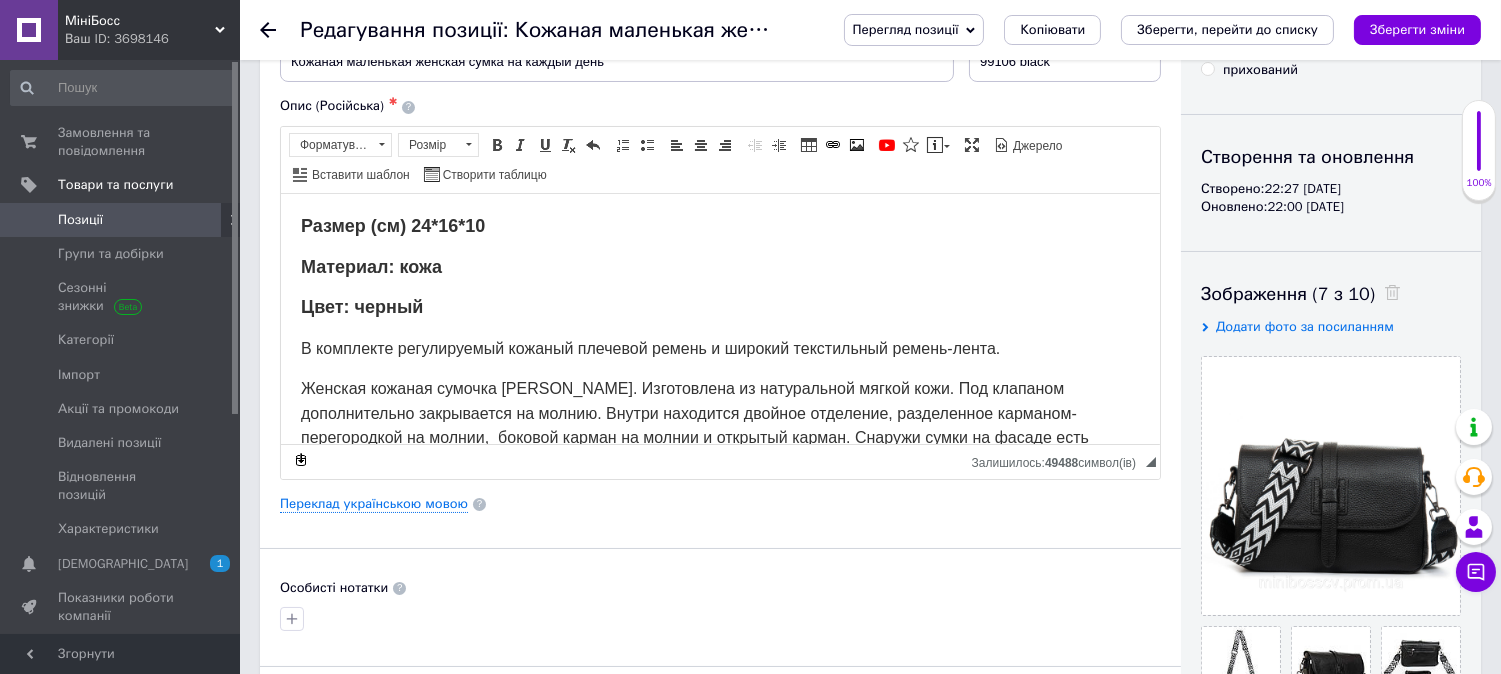 scroll, scrollTop: 0, scrollLeft: 0, axis: both 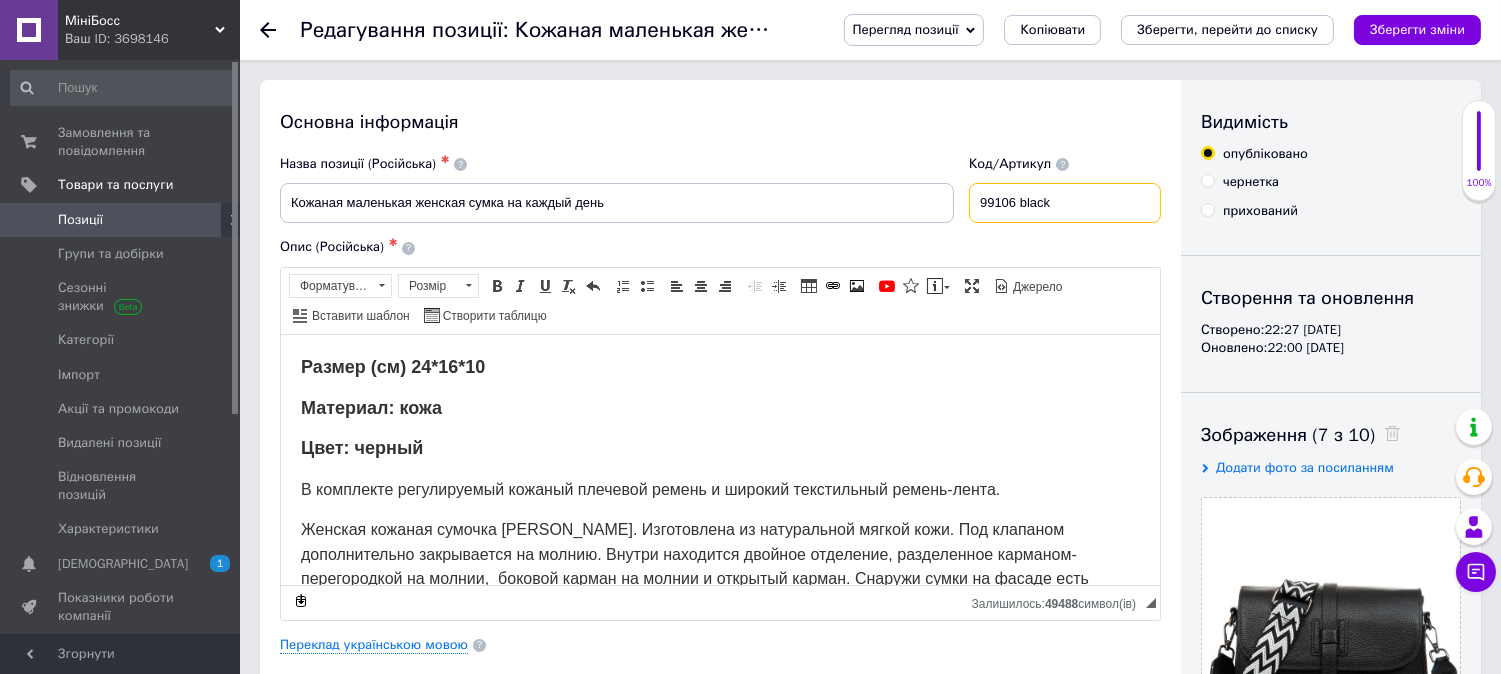 click on "99106 black" at bounding box center [1065, 203] 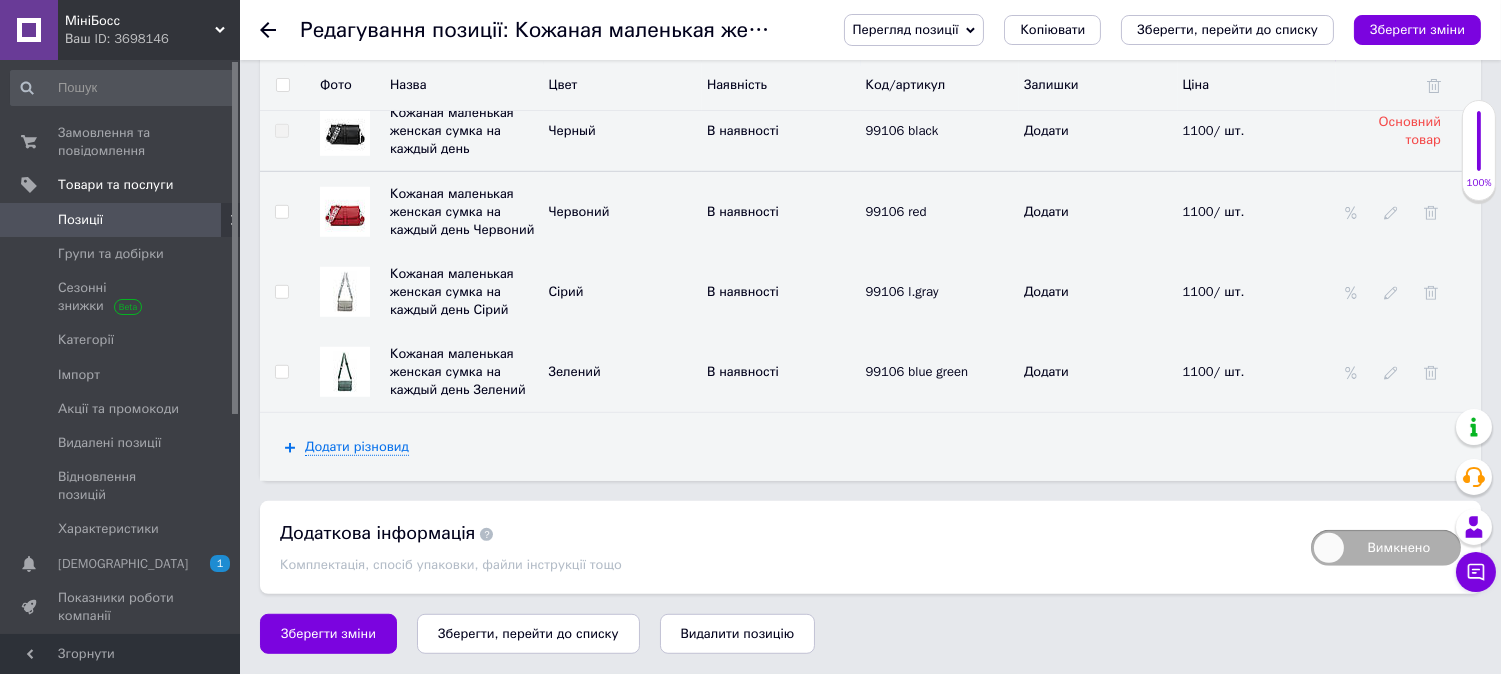 scroll, scrollTop: 2612, scrollLeft: 0, axis: vertical 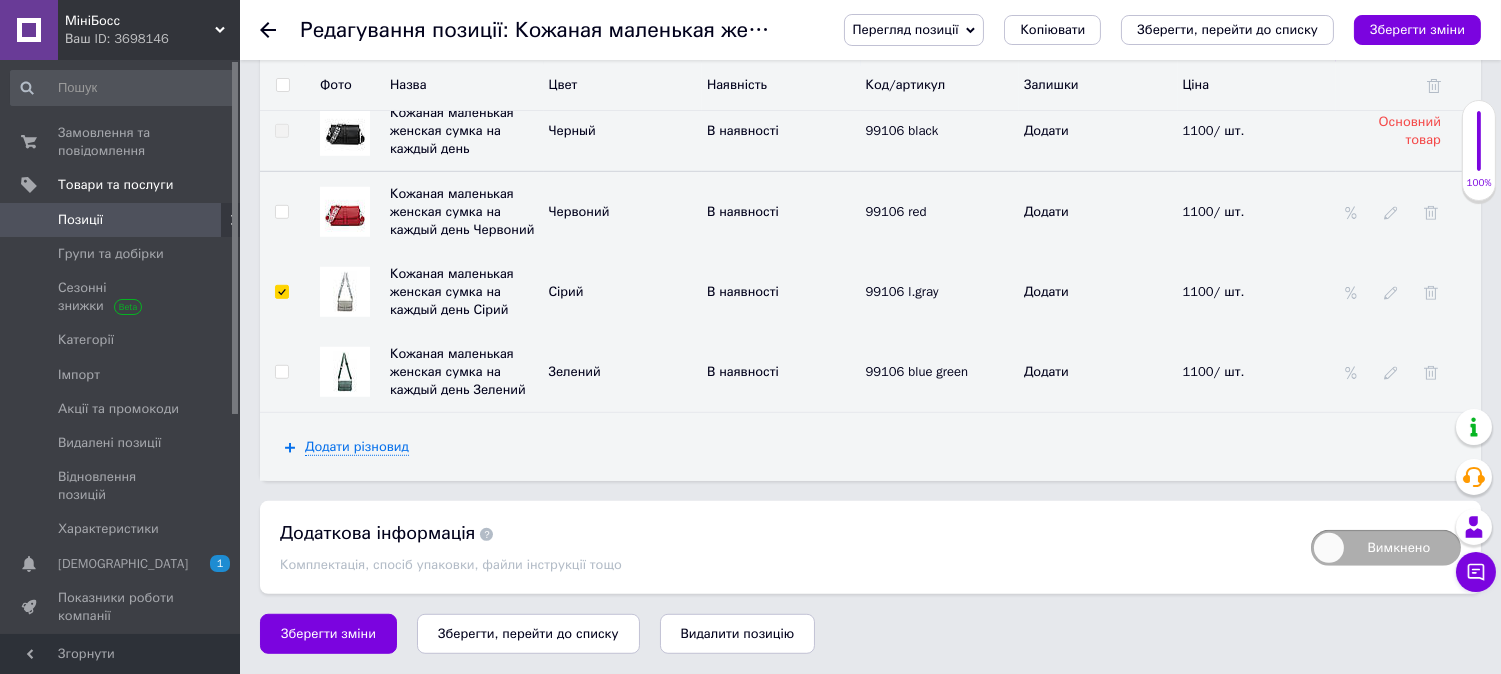 checkbox on "true" 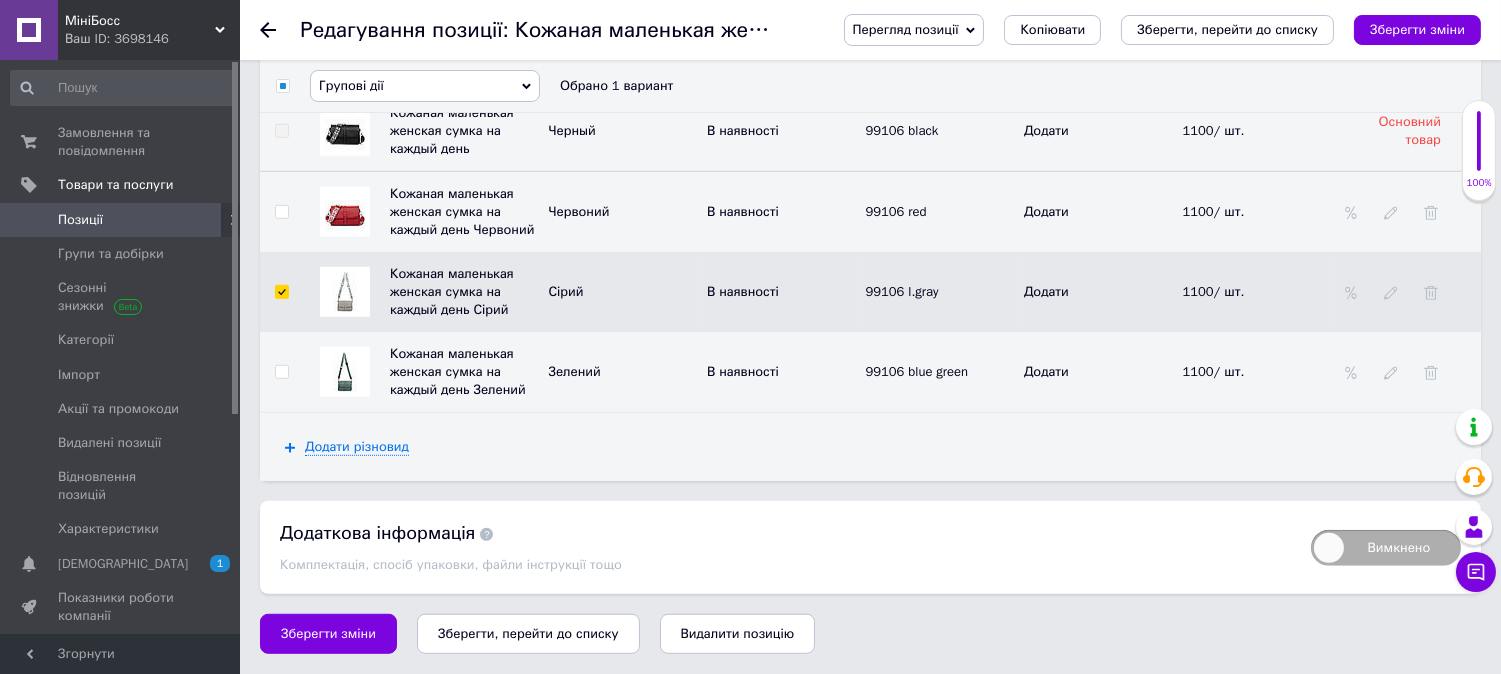 scroll, scrollTop: 2390, scrollLeft: 0, axis: vertical 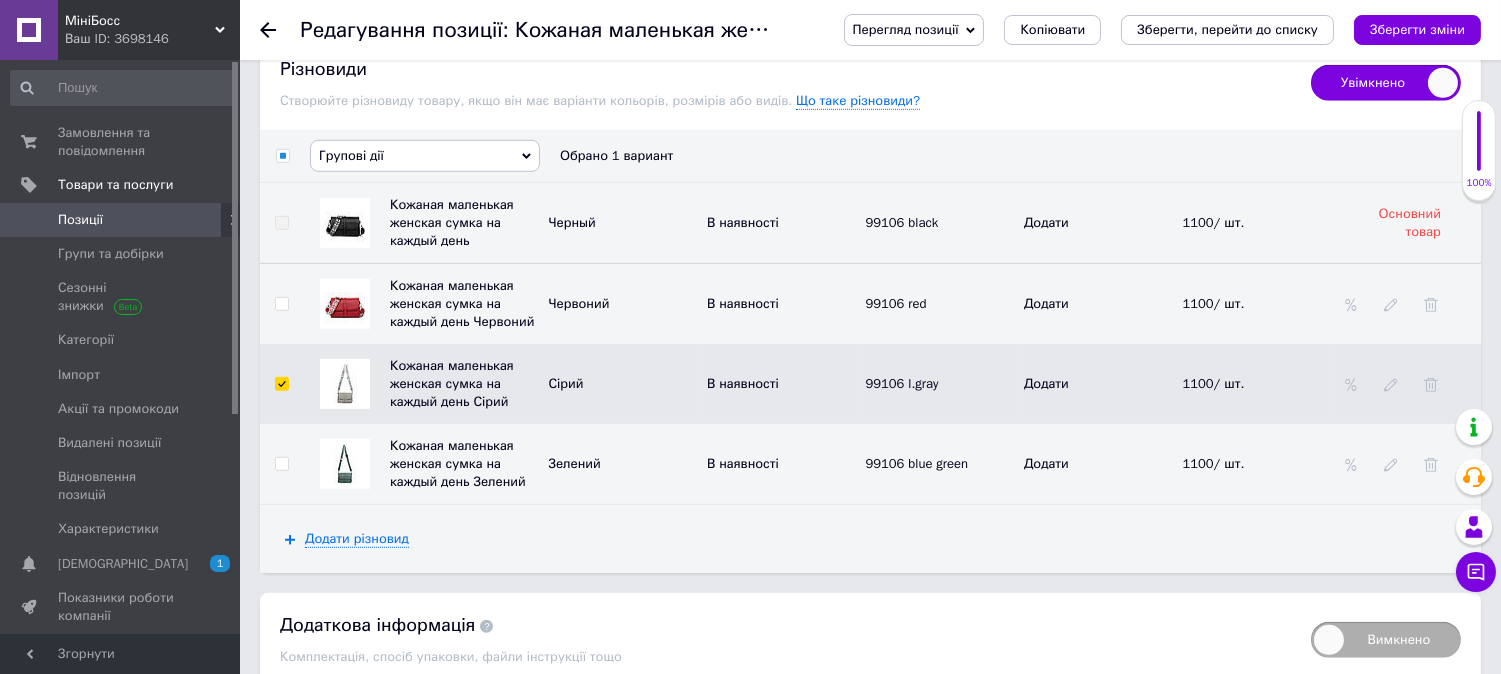 click on "Групові дії" at bounding box center (425, 156) 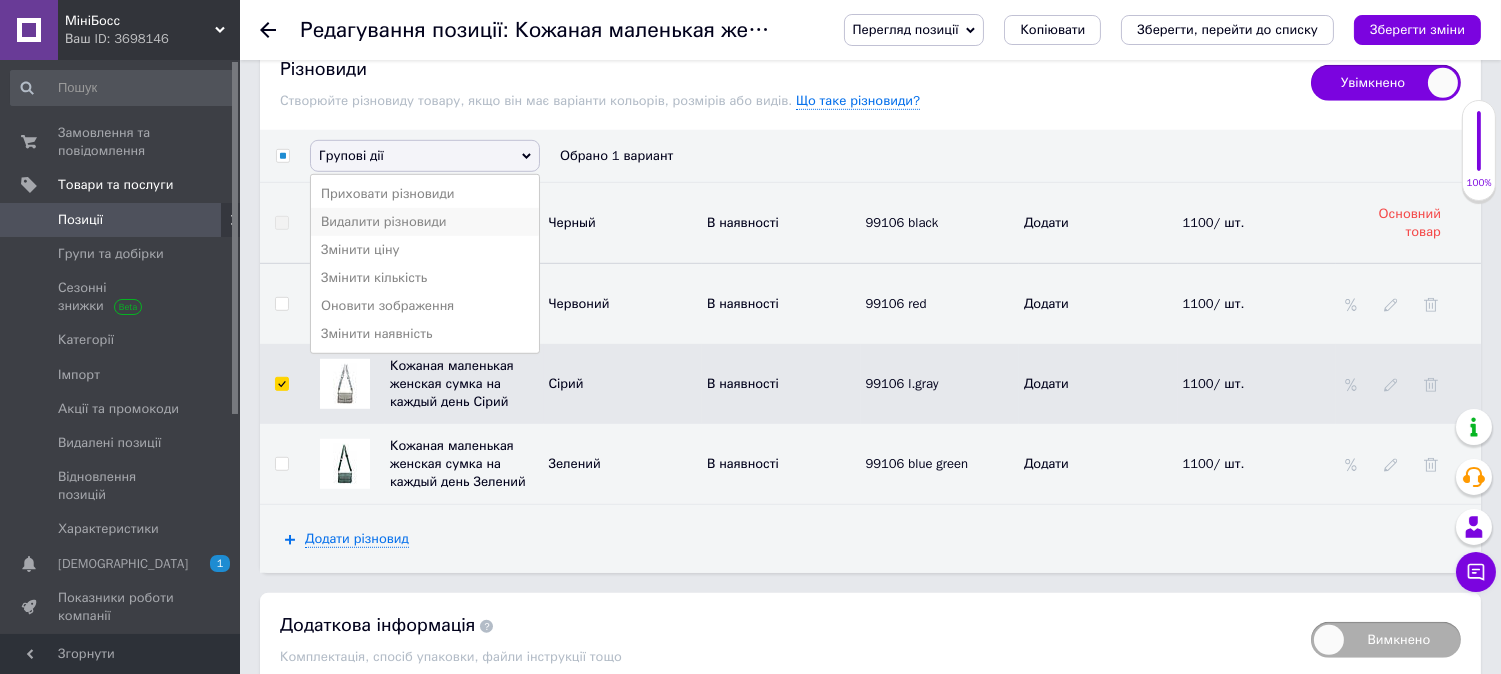 click on "Видалити різновиди" at bounding box center (425, 222) 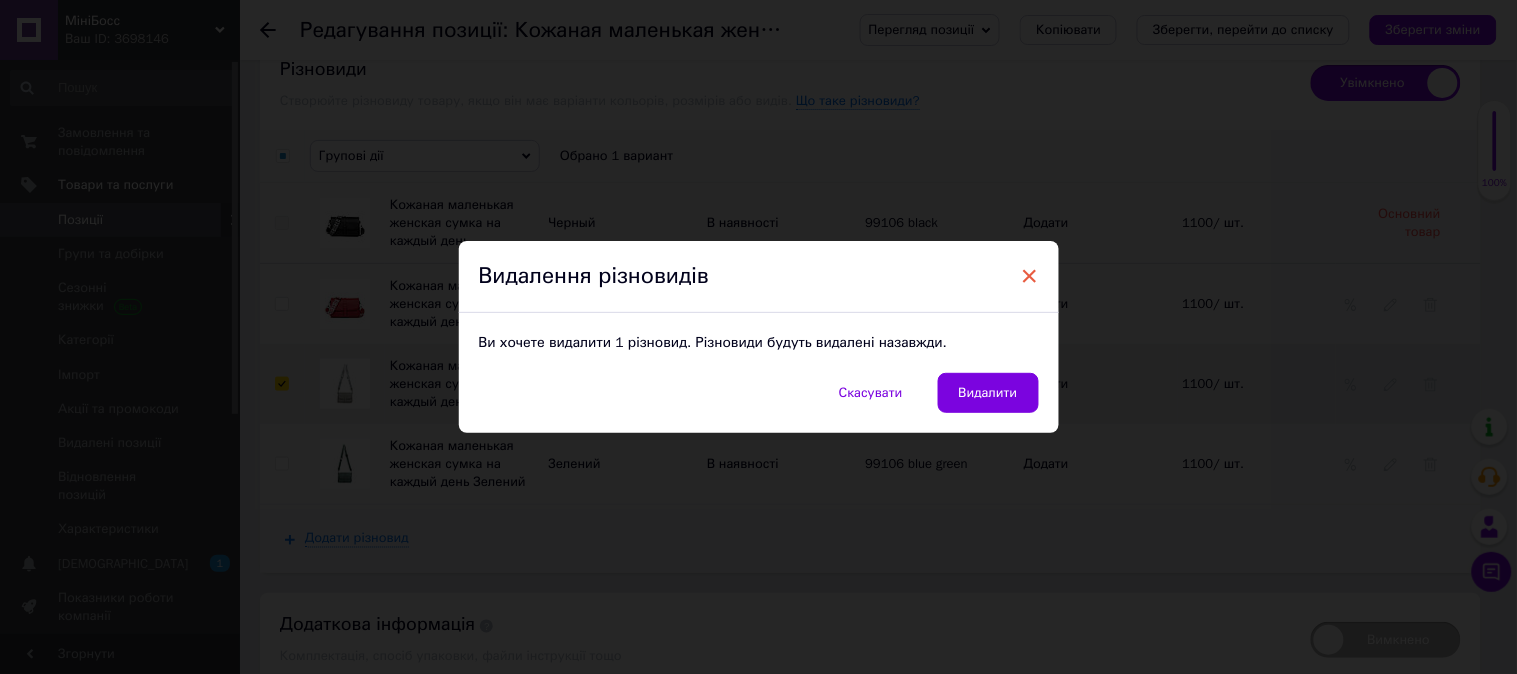 click on "×" at bounding box center (1030, 276) 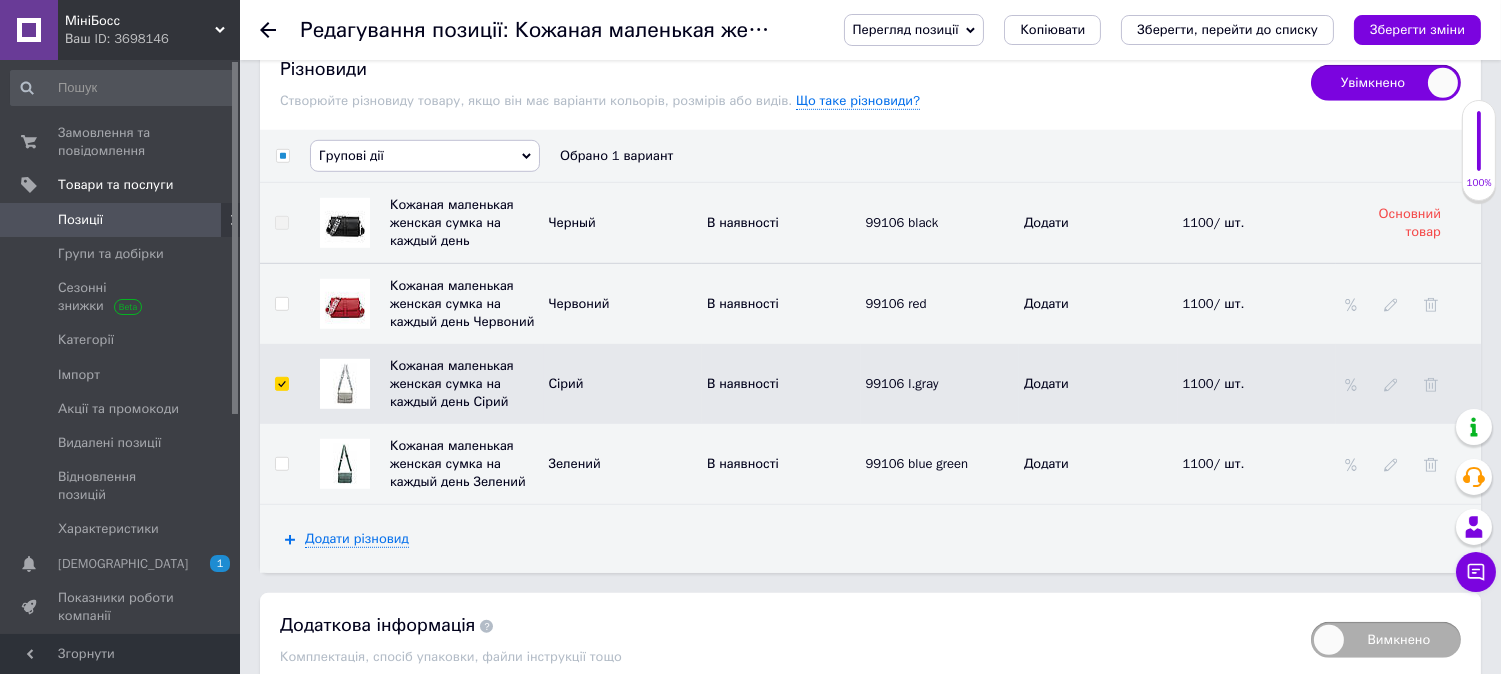 click on "Групові дії" at bounding box center (425, 156) 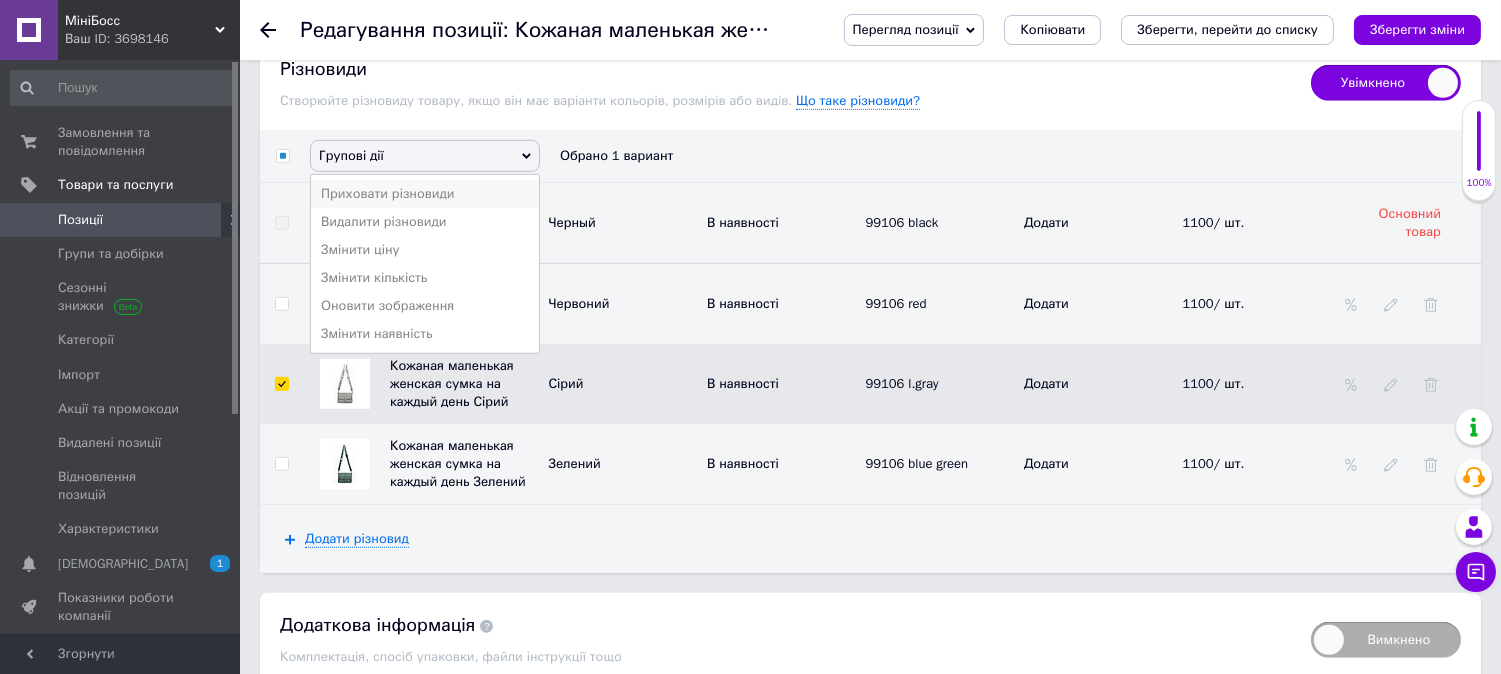 click on "Приховати різновиди" at bounding box center [425, 194] 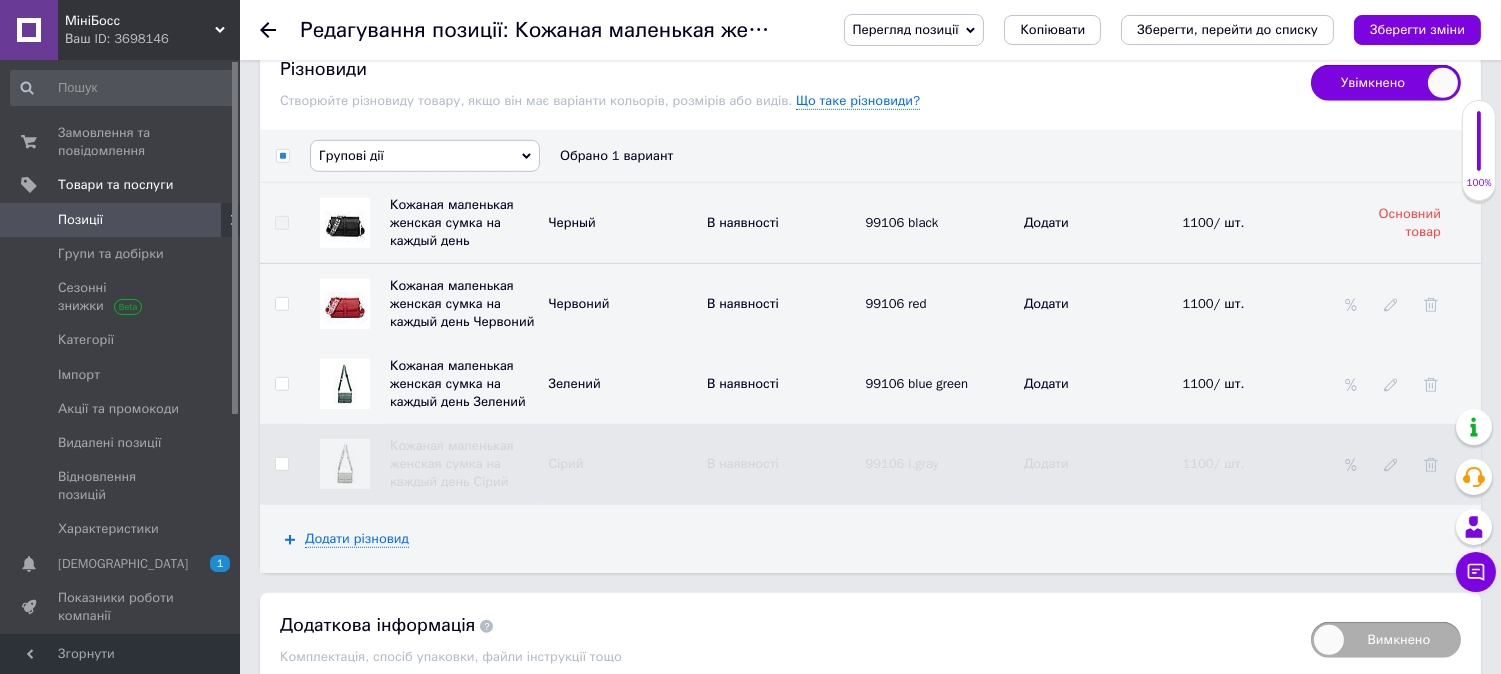 checkbox on "false" 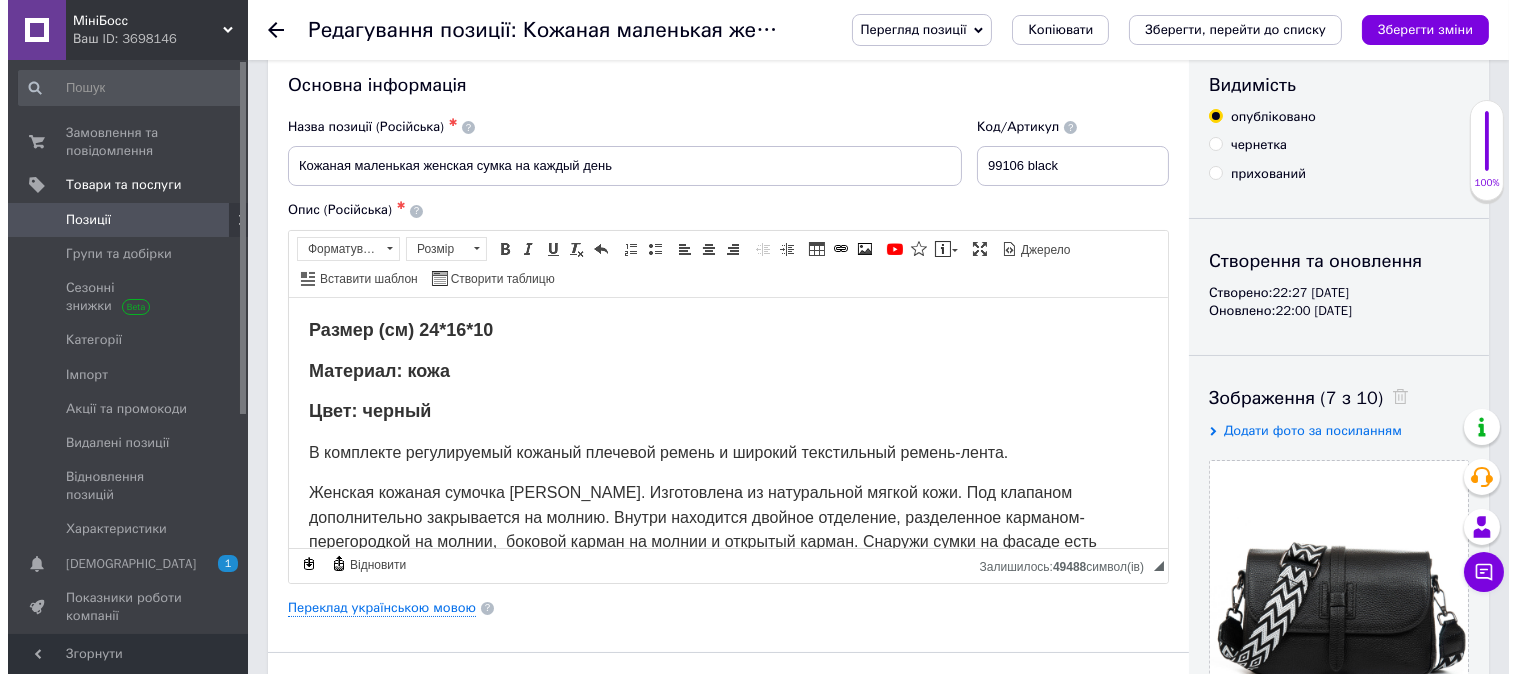 scroll, scrollTop: 0, scrollLeft: 0, axis: both 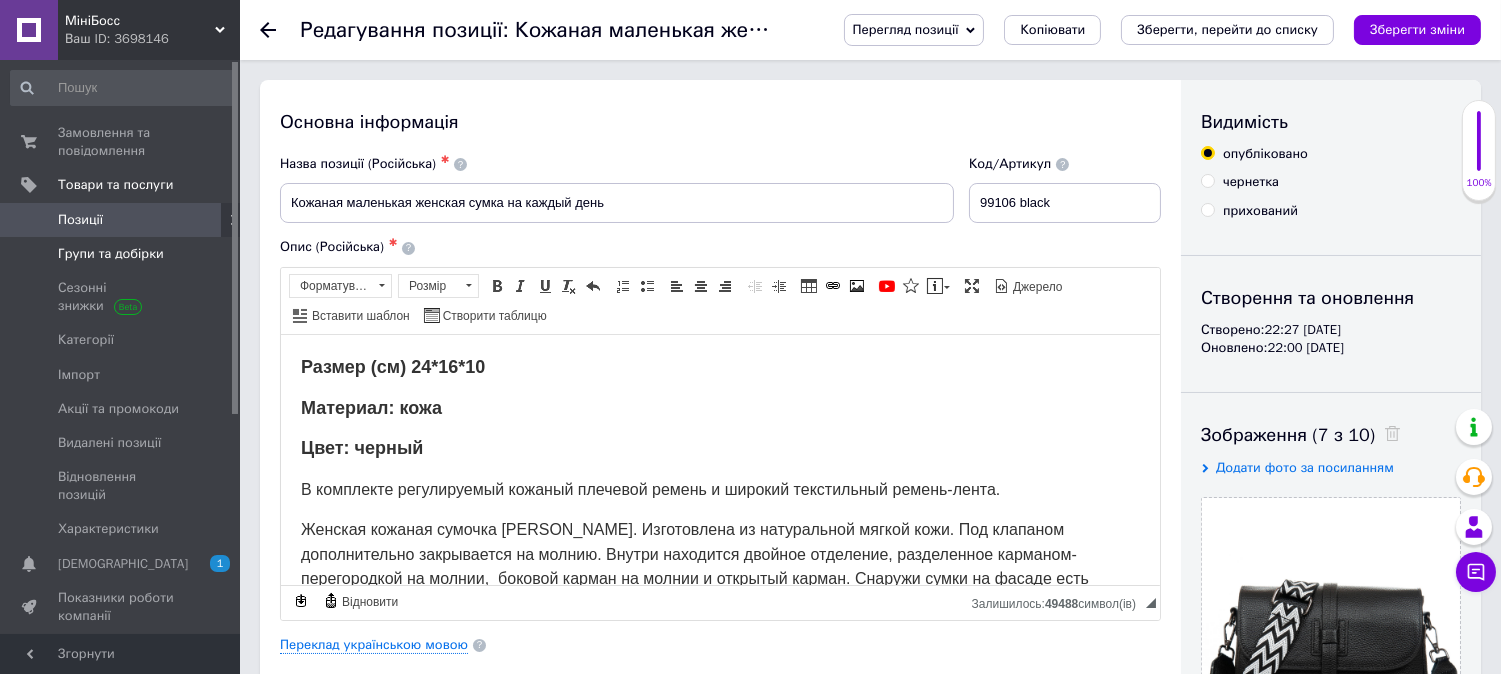 click on "Групи та добірки" at bounding box center [111, 254] 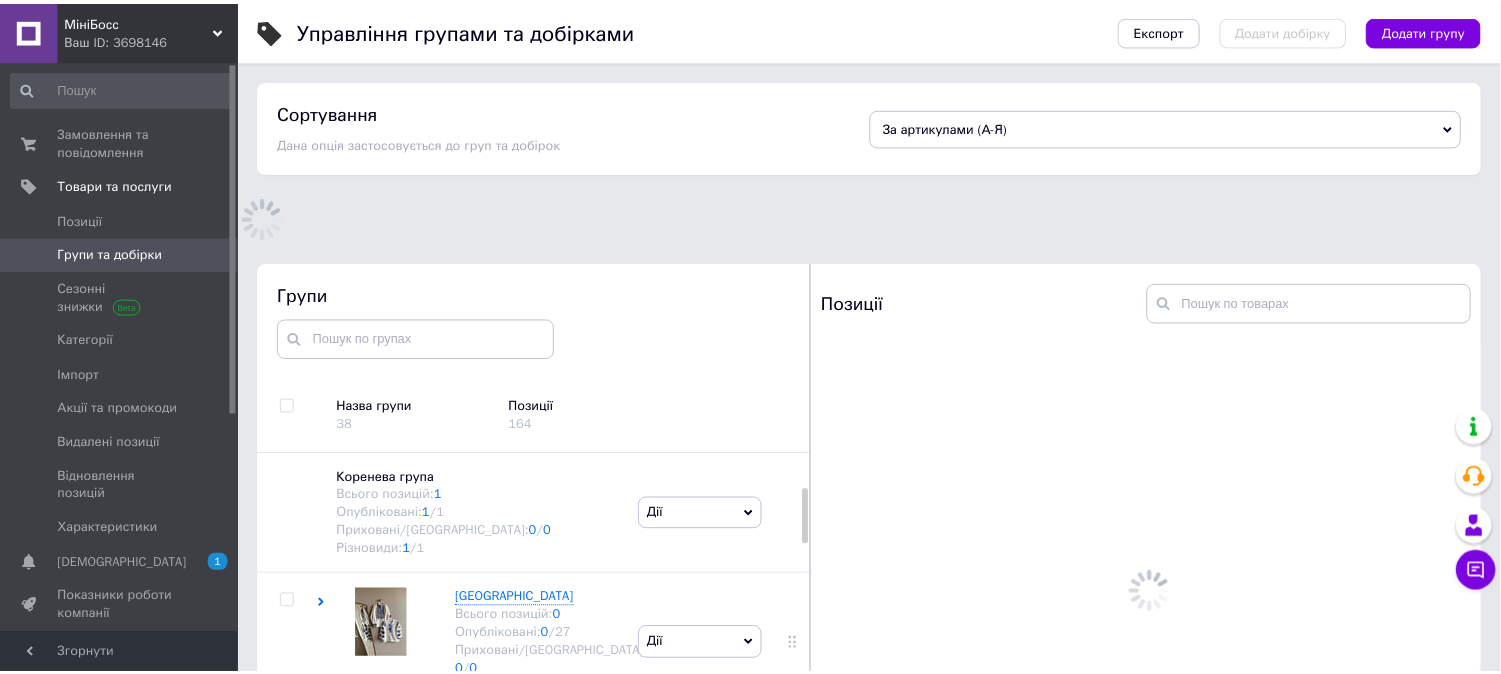 scroll, scrollTop: 113, scrollLeft: 0, axis: vertical 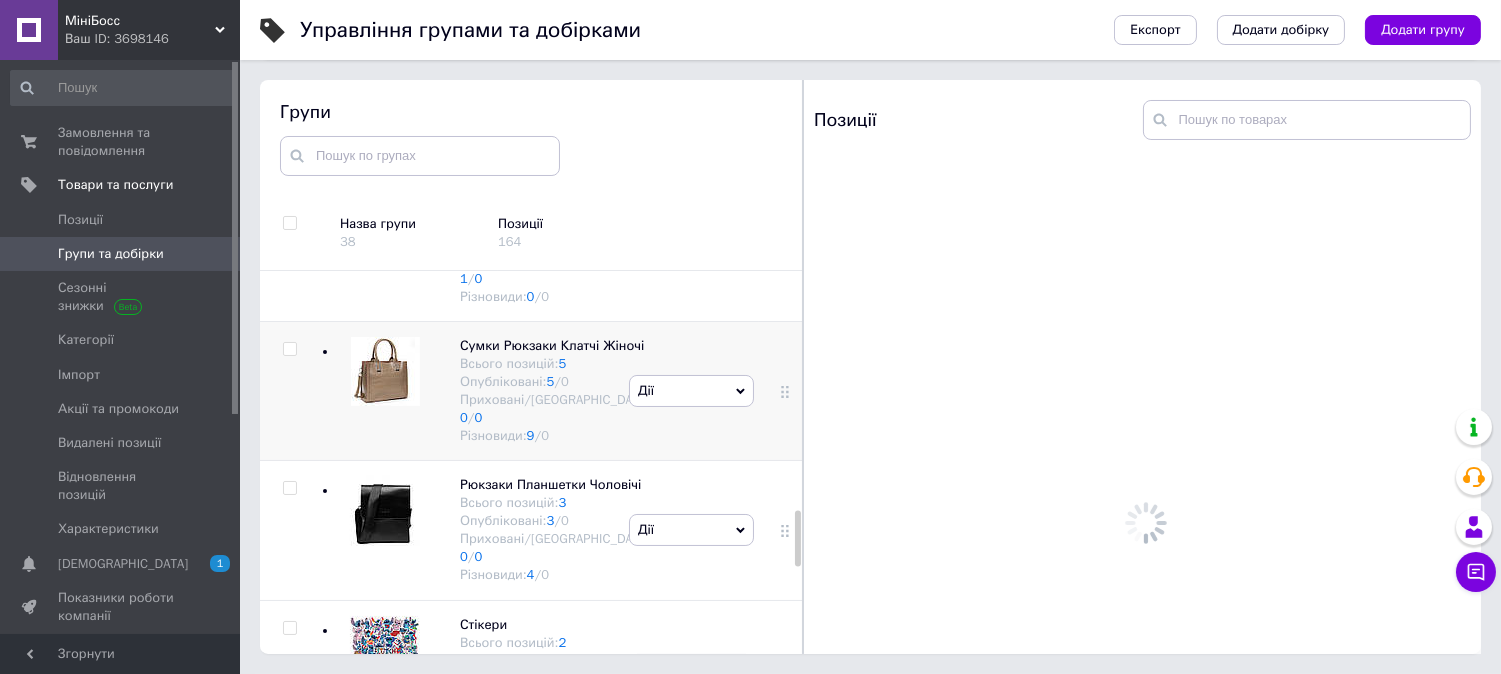 click at bounding box center [385, 371] 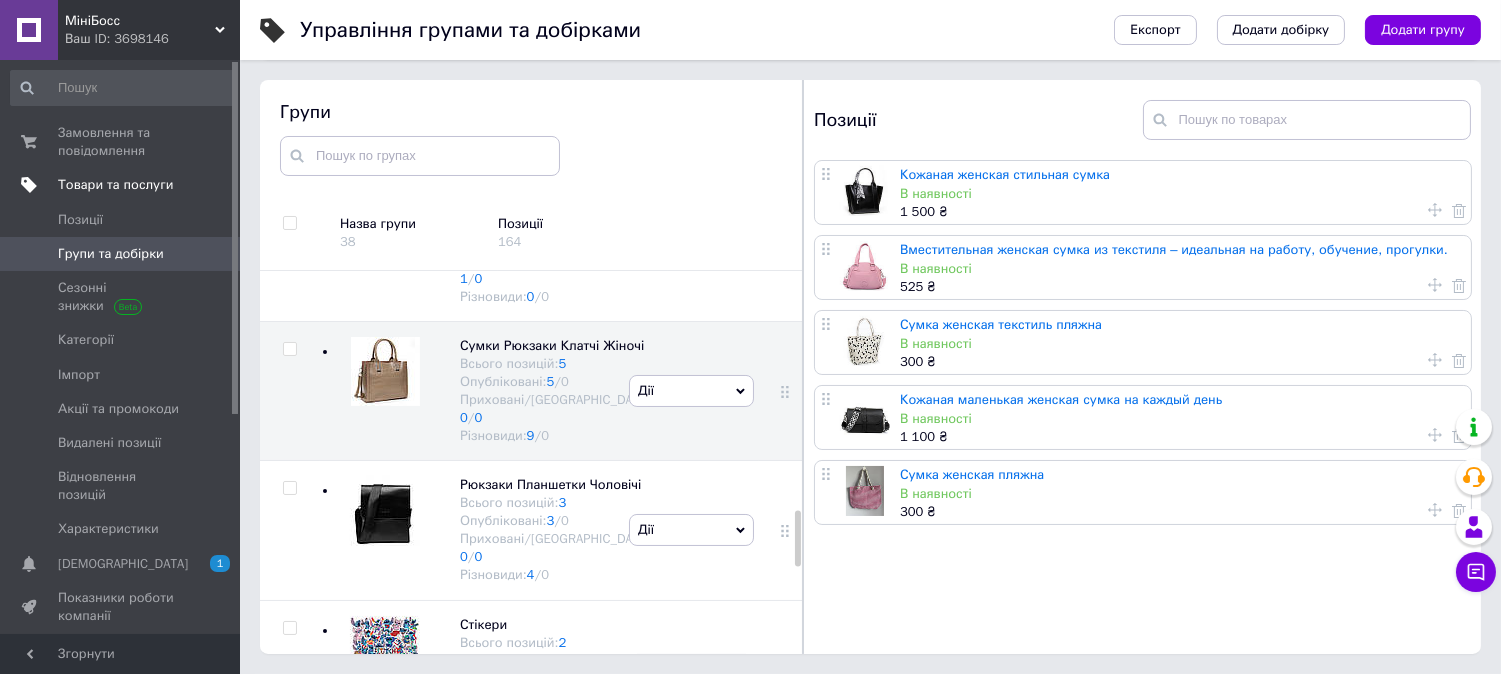 click on "Товари та послуги" at bounding box center (115, 185) 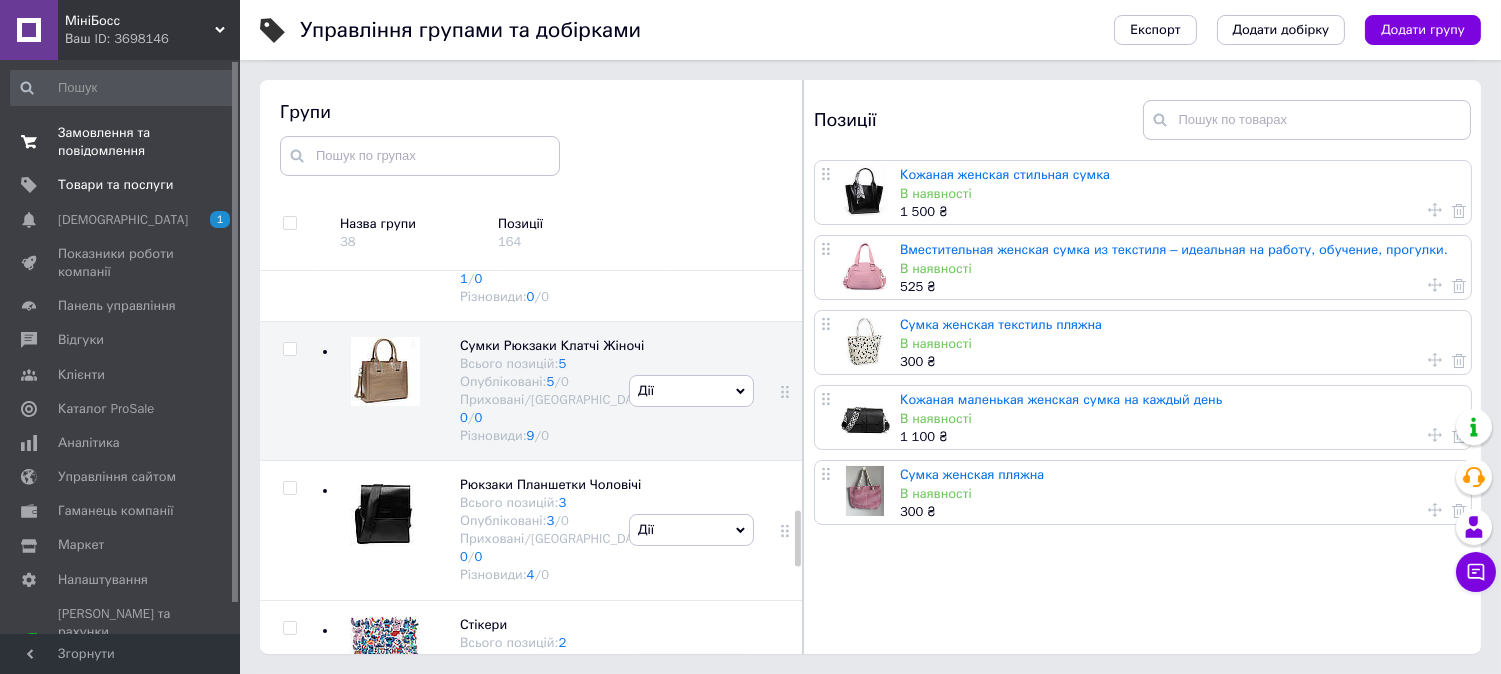 click on "Замовлення та повідомлення" at bounding box center (121, 142) 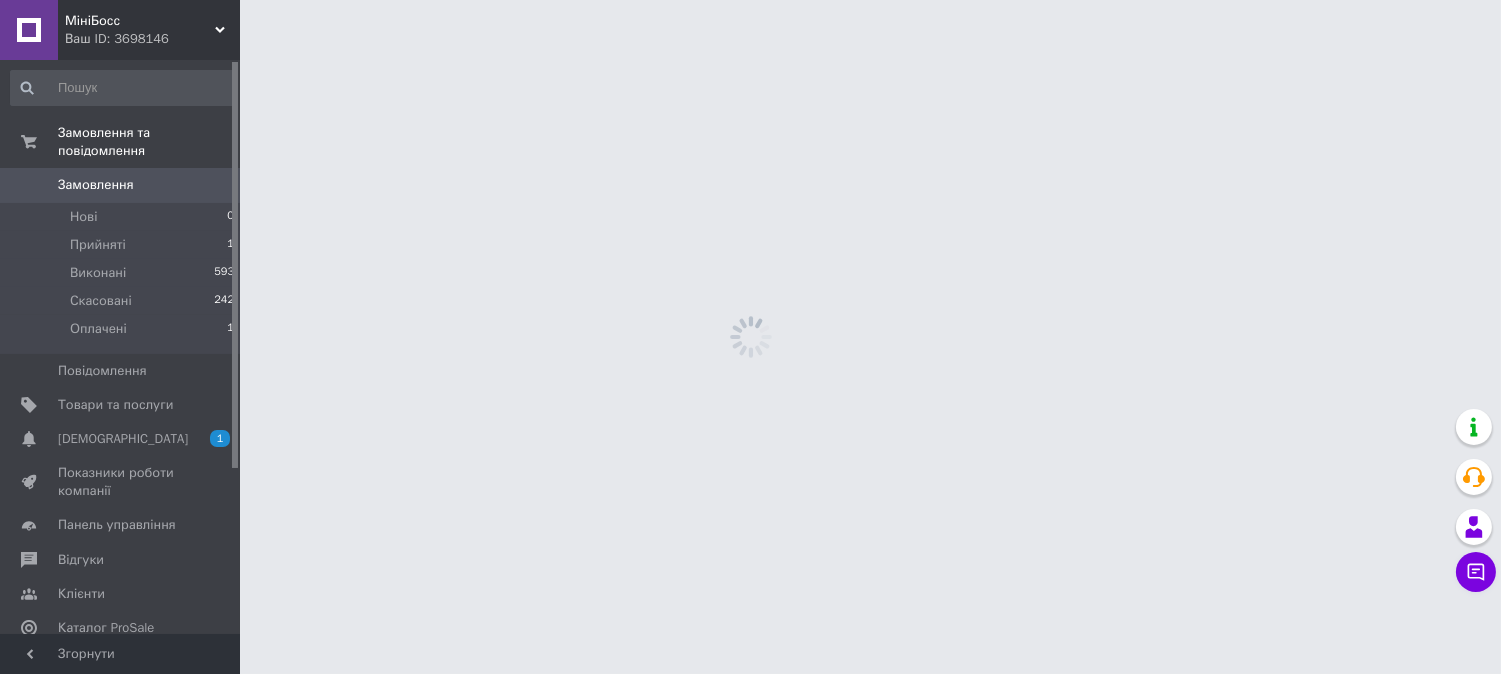scroll, scrollTop: 0, scrollLeft: 0, axis: both 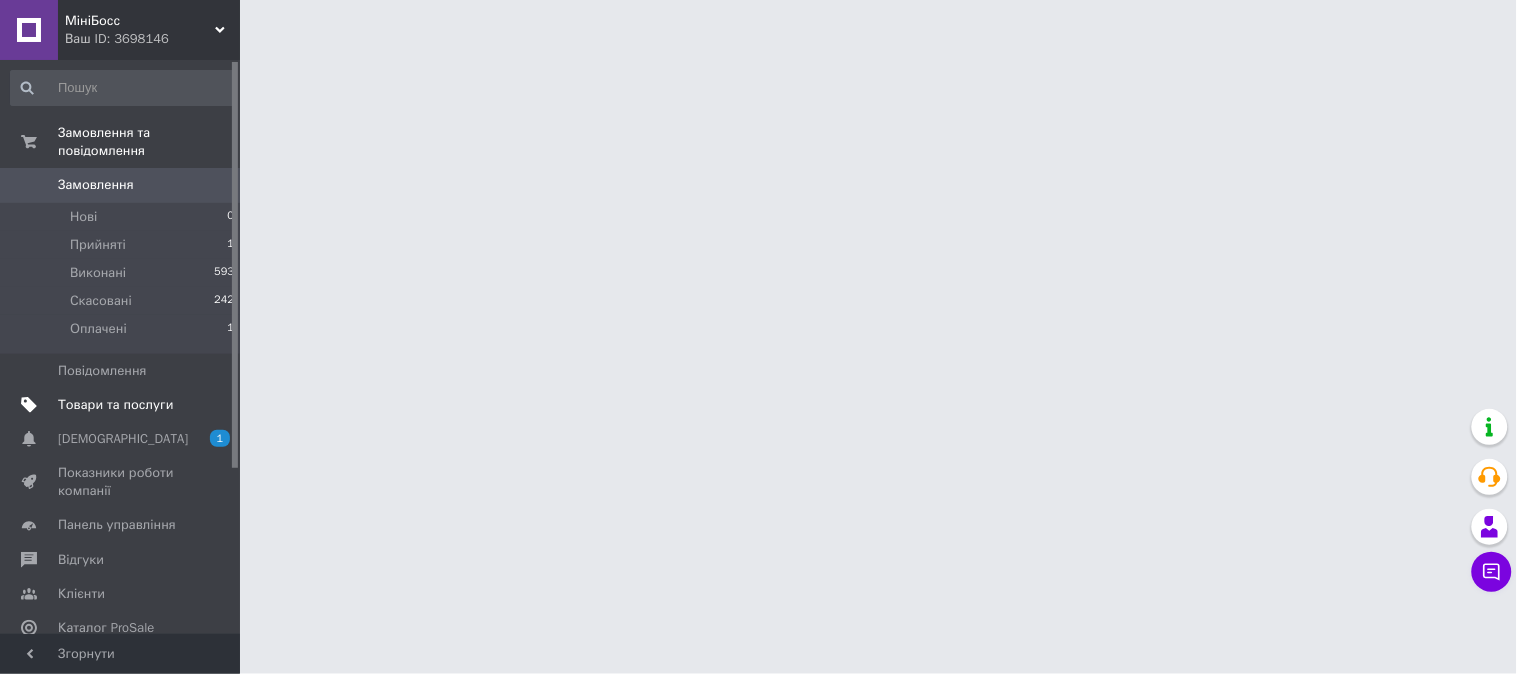 click on "Товари та послуги" at bounding box center [115, 405] 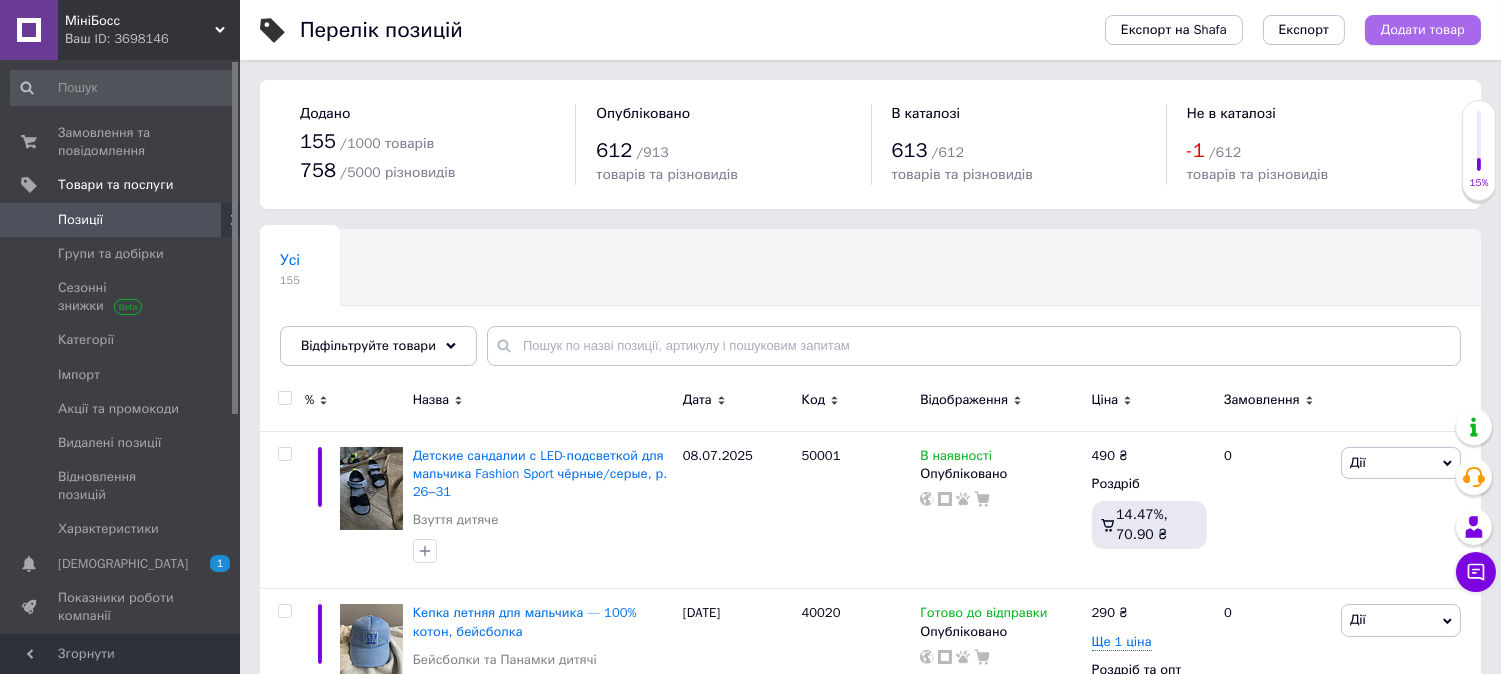 click on "Додати товар" at bounding box center [1423, 30] 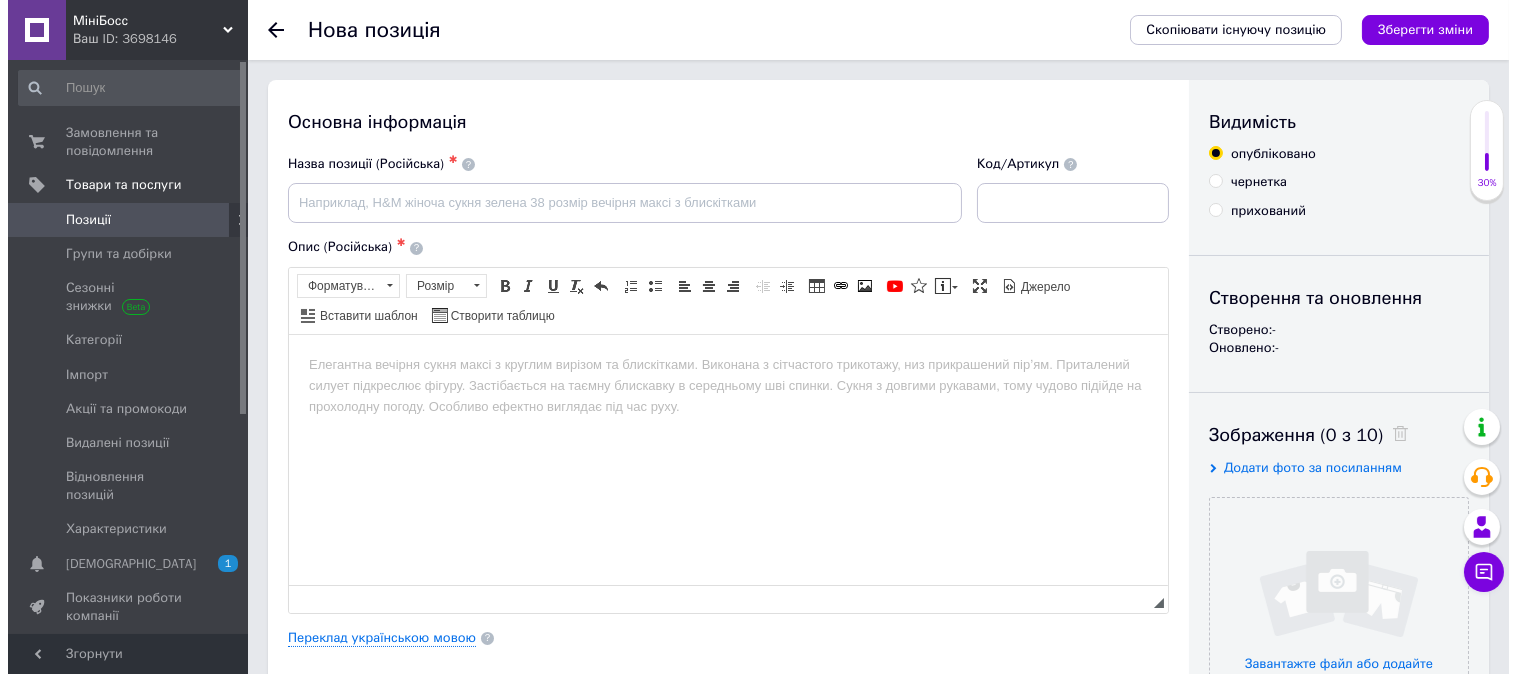 scroll, scrollTop: 0, scrollLeft: 0, axis: both 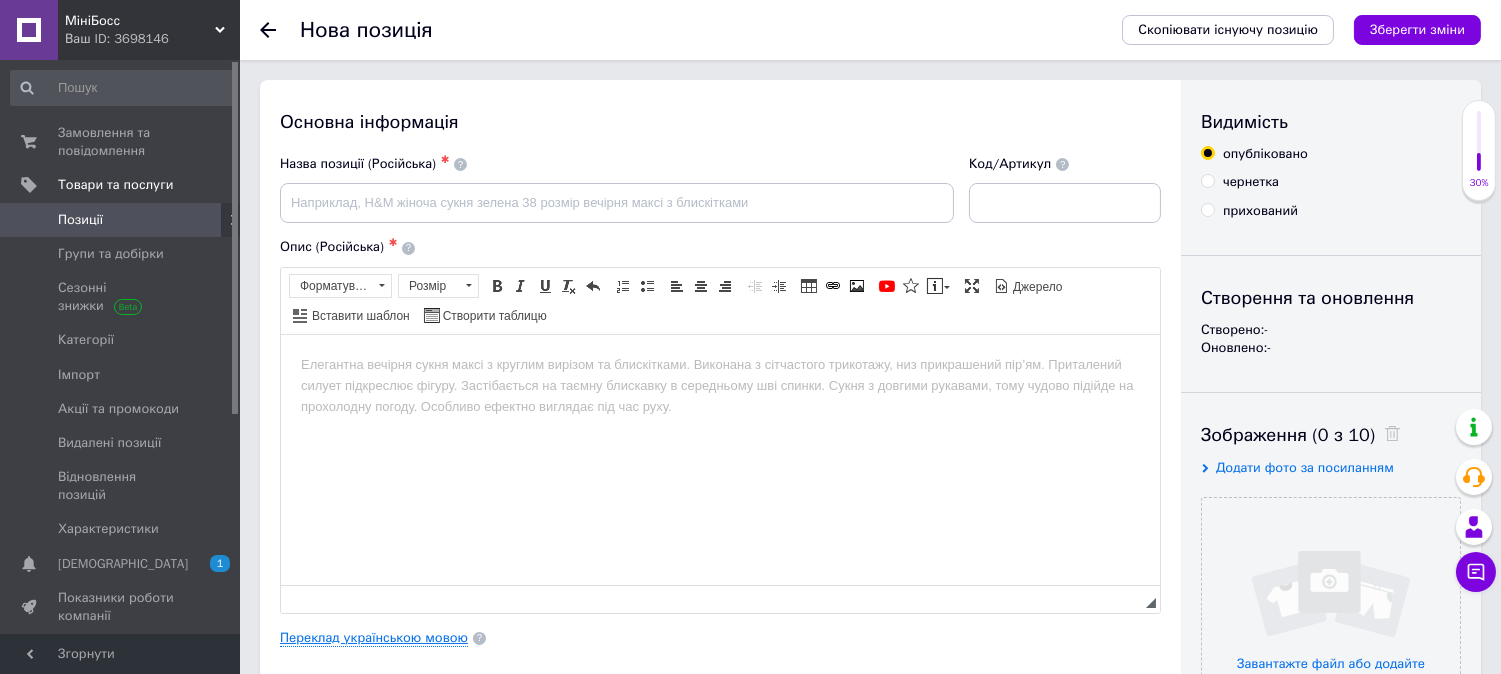 click on "Переклад українською мовою" at bounding box center [374, 638] 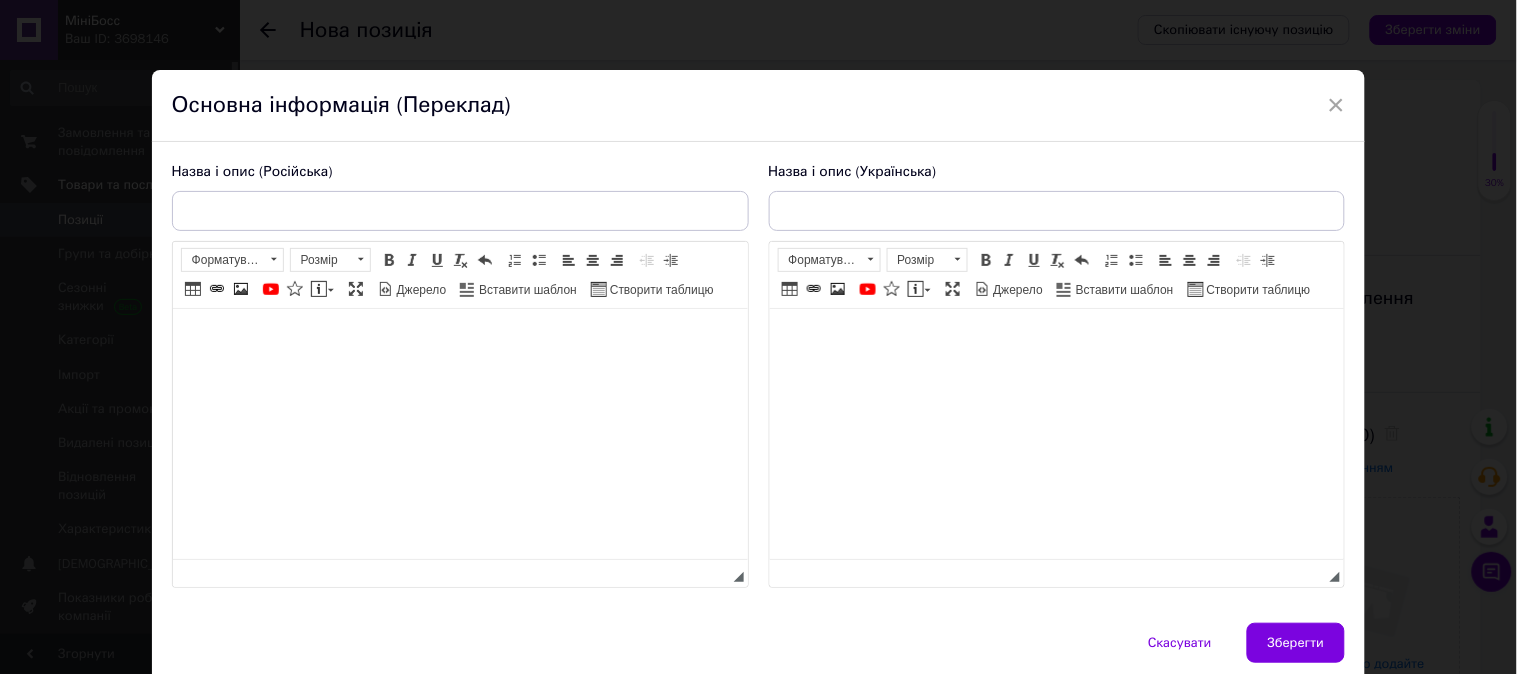 scroll, scrollTop: 0, scrollLeft: 0, axis: both 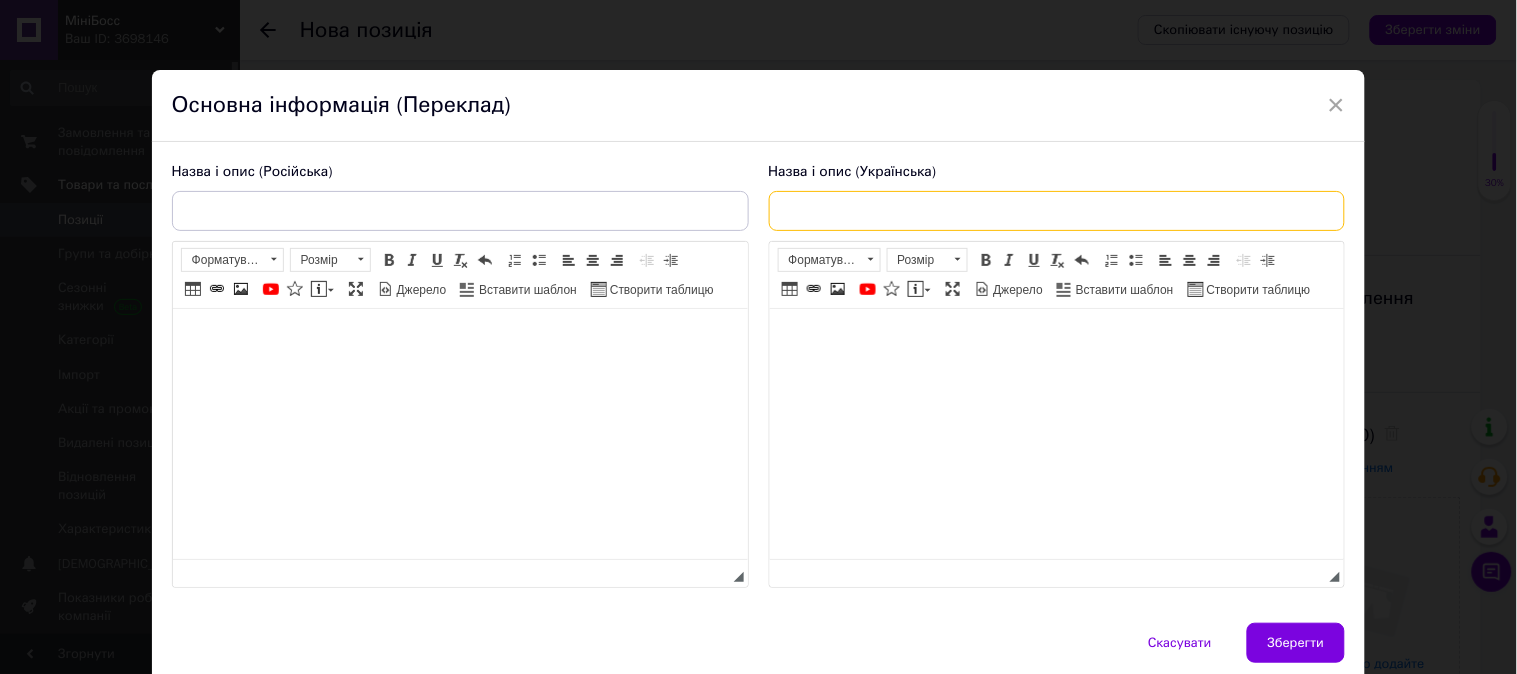 click at bounding box center (1057, 211) 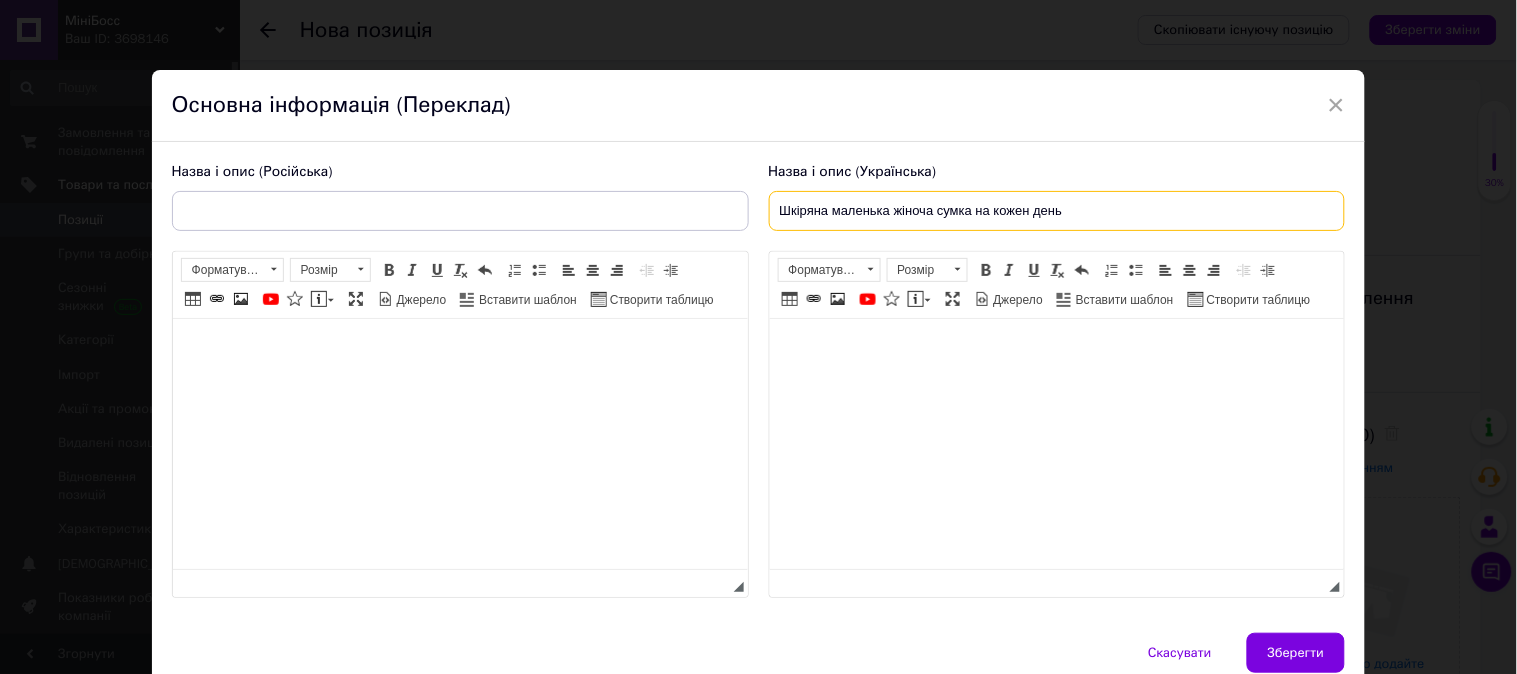 type on "Шкіряна маленька жіноча сумка на кожен день" 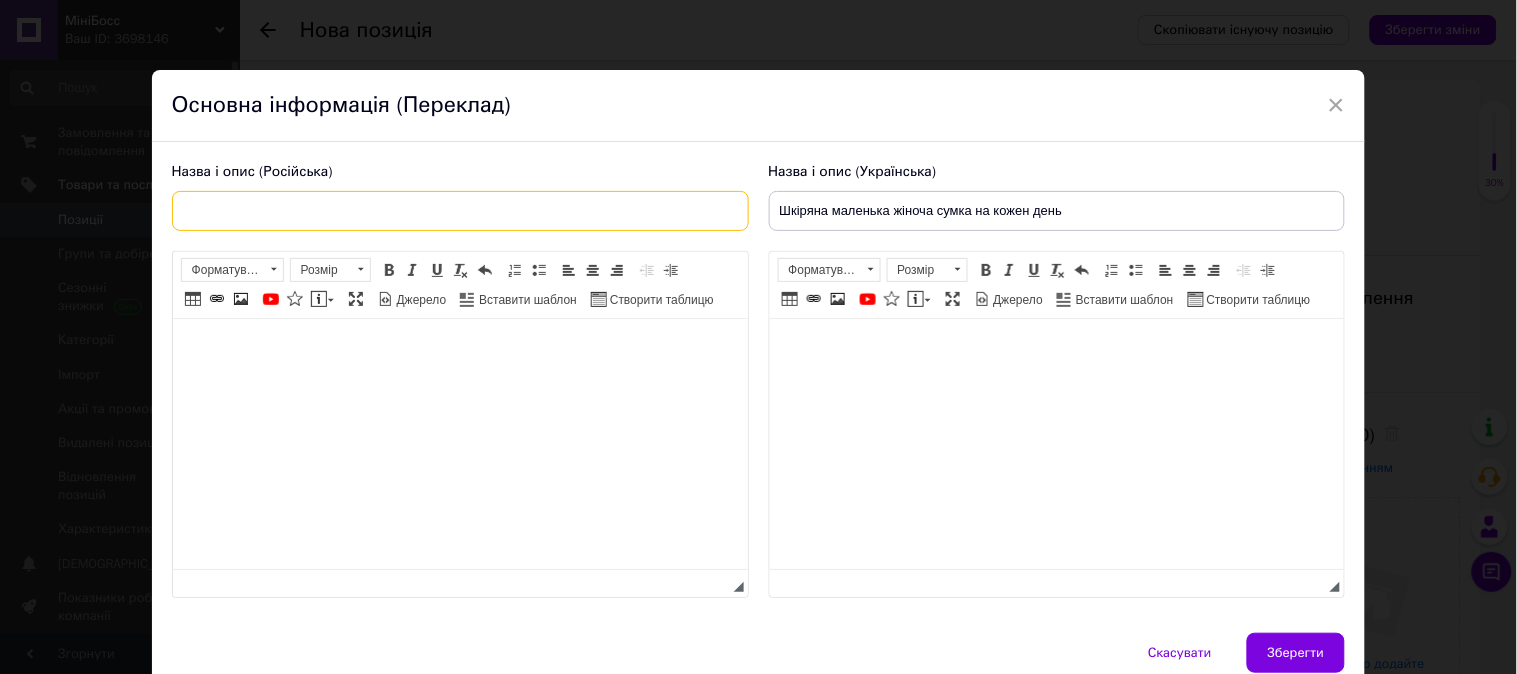 click at bounding box center [460, 211] 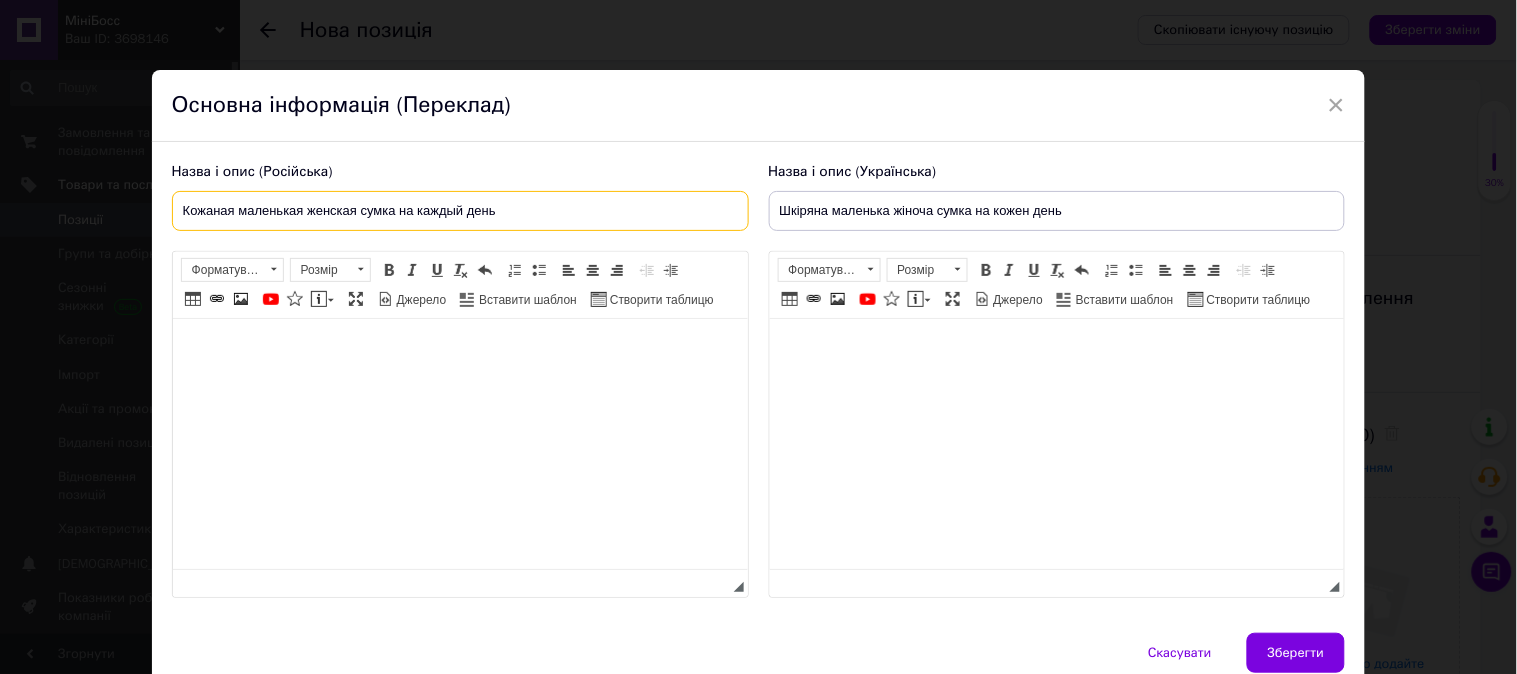 type on "Кожаная маленькая женская сумка на каждый день" 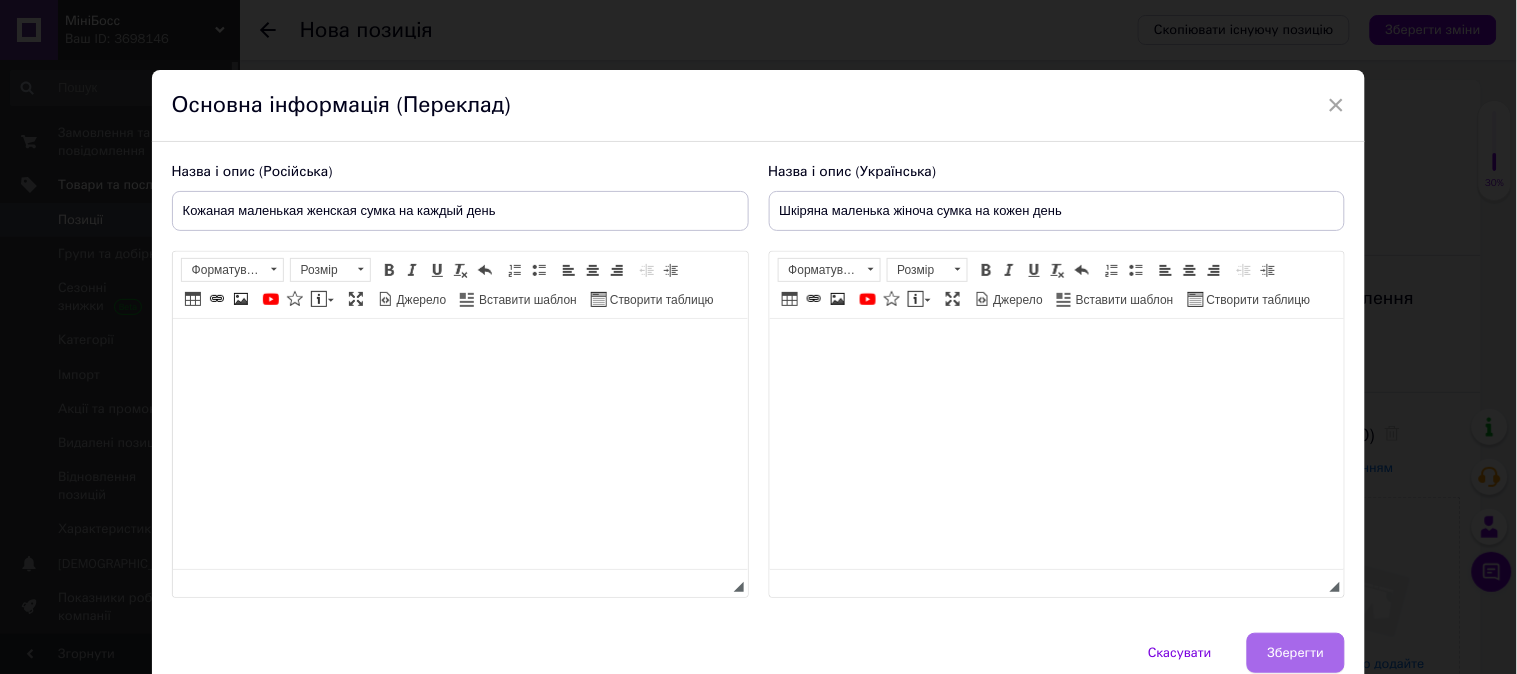 click on "Зберегти" at bounding box center (1296, 653) 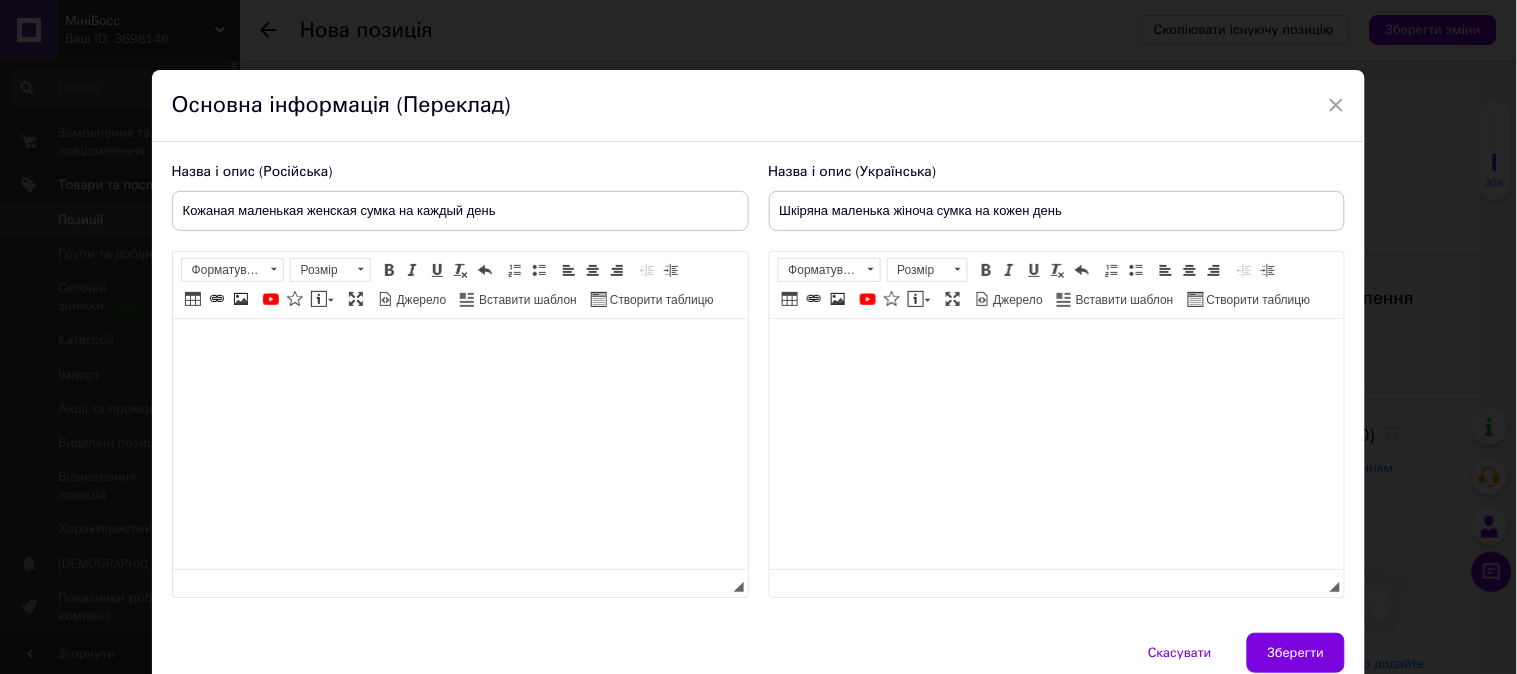 type on "Кожаная маленькая женская сумка на каждый день" 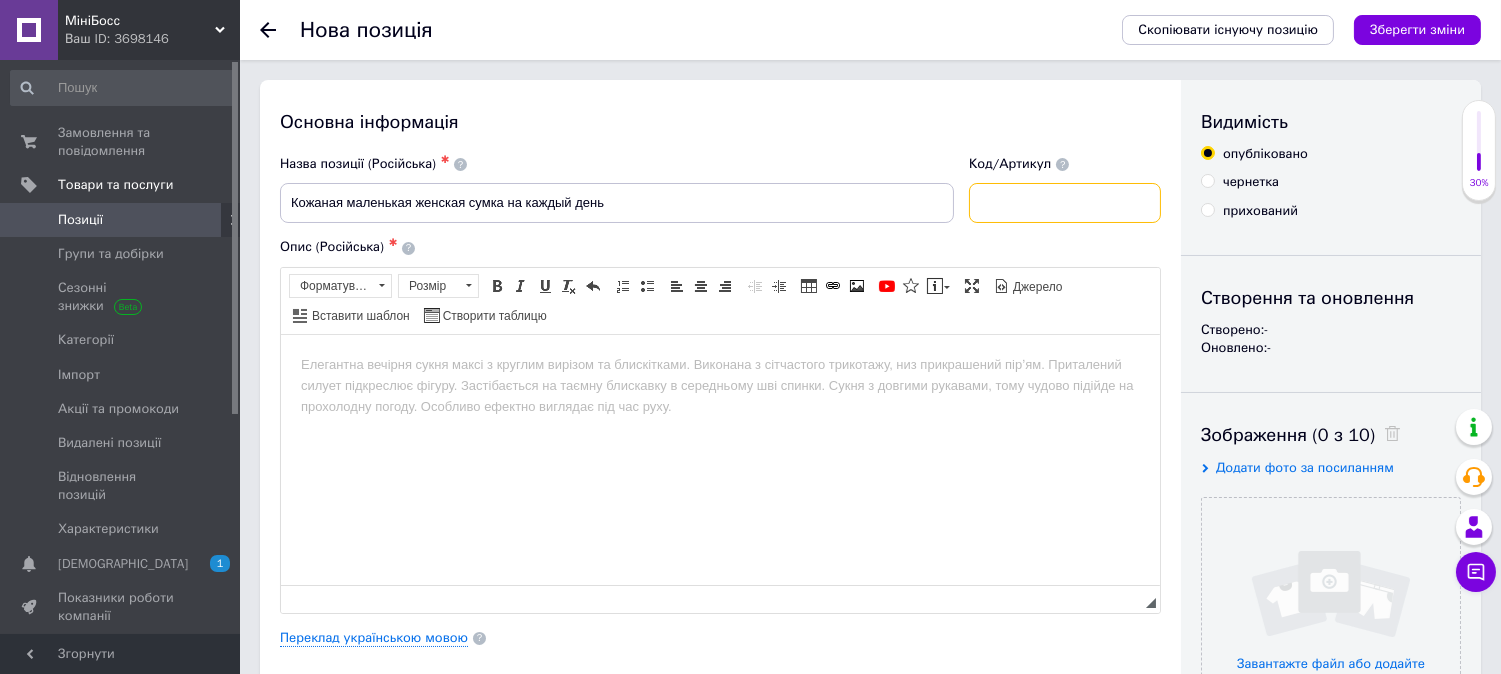 click at bounding box center (1065, 203) 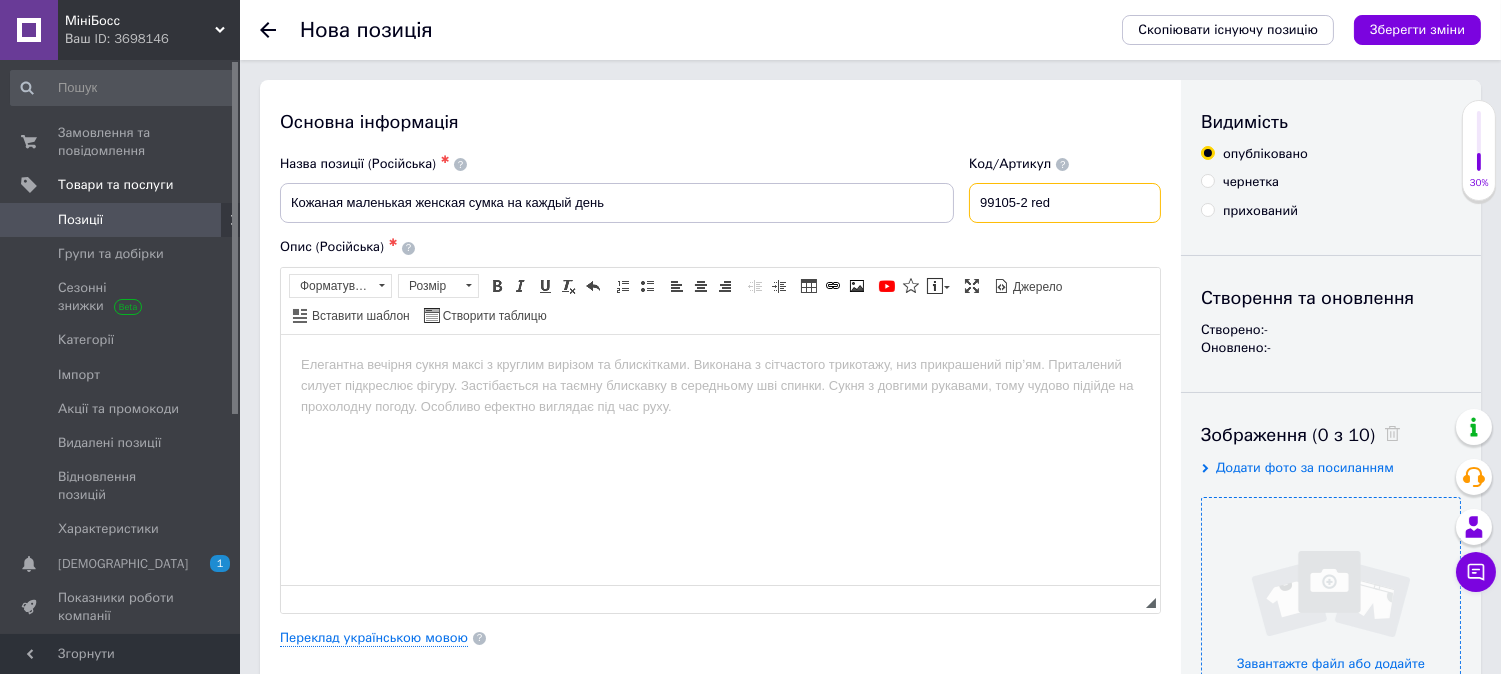 type on "99105-2 red" 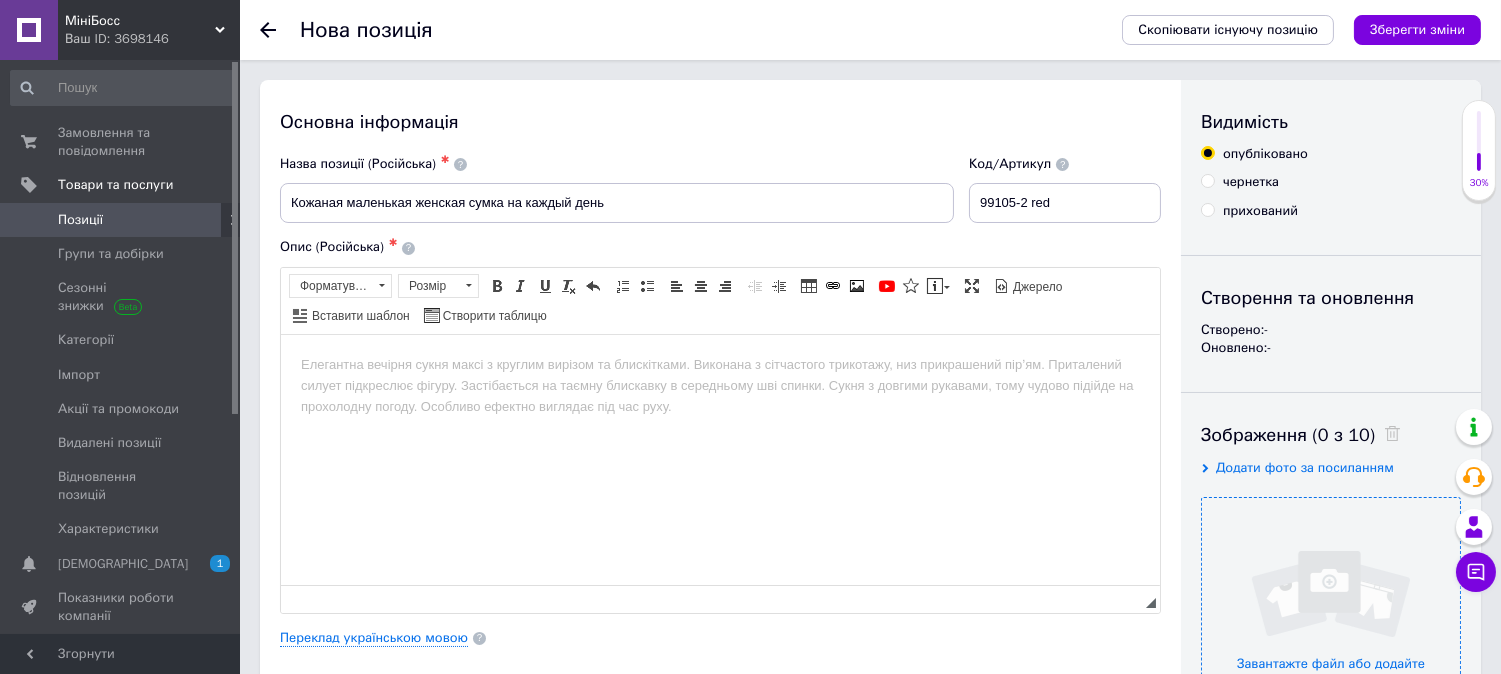 click at bounding box center [1331, 627] 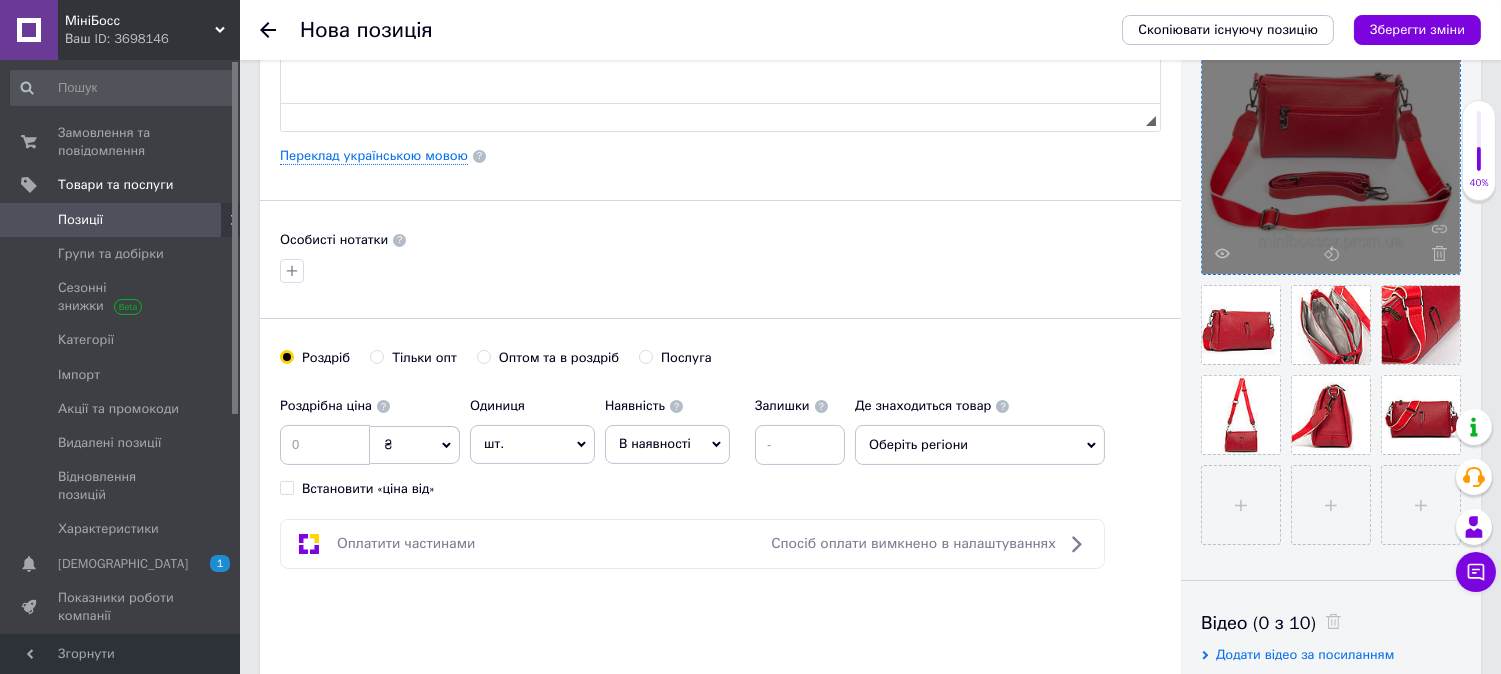 scroll, scrollTop: 444, scrollLeft: 0, axis: vertical 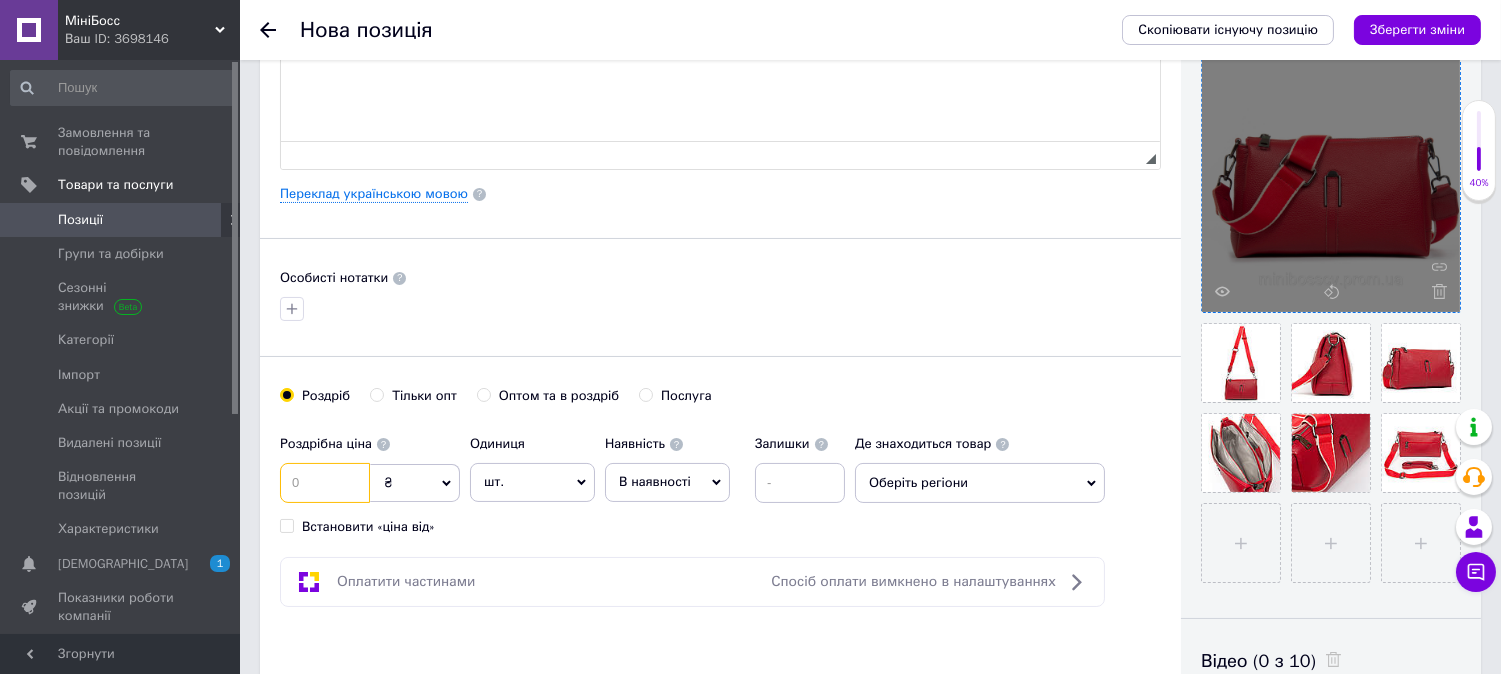 click at bounding box center (325, 483) 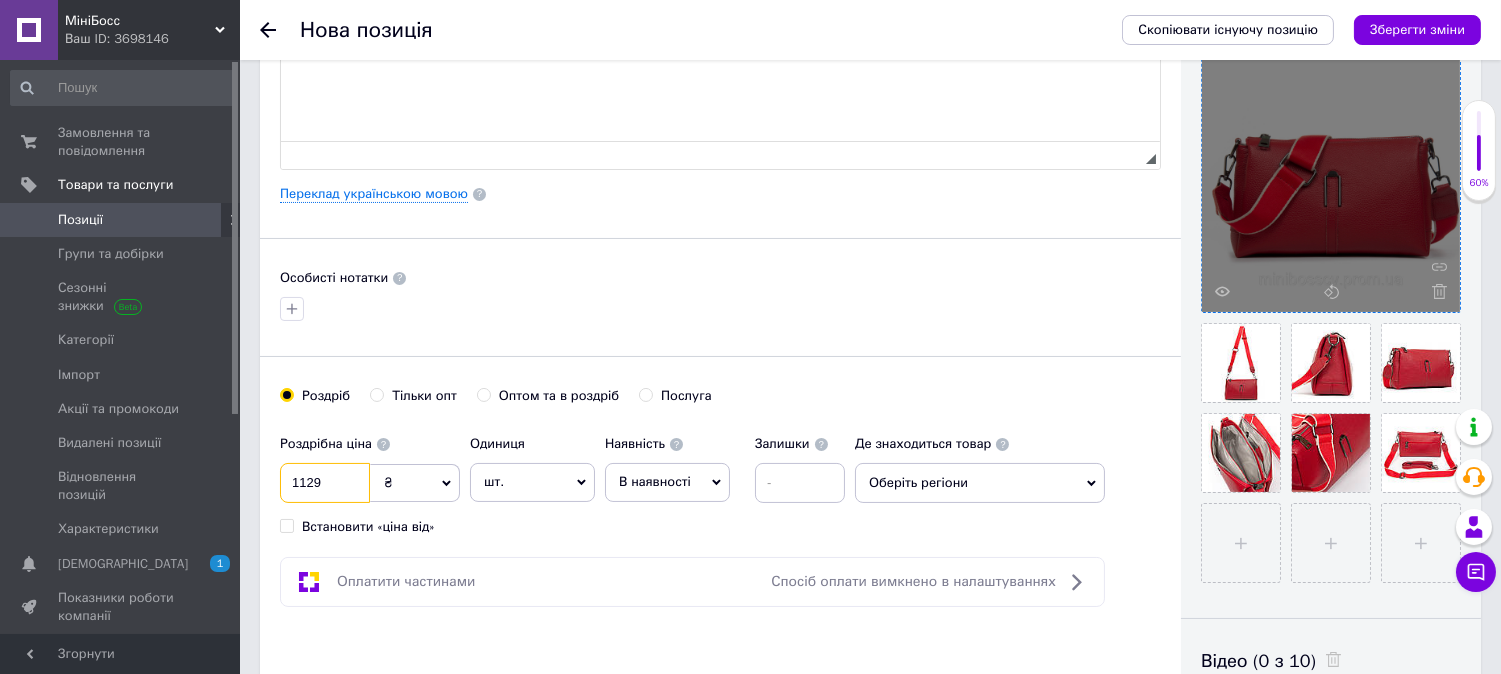 type on "1129" 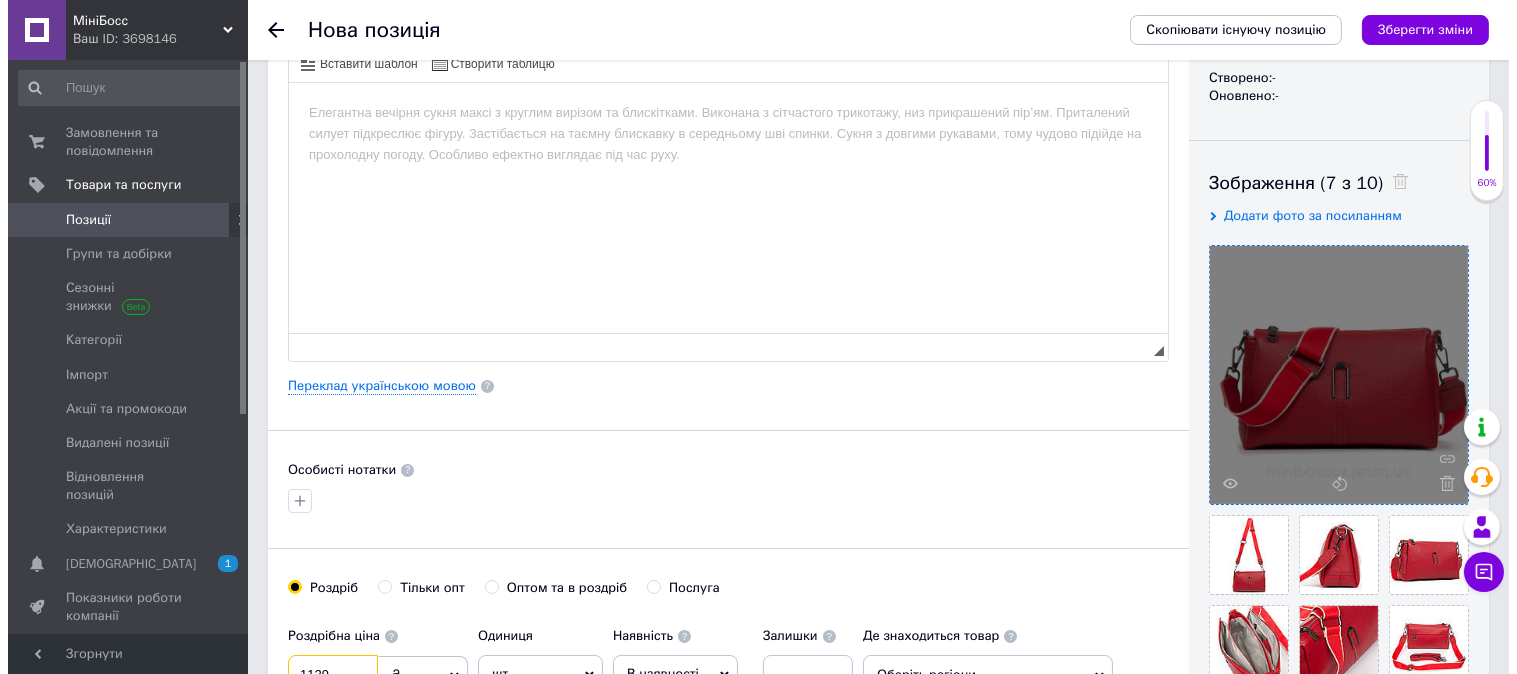 scroll, scrollTop: 0, scrollLeft: 0, axis: both 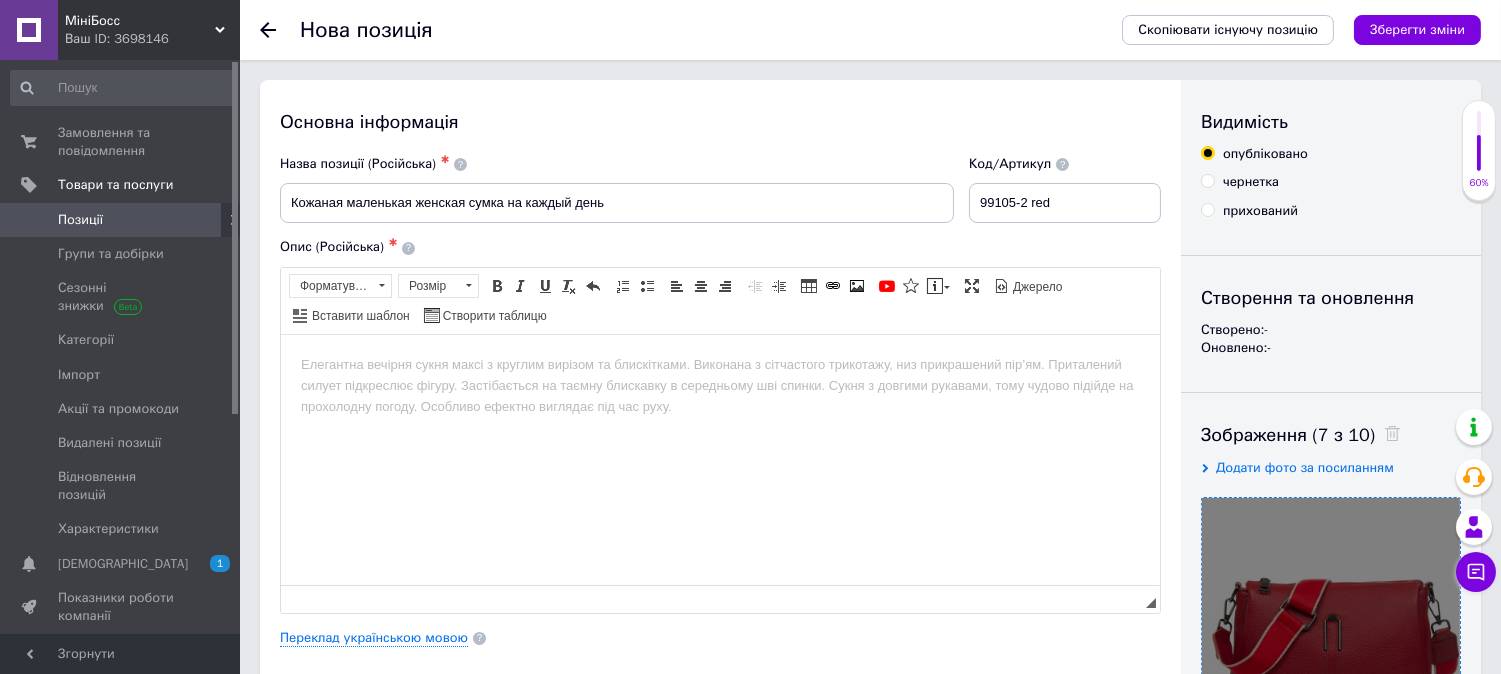 click at bounding box center (719, 364) 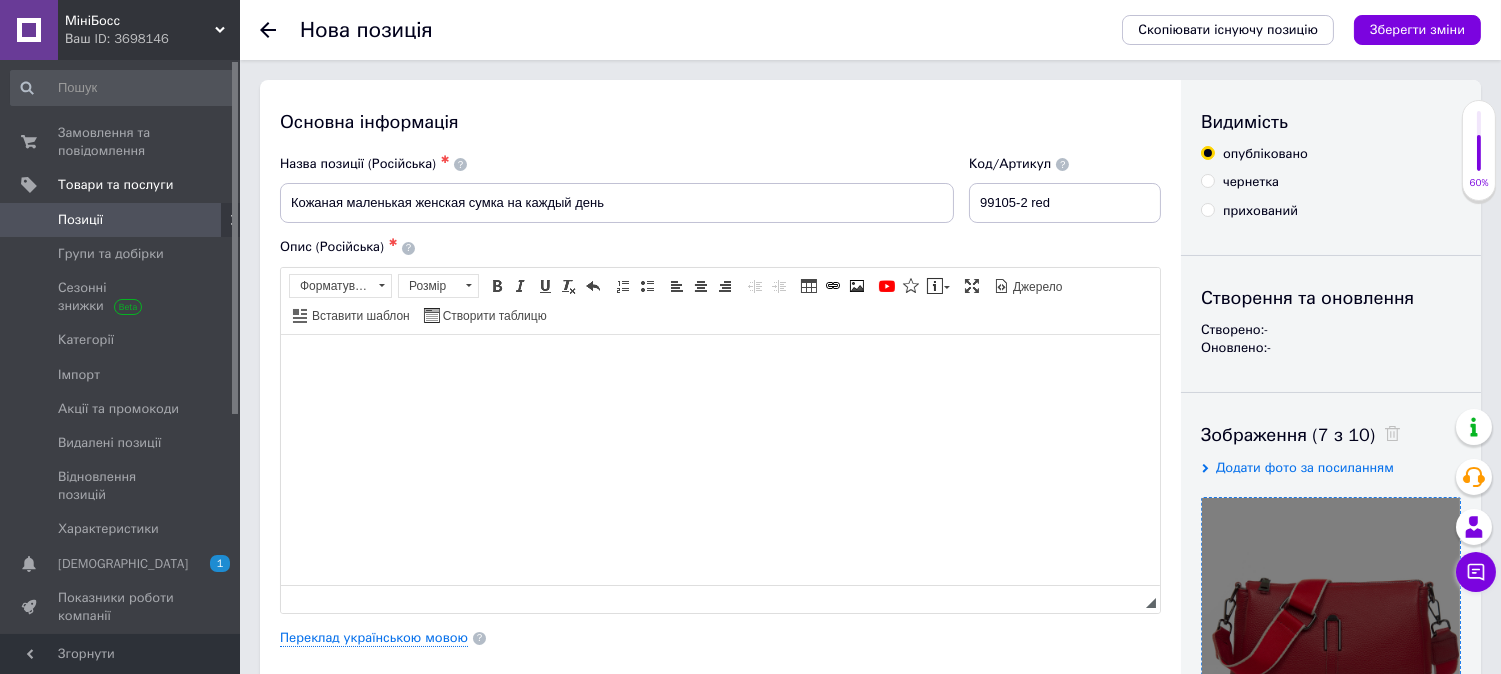 click at bounding box center [719, 364] 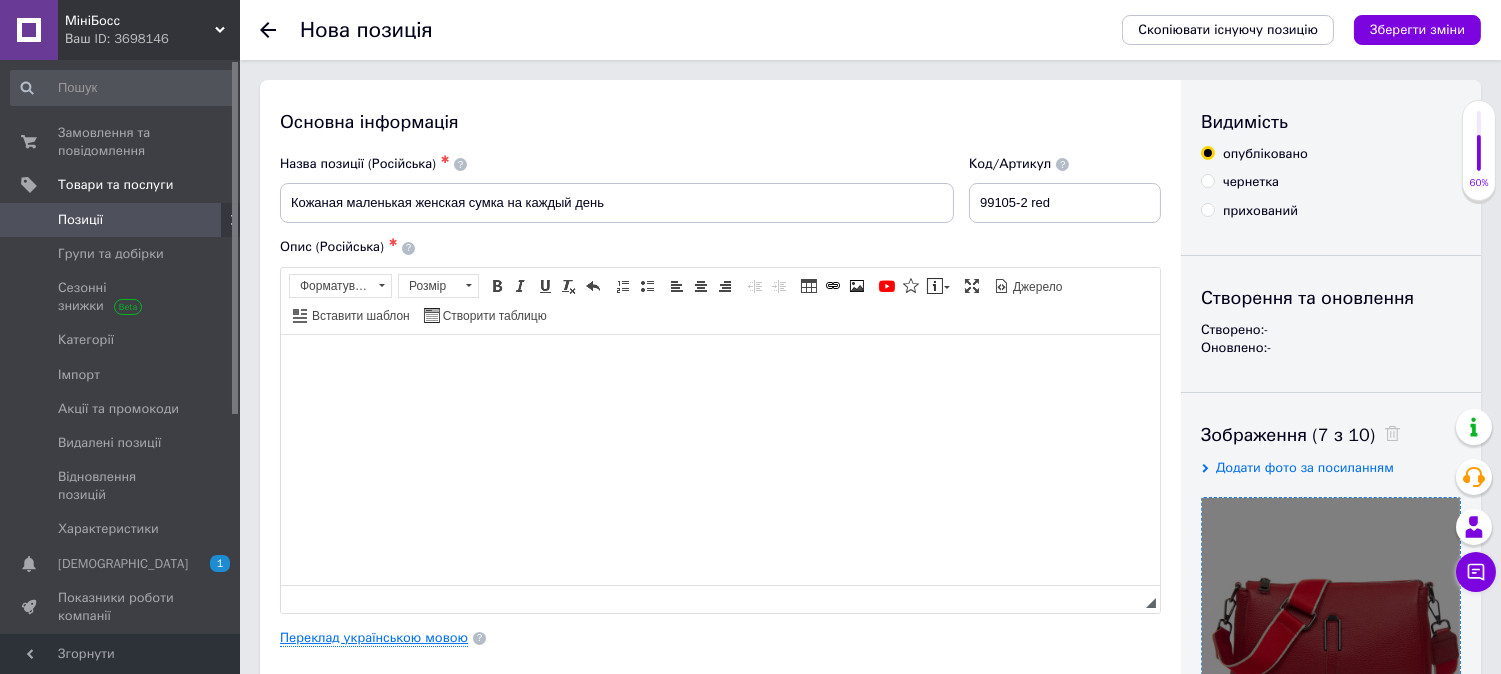 click on "Переклад українською мовою" at bounding box center [374, 638] 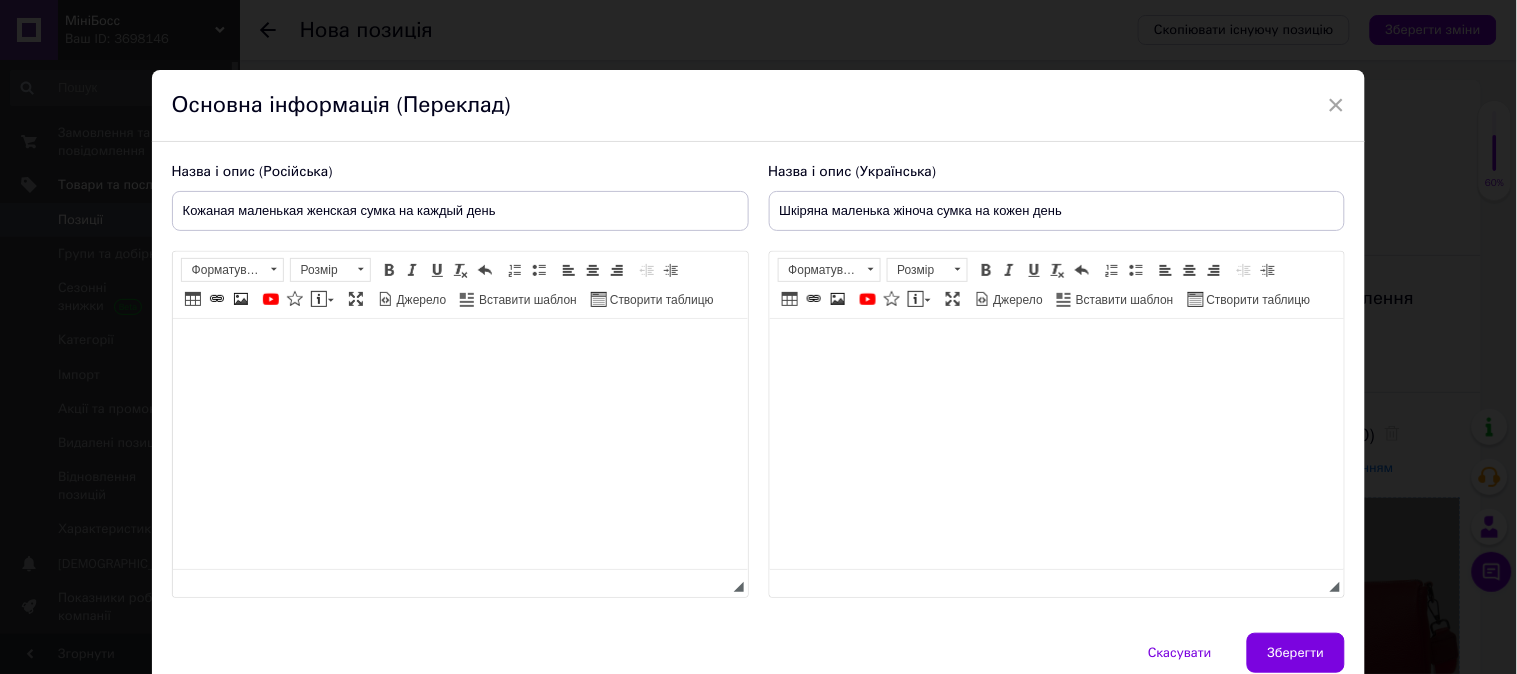 scroll, scrollTop: 0, scrollLeft: 0, axis: both 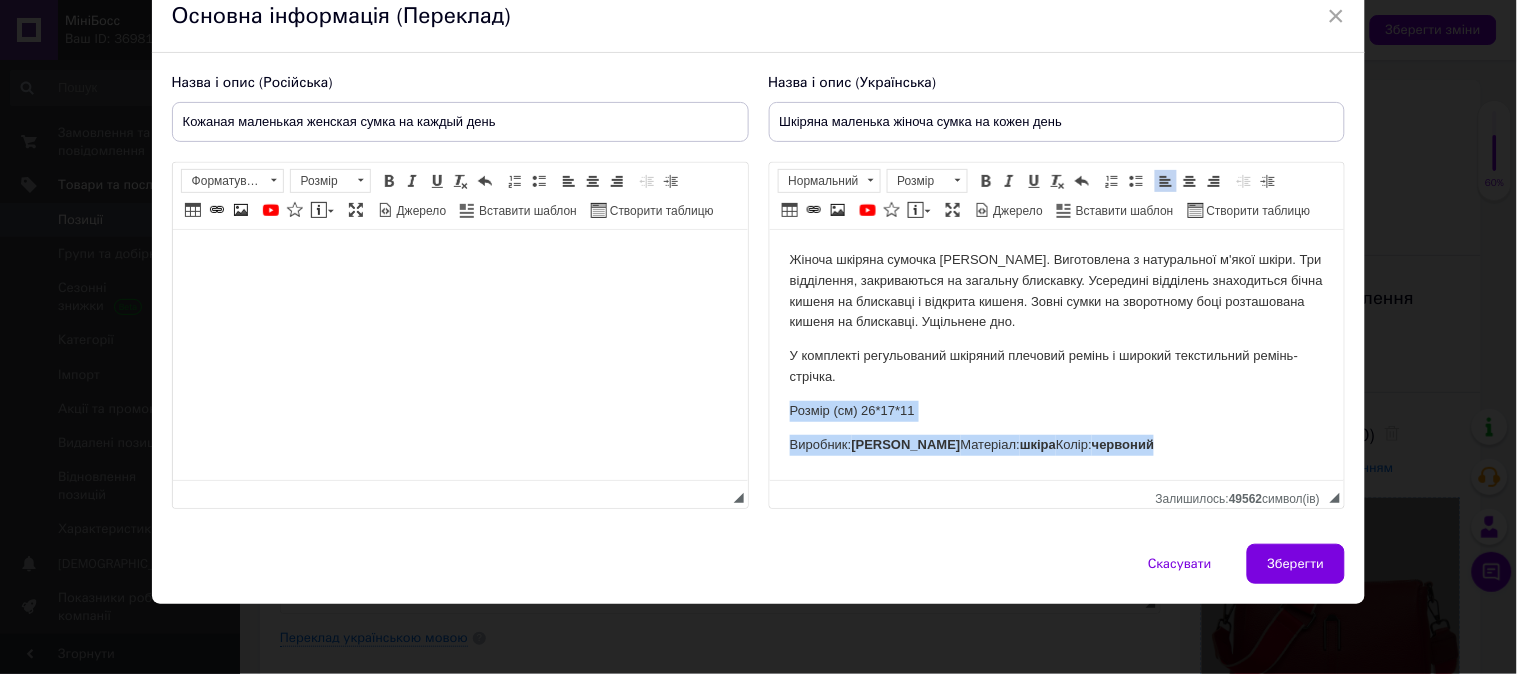 drag, startPoint x: 787, startPoint y: 410, endPoint x: 1317, endPoint y: 537, distance: 545.00366 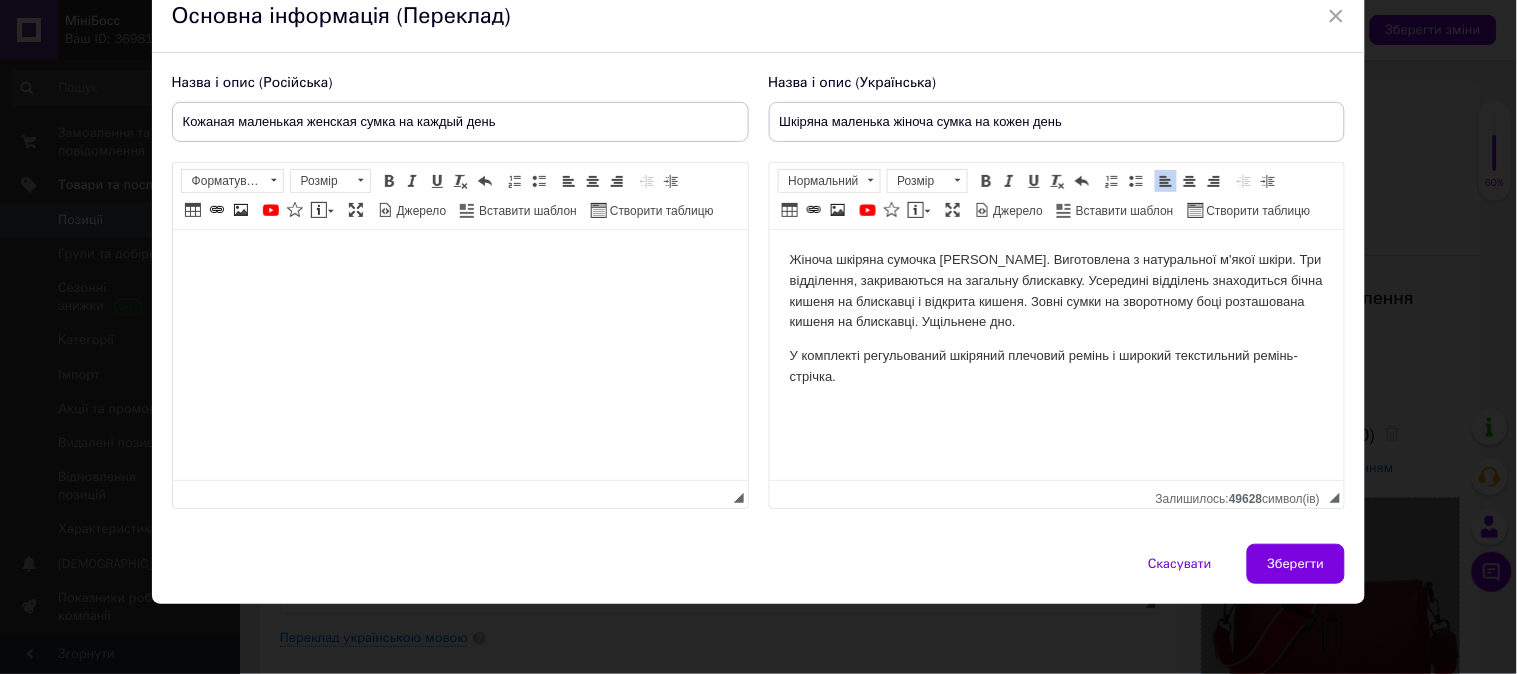 click on "Жіноча шкіряна сумочка Alex Rai. Виготовлена з натуральної м'якої шкіри. Три відділення, закриваються на загальну блискавку. Усередині відділень знаходиться бічна кишеня на блискавці і відкрита кишеня. Зовні сумки на зворотному боці розташована кишеня на блискавці. Ущільнене дно. У комплекті регульований шкіряний плечовий ремінь і широкий текстильний ремінь-стрічка." at bounding box center [1056, 336] 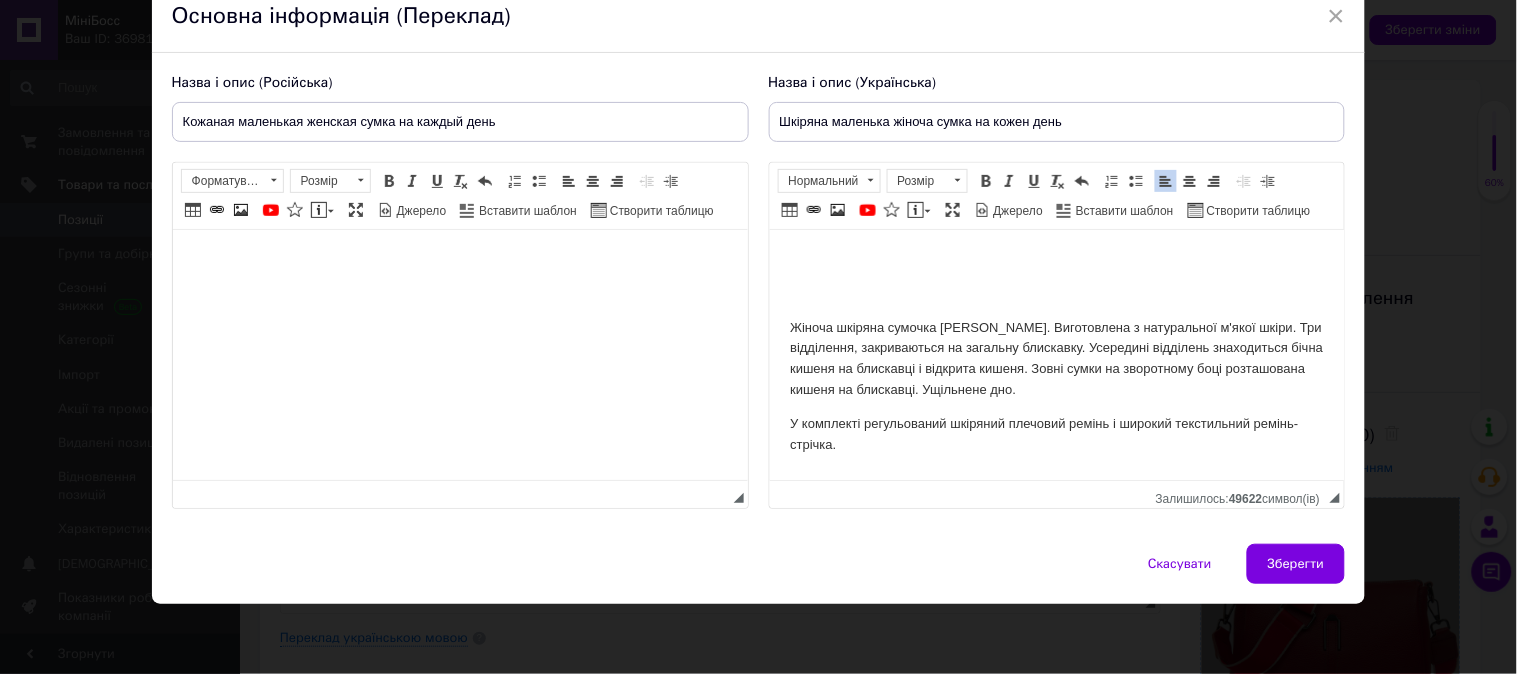 click at bounding box center (1056, 260) 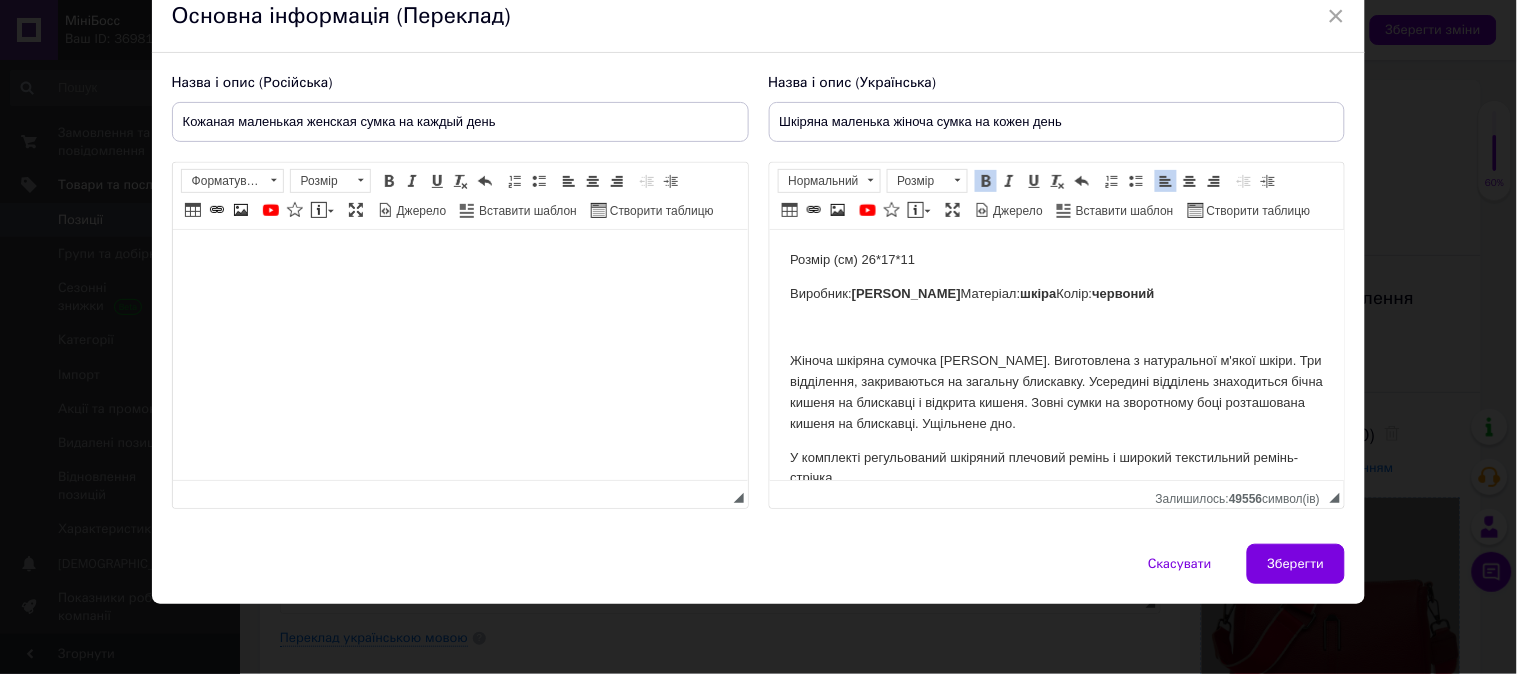 drag, startPoint x: 906, startPoint y: 289, endPoint x: 1074, endPoint y: 362, distance: 183.17477 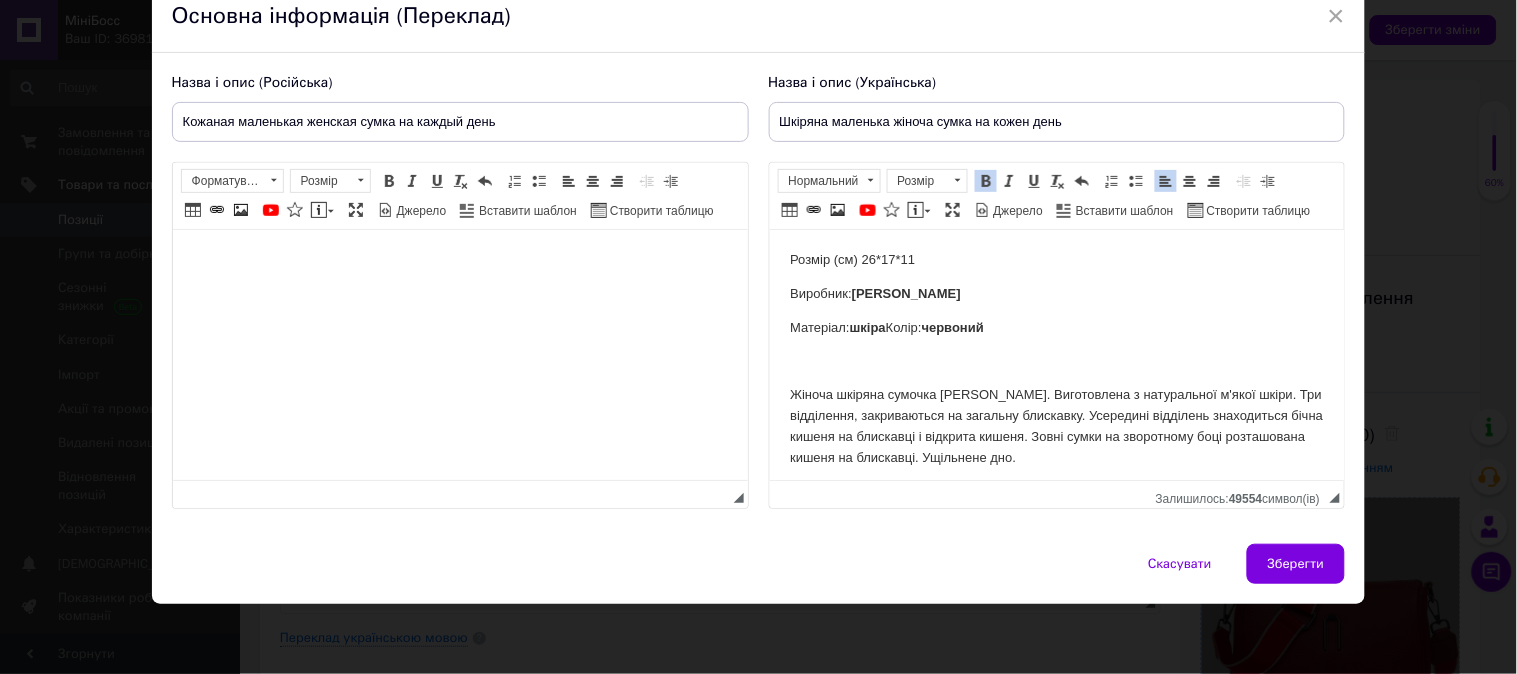 click on "шкіра" at bounding box center (867, 327) 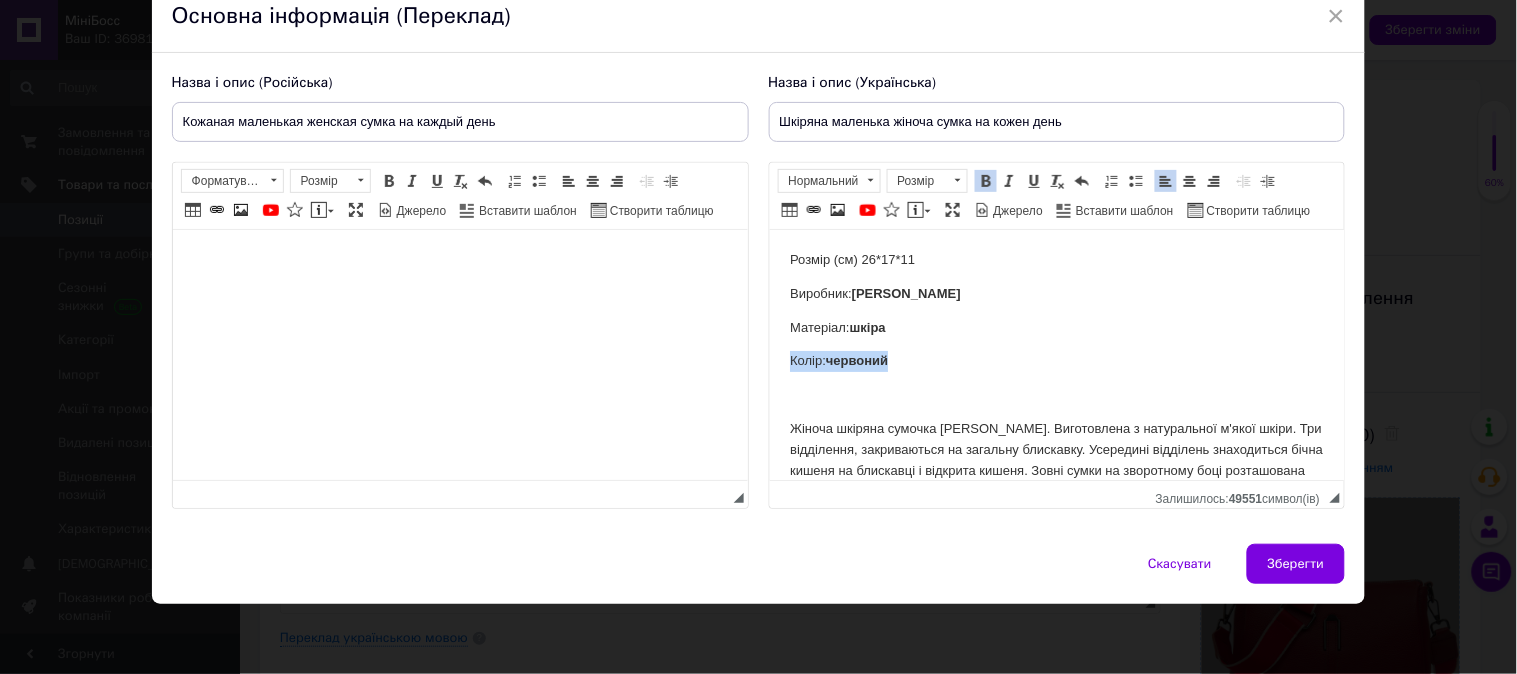 drag, startPoint x: 914, startPoint y: 357, endPoint x: 1338, endPoint y: 348, distance: 424.09552 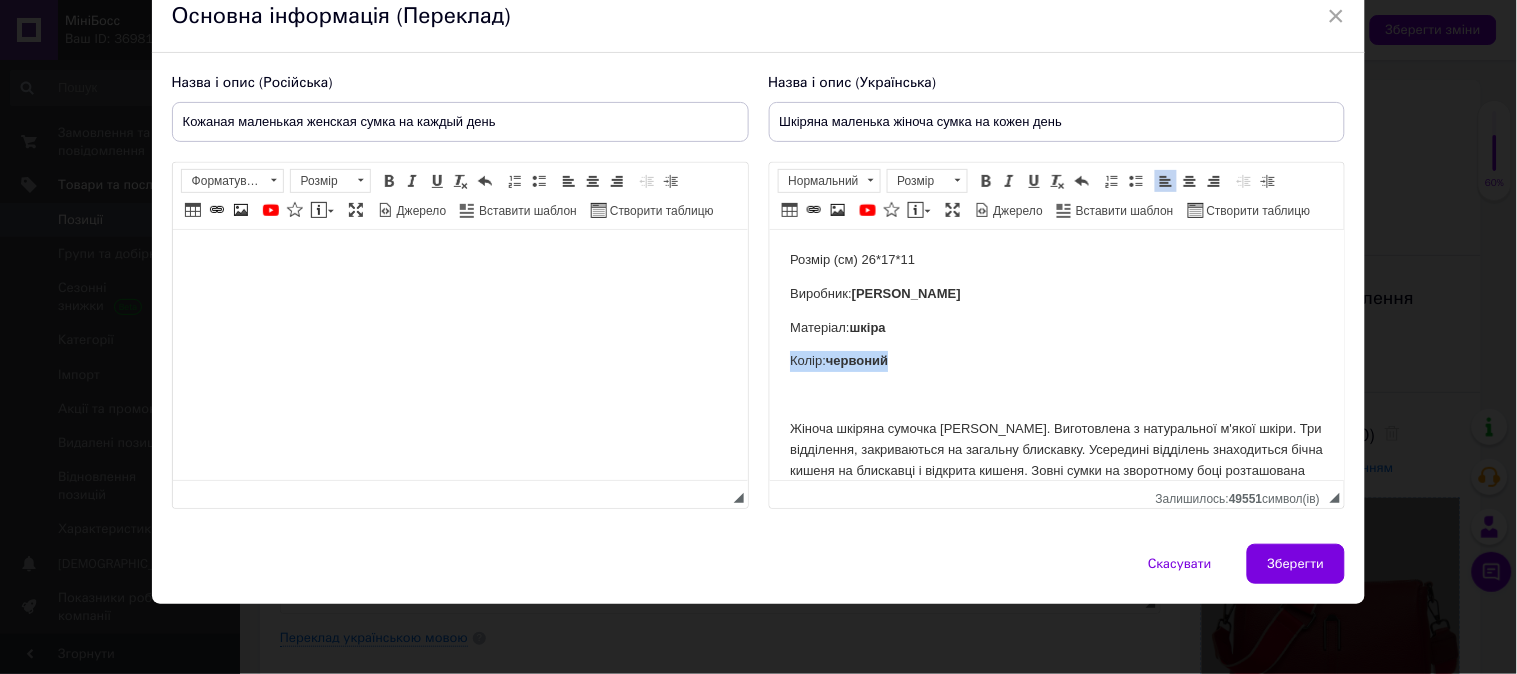 type 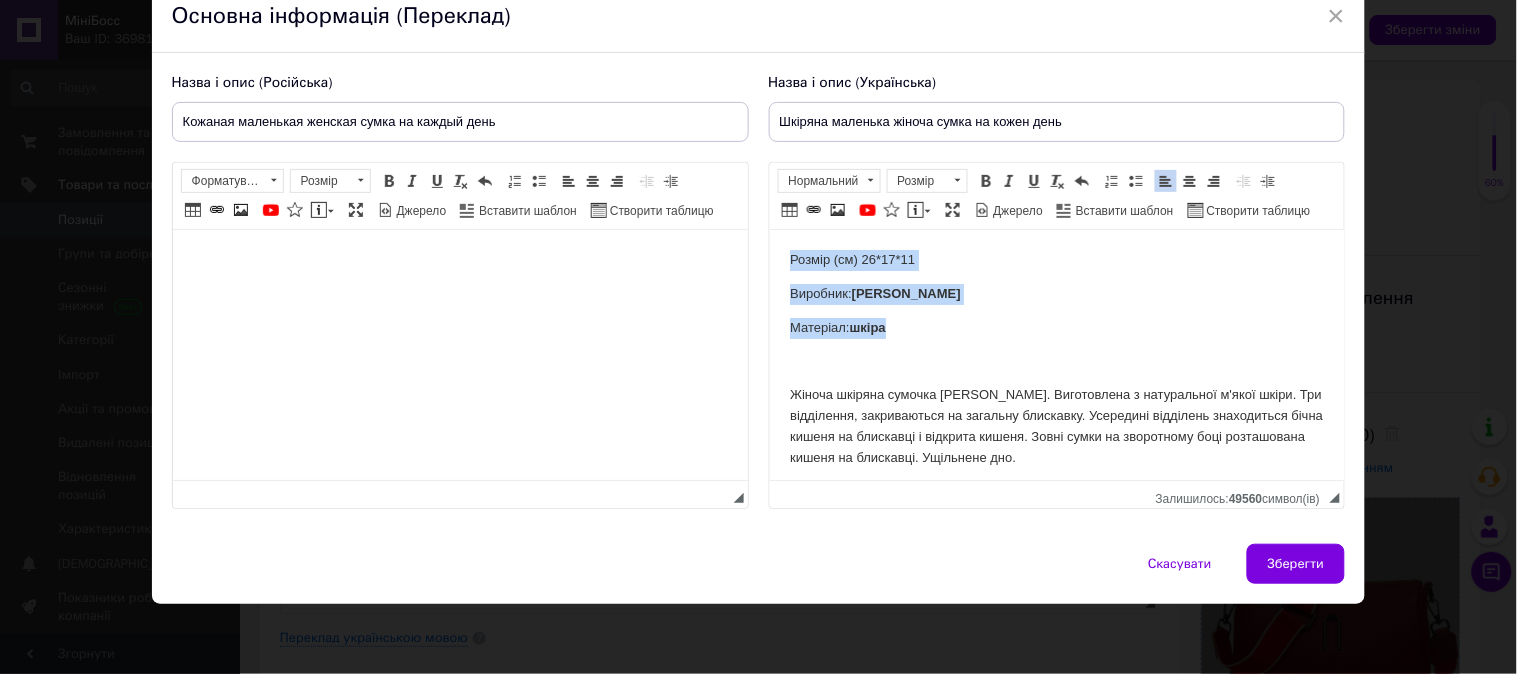 drag, startPoint x: 901, startPoint y: 337, endPoint x: 1523, endPoint y: 421, distance: 627.6464 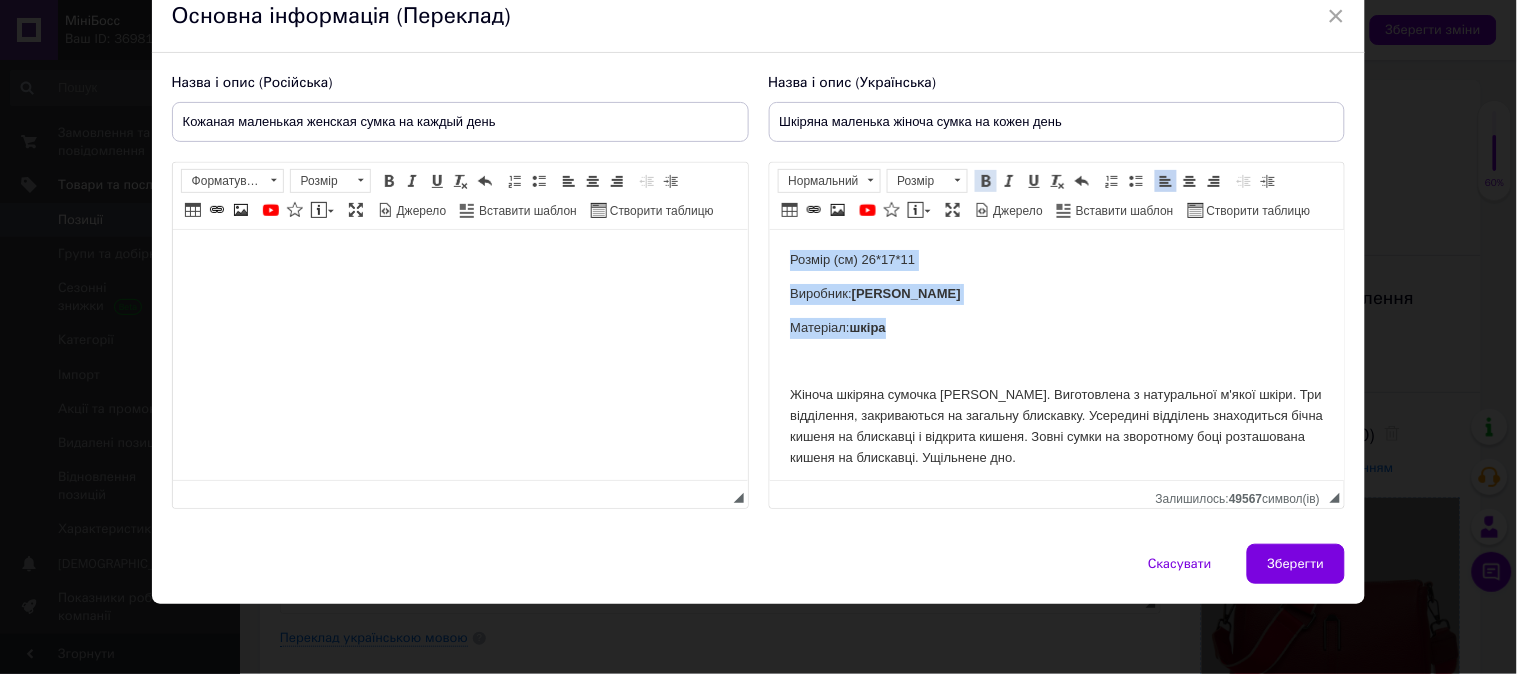 click at bounding box center (986, 181) 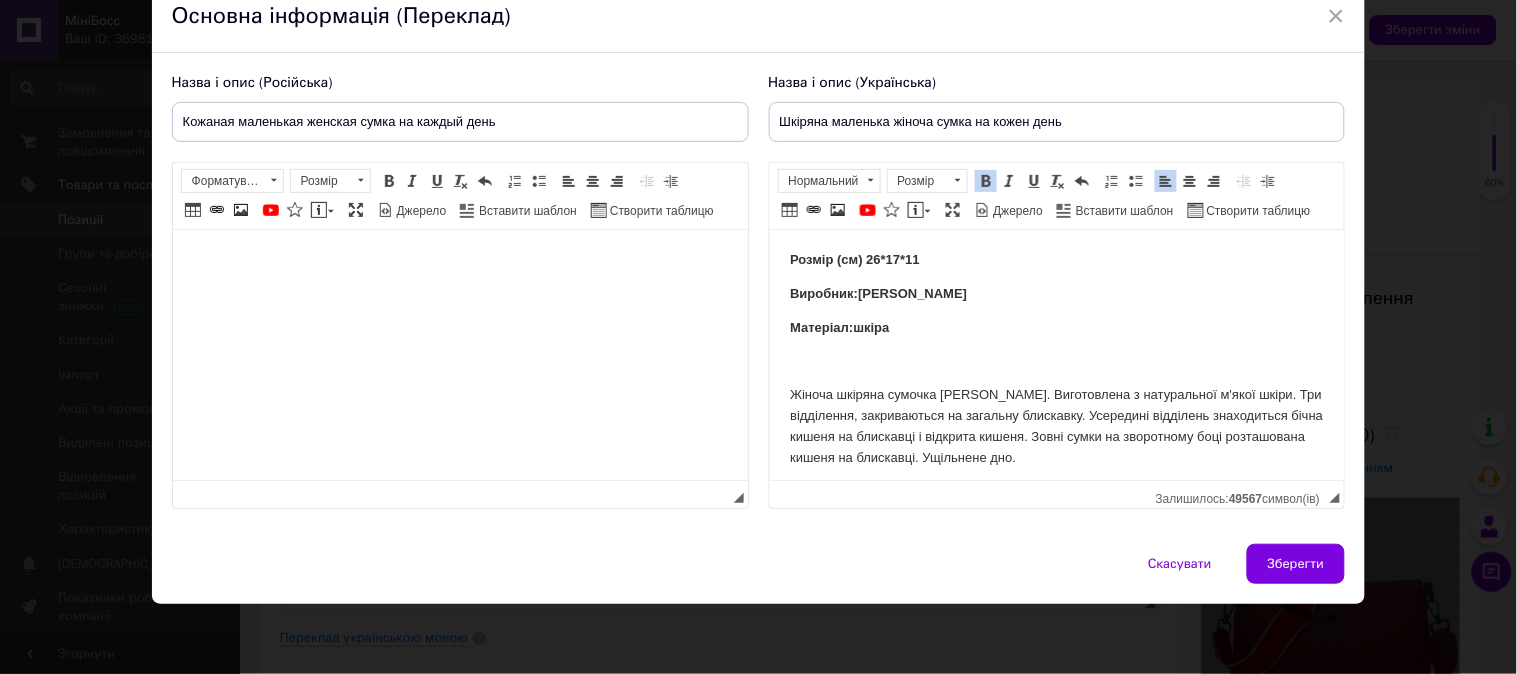 click on "Розмір (см) 26*17*11 Виробник:ALEX RA Матеріал:шкіра Жіноча шкіряна сумочка Alex Rai. Виготовлена з натуральної м'якої шкіри. Три відділення, закриваються на загальну блискавку. Усередині відділень знаходиться бічна кишеня на блискавці і відкрита кишеня. Зовні сумки на зворотному боці розташована кишеня на блискавці. Ущільнене дно. У комплекті регульований шкіряний плечовий ремінь і широкий текстильний ремінь-стрічка." at bounding box center [1056, 403] 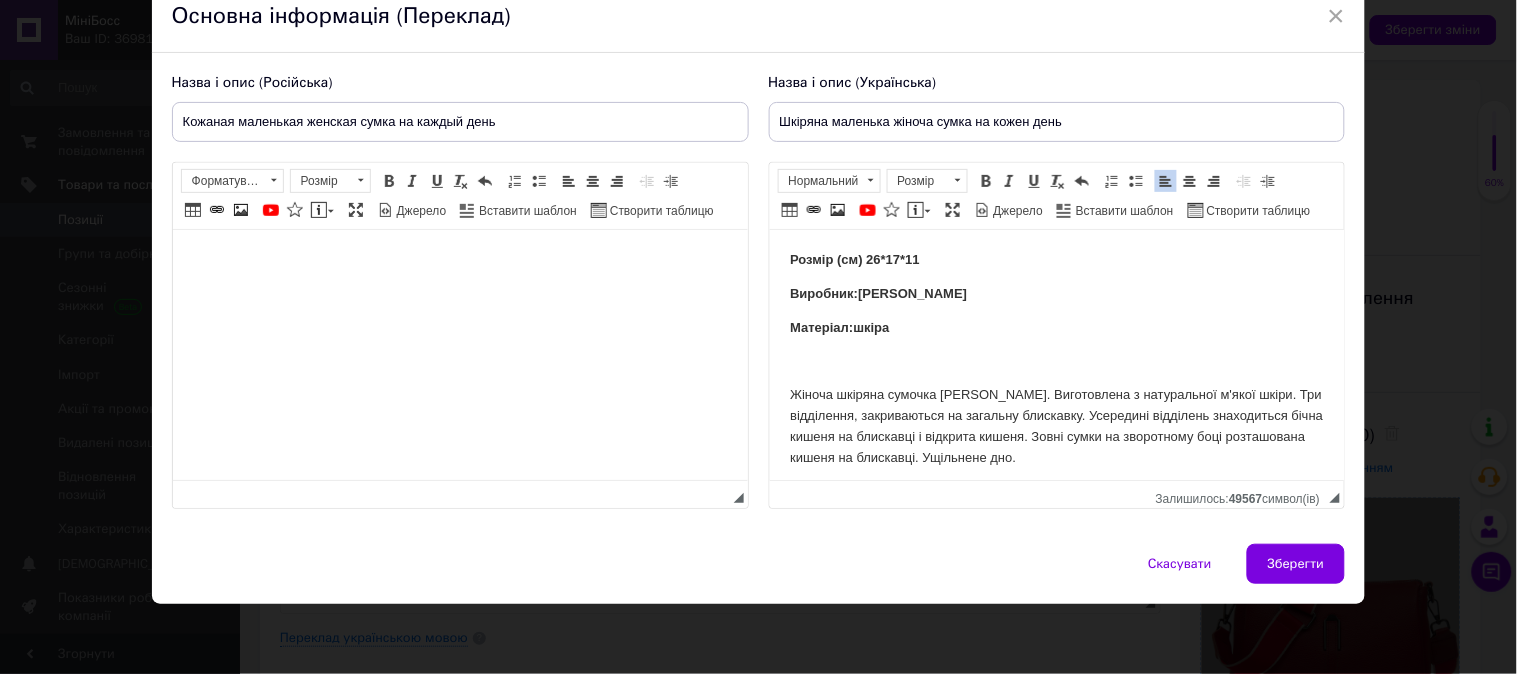 drag, startPoint x: 844, startPoint y: 325, endPoint x: 858, endPoint y: 327, distance: 14.142136 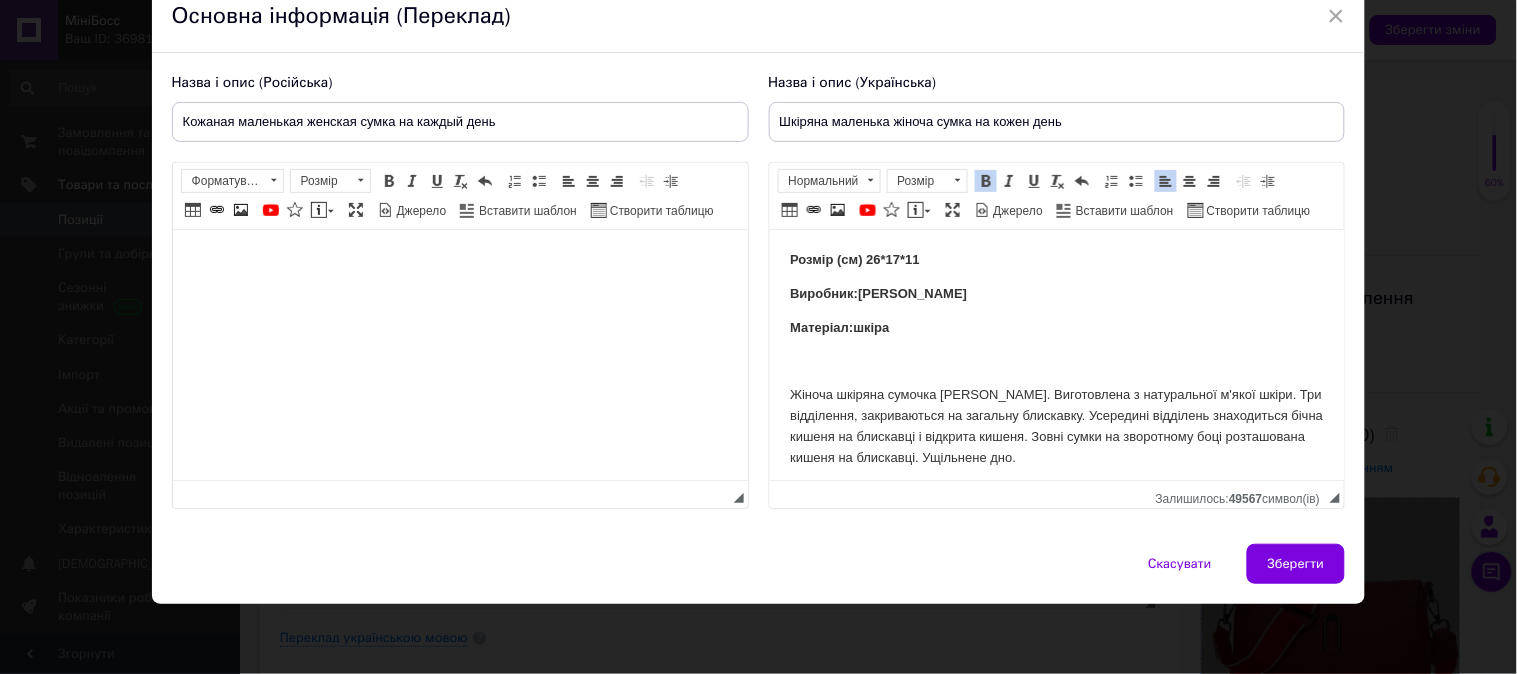 click on "Матеріал:шкіра" at bounding box center (1056, 328) 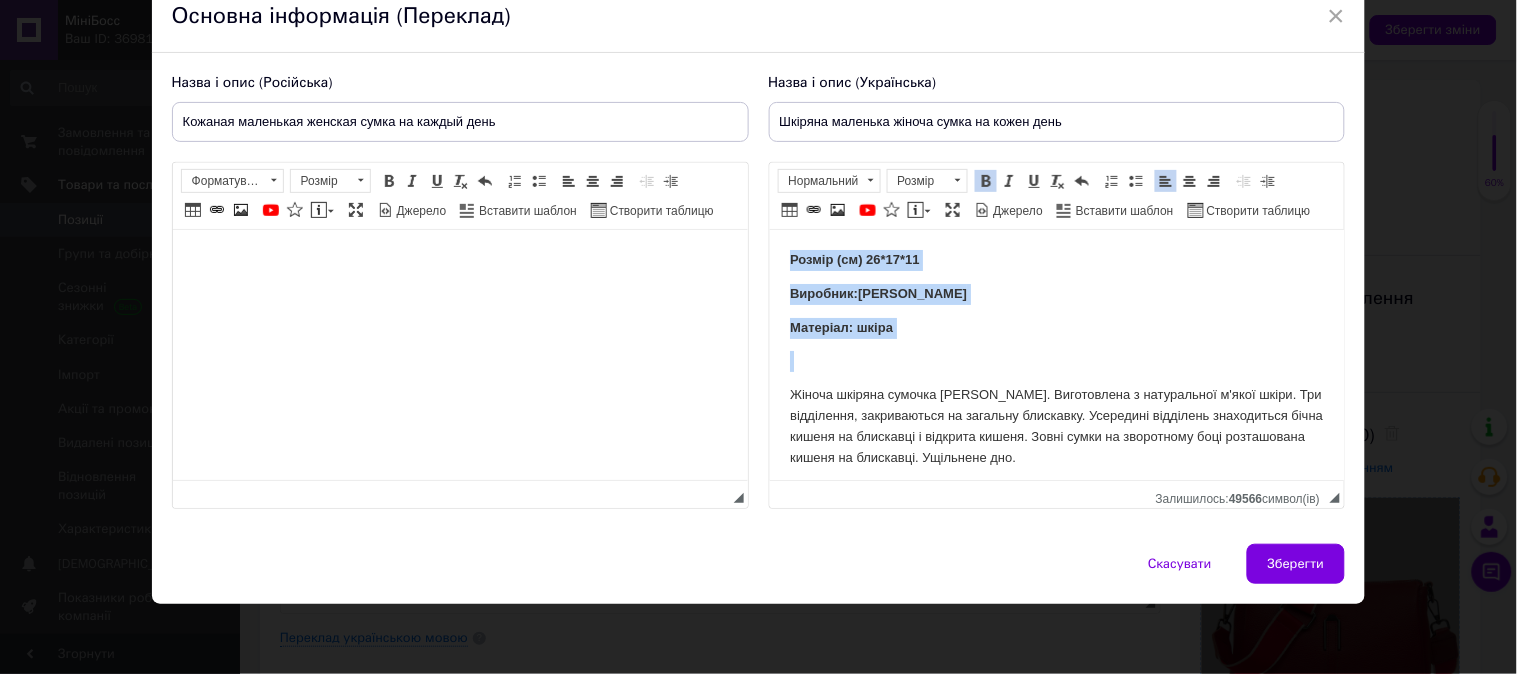 drag, startPoint x: 854, startPoint y: 283, endPoint x: 784, endPoint y: 230, distance: 87.80091 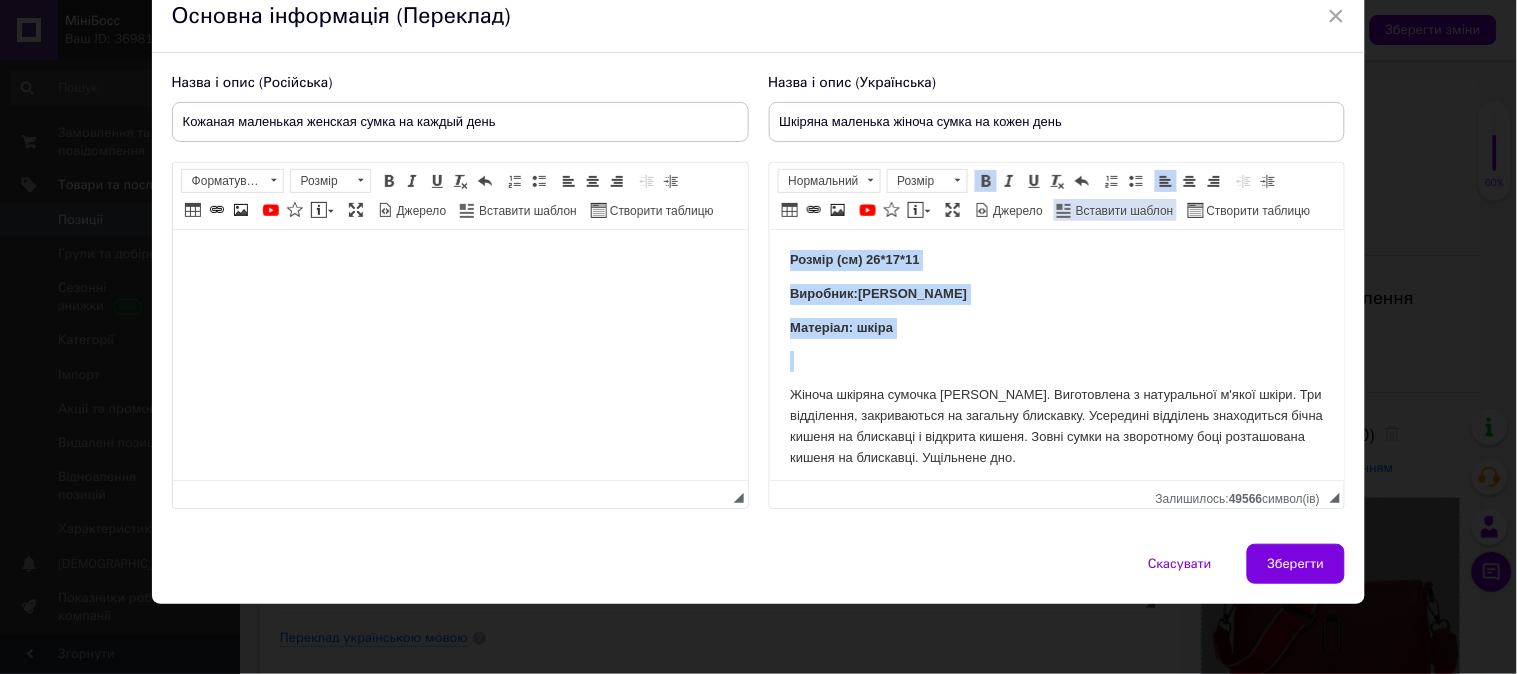 drag, startPoint x: 863, startPoint y: 146, endPoint x: 858, endPoint y: 206, distance: 60.207973 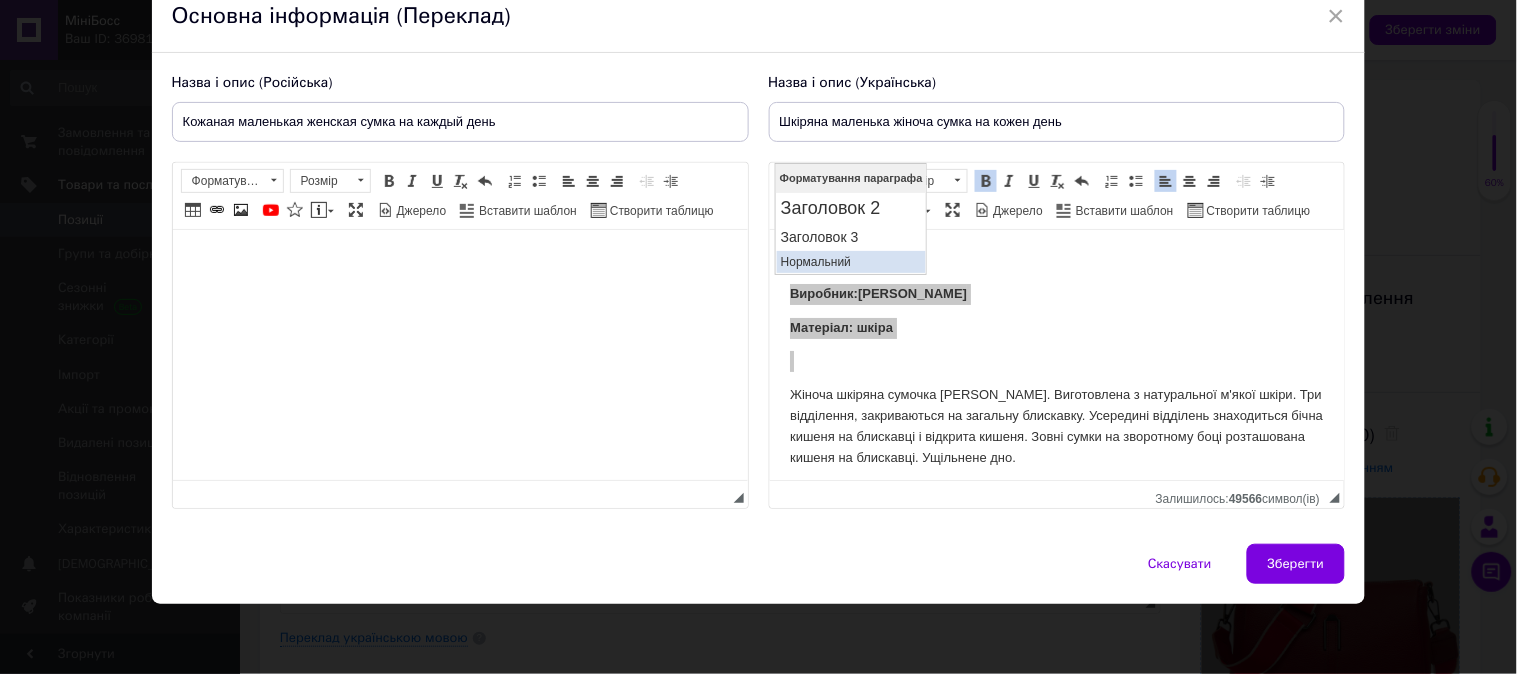 scroll, scrollTop: 0, scrollLeft: 0, axis: both 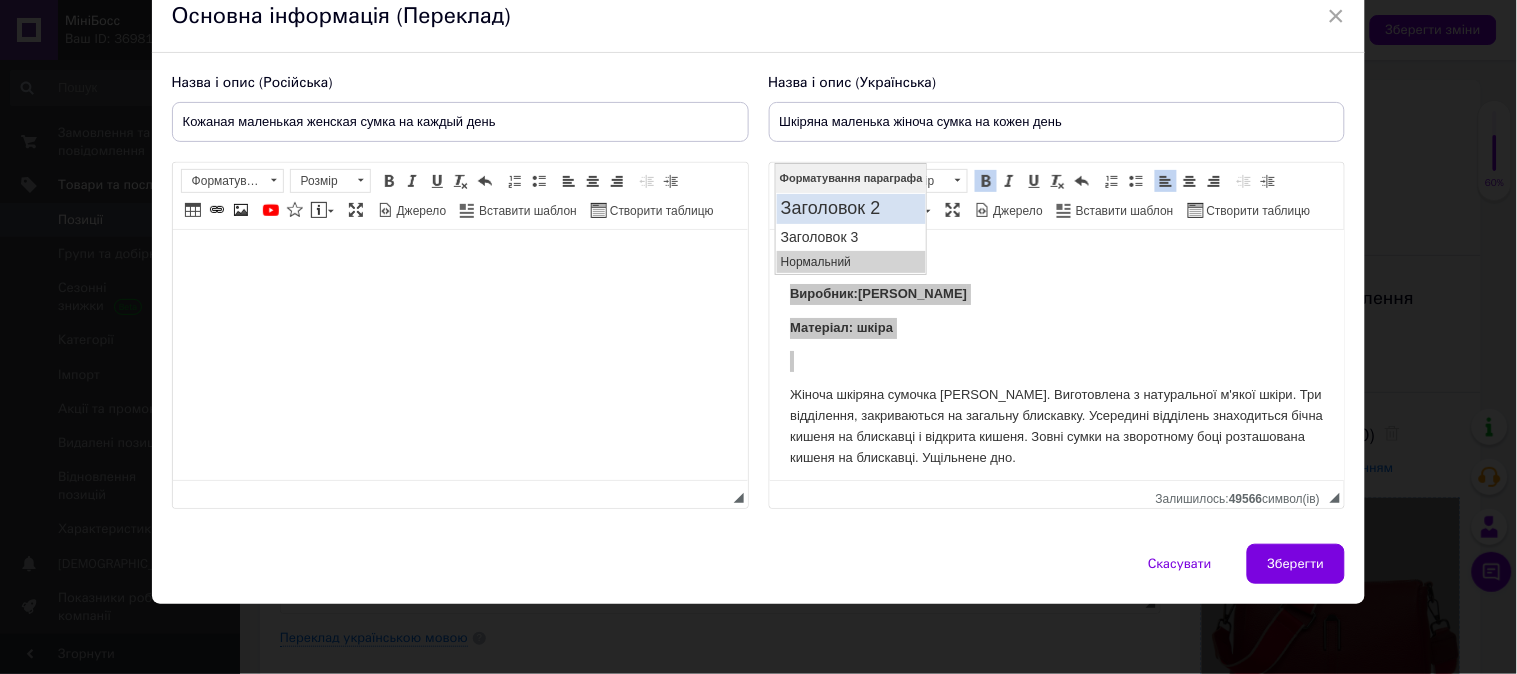 click on "Заголовок 2" at bounding box center [850, 208] 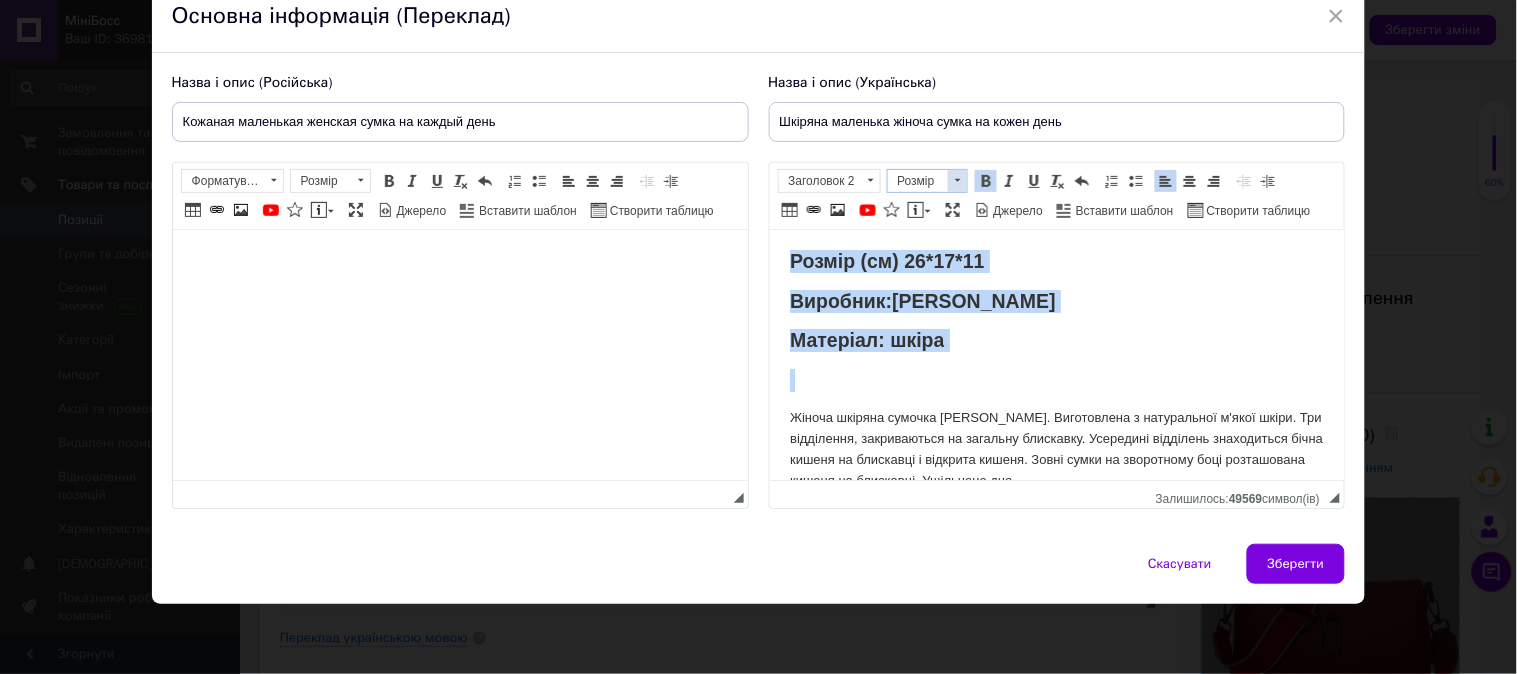 click at bounding box center [957, 181] 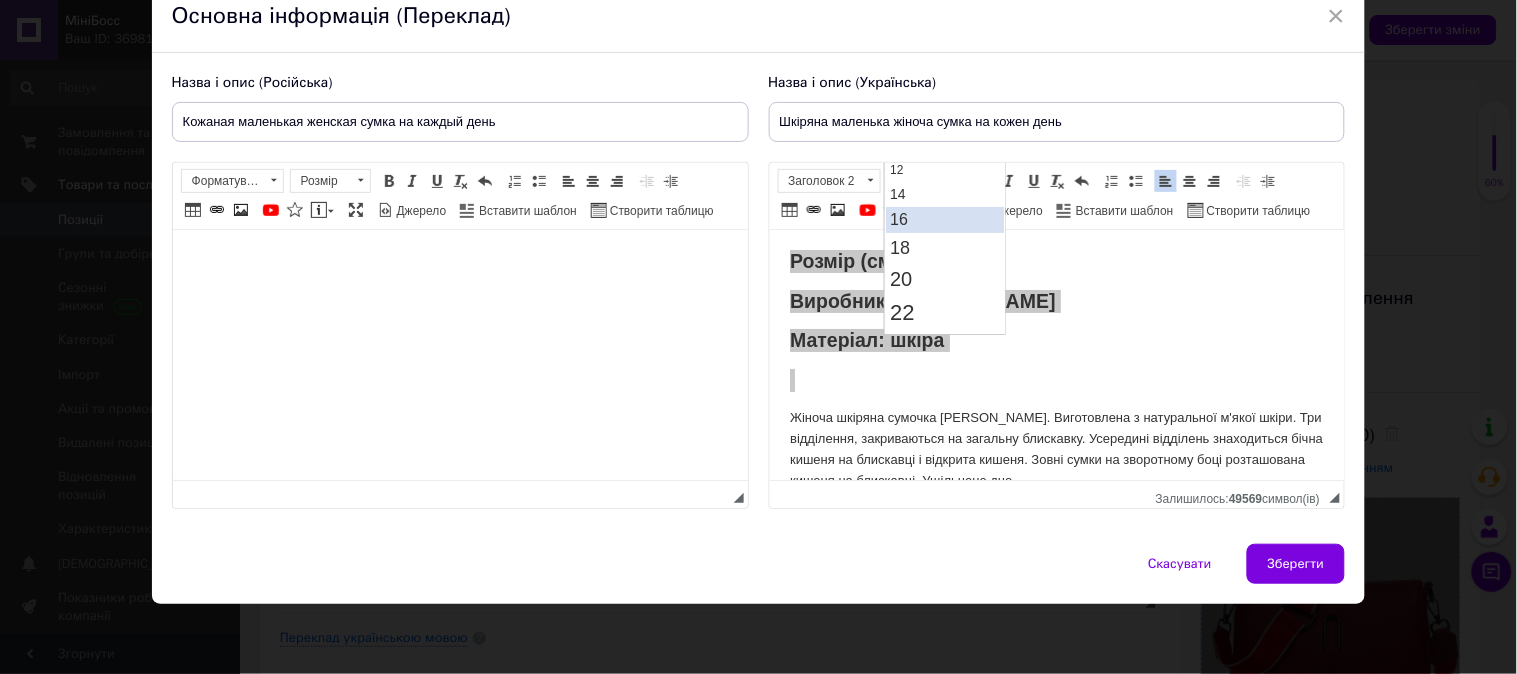 scroll, scrollTop: 111, scrollLeft: 0, axis: vertical 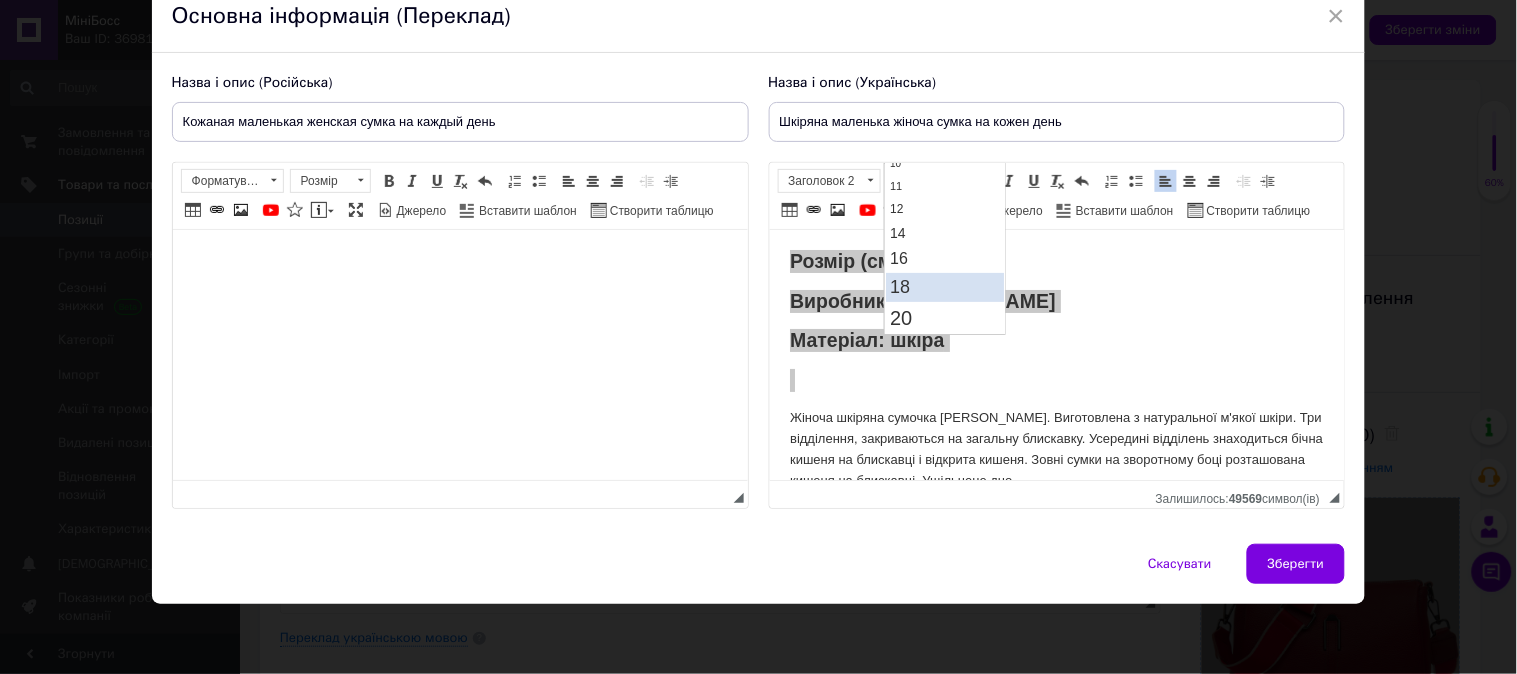 drag, startPoint x: 917, startPoint y: 275, endPoint x: 1077, endPoint y: 252, distance: 161.64467 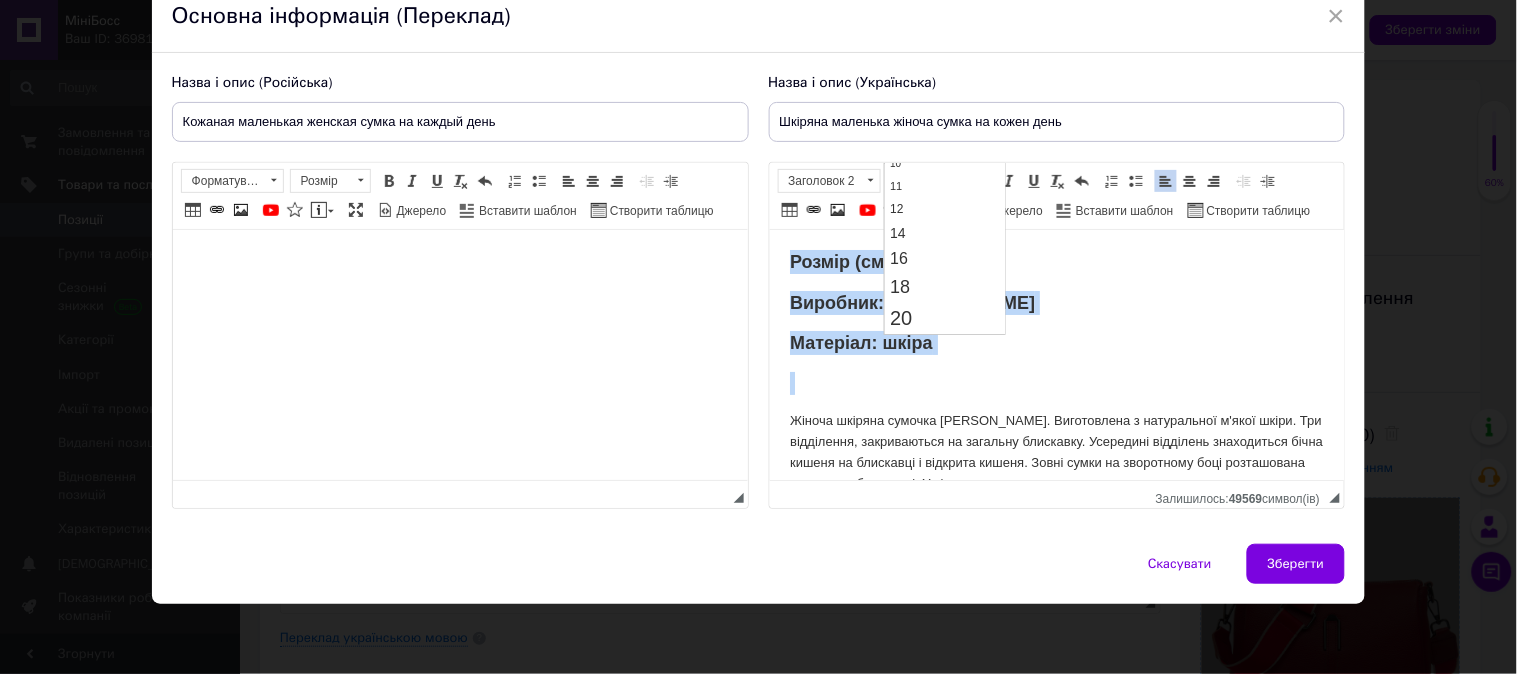 scroll, scrollTop: 0, scrollLeft: 0, axis: both 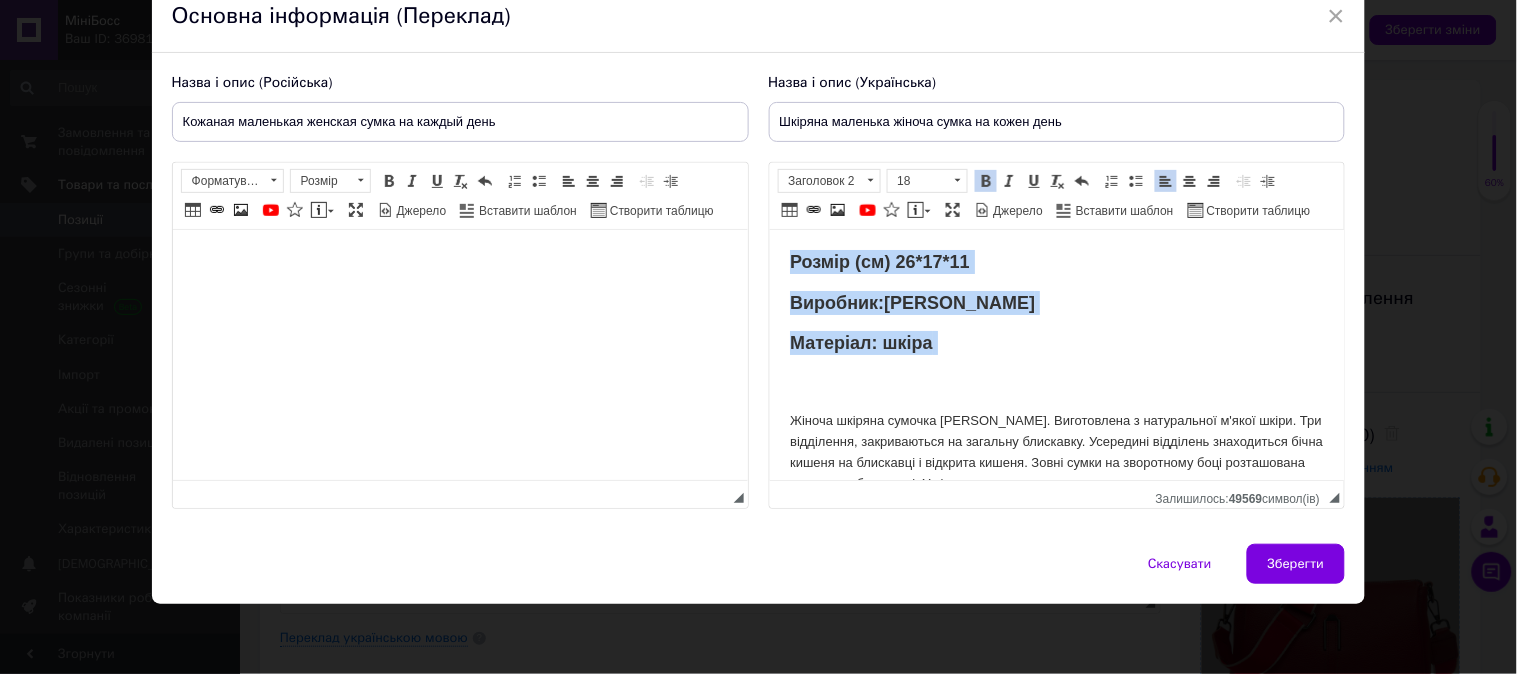 click on "Матеріал: шкіра" at bounding box center (1056, 343) 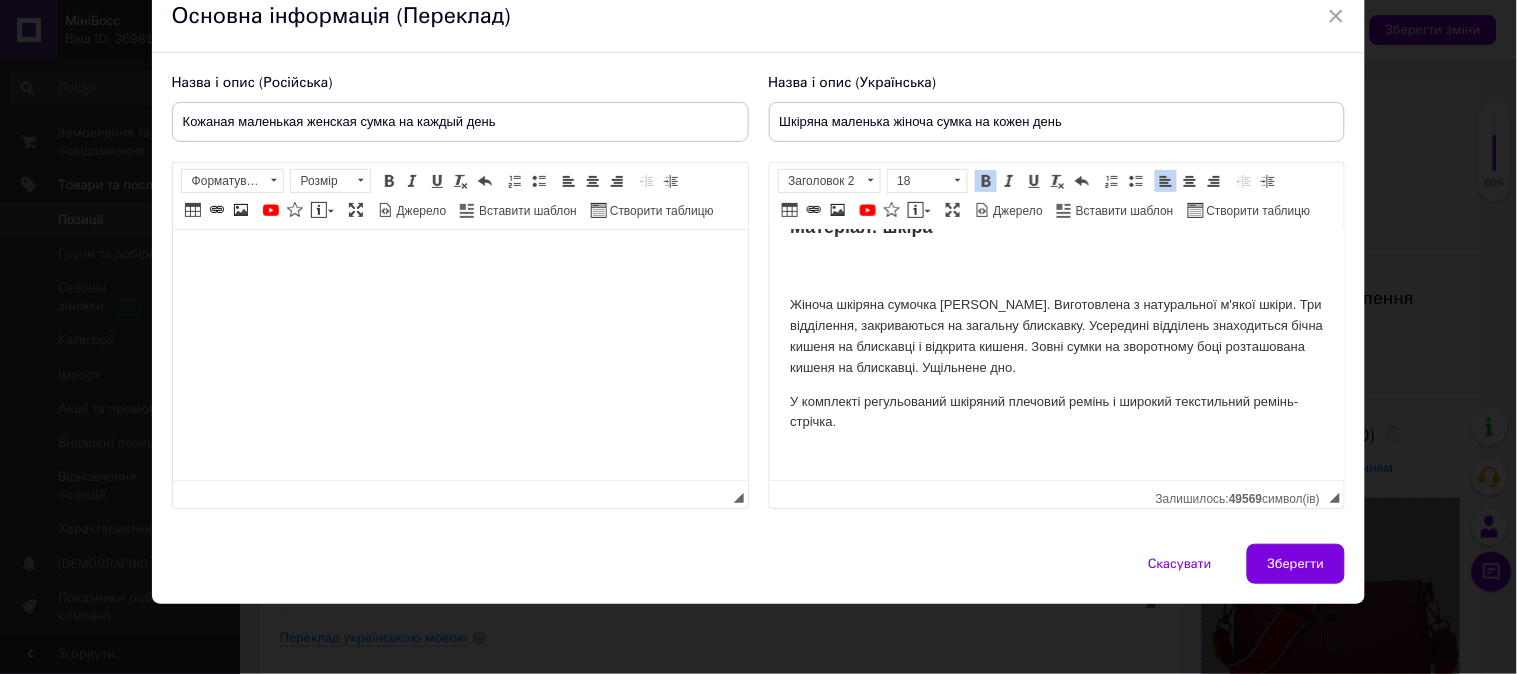 scroll, scrollTop: 120, scrollLeft: 0, axis: vertical 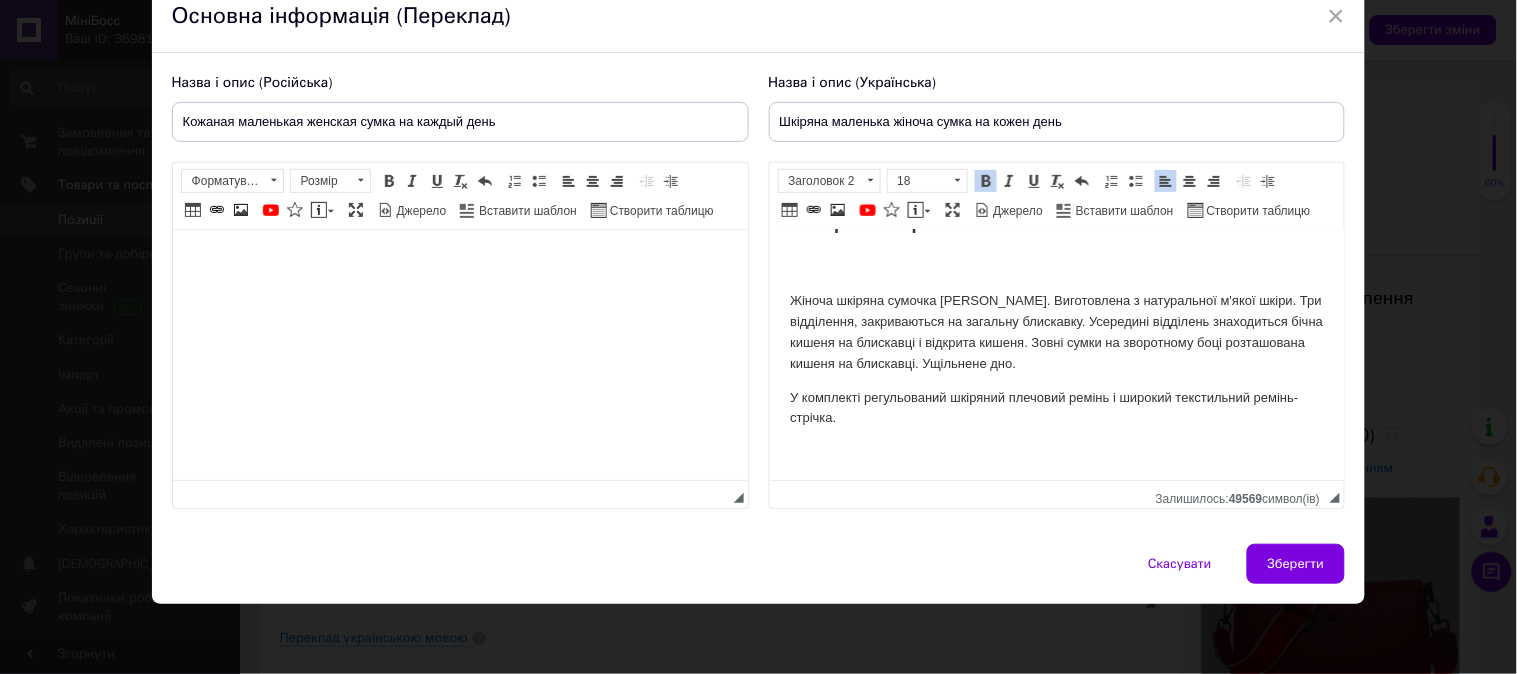 drag, startPoint x: 992, startPoint y: 291, endPoint x: 727, endPoint y: 302, distance: 265.2282 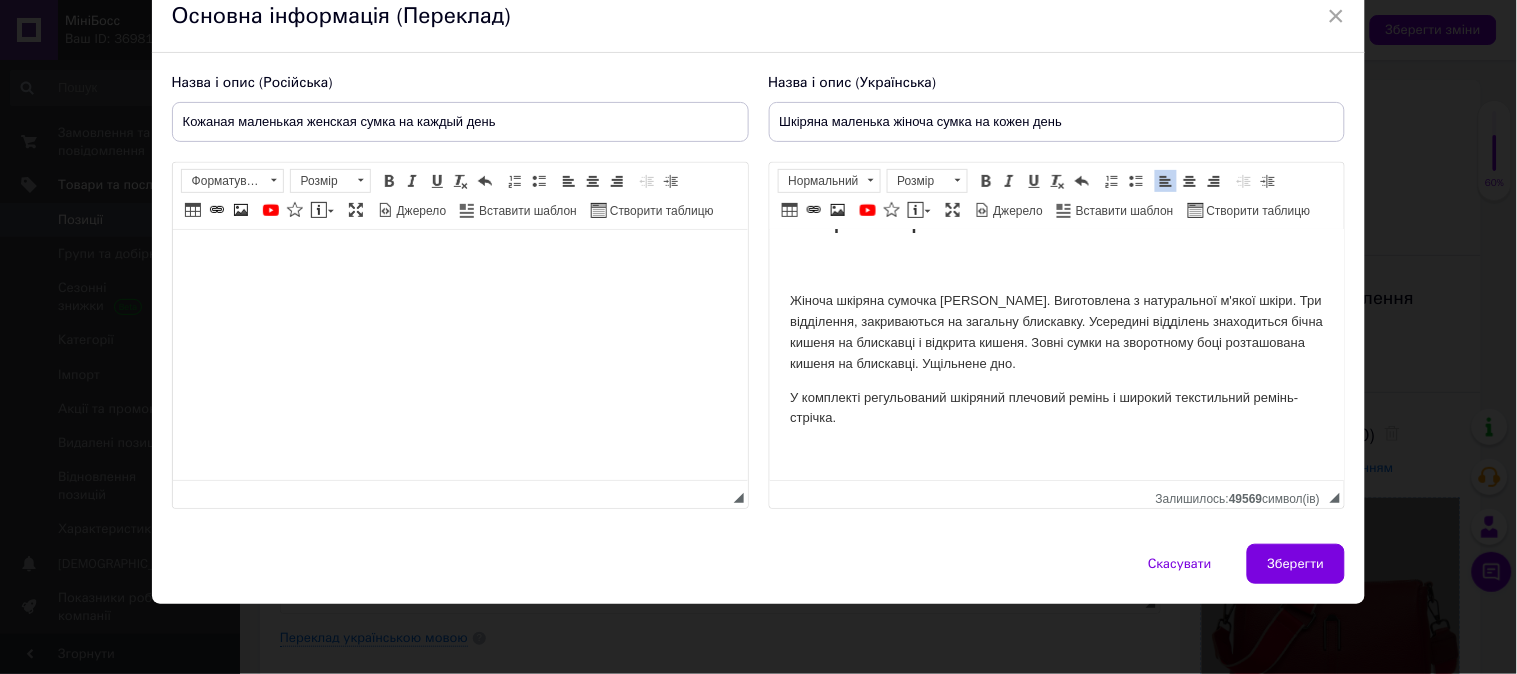 click on "Жіноча шкіряна сумочка Alex Rai. Виготовлена з натуральної м'якої шкіри. Три відділення, закриваються на загальну блискавку. Усередині відділень знаходиться бічна кишеня на блискавці і відкрита кишеня. Зовні сумки на зворотному боці розташована кишеня на блискавці. Ущільнене дно." at bounding box center [1056, 332] 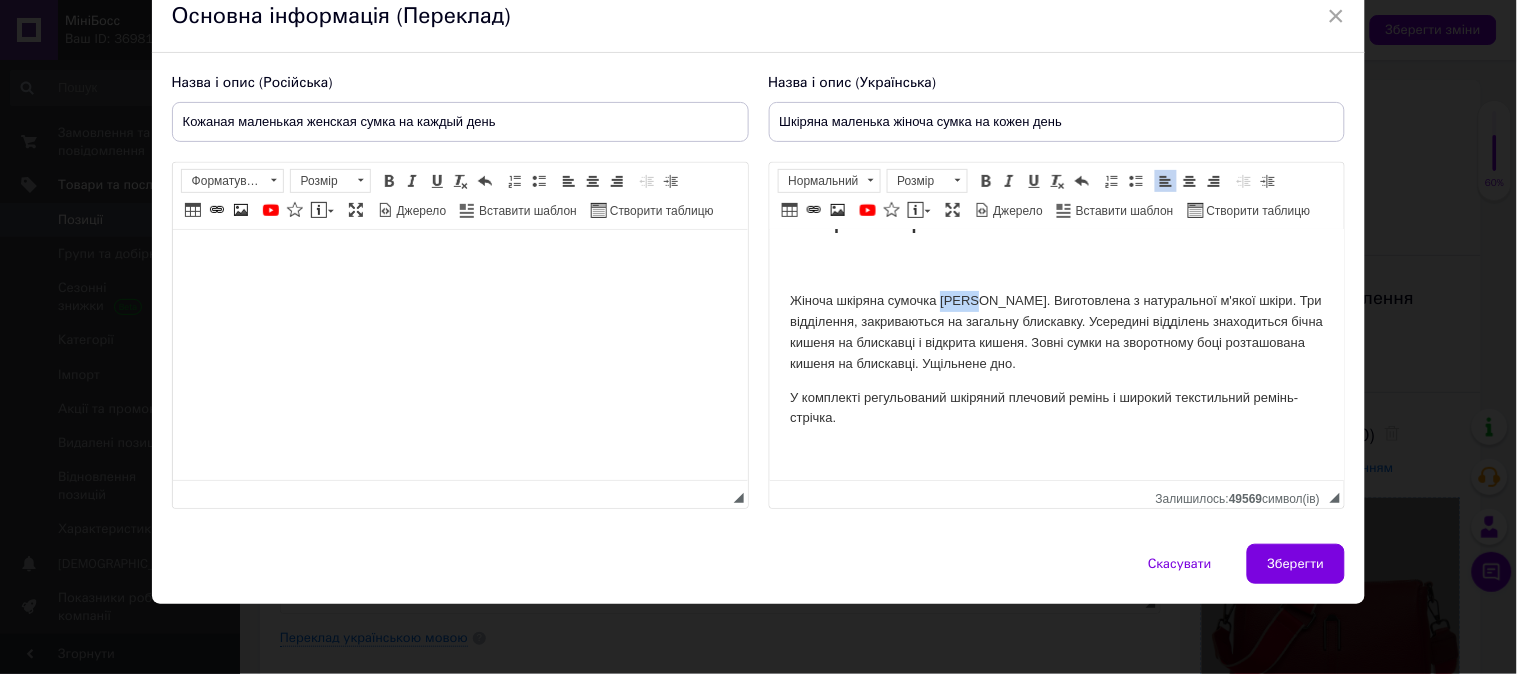 click on "Жіноча шкіряна сумочка Alex Rai. Виготовлена з натуральної м'якої шкіри. Три відділення, закриваються на загальну блискавку. Усередині відділень знаходиться бічна кишеня на блискавці і відкрита кишеня. Зовні сумки на зворотному боці розташована кишеня на блискавці. Ущільнене дно." at bounding box center [1056, 332] 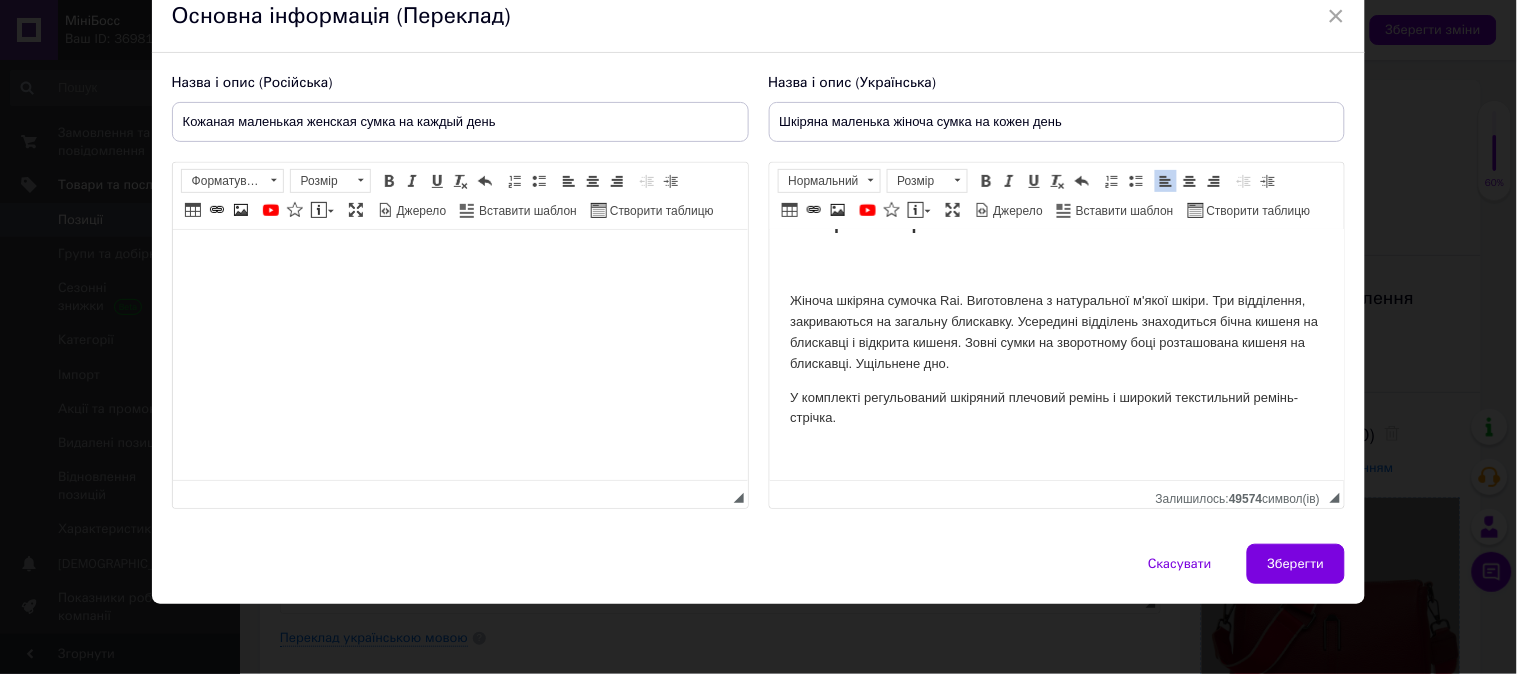 click on "Жіноча шкіряна сумочка Rai. Виготовлена з натуральної м'якої шкіри. Три відділення, закриваються на загальну блискавку. Усередині відділень знаходиться бічна кишеня на блискавці і відкрита кишеня. Зовні сумки на зворотному боці розташована кишеня на блискавці. Ущільнене дно." at bounding box center (1056, 332) 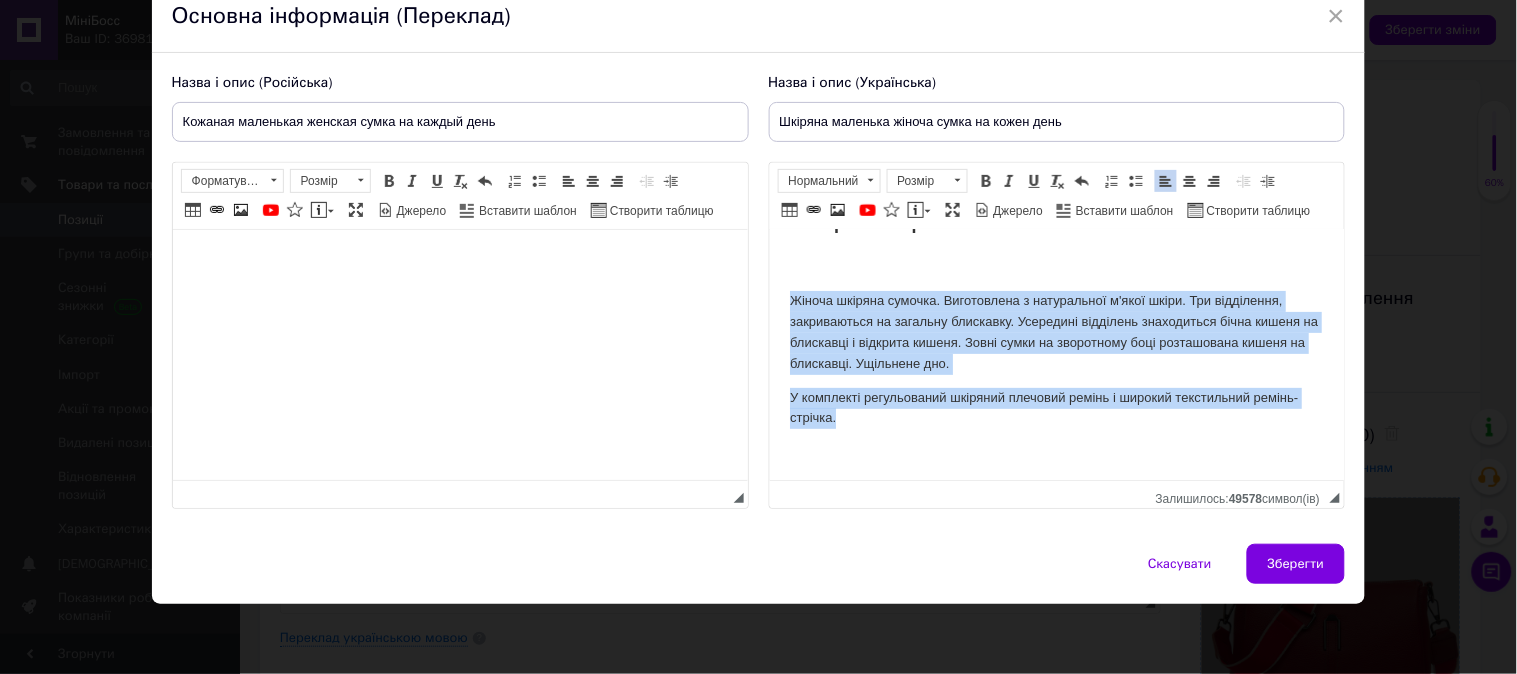 drag, startPoint x: 787, startPoint y: 409, endPoint x: 772, endPoint y: 306, distance: 104.0865 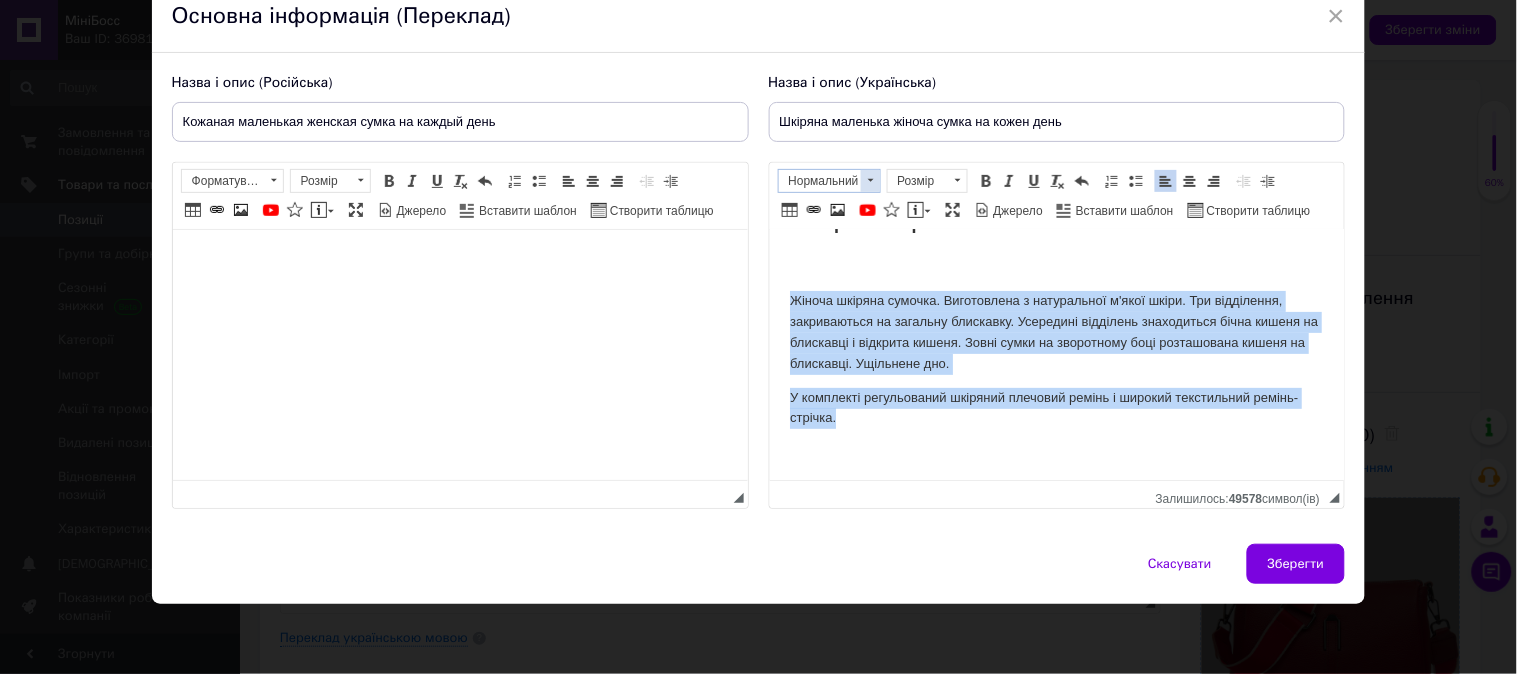 click at bounding box center [870, 181] 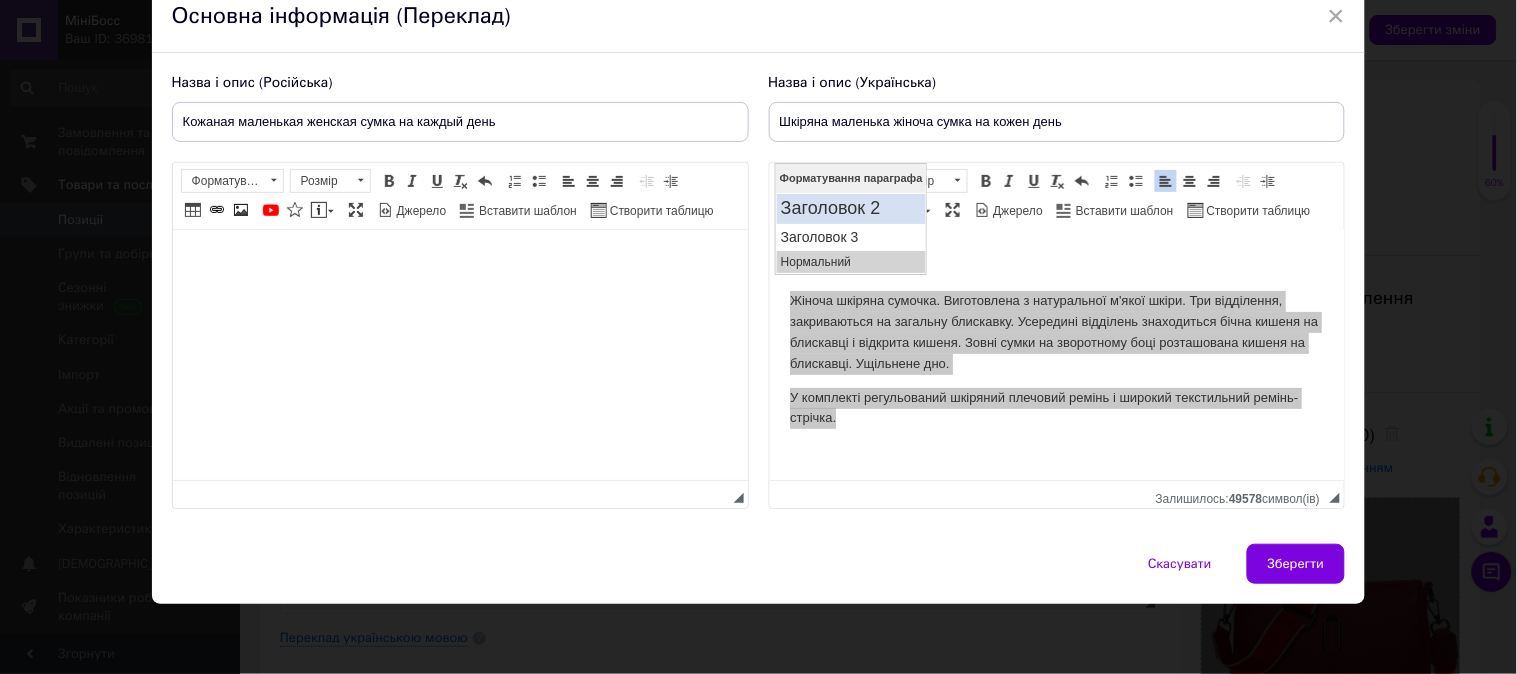 click on "Заголовок 2" at bounding box center [850, 208] 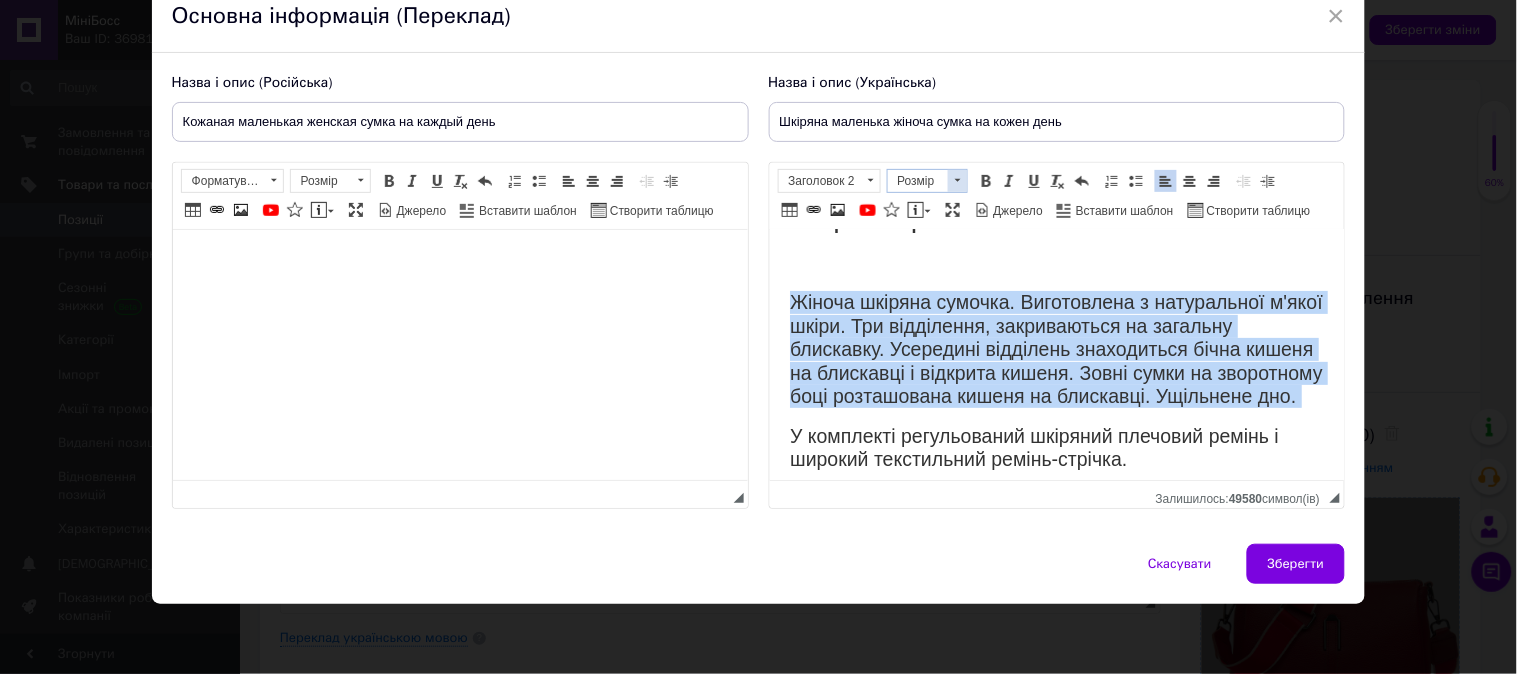 click at bounding box center [957, 181] 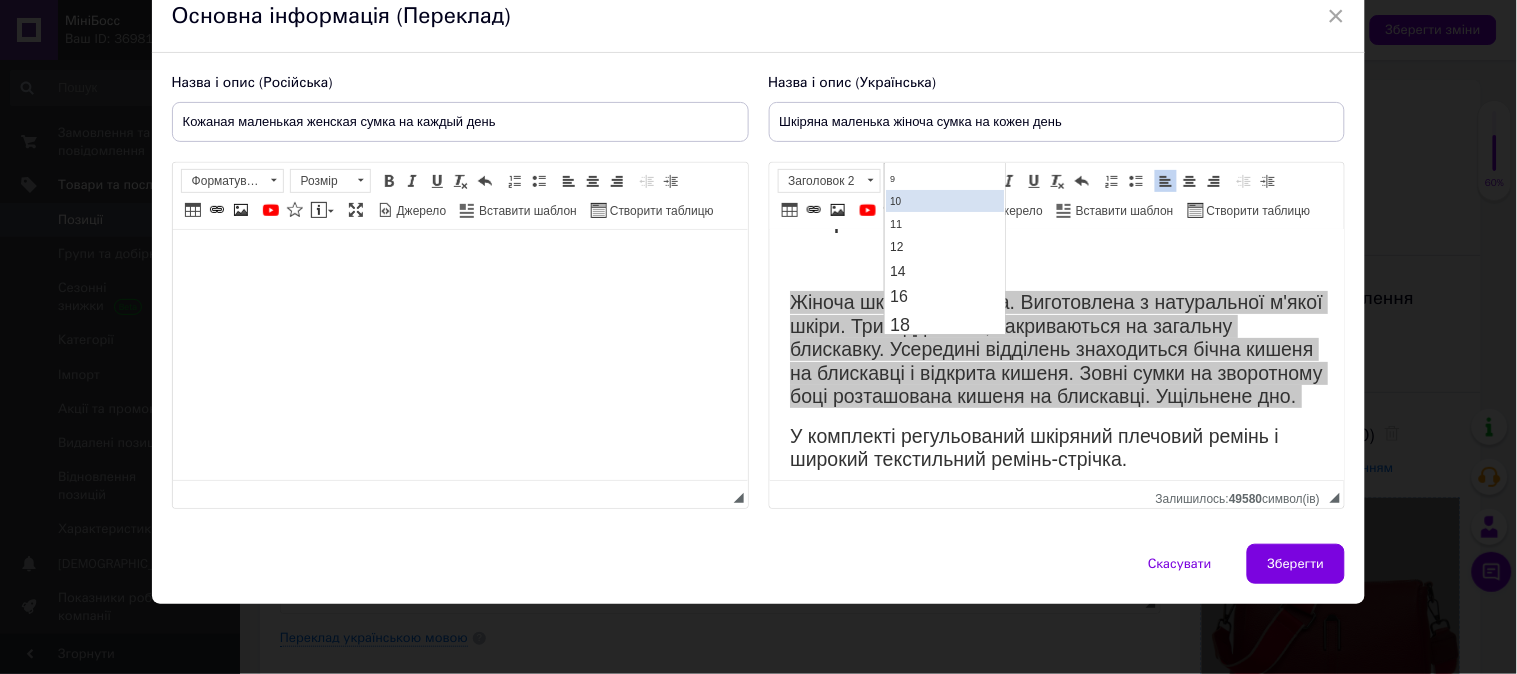scroll, scrollTop: 111, scrollLeft: 0, axis: vertical 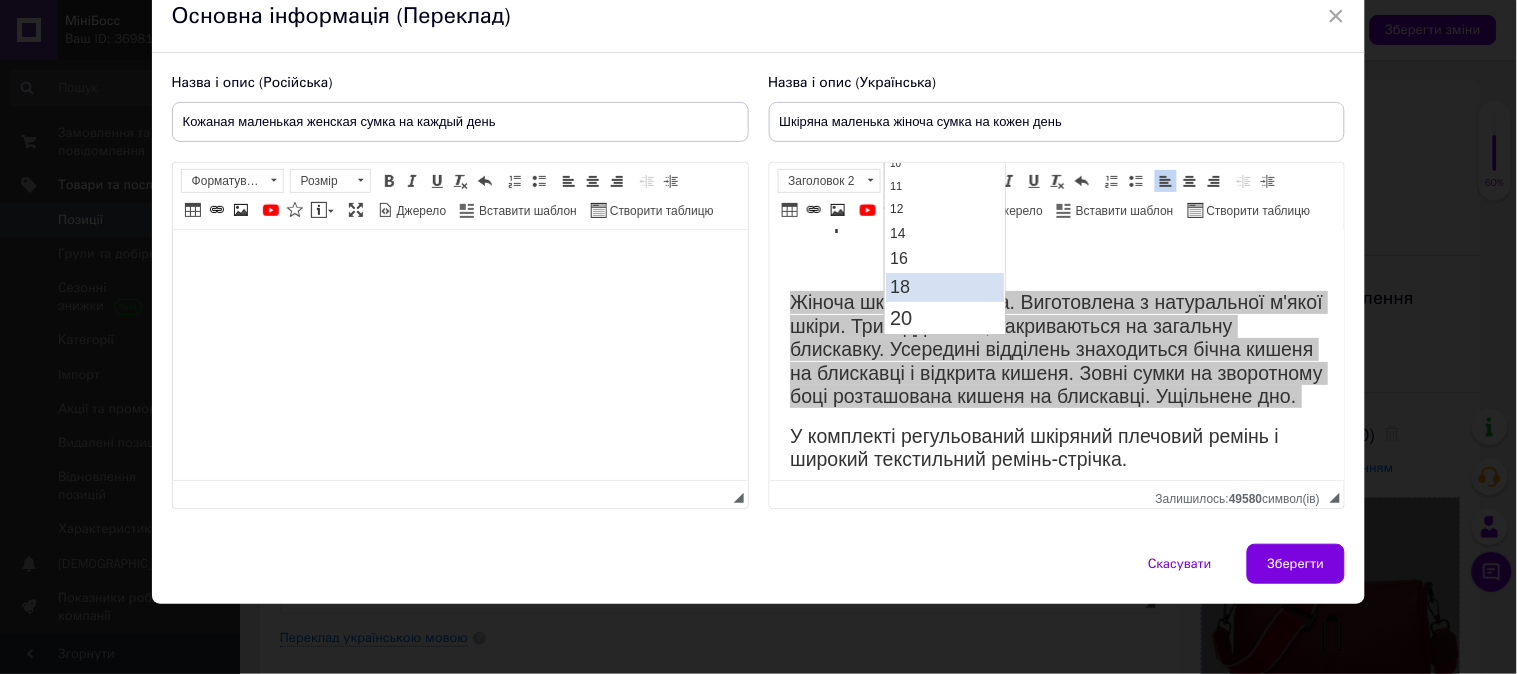 click on "18" at bounding box center [944, 286] 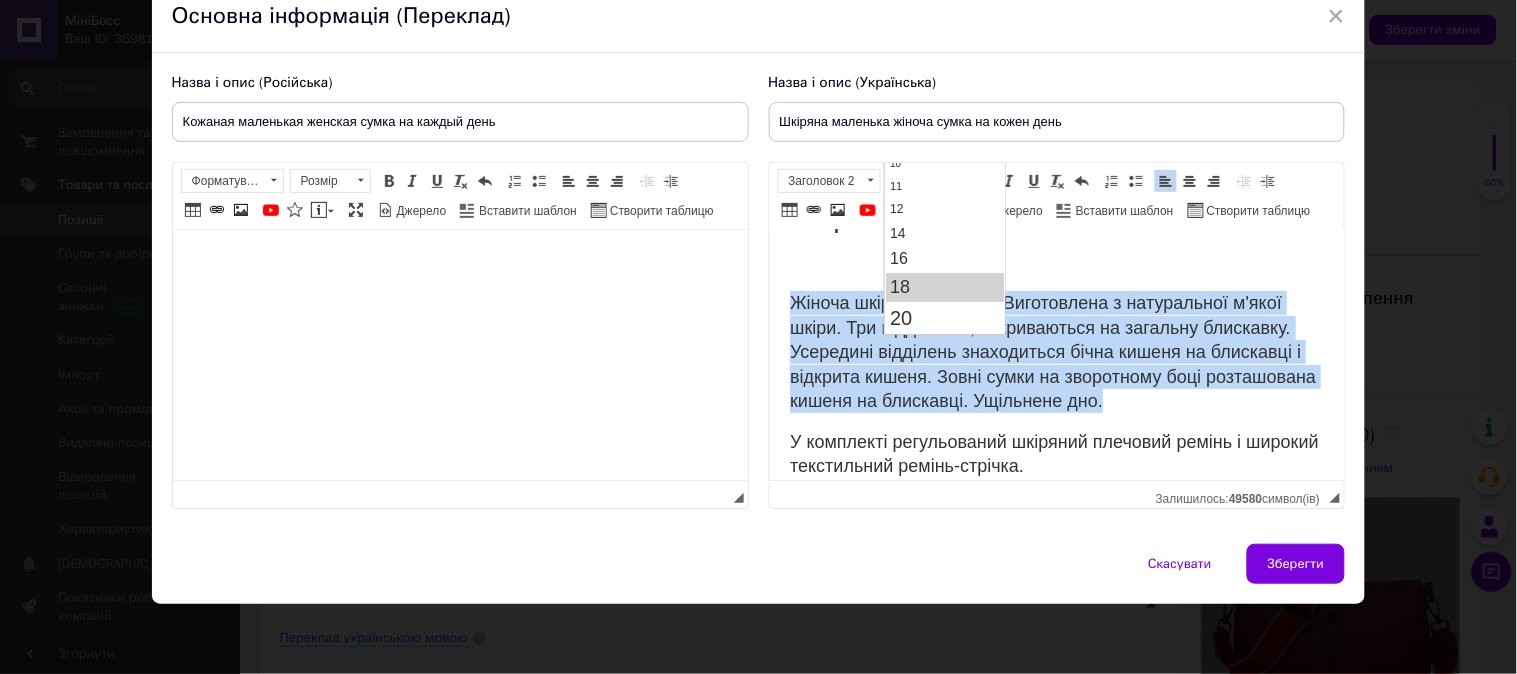 scroll, scrollTop: 0, scrollLeft: 0, axis: both 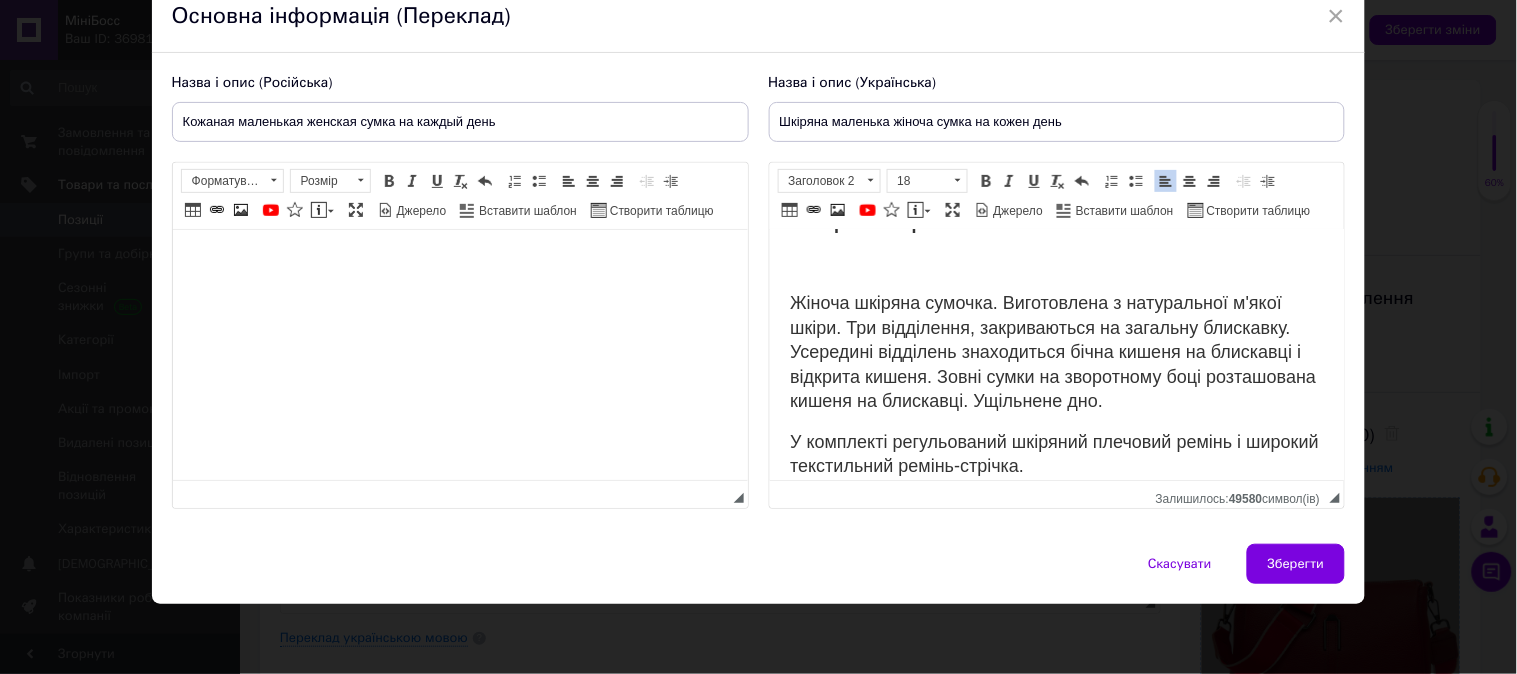 click at bounding box center [1056, 263] 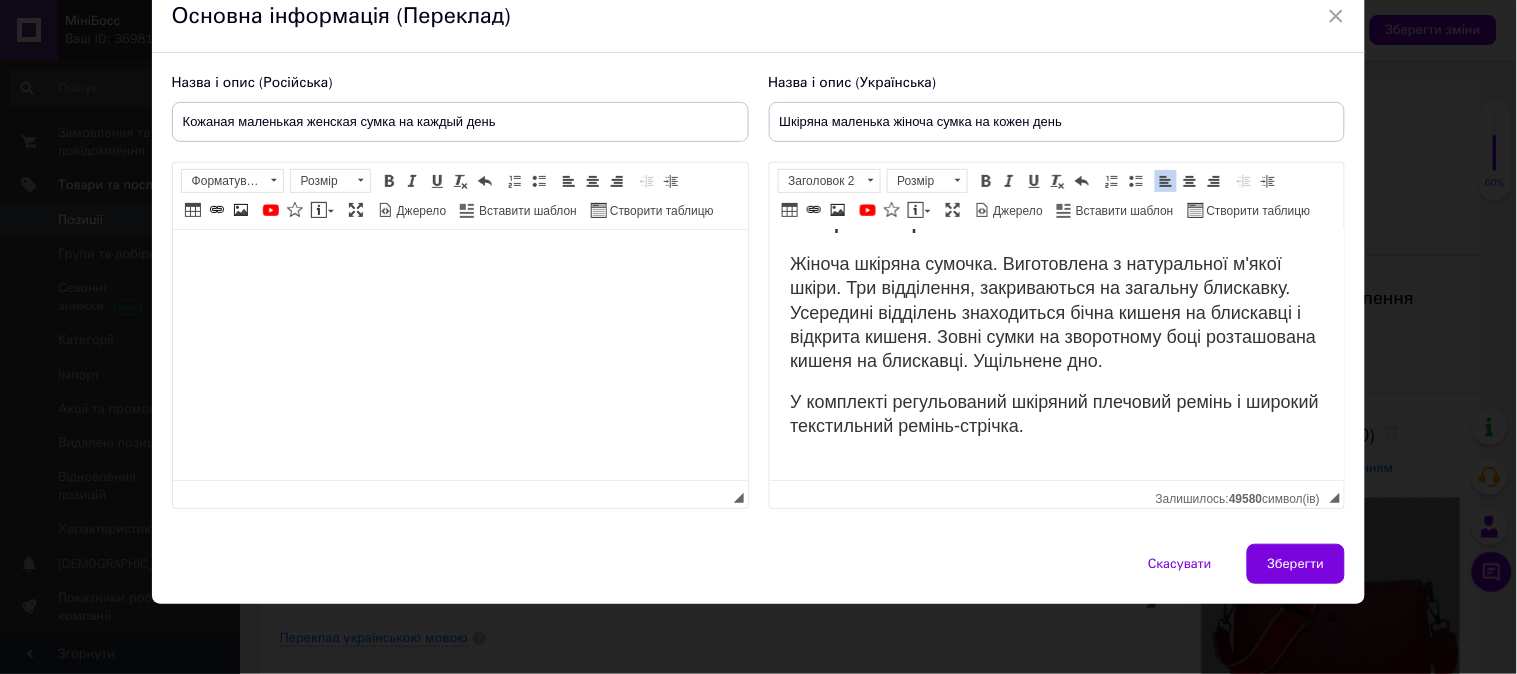 scroll, scrollTop: 98, scrollLeft: 0, axis: vertical 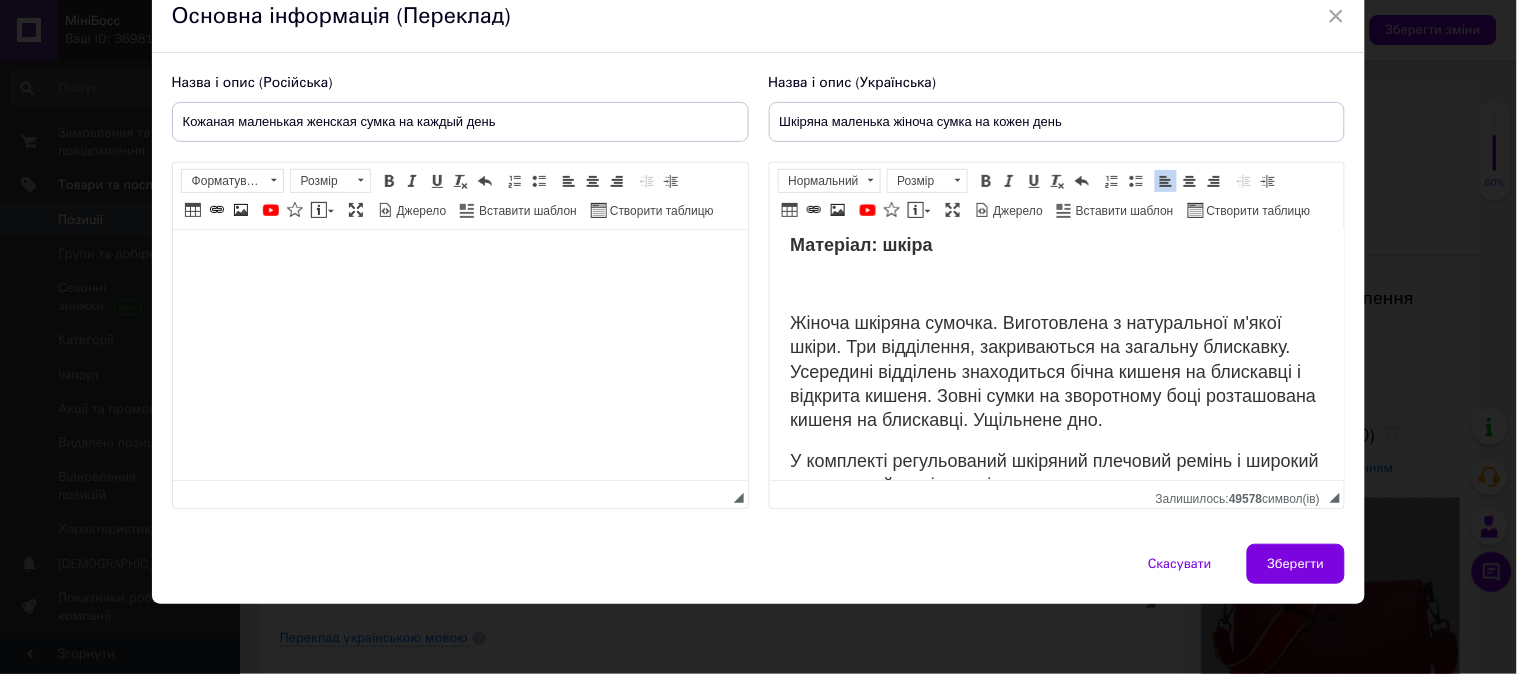 click at bounding box center [459, 260] 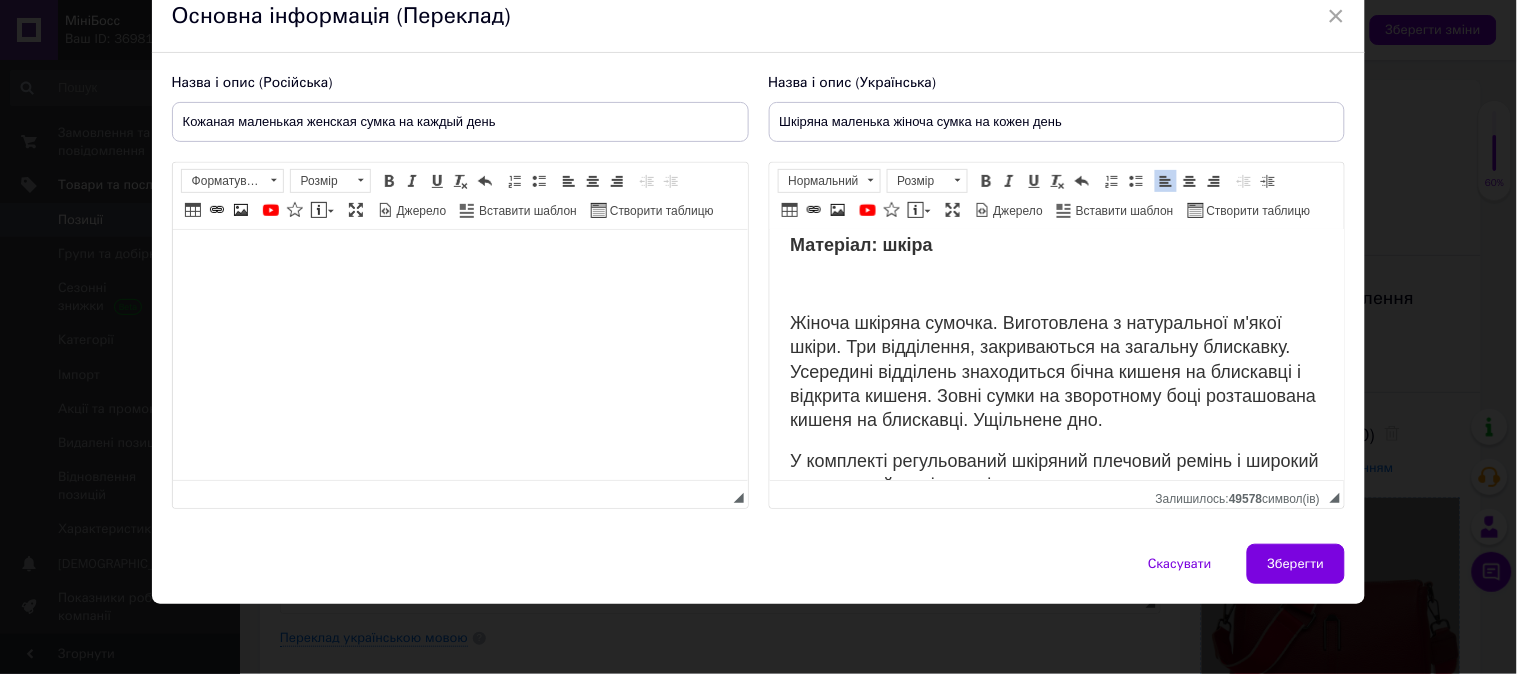 click at bounding box center [459, 260] 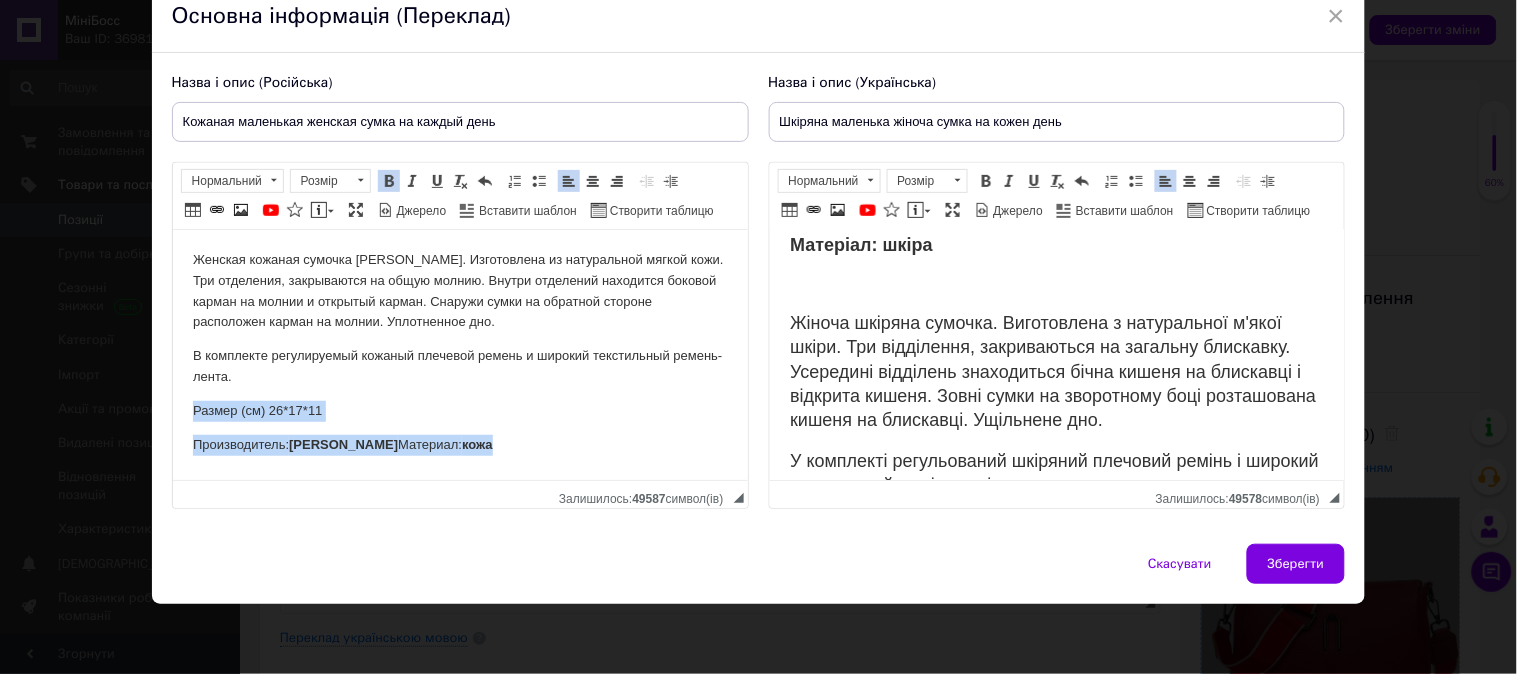 drag, startPoint x: 469, startPoint y: 441, endPoint x: 176, endPoint y: 398, distance: 296.1385 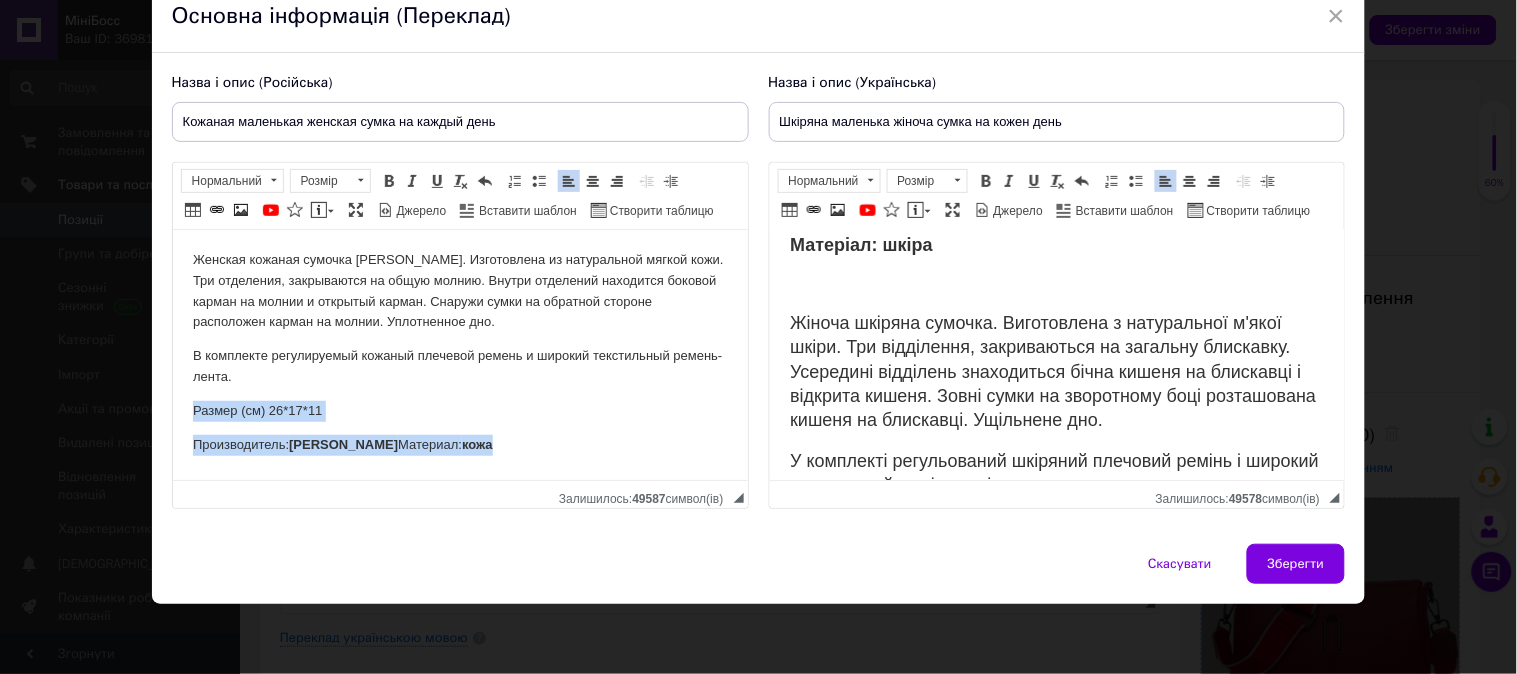 copy on "Размер (см) 26*17*11 Производитель: ALEX RAI Материал: кожа" 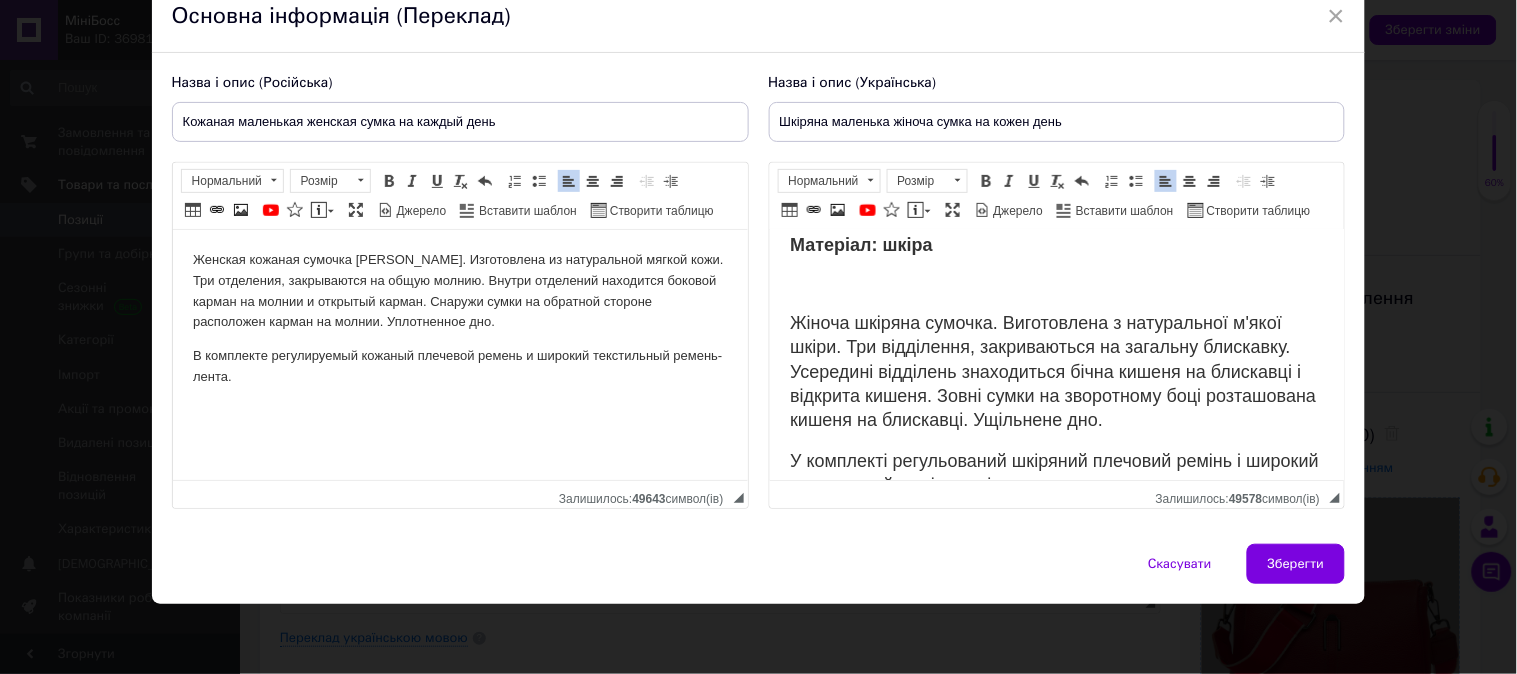 click on "Женская кожаная сумочка Alex Rai. Изготовлена из натуральной мягкой кожи. Три отделения, закрываются на общую молнию. Внутри отделений находится боковой карман на молнии и открытый карман. Снаружи сумки на обратной стороне расположен карман на молнии. Уплотненное дно. В комплекте регулируемый кожаный плечевой ремень и широкий текстильный ремень-лента." at bounding box center [459, 336] 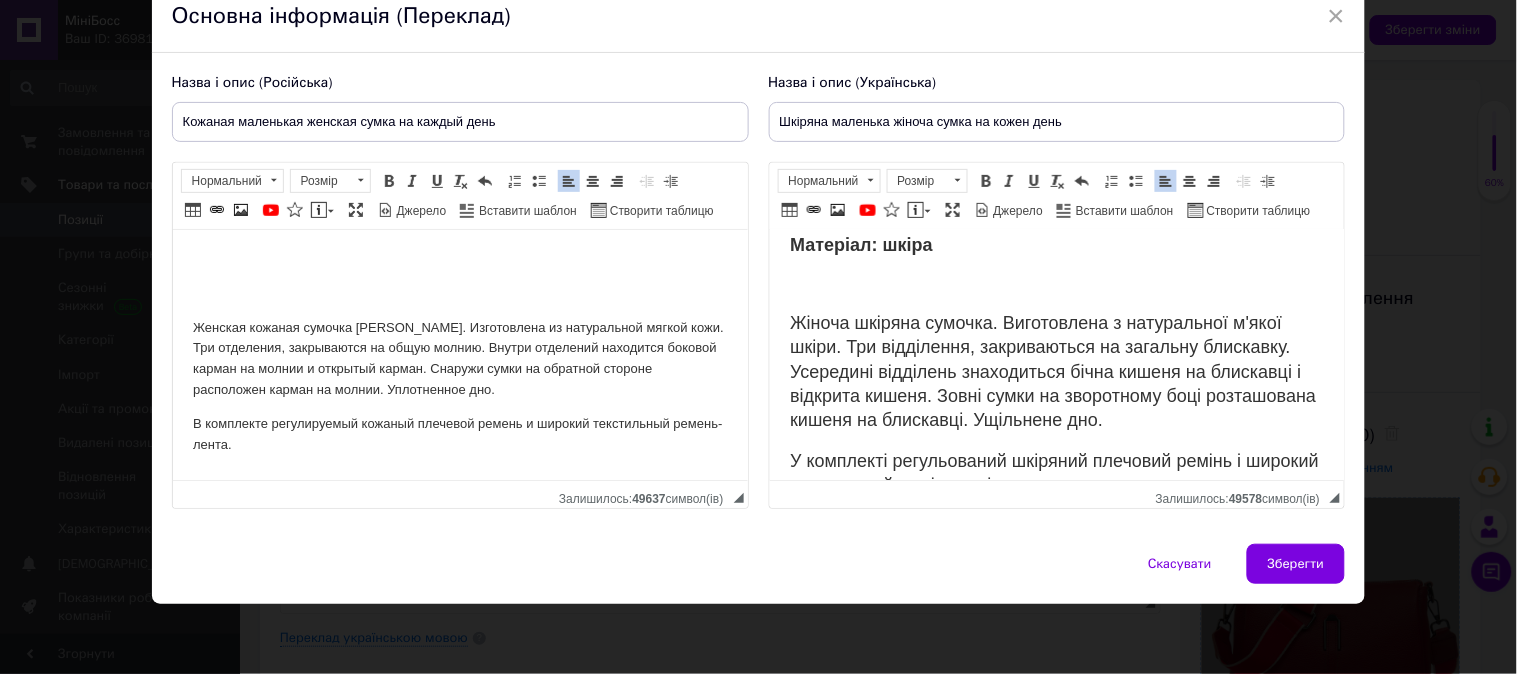 click on "Женская кожаная сумочка Alex Rai. Изготовлена из натуральной мягкой кожи. Три отделения, закрываются на общую молнию. Внутри отделений находится боковой карман на молнии и открытый карман. Снаружи сумки на обратной стороне расположен карман на молнии. Уплотненное дно. В комплекте регулируемый кожаный плечевой ремень и широкий текстильный ремень-лента." at bounding box center (459, 369) 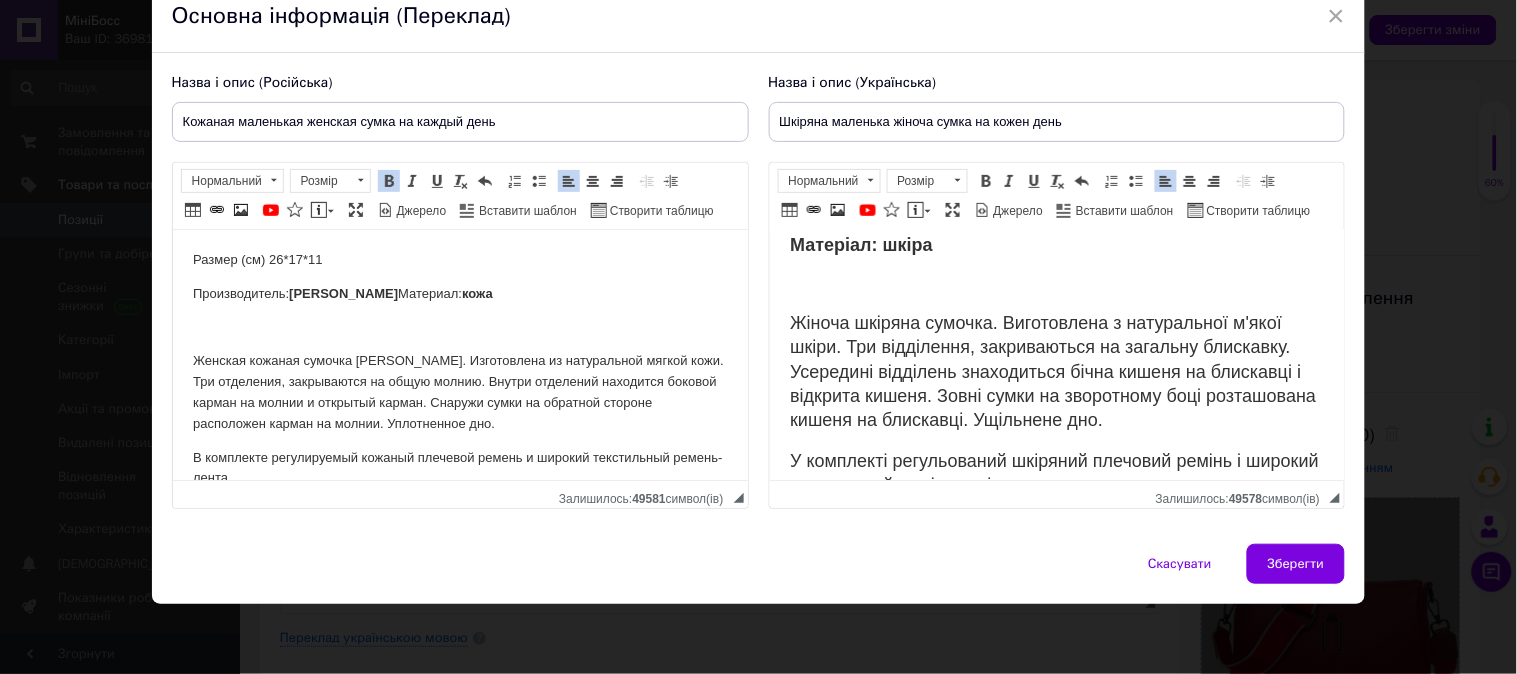 drag, startPoint x: 347, startPoint y: 290, endPoint x: 464, endPoint y: 388, distance: 152.62044 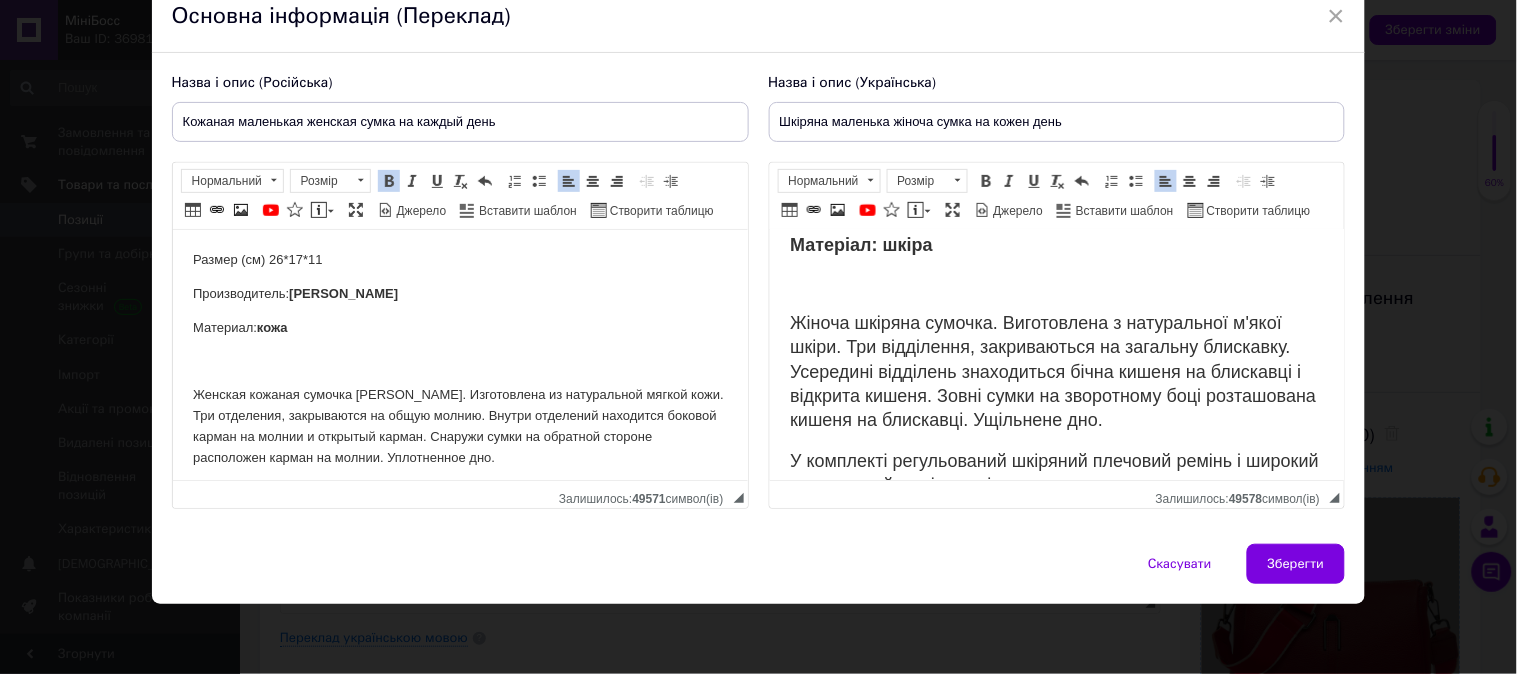 scroll, scrollTop: 0, scrollLeft: 0, axis: both 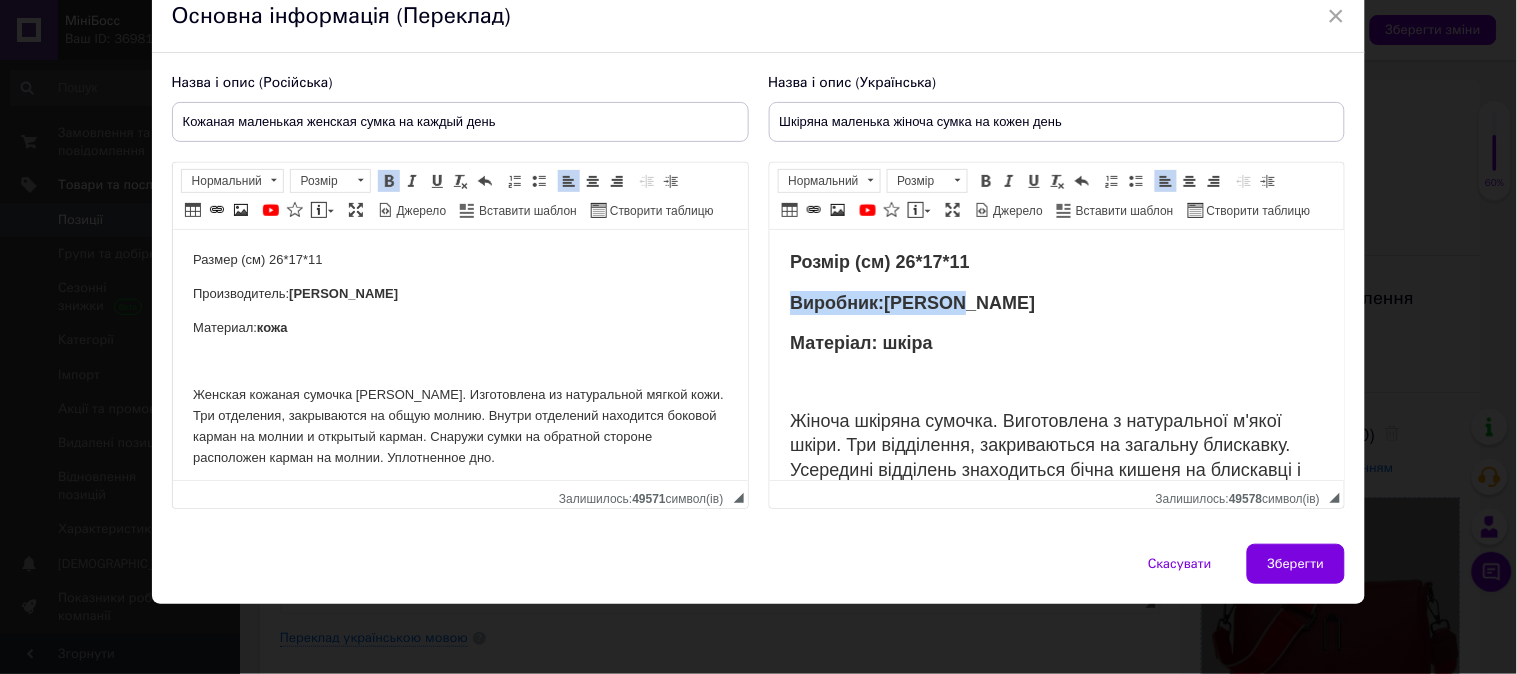 drag, startPoint x: 966, startPoint y: 303, endPoint x: 1186, endPoint y: 293, distance: 220.22716 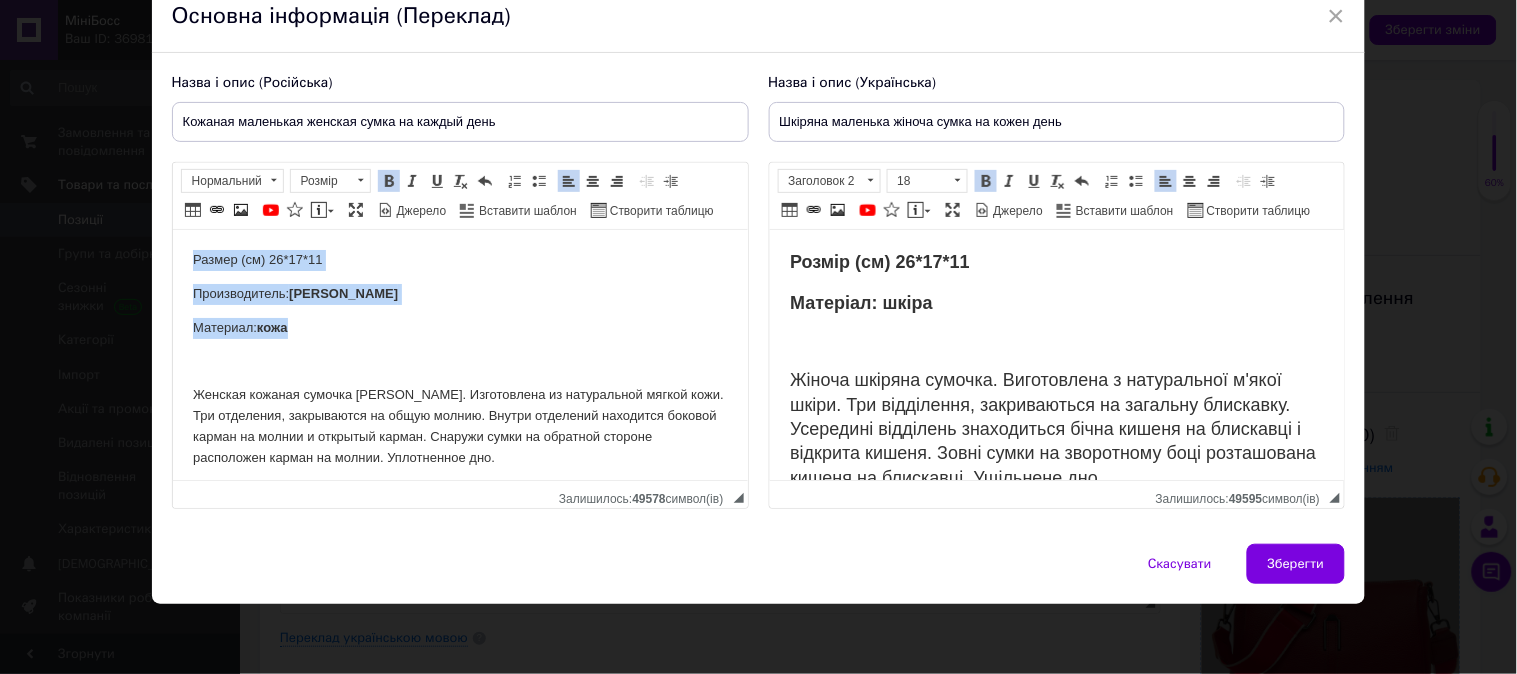 drag, startPoint x: 311, startPoint y: 326, endPoint x: 186, endPoint y: 212, distance: 169.17743 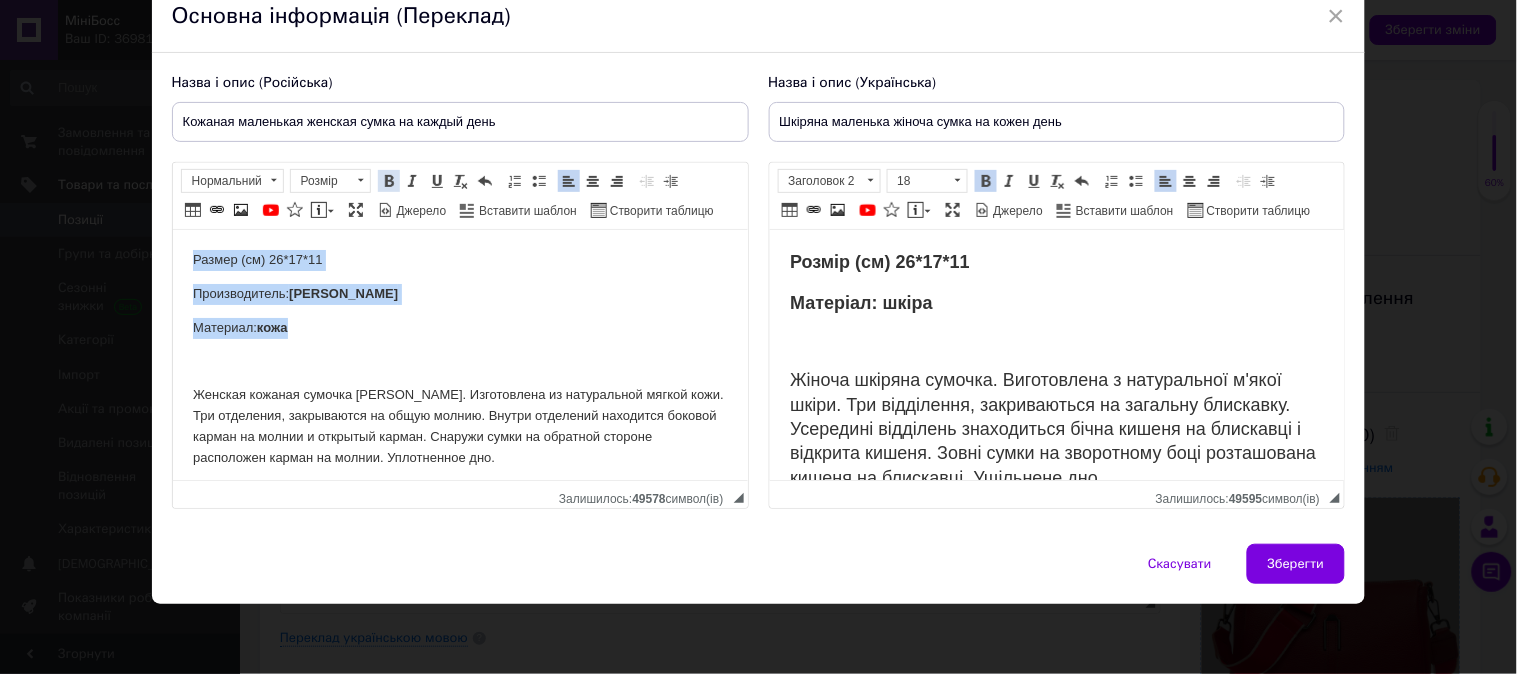 click at bounding box center [389, 181] 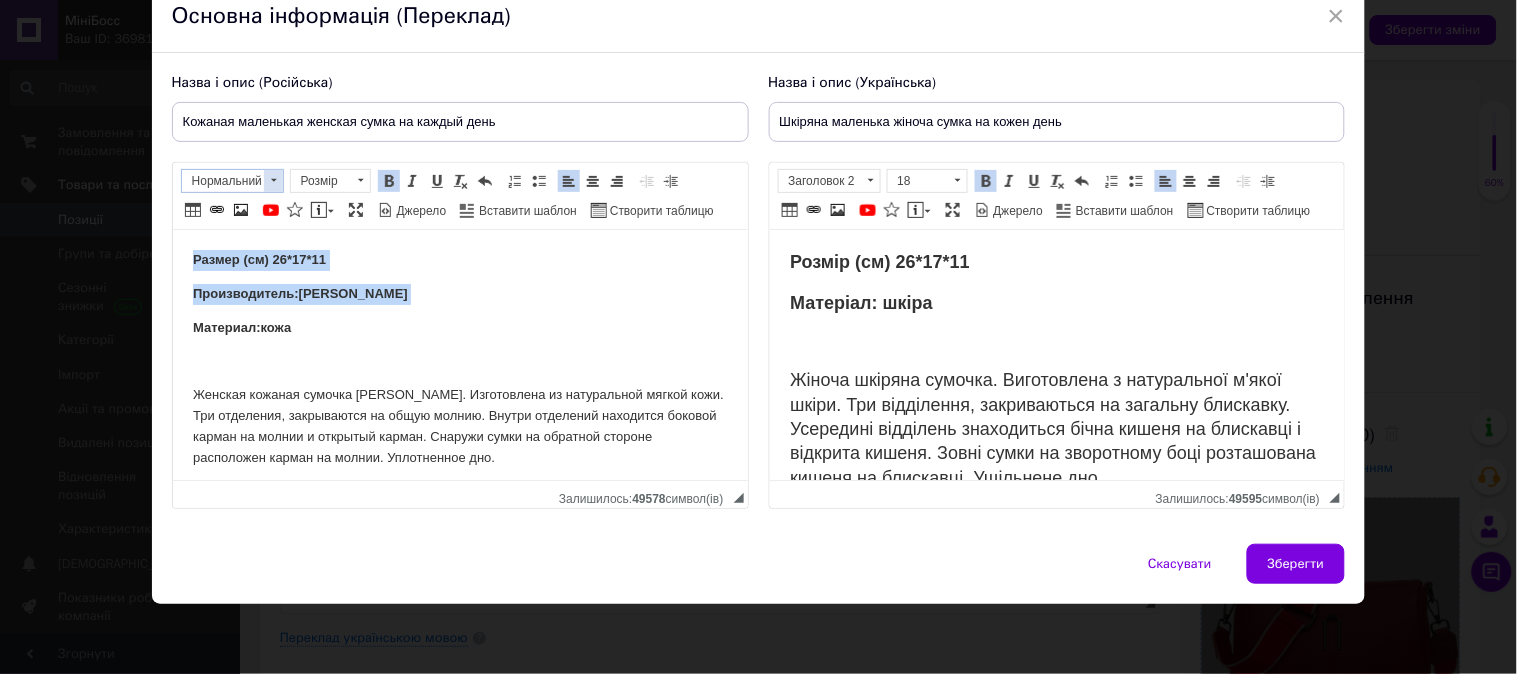 click at bounding box center [273, 181] 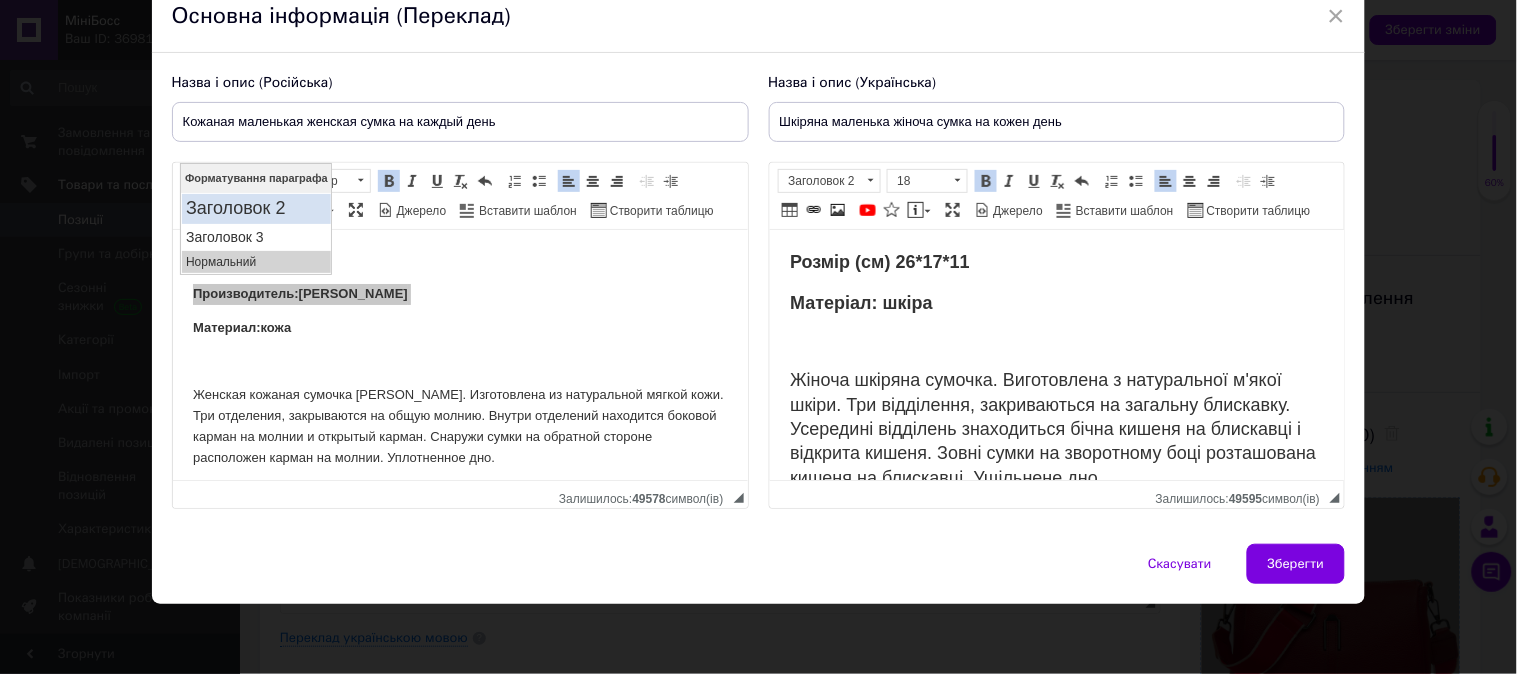 click on "Заголовок 2" at bounding box center [256, 208] 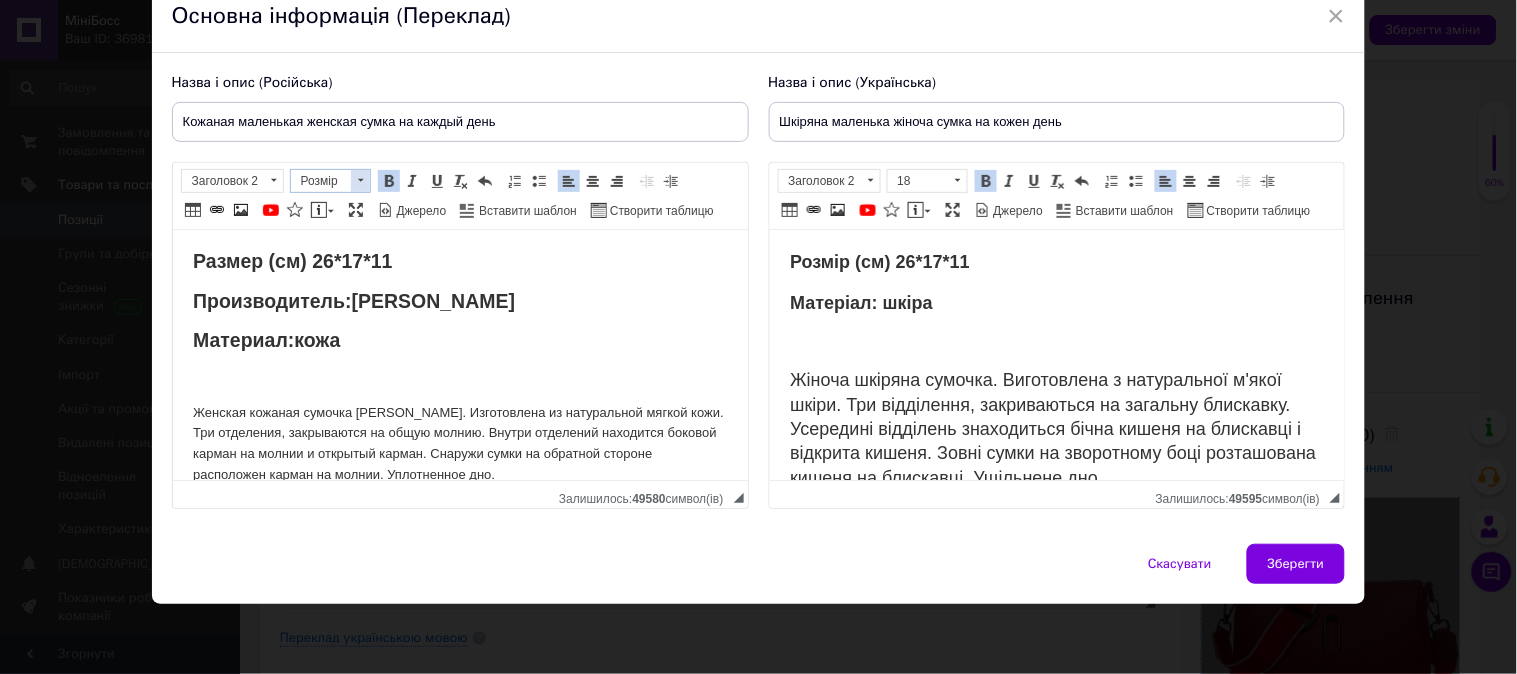 click at bounding box center [360, 181] 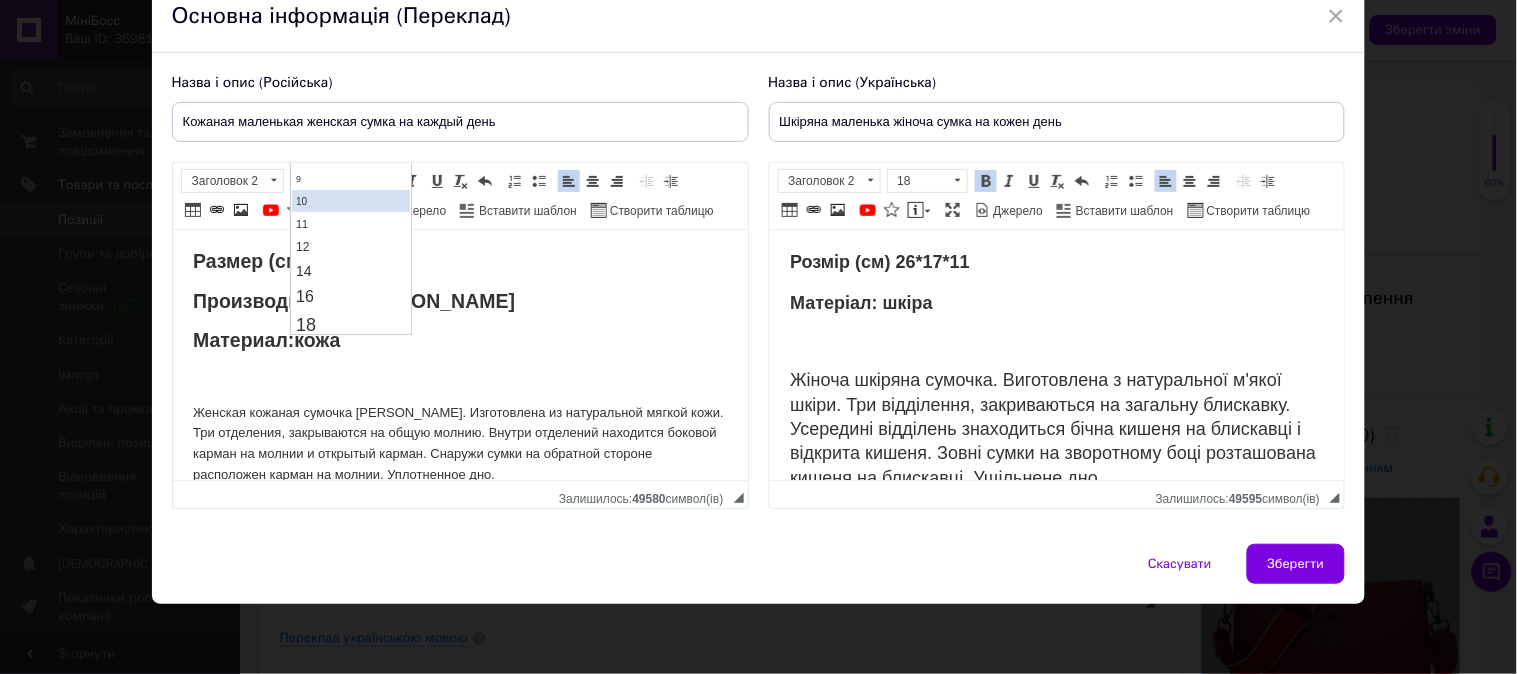 scroll, scrollTop: 111, scrollLeft: 0, axis: vertical 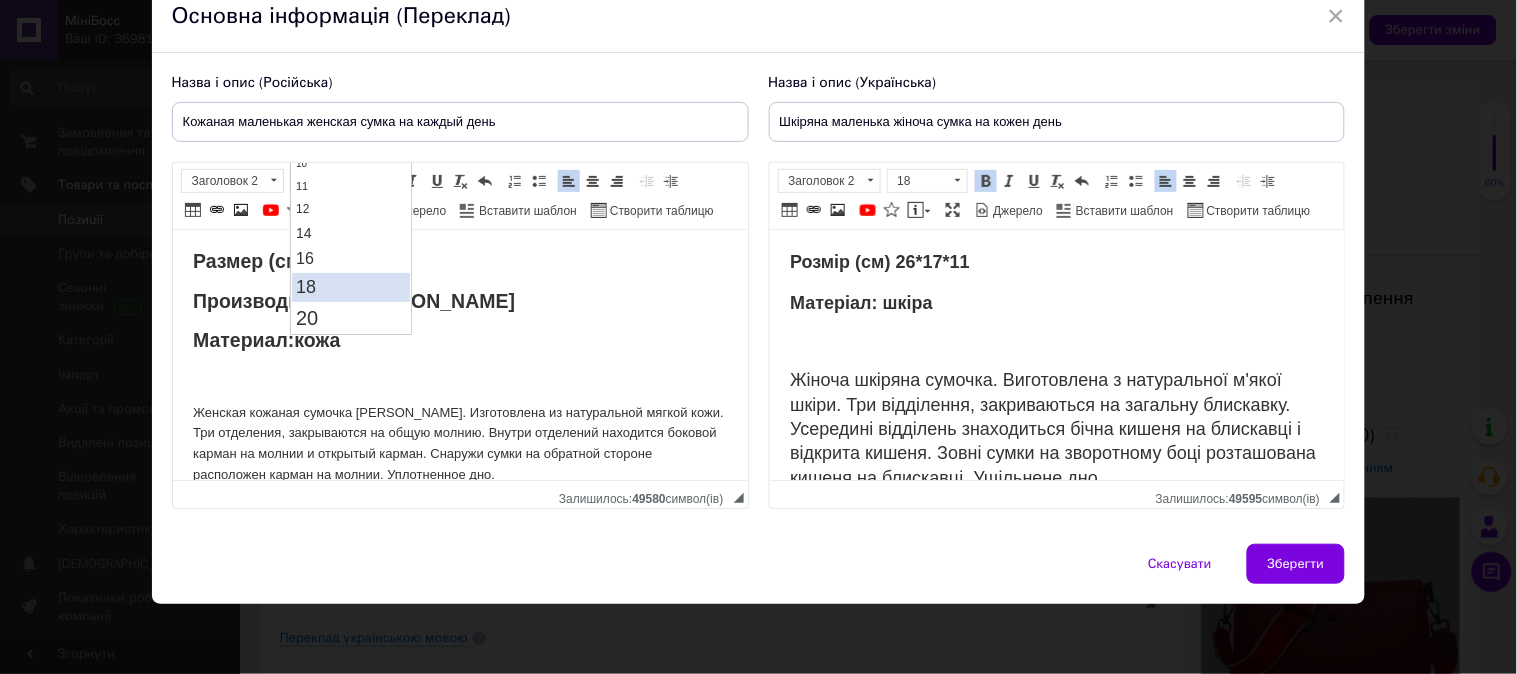click on "18" at bounding box center [350, 286] 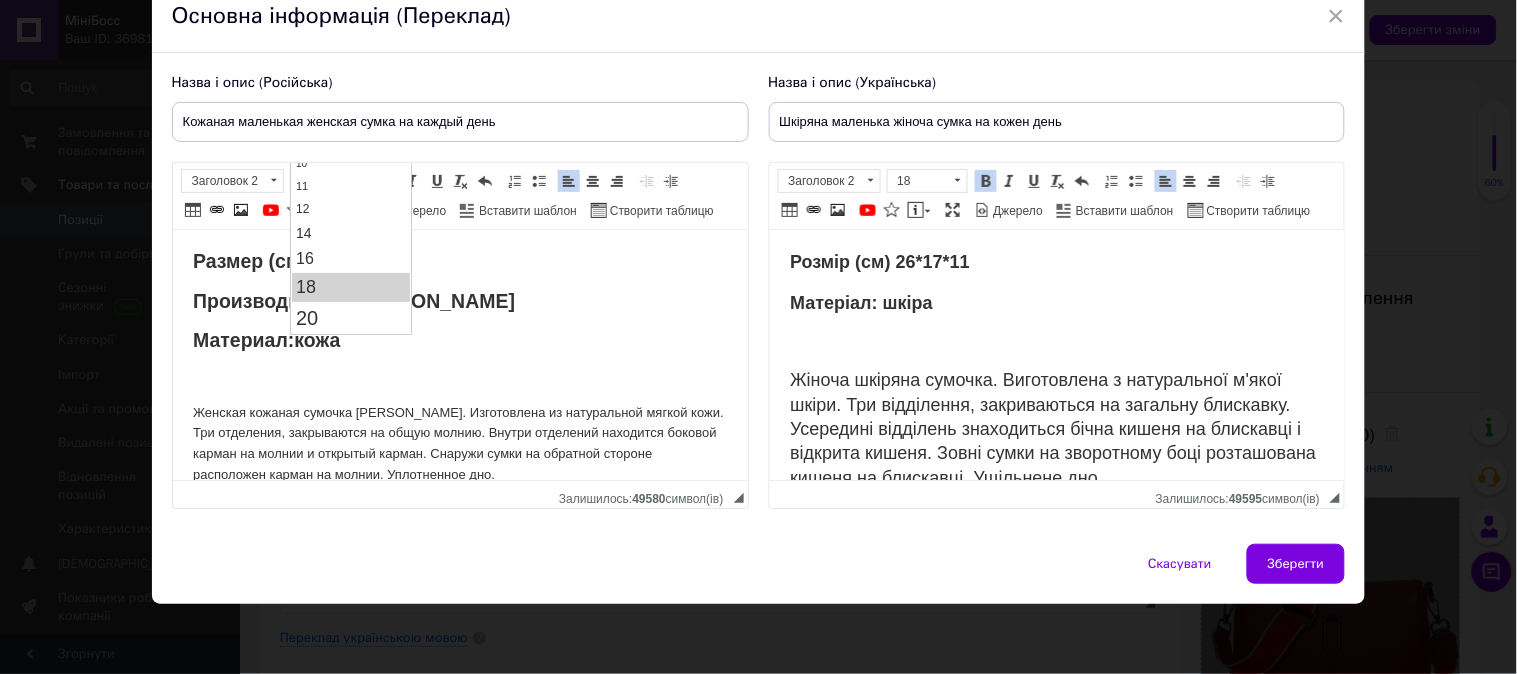 scroll, scrollTop: 0, scrollLeft: 0, axis: both 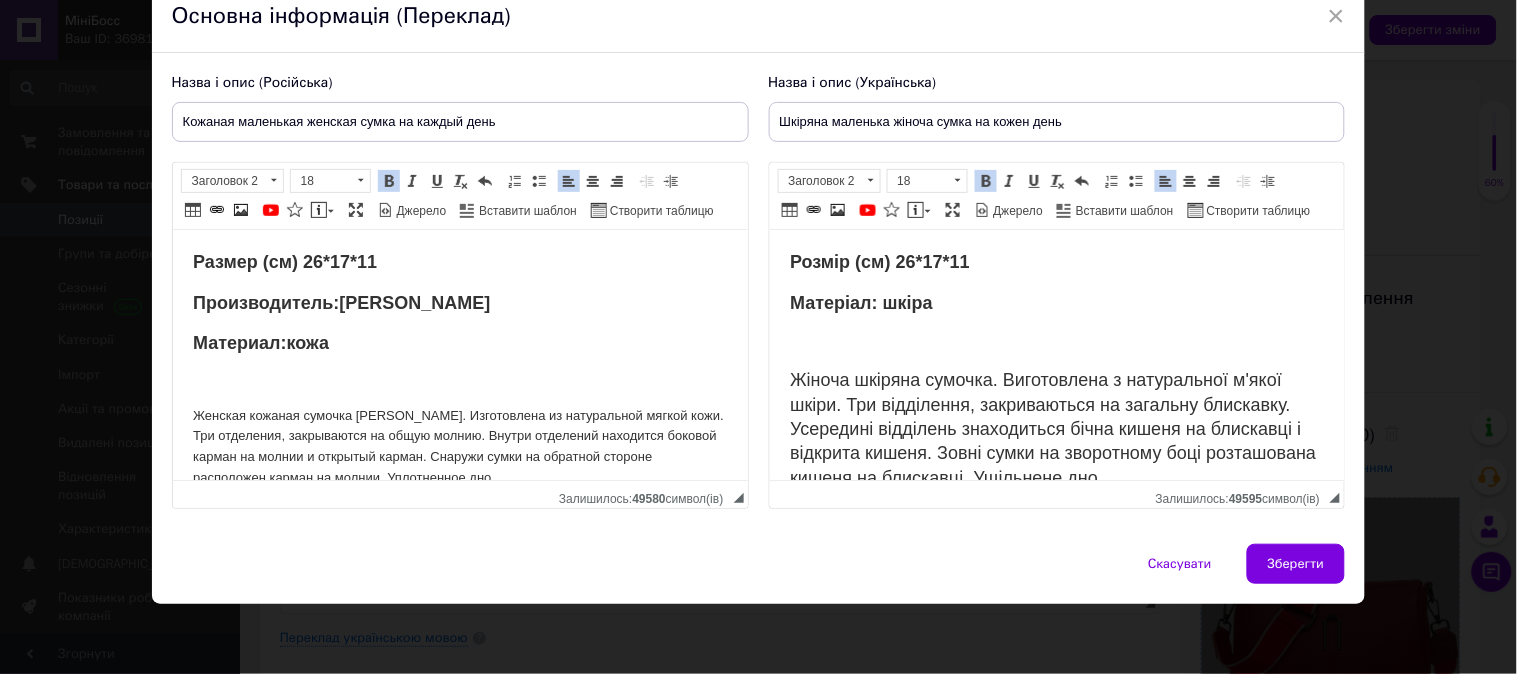 drag, startPoint x: 451, startPoint y: 358, endPoint x: 391, endPoint y: 333, distance: 65 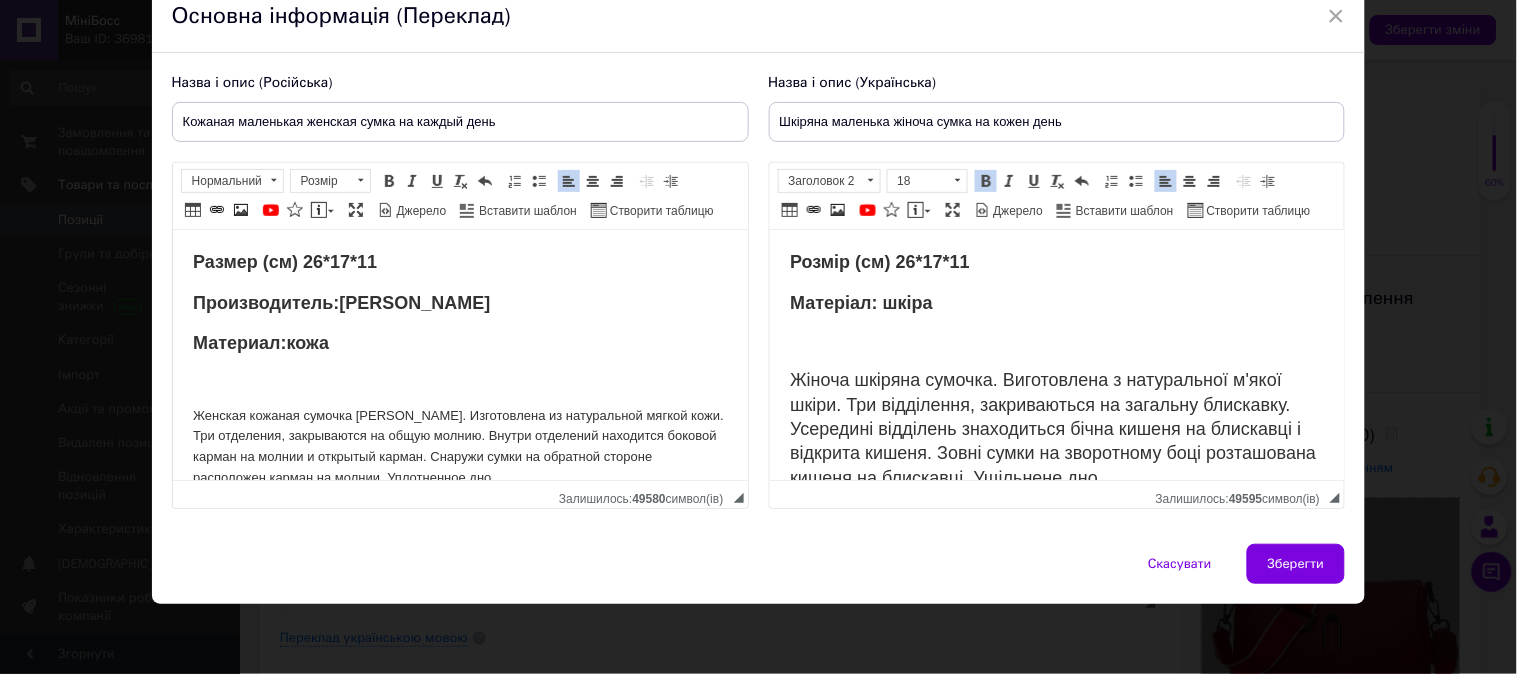 click on "Производитель:ALEX RAI" at bounding box center [340, 303] 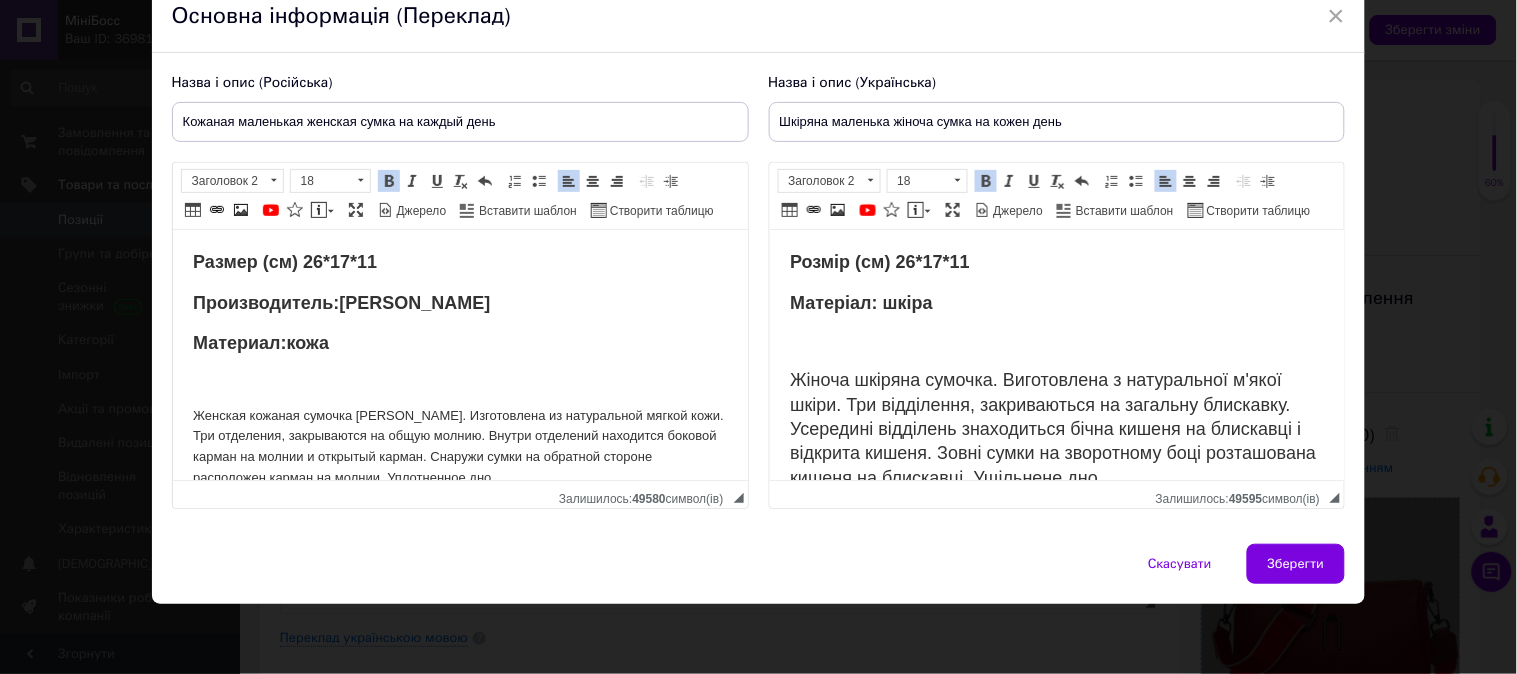 type 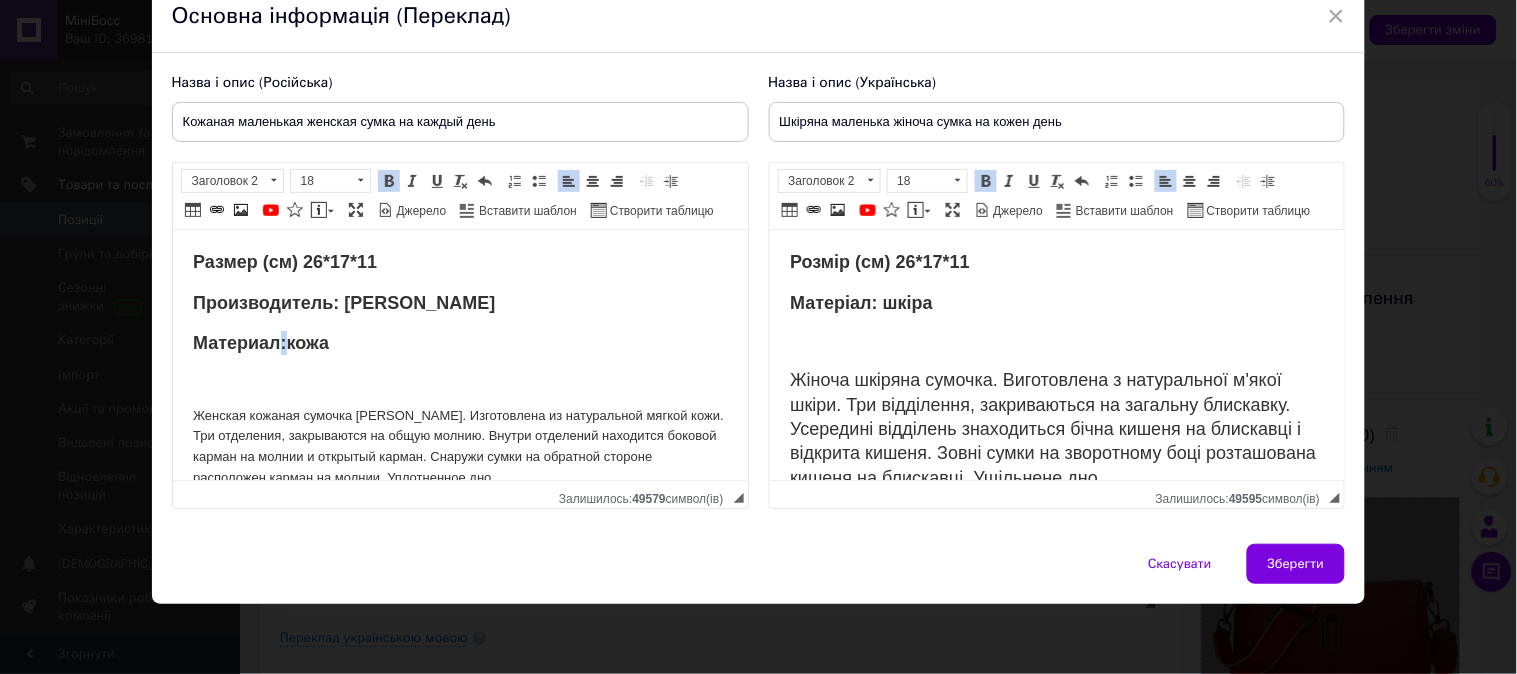 drag, startPoint x: 283, startPoint y: 341, endPoint x: 297, endPoint y: 347, distance: 15.231546 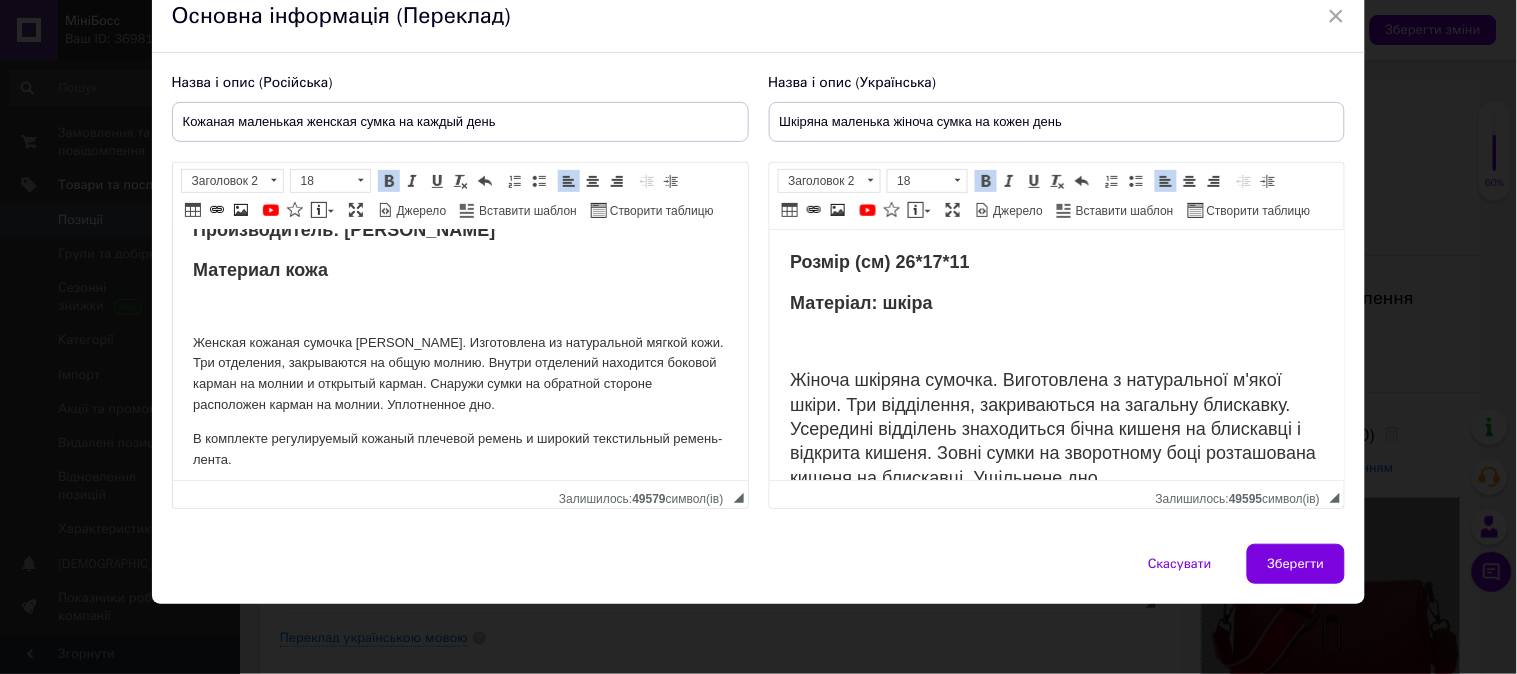 scroll, scrollTop: 111, scrollLeft: 0, axis: vertical 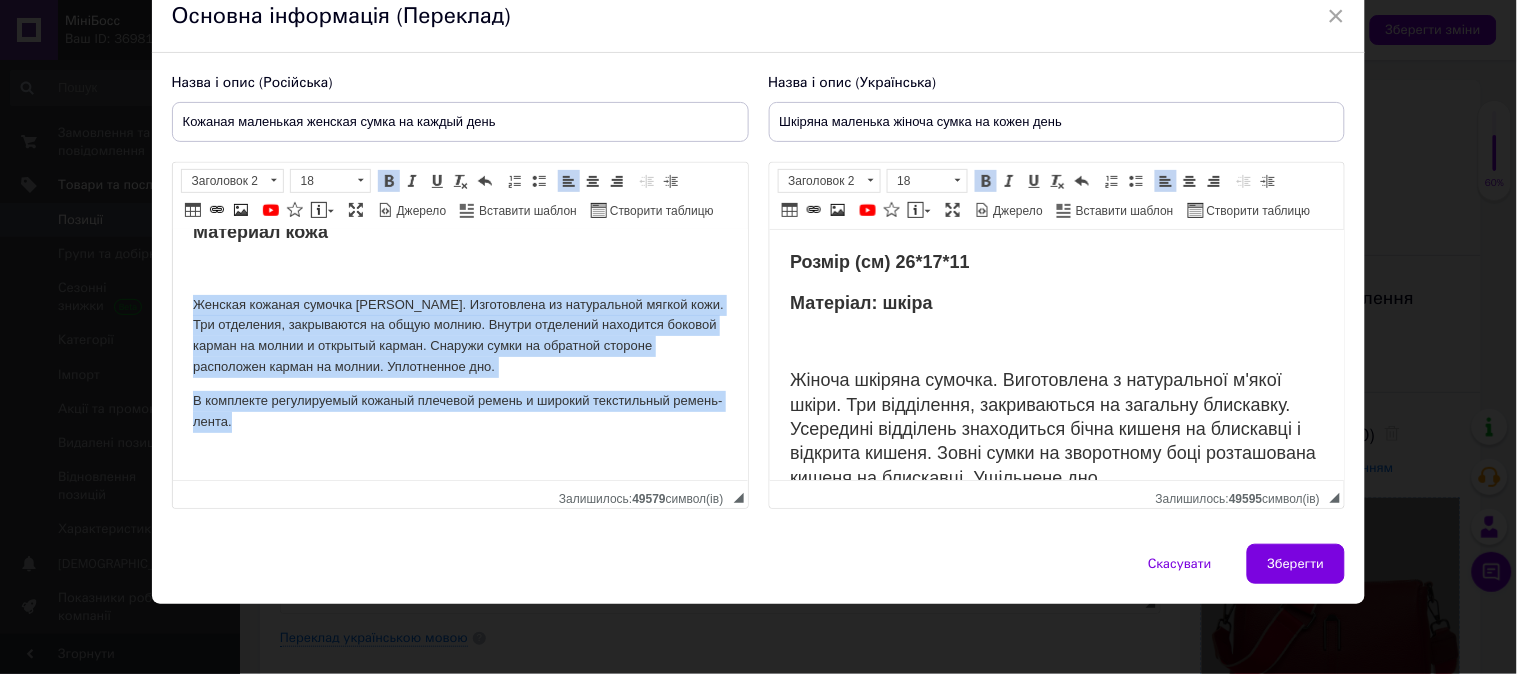 drag, startPoint x: 408, startPoint y: 419, endPoint x: 134, endPoint y: 308, distance: 295.62982 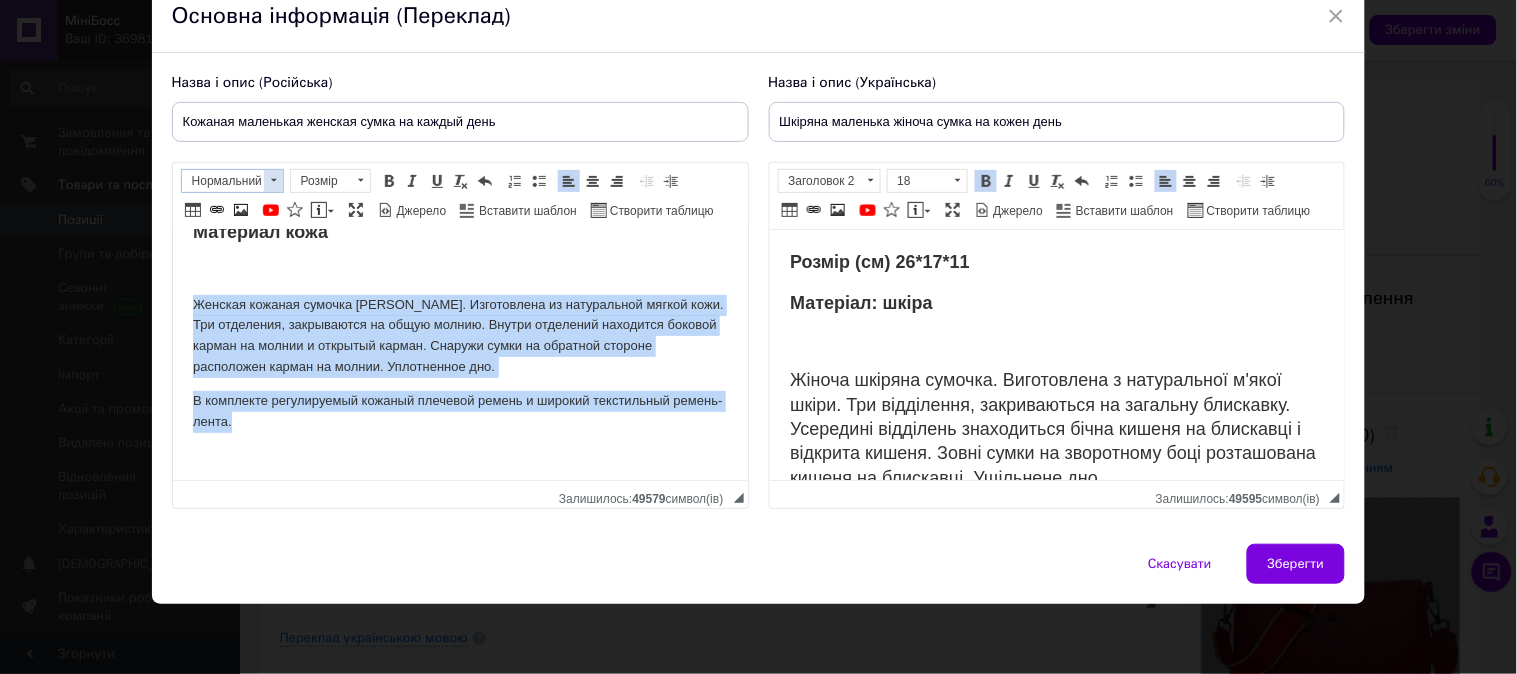click at bounding box center (274, 180) 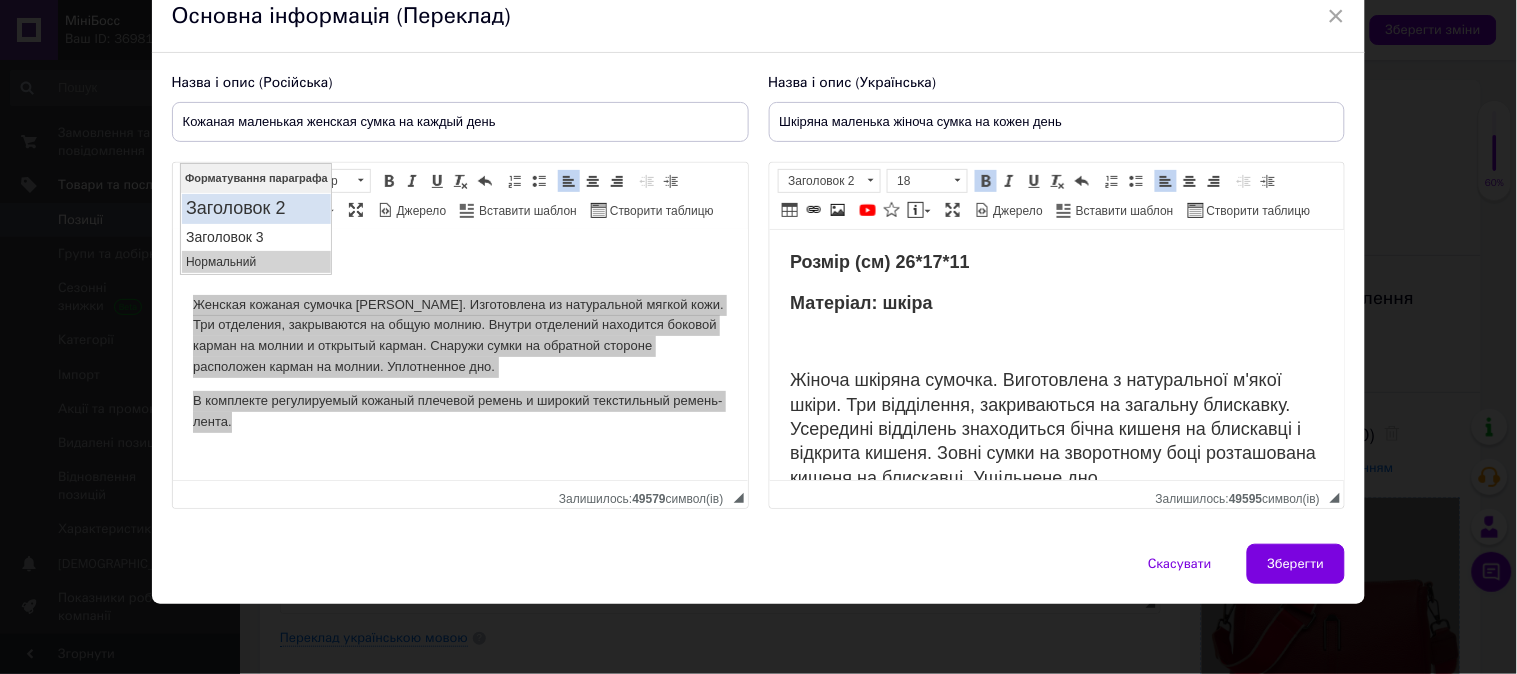 click on "Заголовок 2" at bounding box center (256, 208) 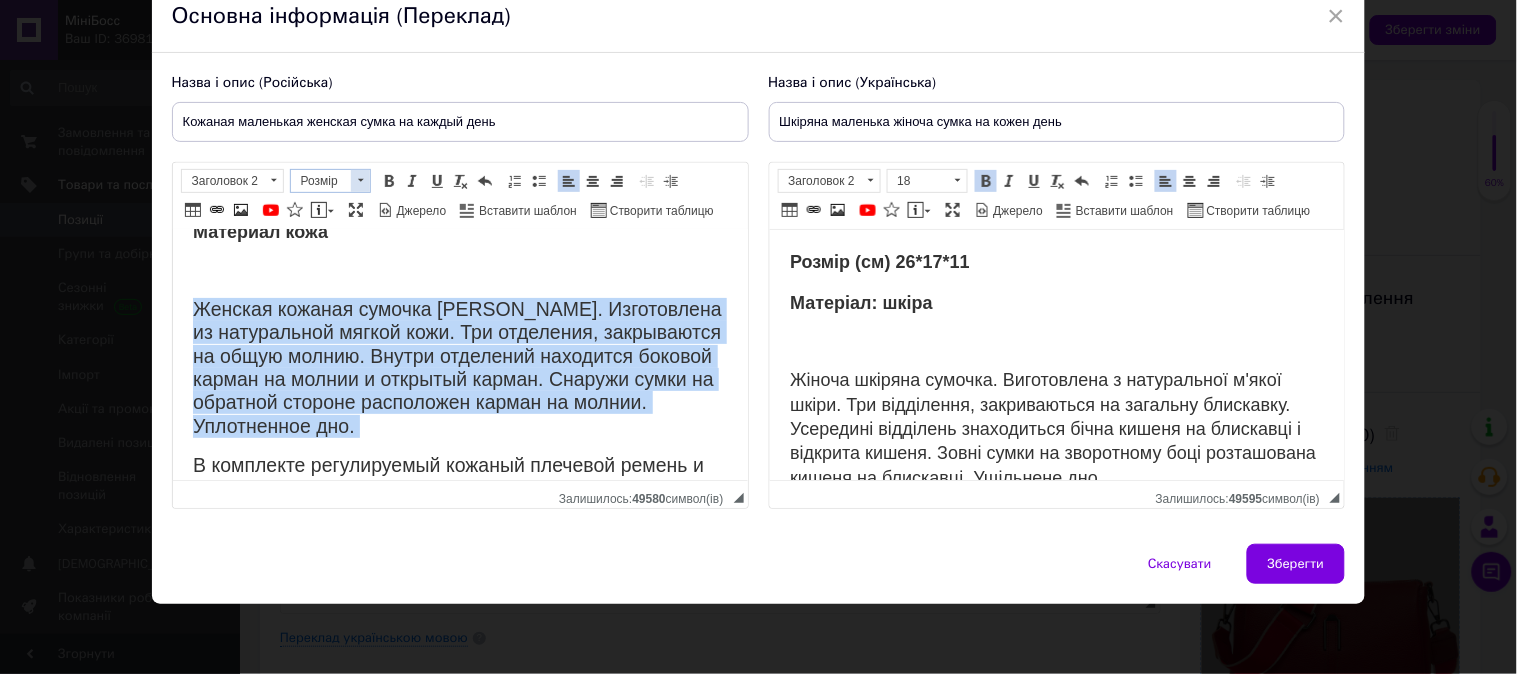 click at bounding box center [360, 181] 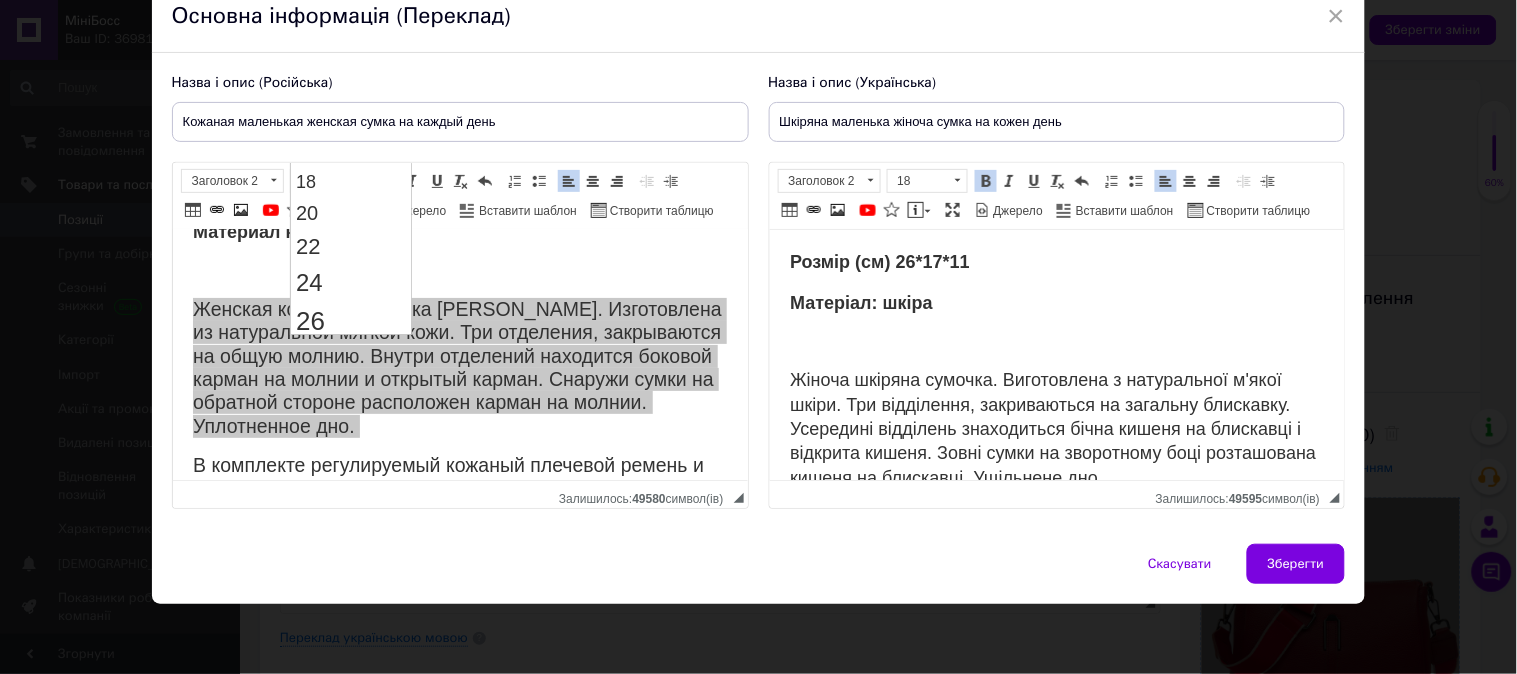 scroll, scrollTop: 222, scrollLeft: 0, axis: vertical 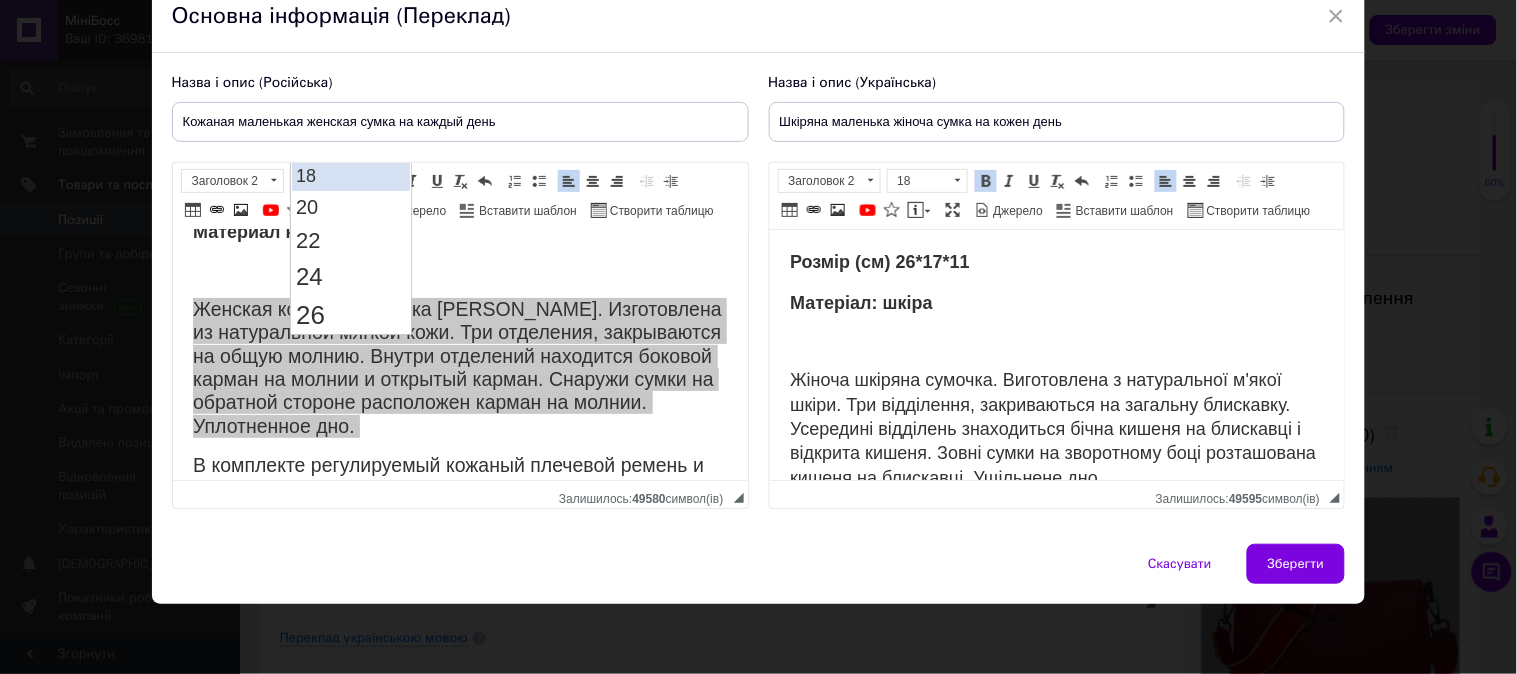 drag, startPoint x: 333, startPoint y: 179, endPoint x: 454, endPoint y: 200, distance: 122.80879 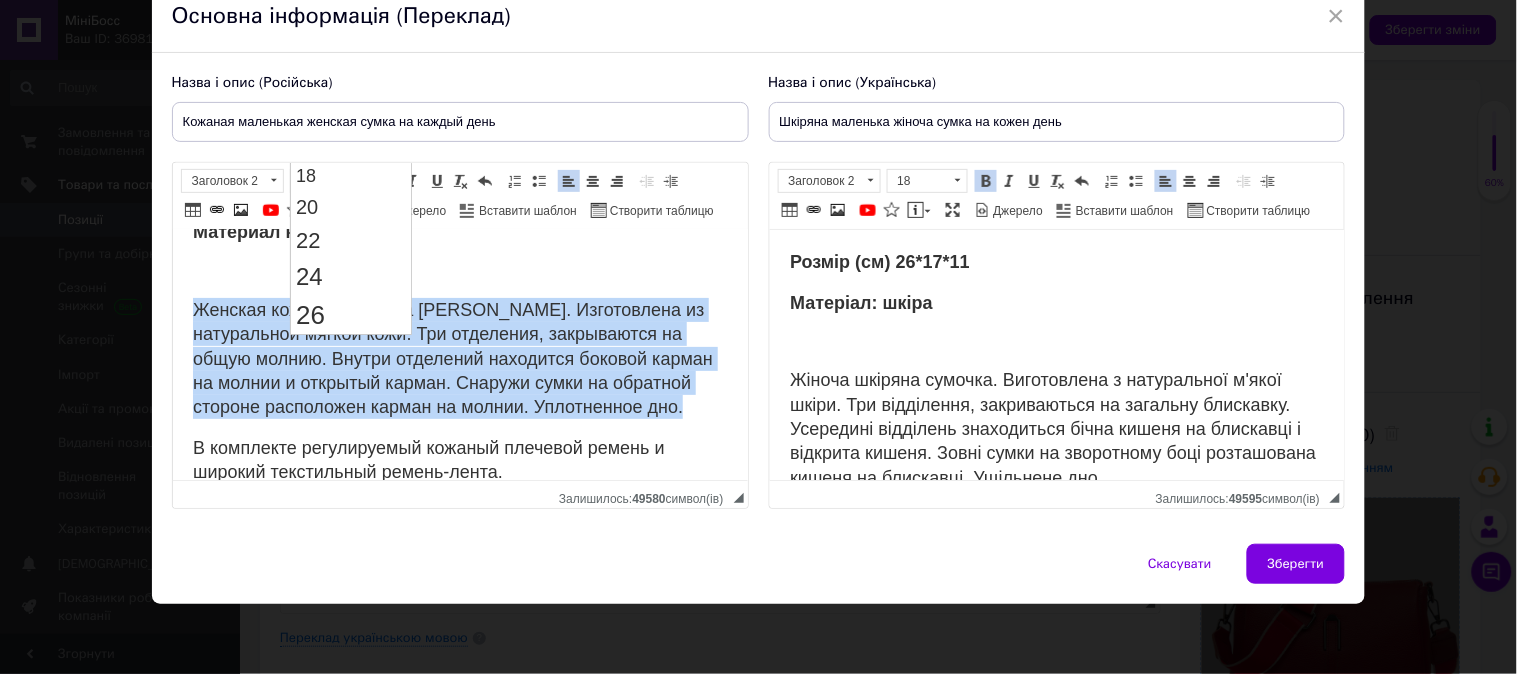scroll, scrollTop: 0, scrollLeft: 0, axis: both 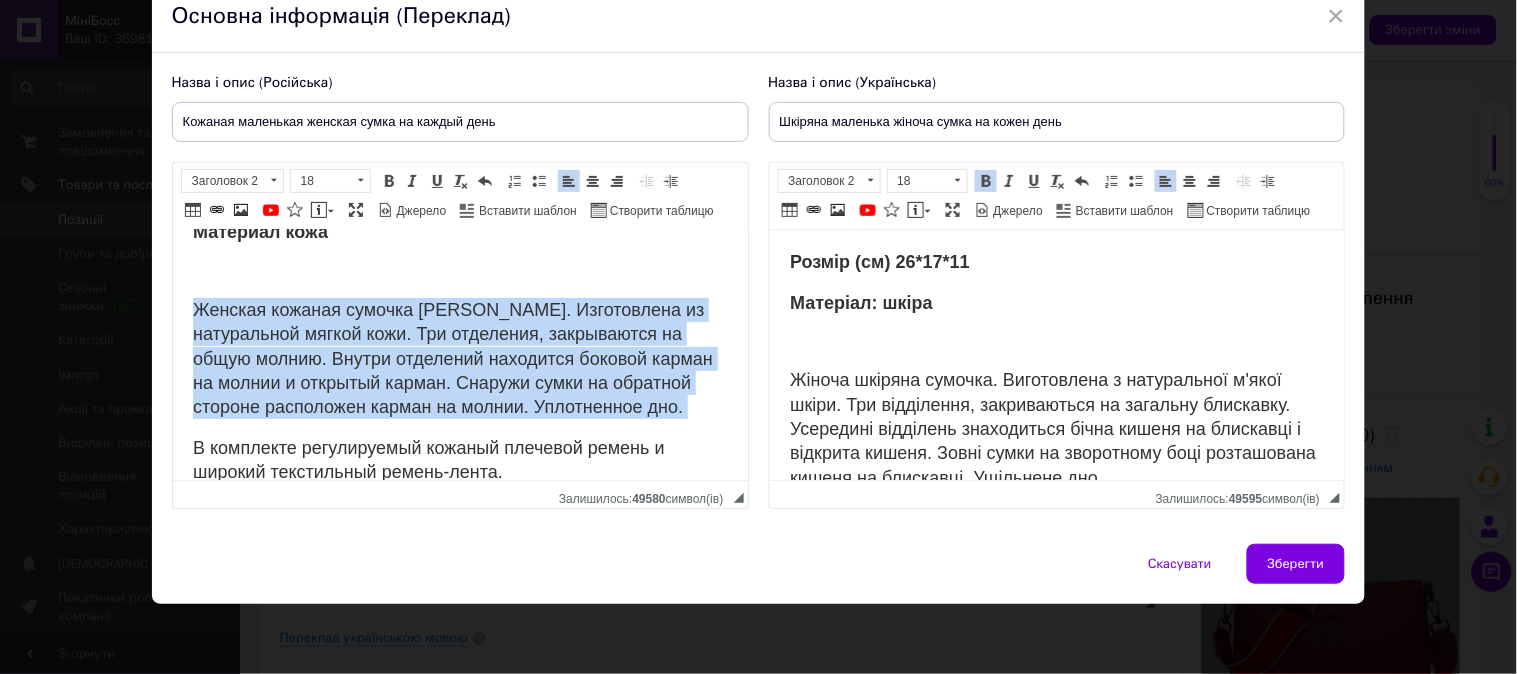 click on "Размер (см) 26*17*11 Производитель: ALEX RAI Материал кожа Женская кожаная сумочка Alex Rai. Изготовлена из натуральной мягкой кожи. Три отделения, закрываются на общую молнию. Внутри отделений находится боковой карман на молнии и открытый карман. Снаружи сумки на обратной стороне расположен карман на молнии. Уплотненное дно. В комплекте регулируемый кожаный плечевой ремень и широкий текстильный ремень-лента." at bounding box center (459, 330) 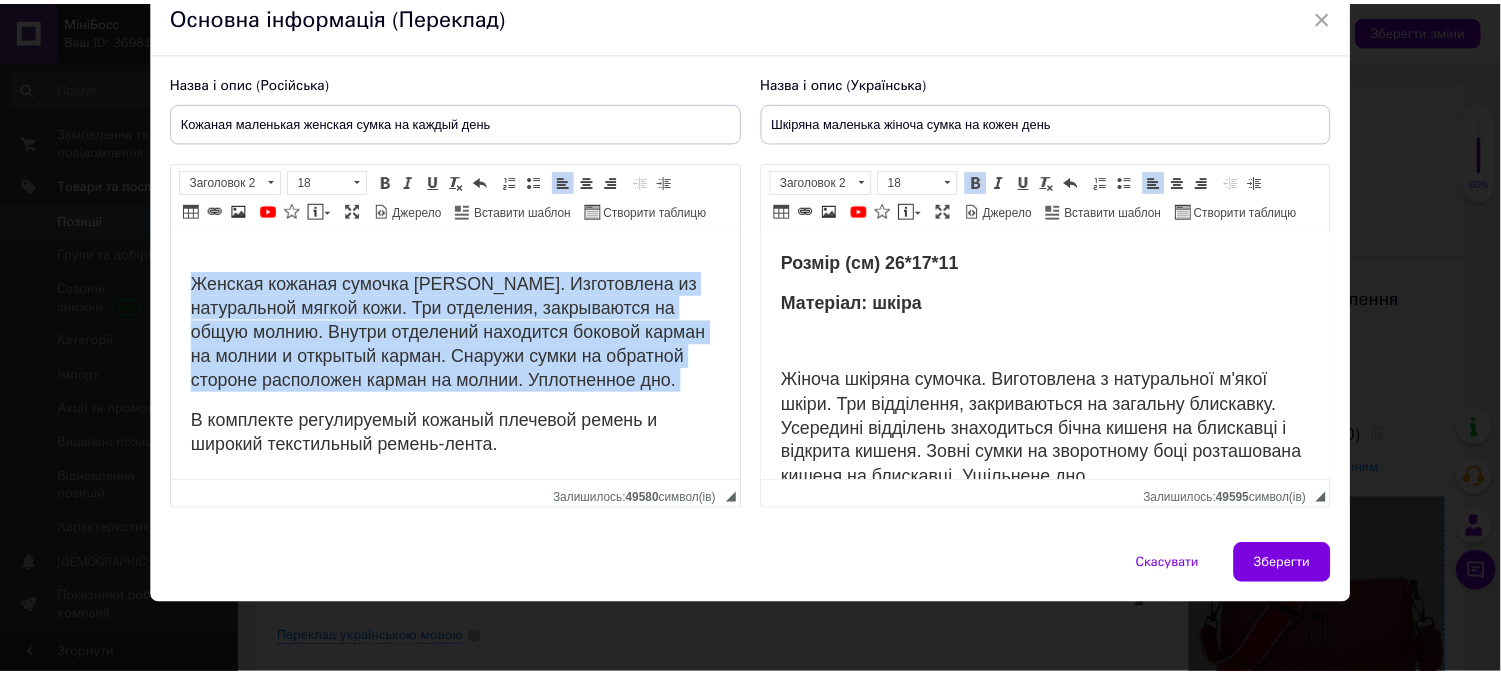 scroll, scrollTop: 186, scrollLeft: 0, axis: vertical 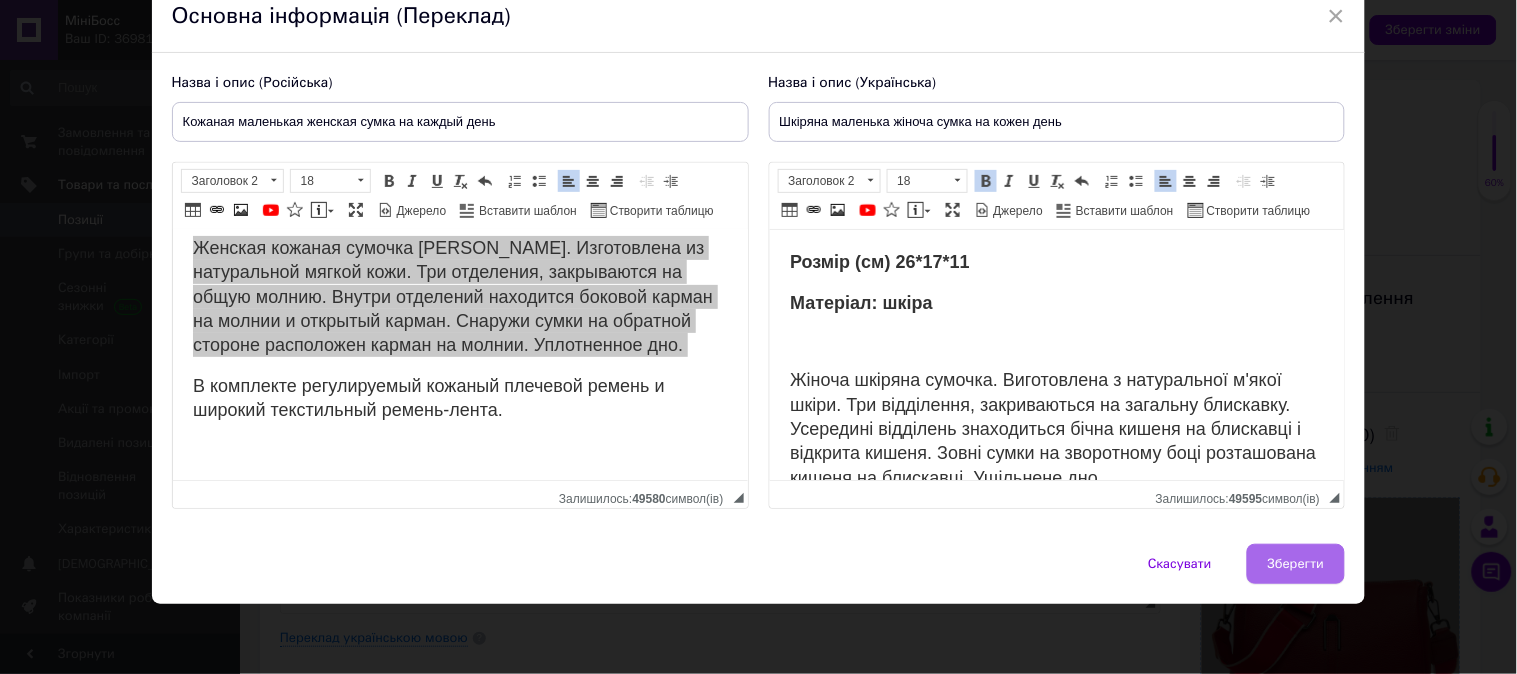 click on "Зберегти" at bounding box center [1296, 564] 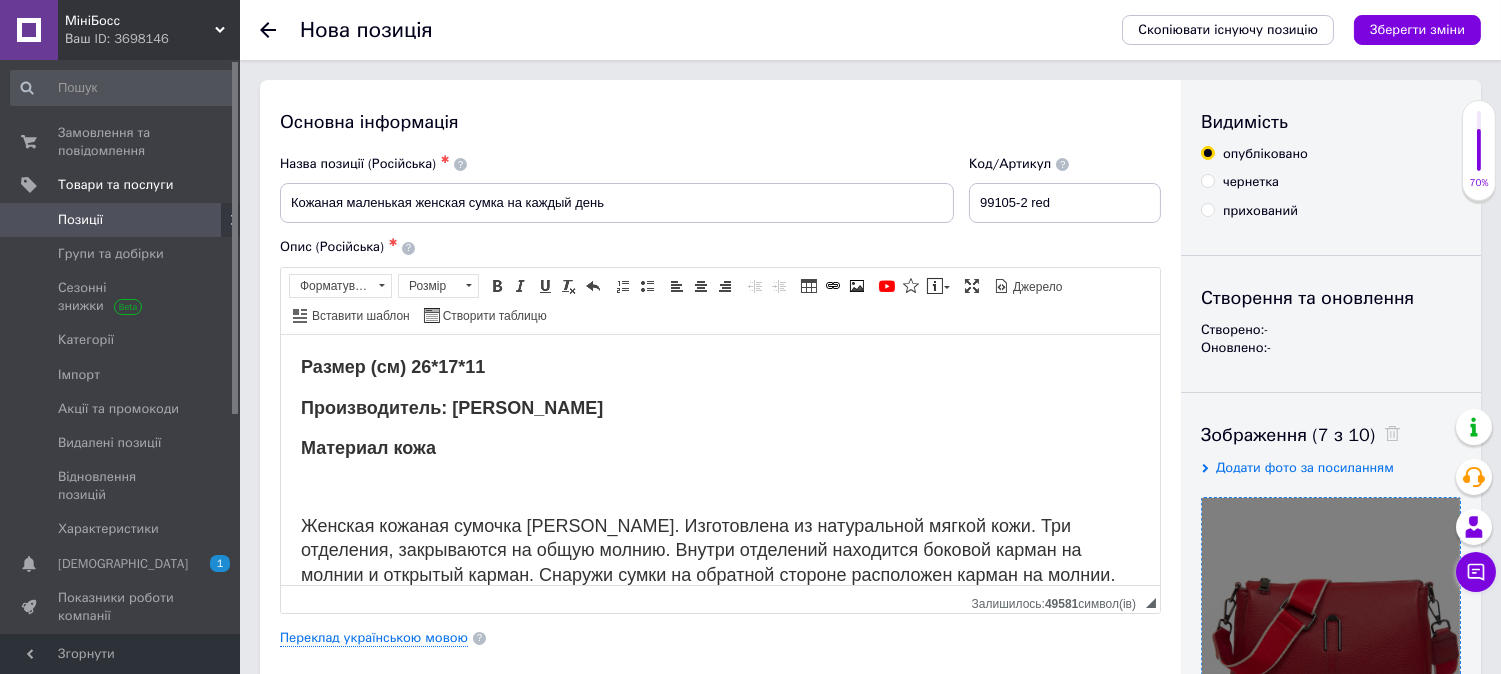 scroll, scrollTop: 333, scrollLeft: 0, axis: vertical 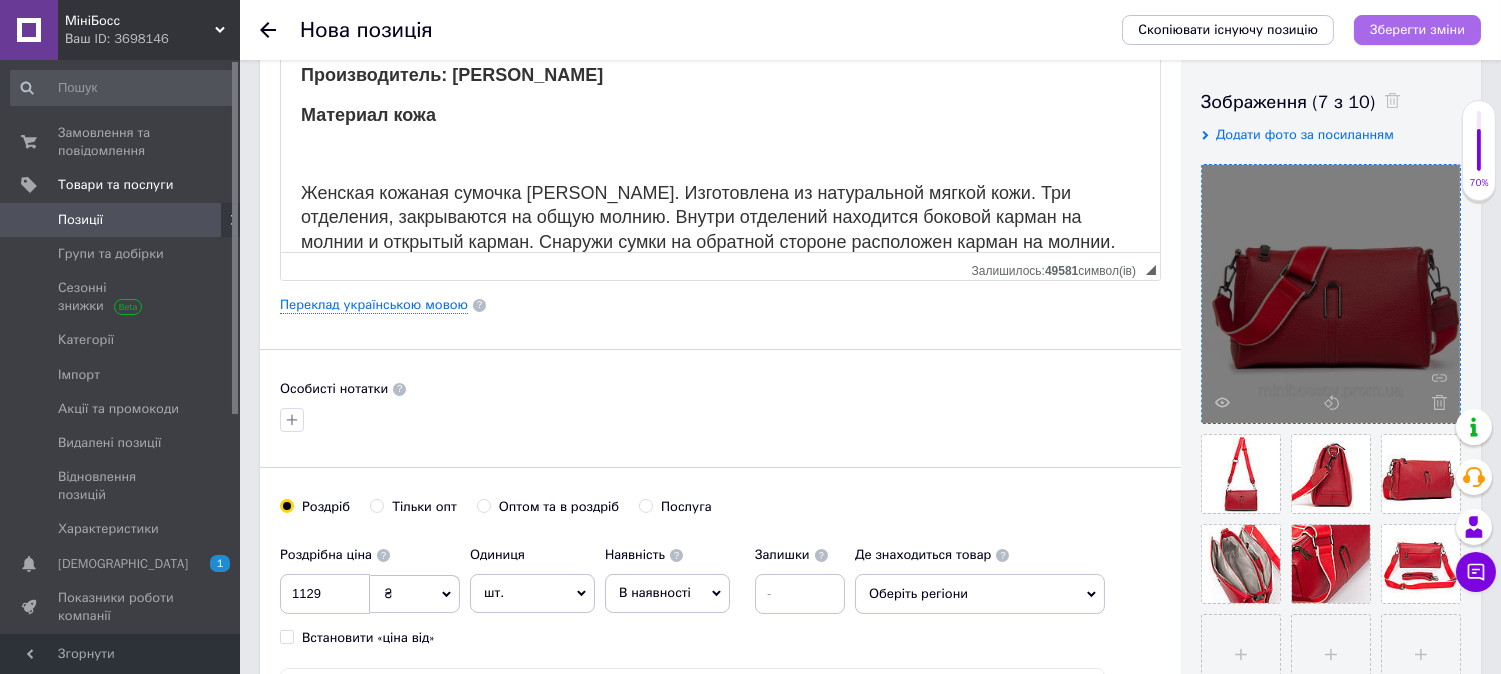 click on "Зберегти зміни" at bounding box center [1417, 29] 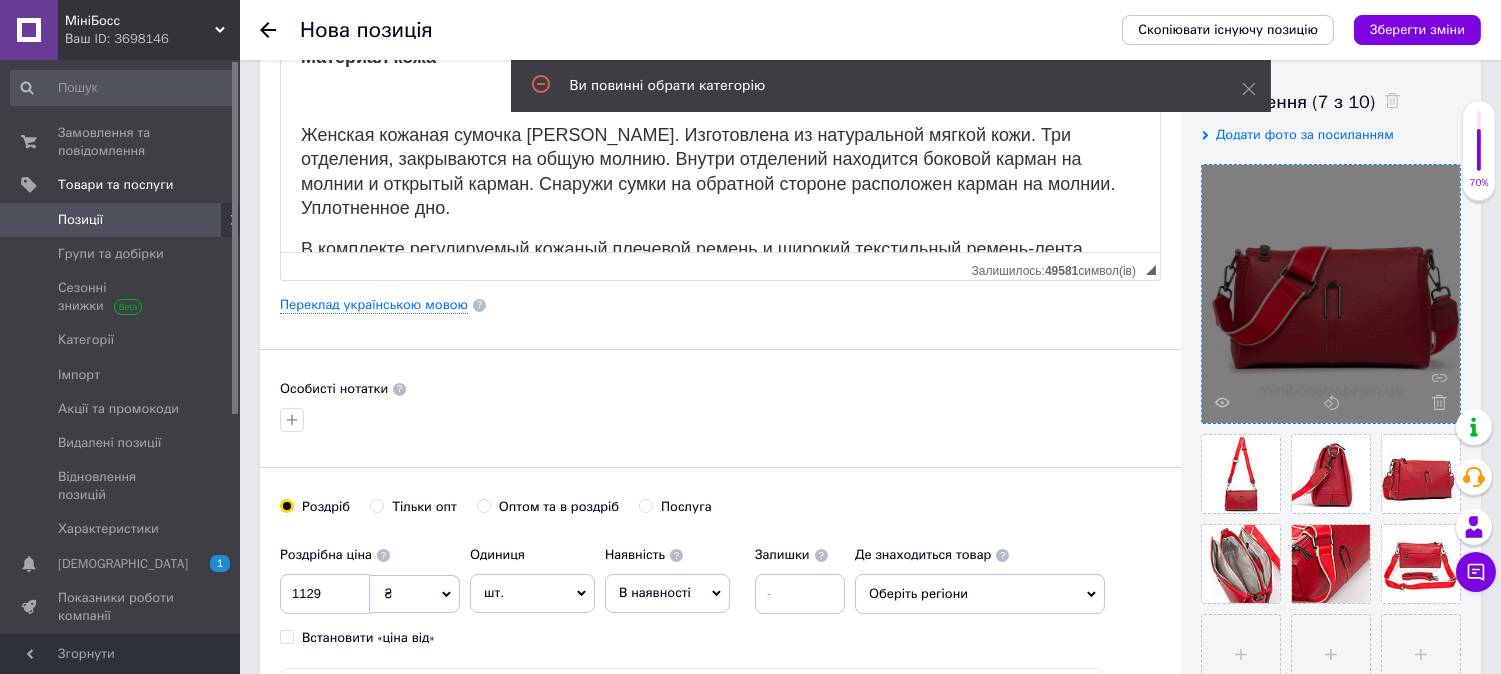 scroll, scrollTop: 115, scrollLeft: 0, axis: vertical 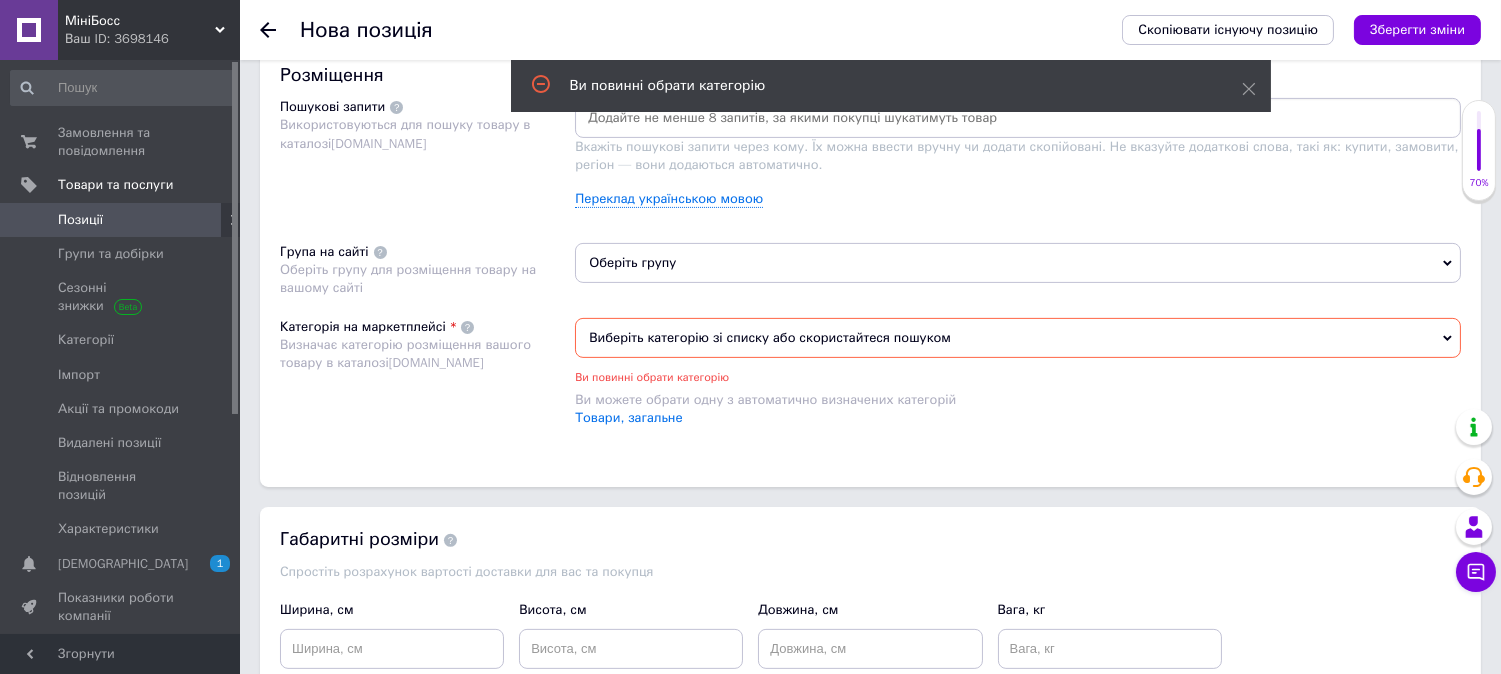 click at bounding box center [1018, 118] 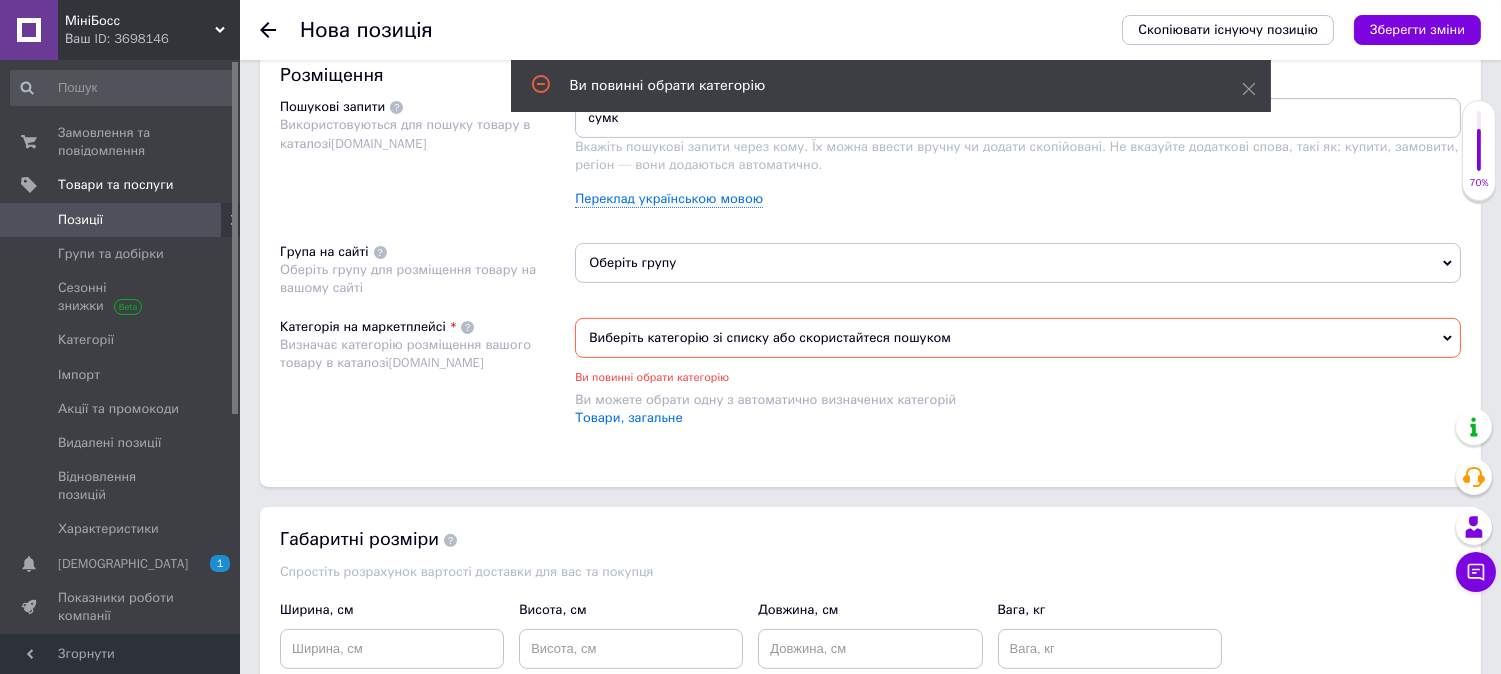 type on "сумка" 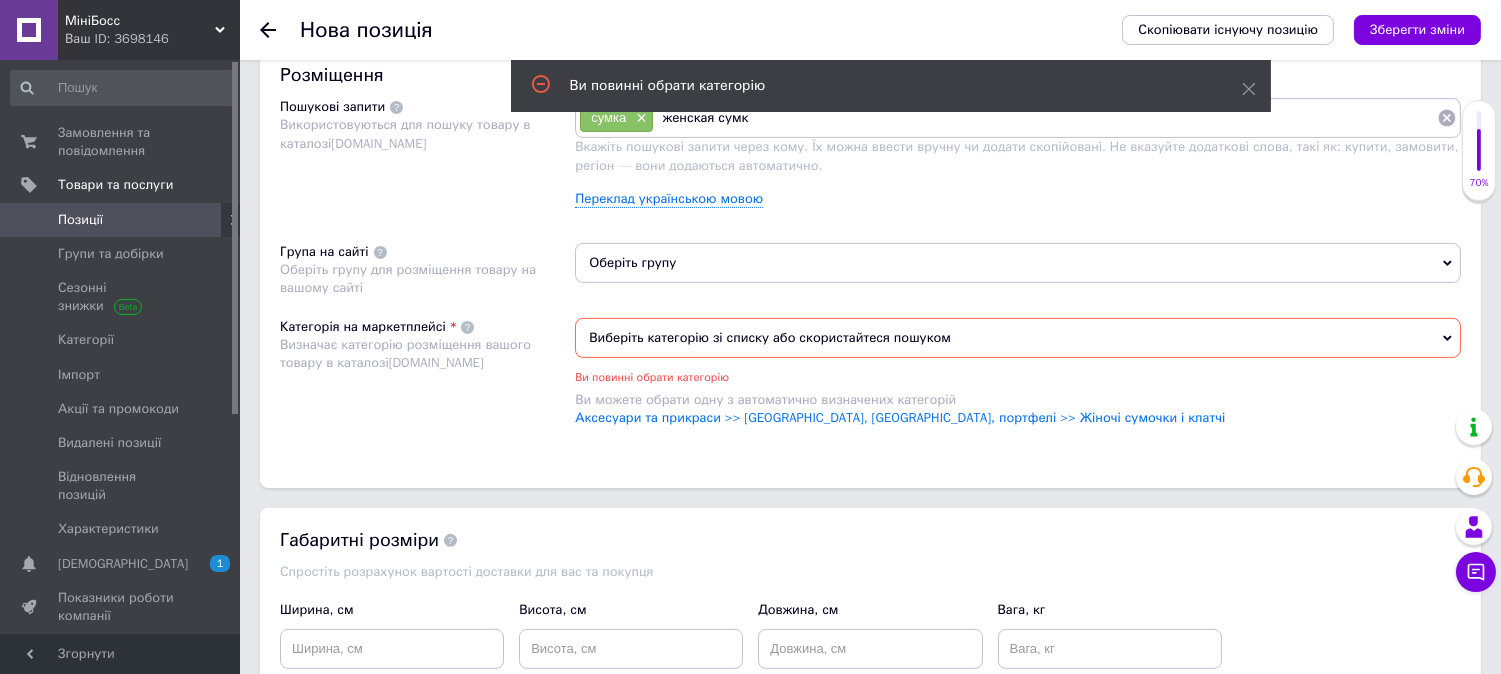 type on "женская сумка" 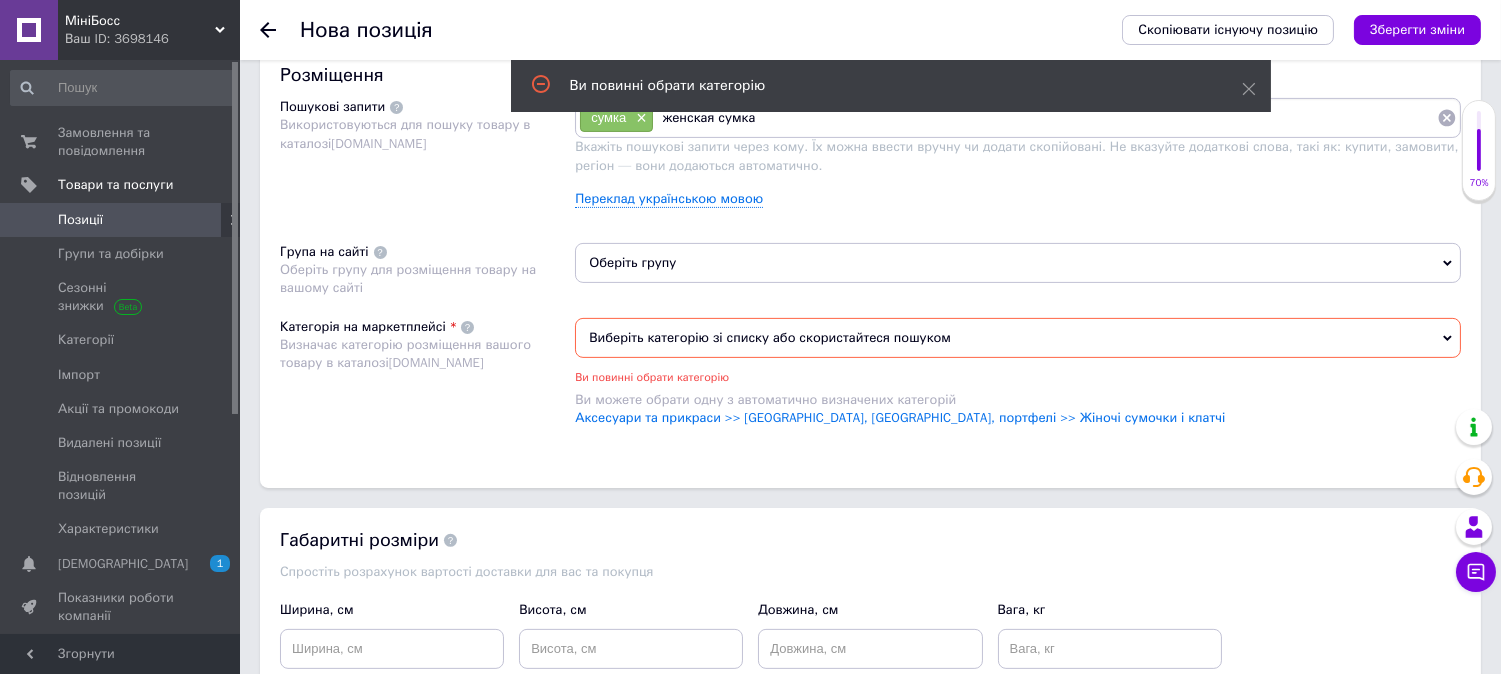 type 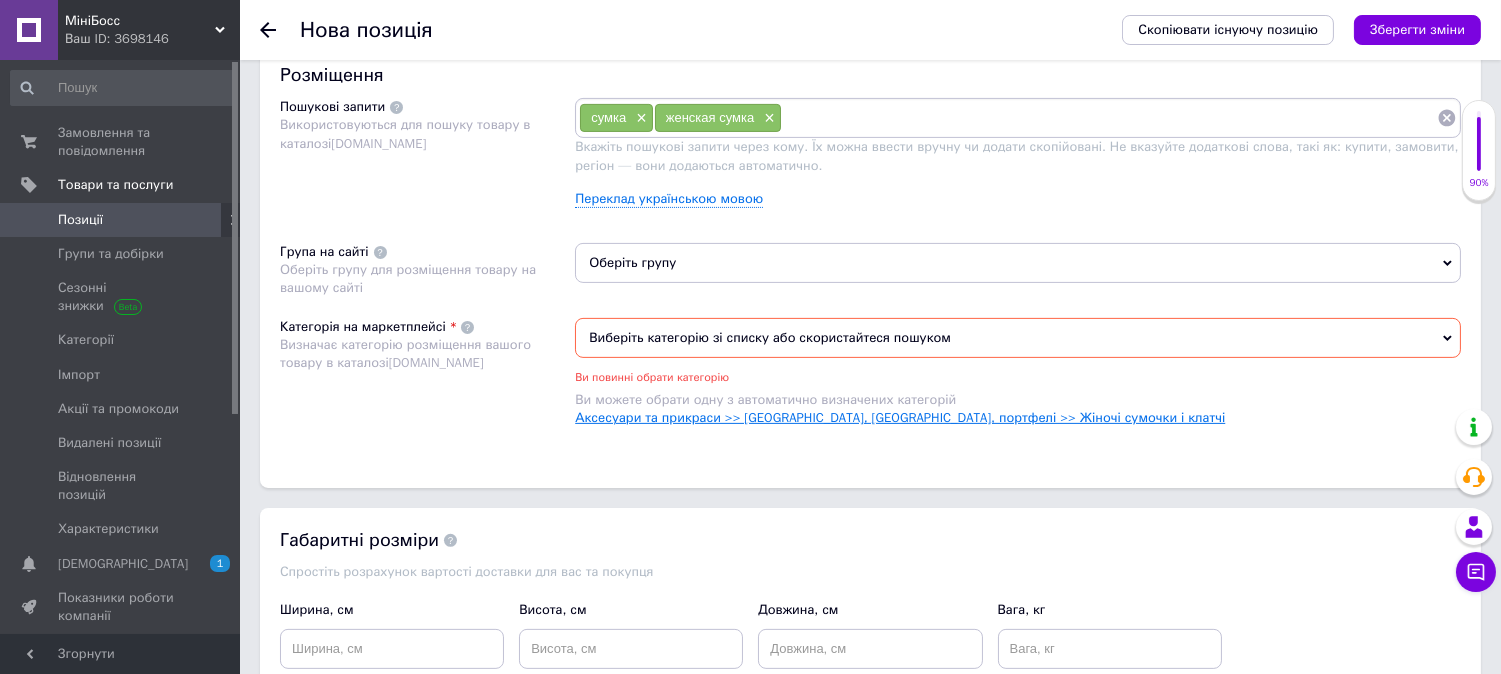 click on "Аксесуари та прикраси >> Сумки, валізи, портфелі >> Жіночі сумочки і клатчі" at bounding box center [900, 417] 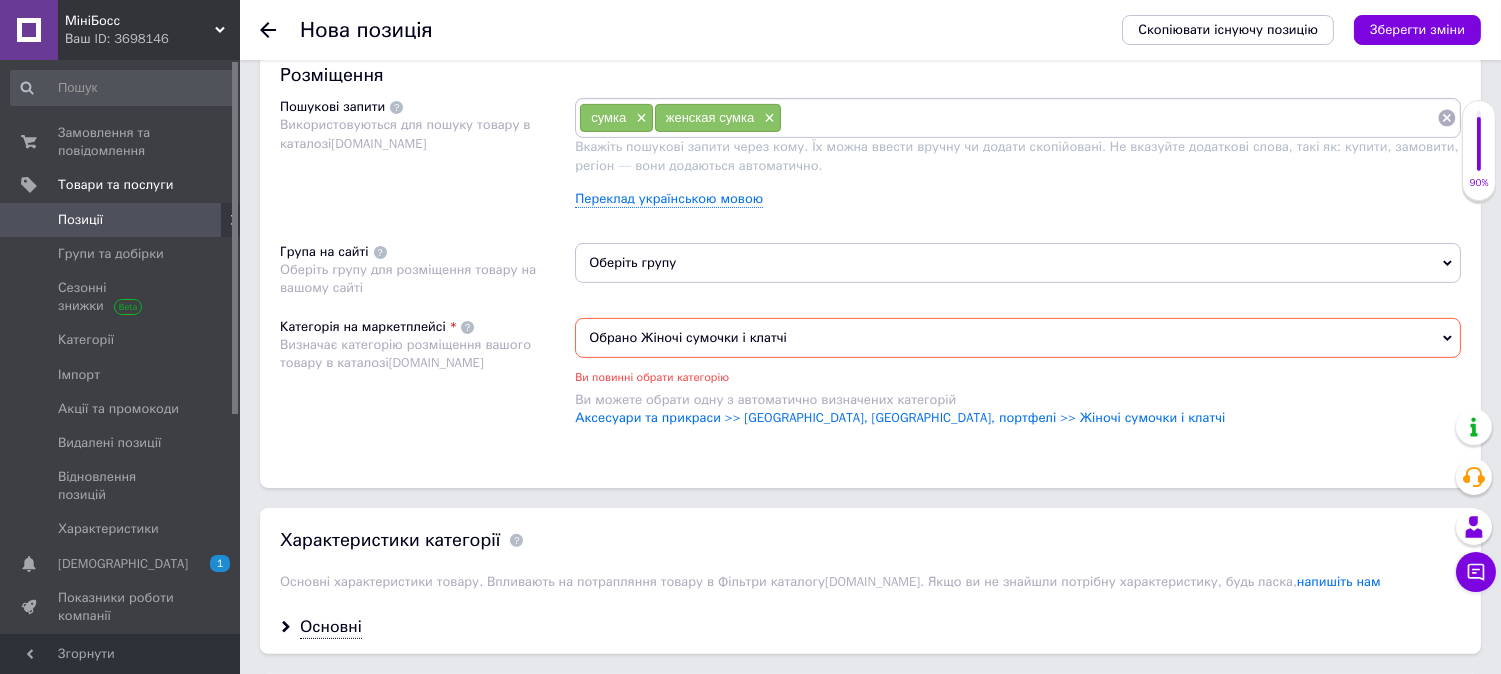 click on "Оберіть групу" at bounding box center [1018, 263] 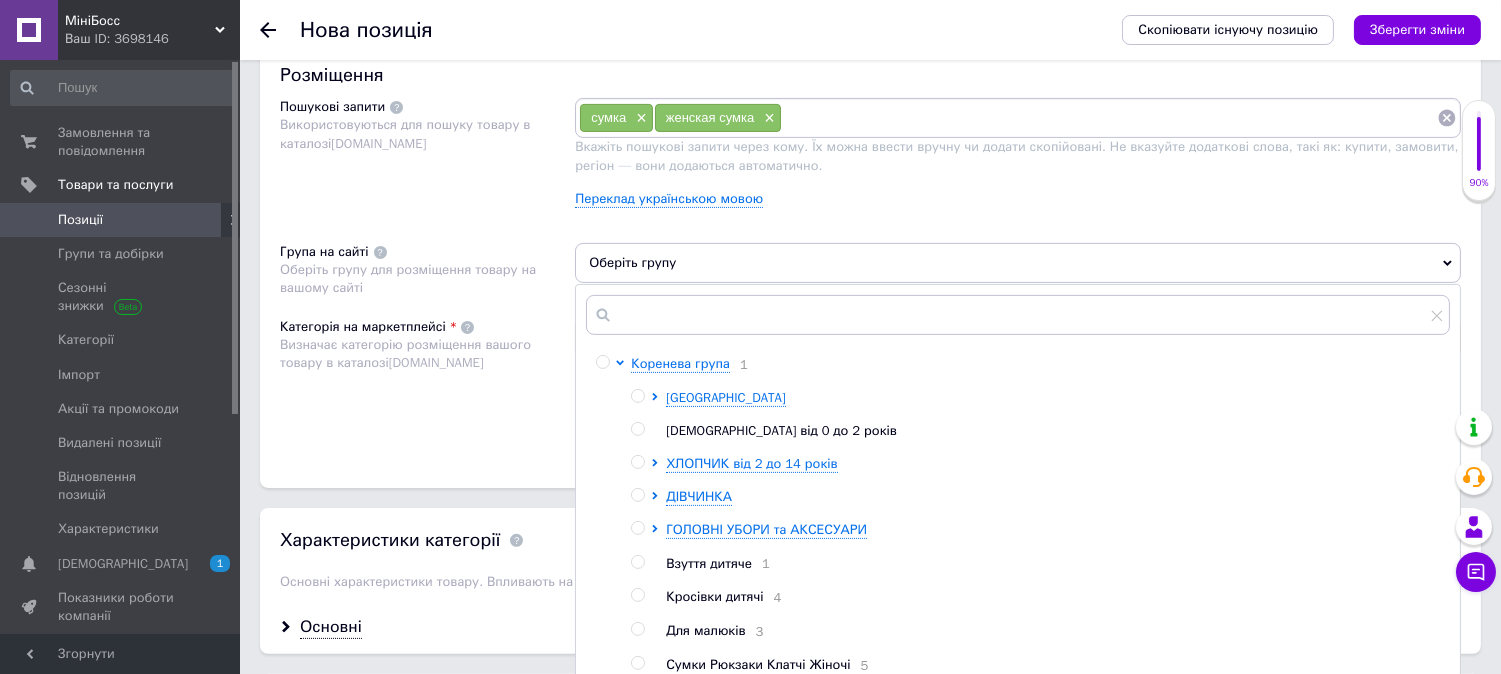 scroll, scrollTop: 1506, scrollLeft: 0, axis: vertical 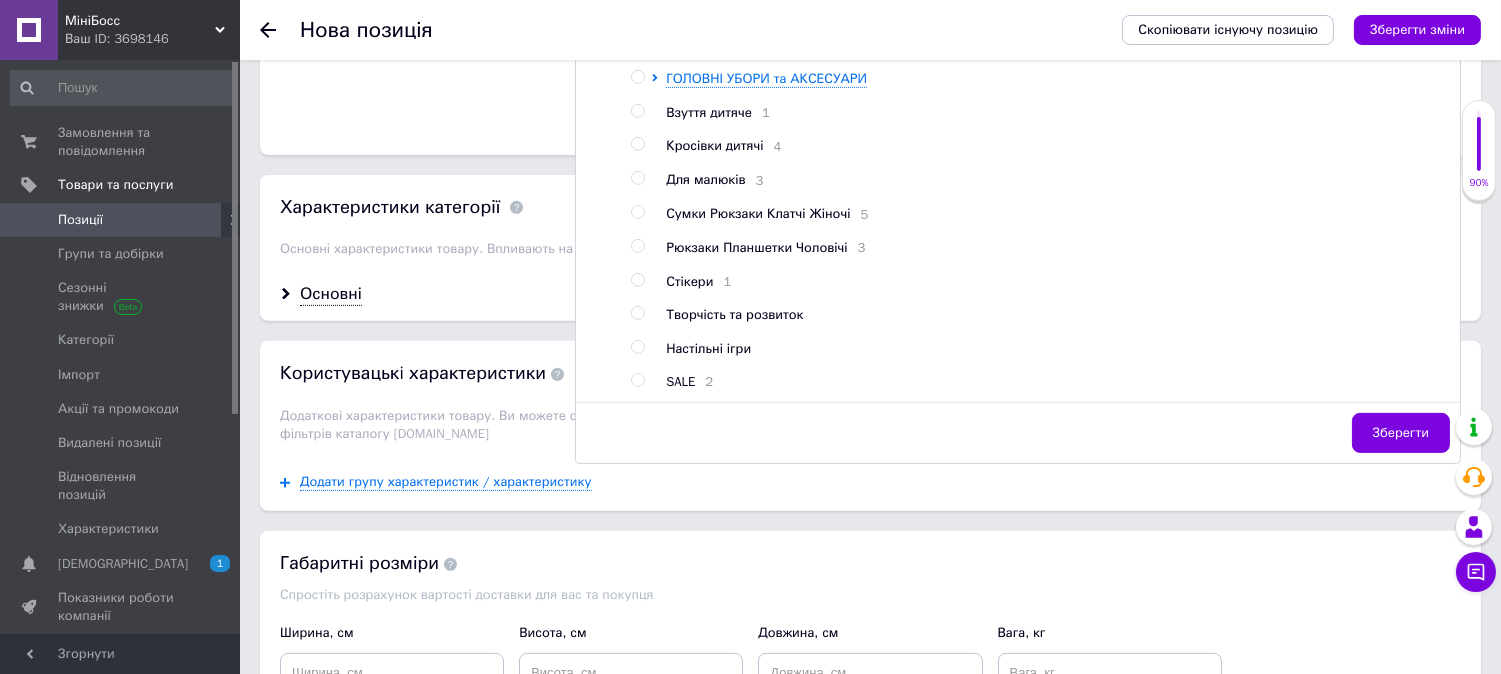 click at bounding box center (637, 212) 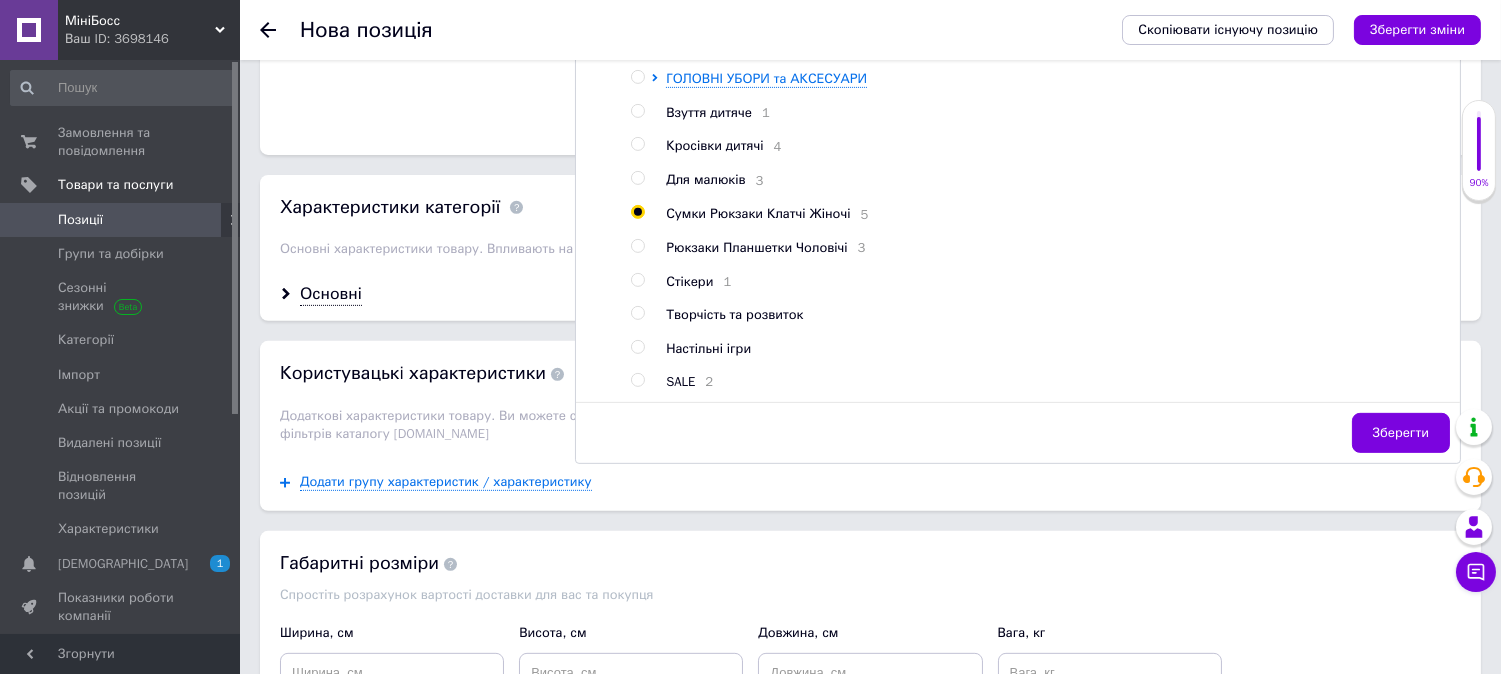 radio on "true" 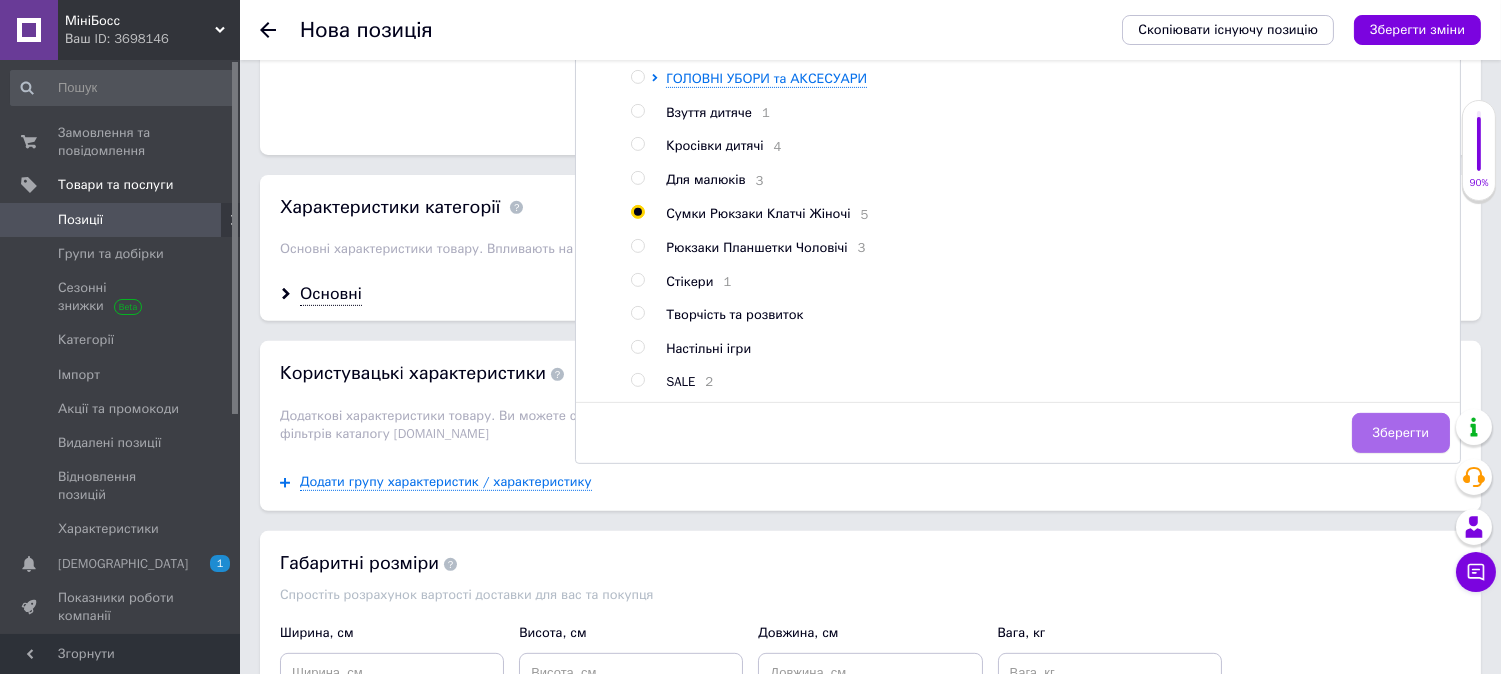 click on "Зберегти" at bounding box center (1401, 433) 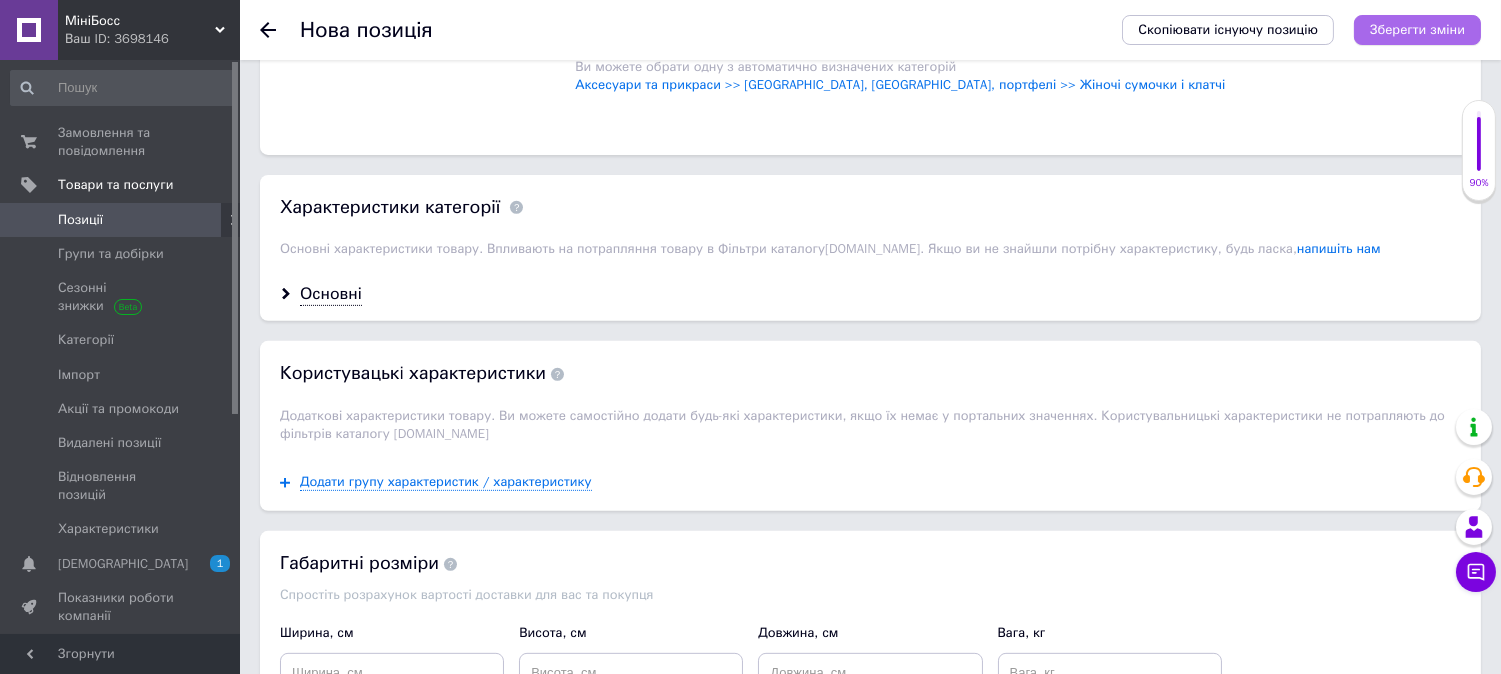 click on "Зберегти зміни" at bounding box center (1417, 29) 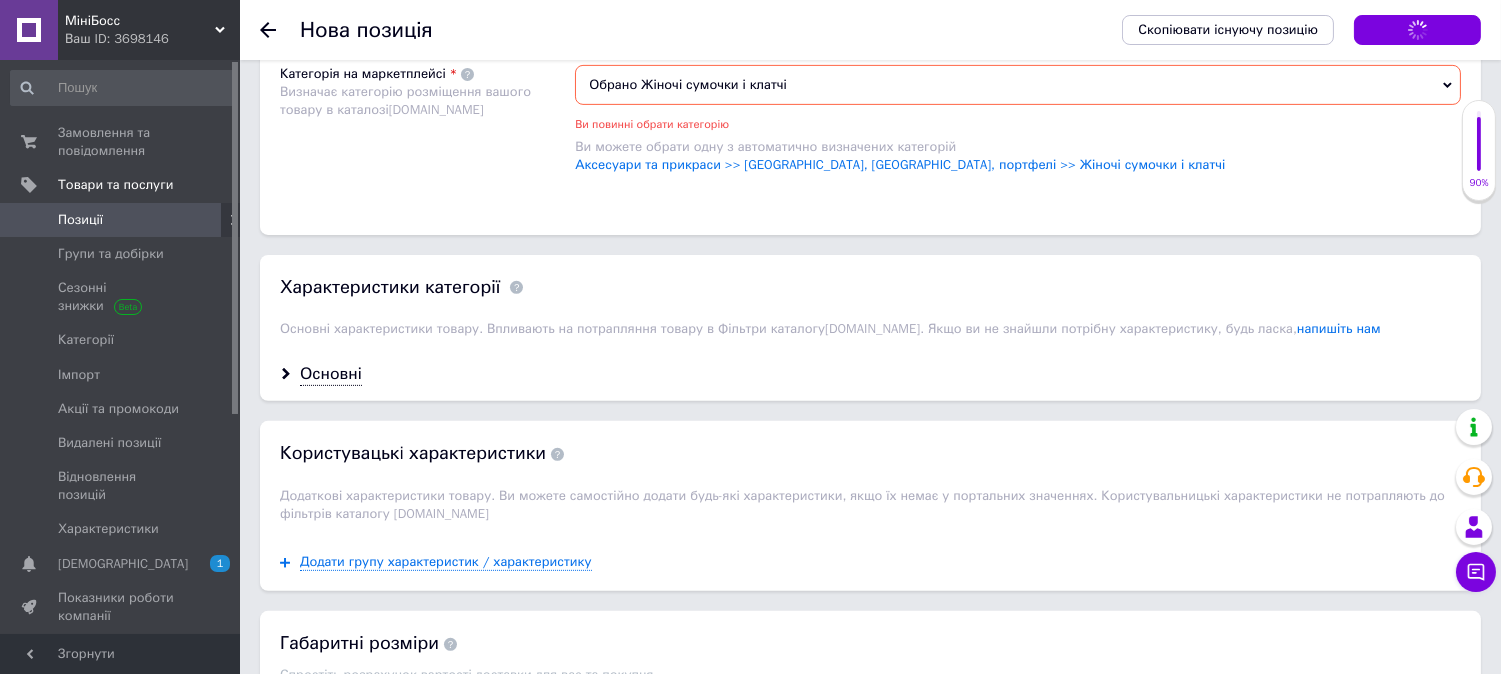scroll, scrollTop: 1173, scrollLeft: 0, axis: vertical 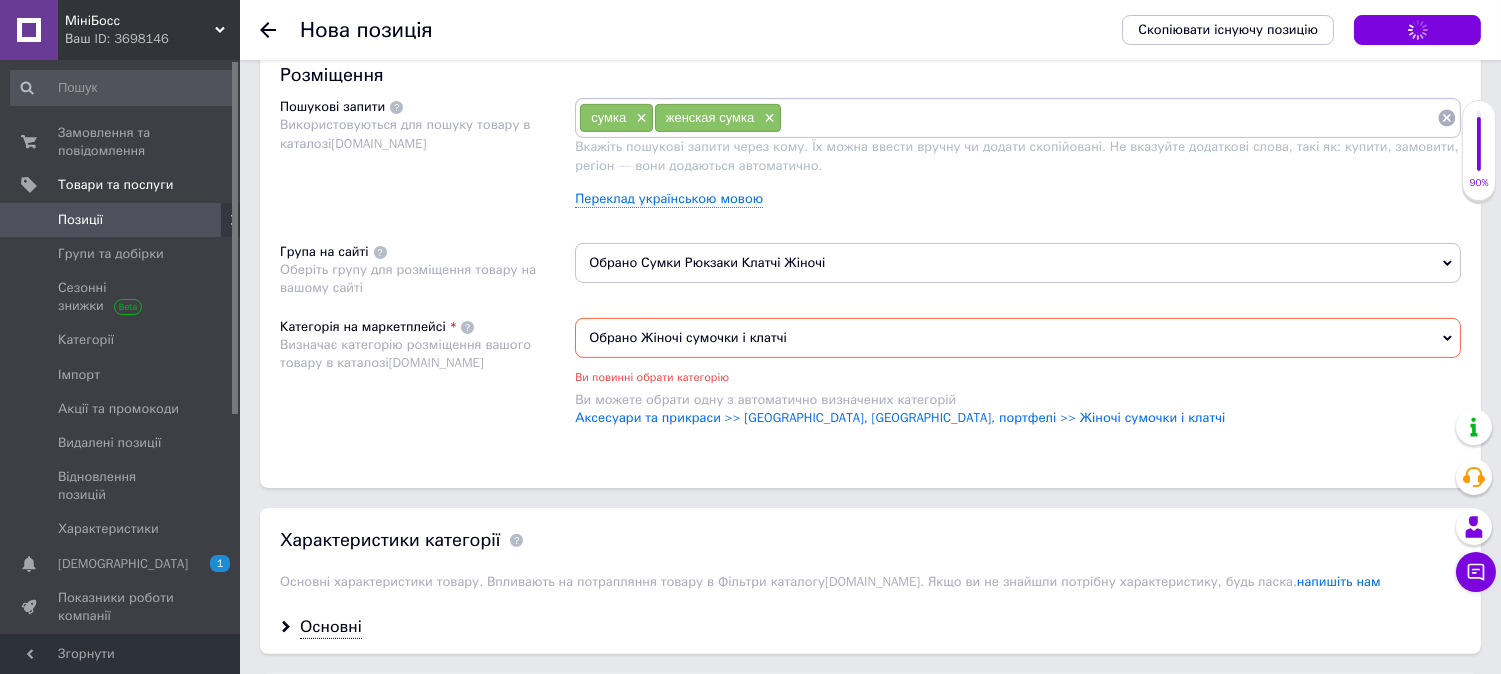 click on "сумка × женская сумка × Вкажіть пошукові запити через кому. Їх можна ввести вручну чи додати скопійовані. Не вказуйте додаткові слова, такі як: купити, замовити, регіон — вони додаються автоматично. Переклад українською мовою" at bounding box center (1018, 160) 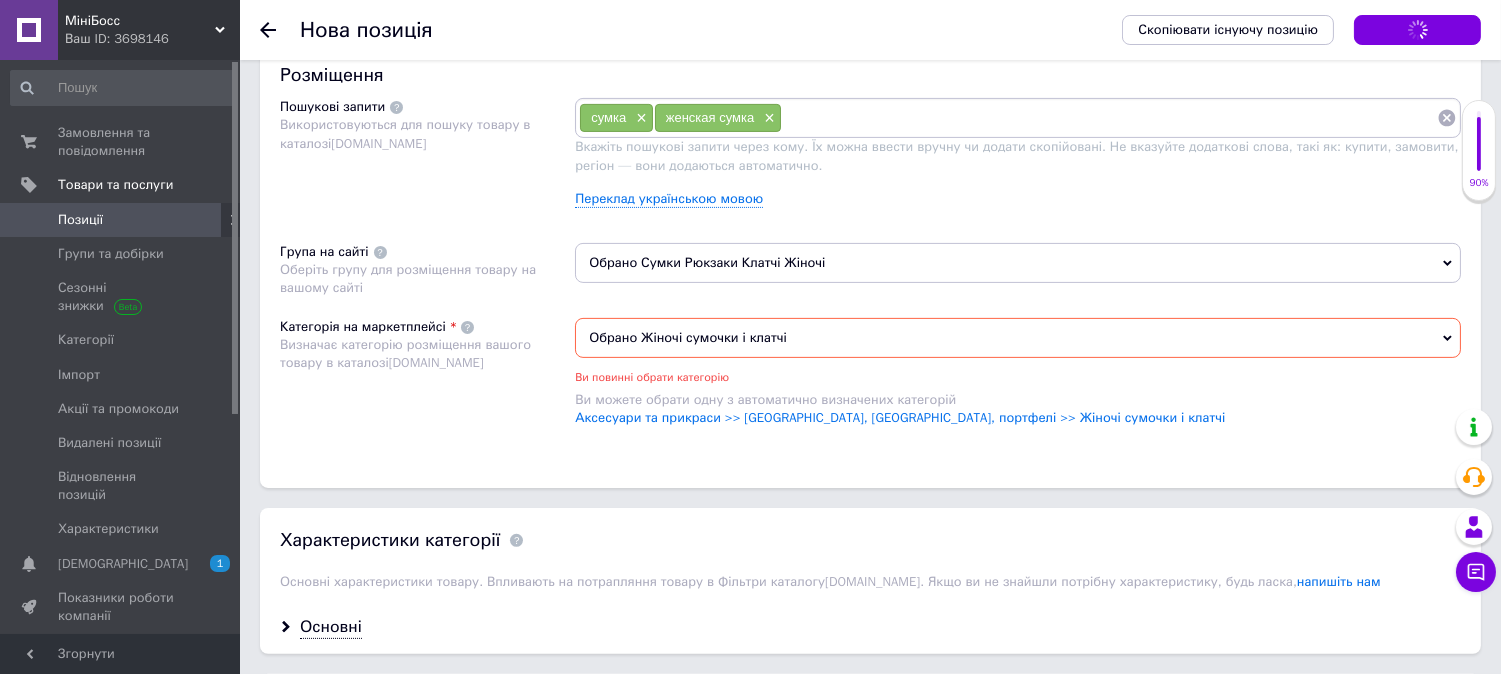 click on "МініБосс Ваш ID: 3698146 Сайт МініБосс Кабінет покупця Перевірити стан системи Сторінка на порталі Марія Довідка Вийти Замовлення та повідомлення 0 0 Товари та послуги Позиції Групи та добірки Сезонні знижки Категорії Імпорт Акції та промокоди Видалені позиції Відновлення позицій Характеристики Сповіщення 1 0 Показники роботи компанії Панель управління Відгуки Клієнти Каталог ProSale Аналітика Управління сайтом Гаманець компанії Маркет Налаштування Тарифи та рахунки Prom мікс 1 000 (13 місяців) Згорнути ✱ ✱" at bounding box center [750, 90] 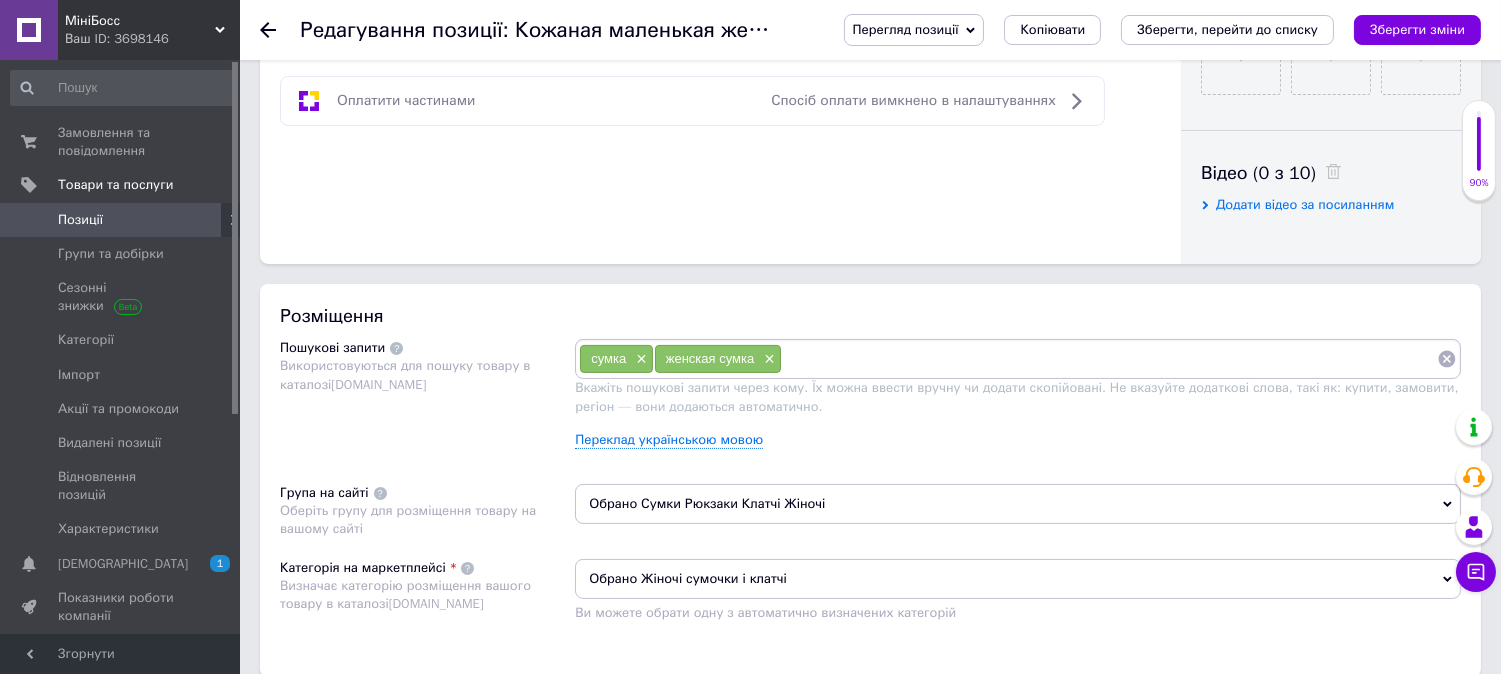 scroll, scrollTop: 1111, scrollLeft: 0, axis: vertical 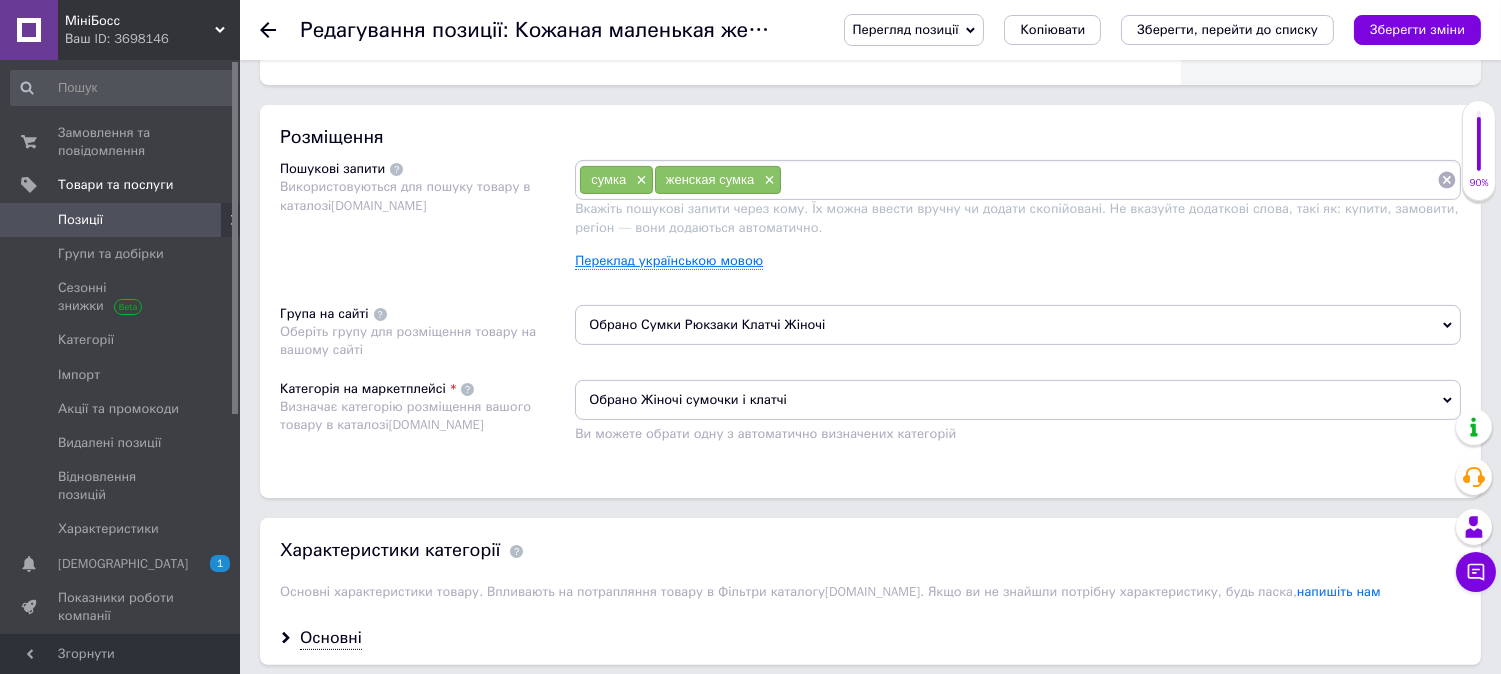 click on "Переклад українською мовою" at bounding box center [669, 261] 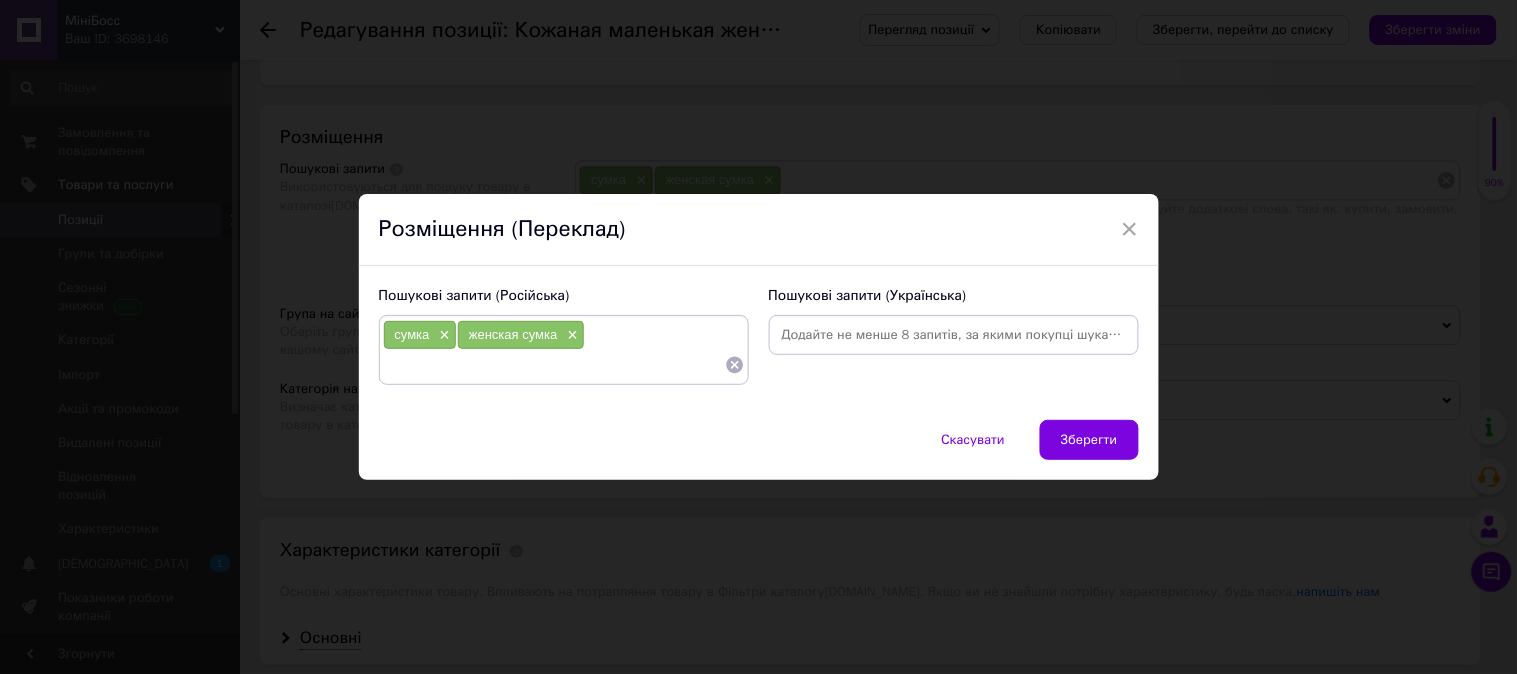 click at bounding box center [954, 335] 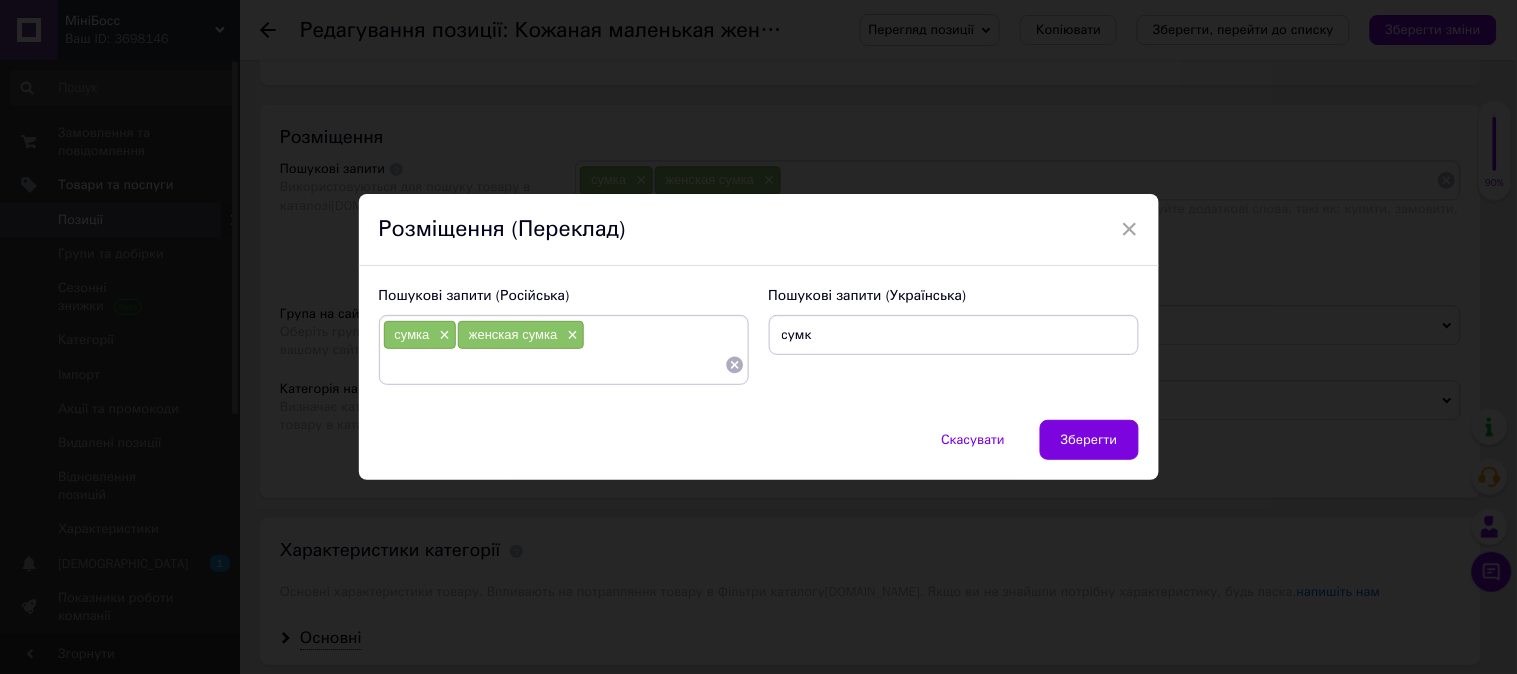 type on "сумка" 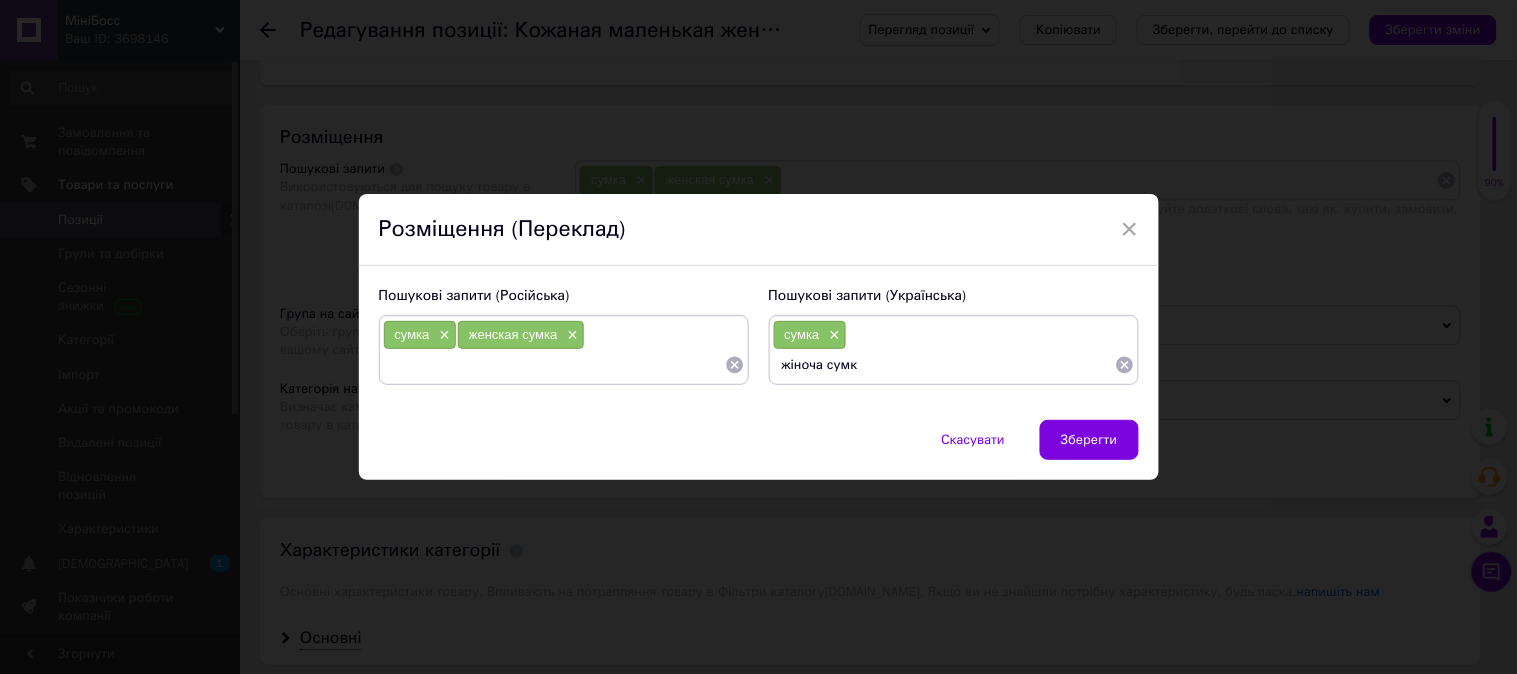 type on "жіноча сумка" 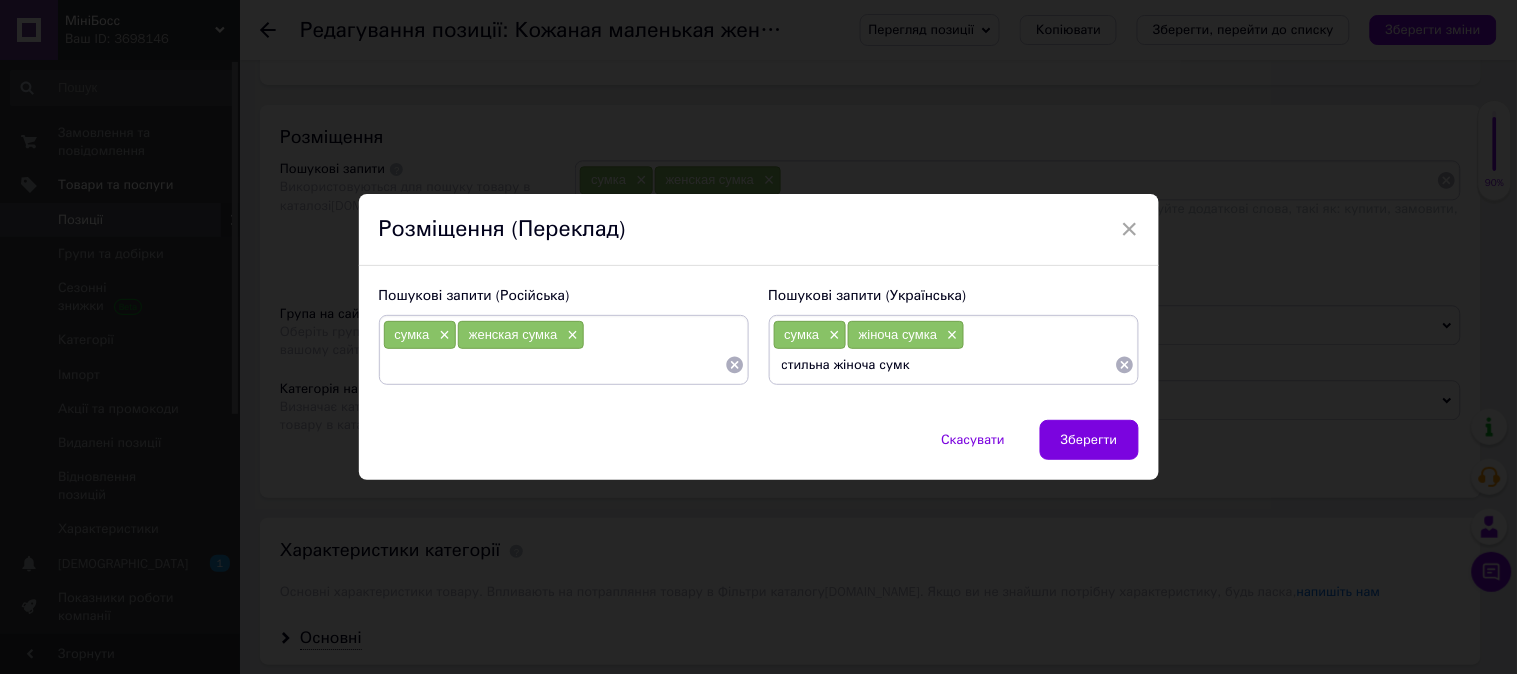 type on "стильна жіноча сумка" 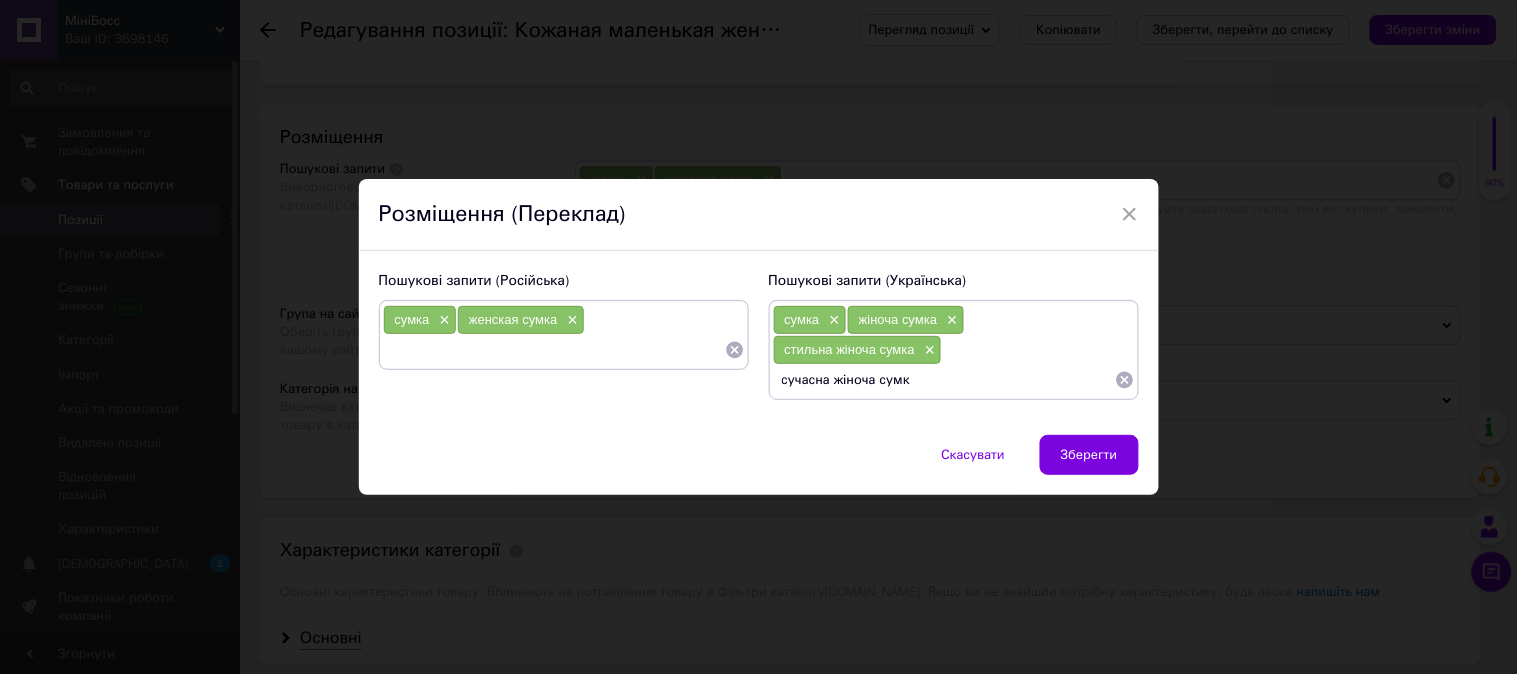 type on "сучасна жіноча сумка" 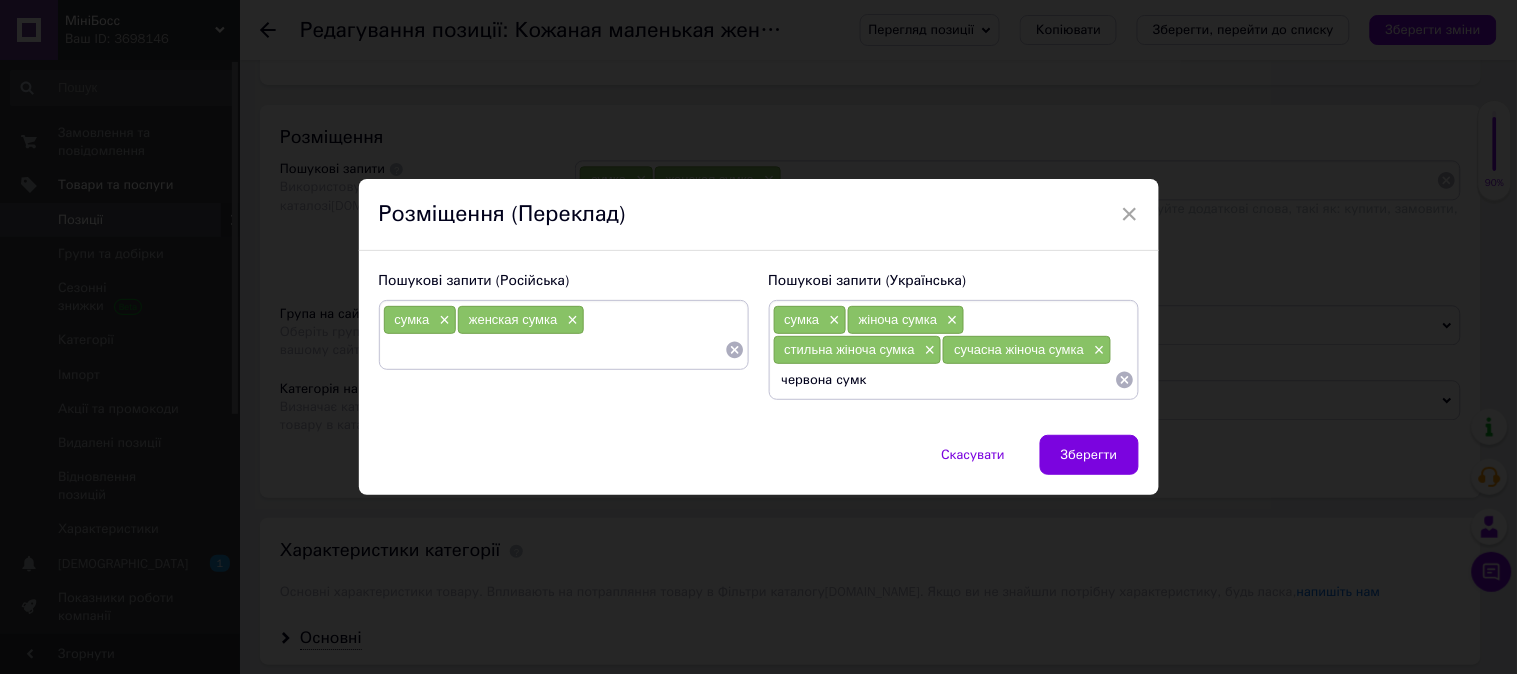 type on "червона сумка" 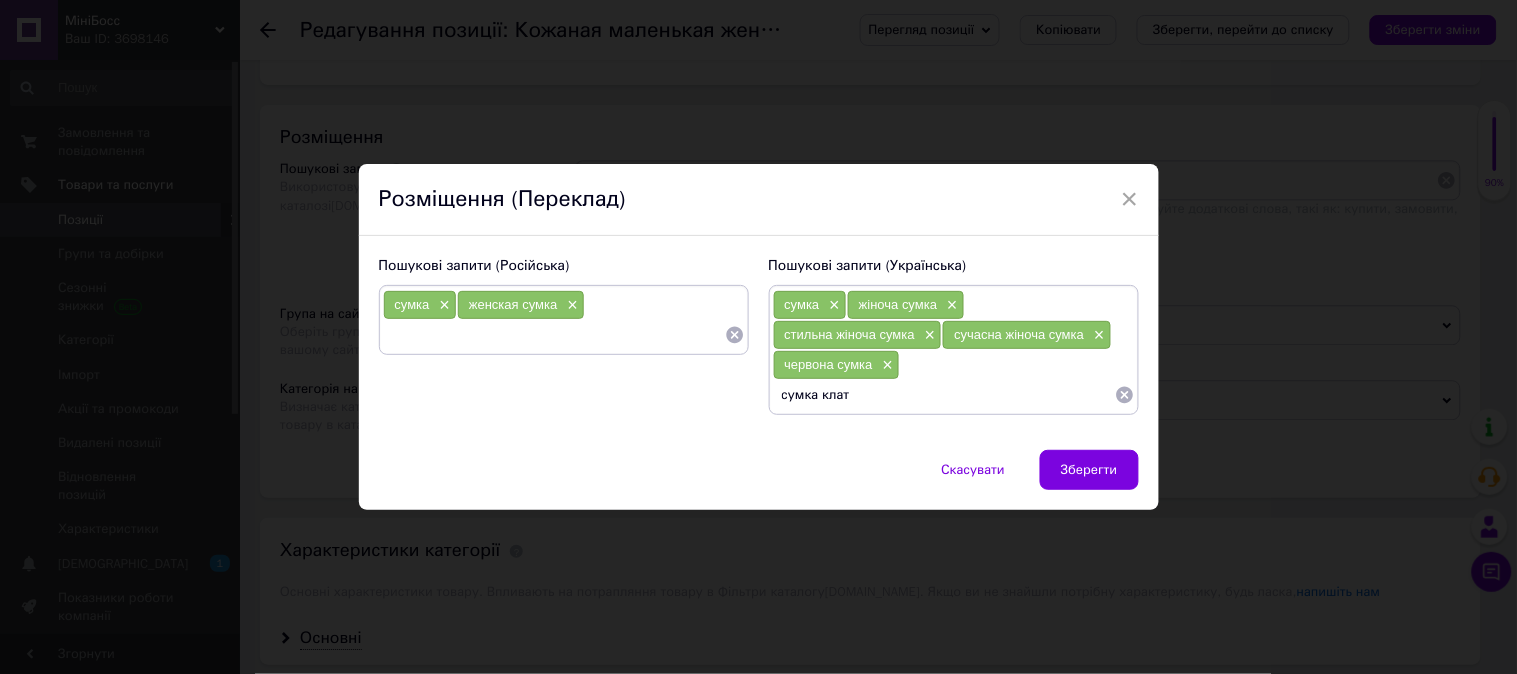 type on "сумка клатч" 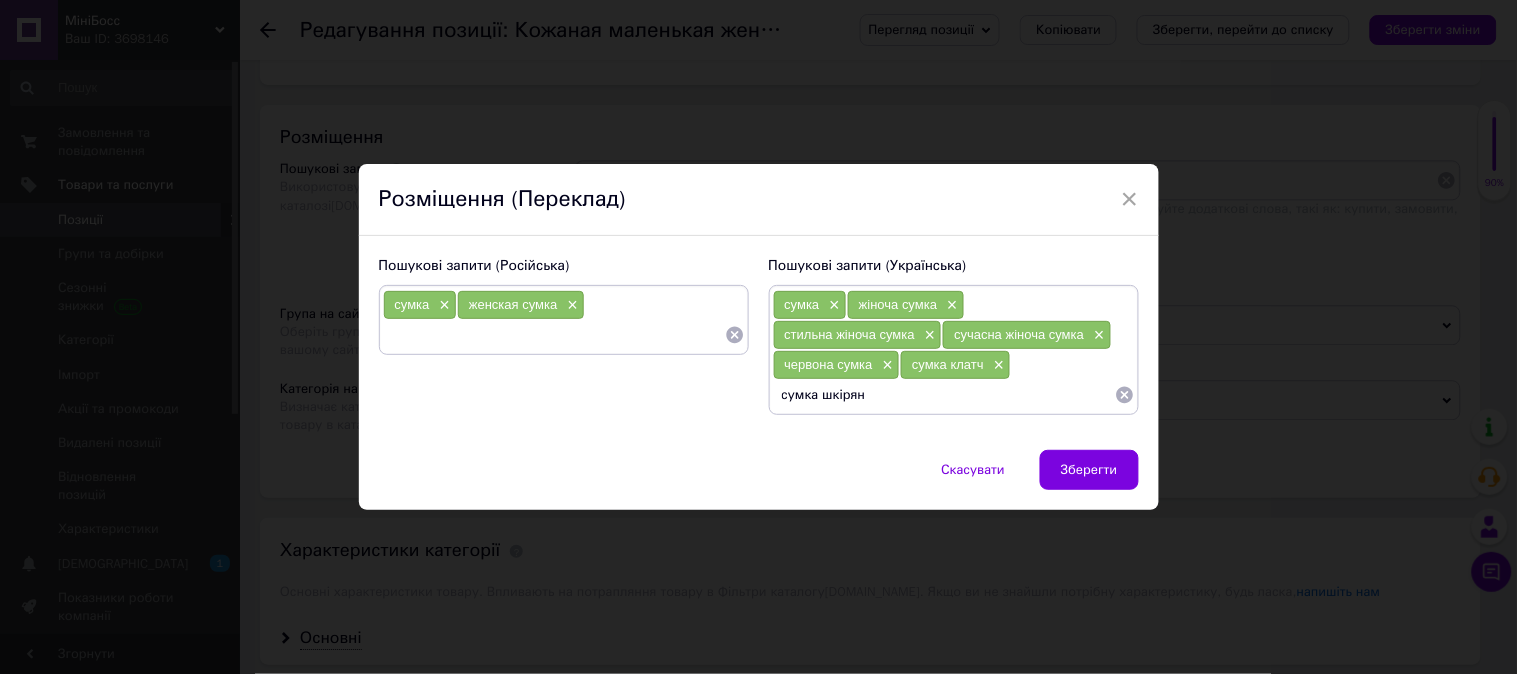 type on "сумка шкіряна" 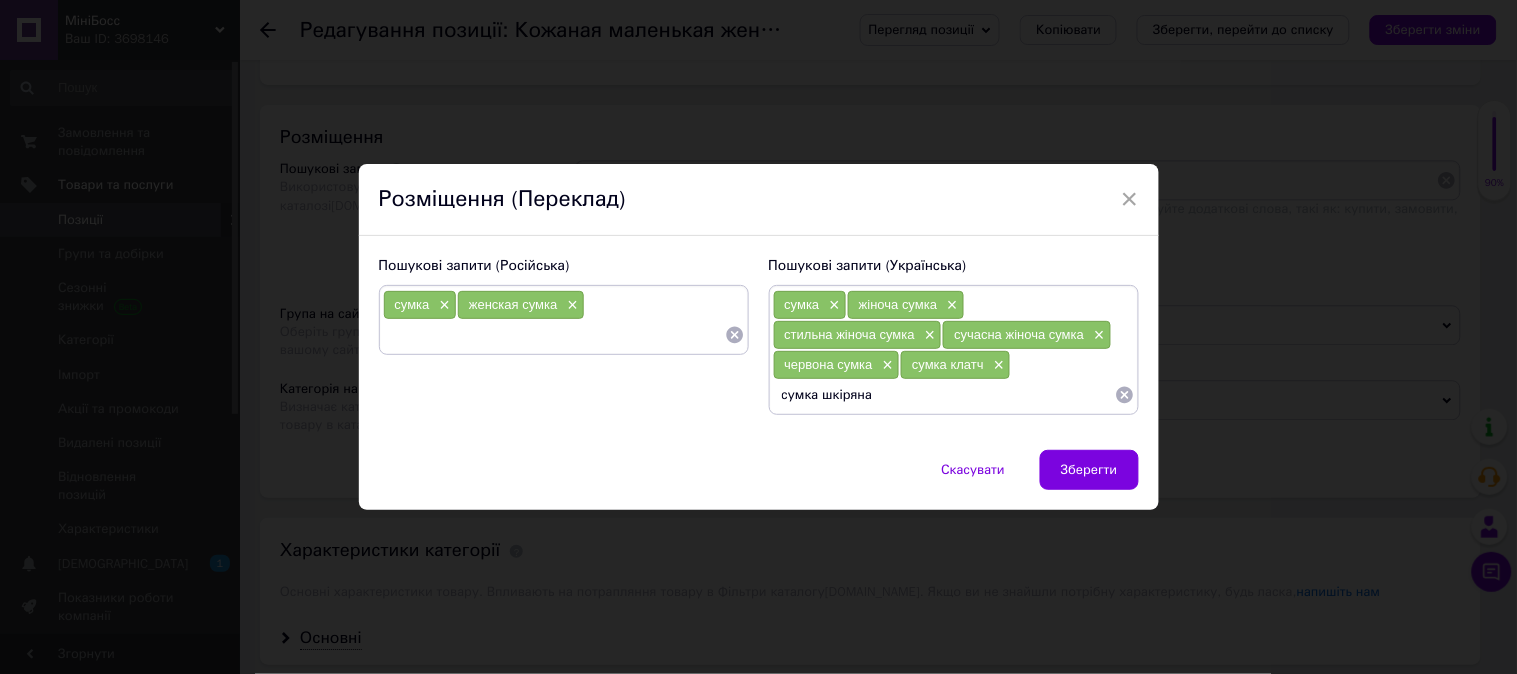 type 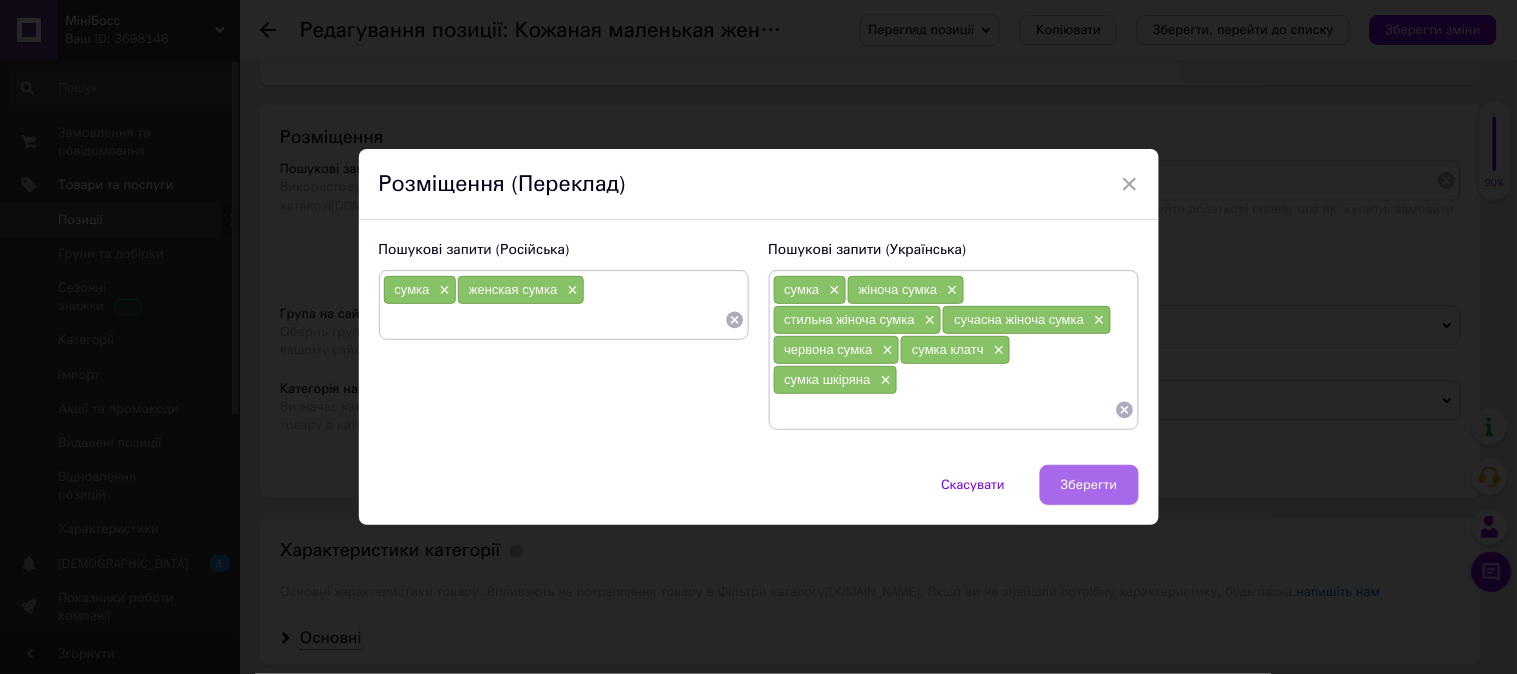 click on "Зберегти" at bounding box center [1089, 485] 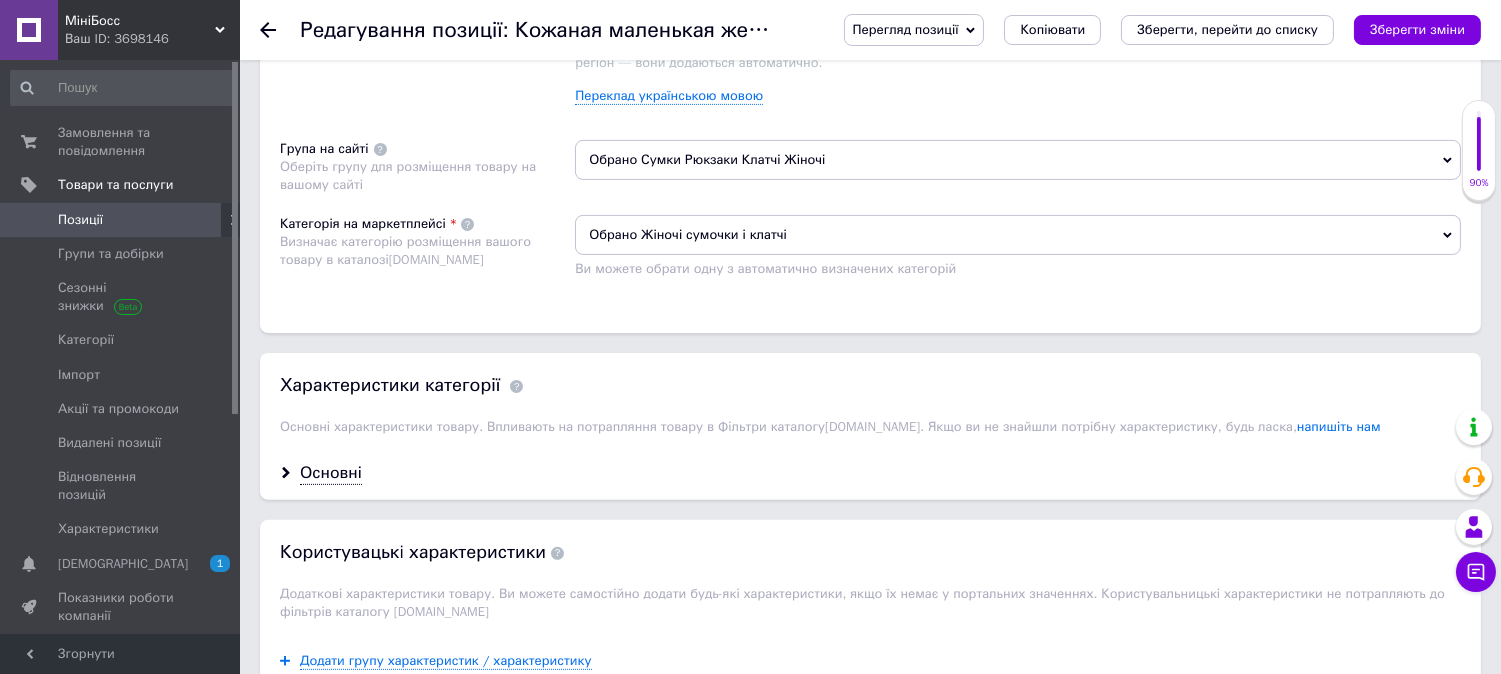 scroll, scrollTop: 1444, scrollLeft: 0, axis: vertical 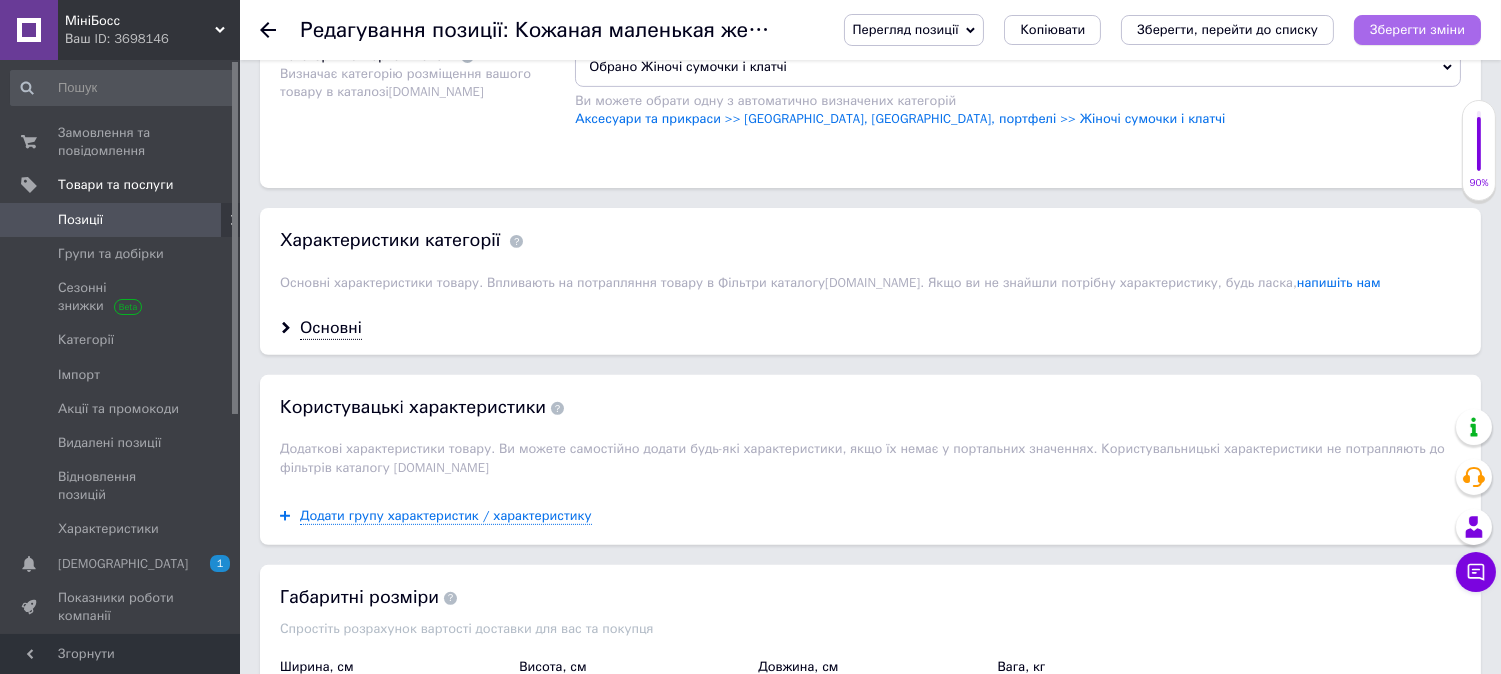 click on "Зберегти зміни" at bounding box center [1417, 29] 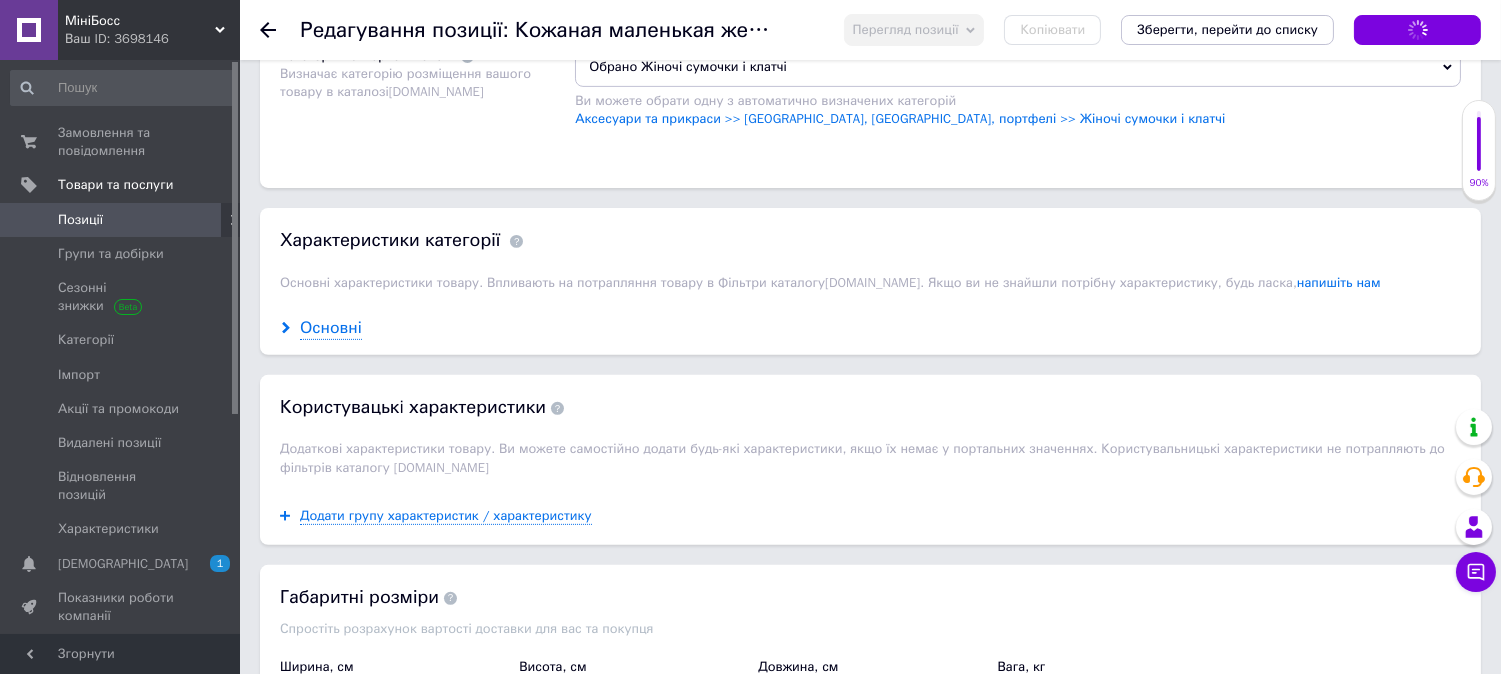 click on "Основні" at bounding box center (331, 328) 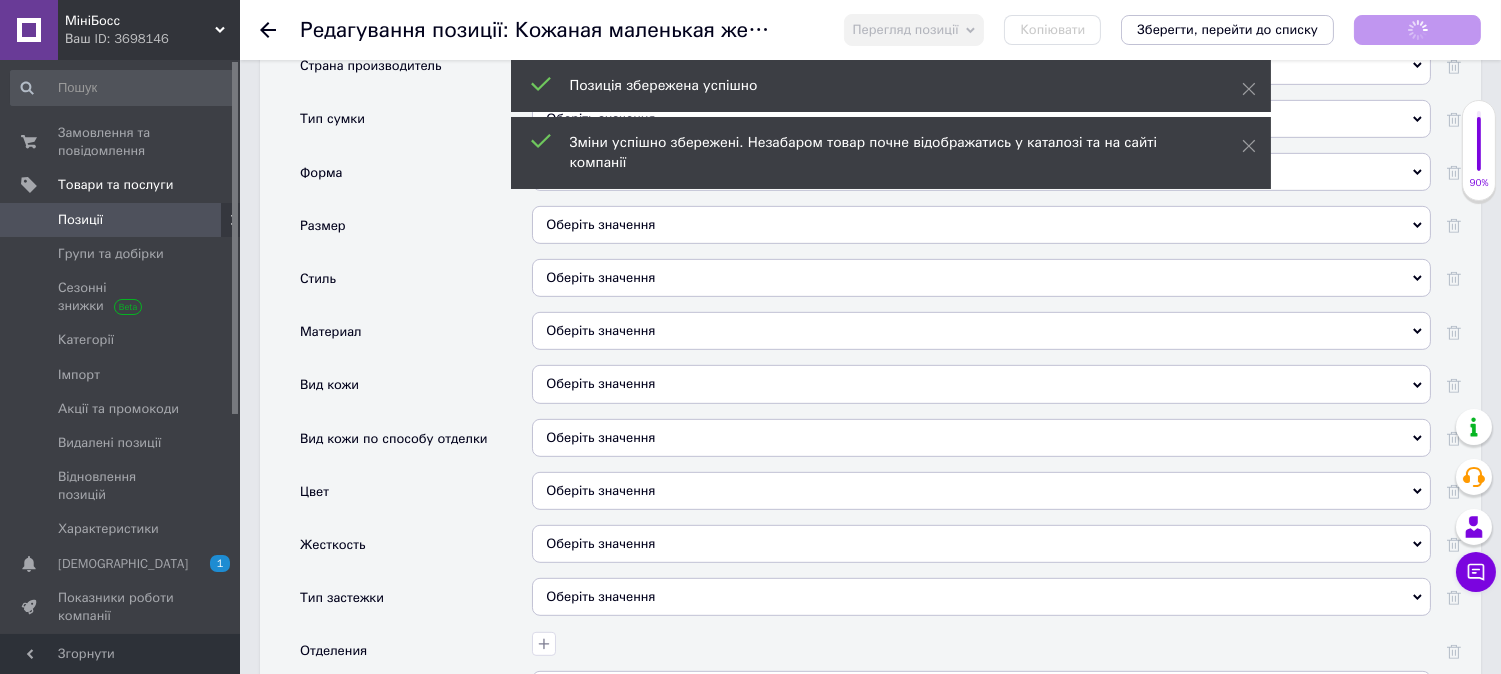 scroll, scrollTop: 1777, scrollLeft: 0, axis: vertical 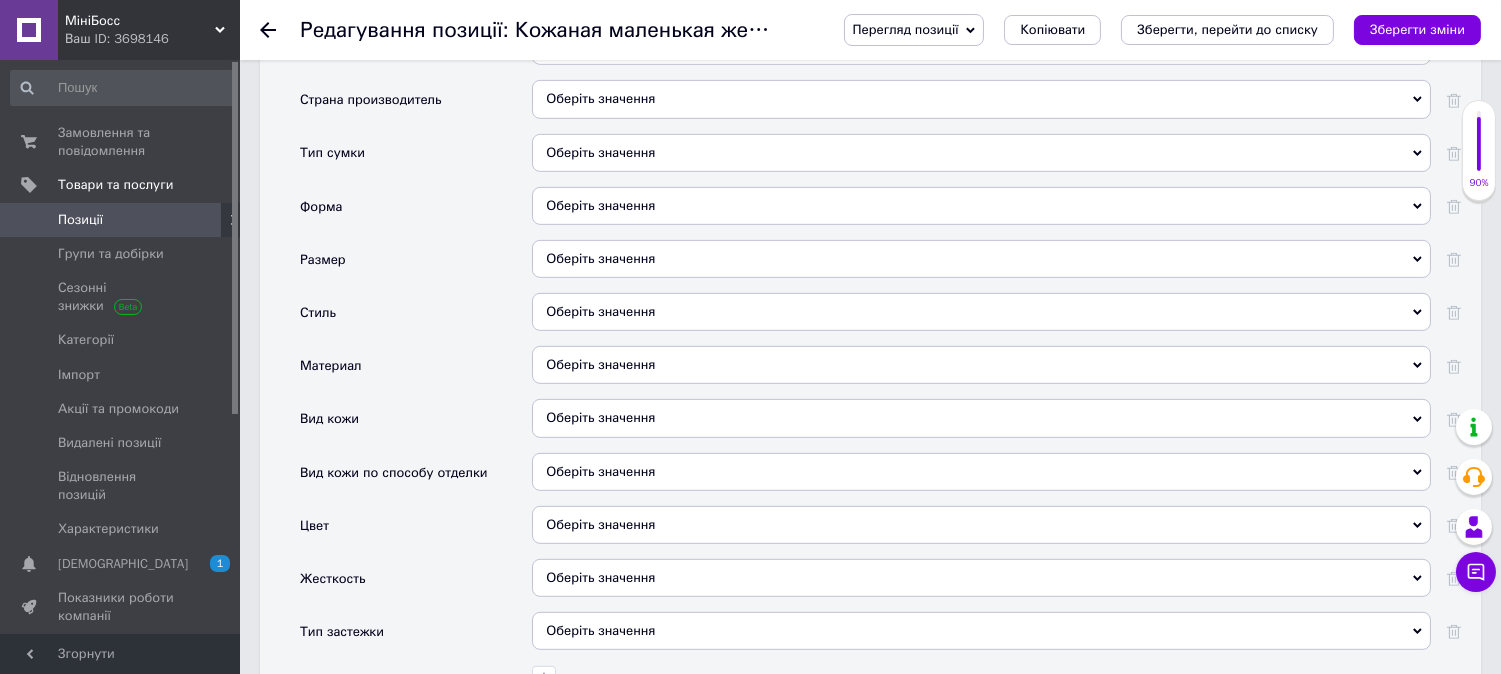 click on "Оберіть значення" at bounding box center (981, 153) 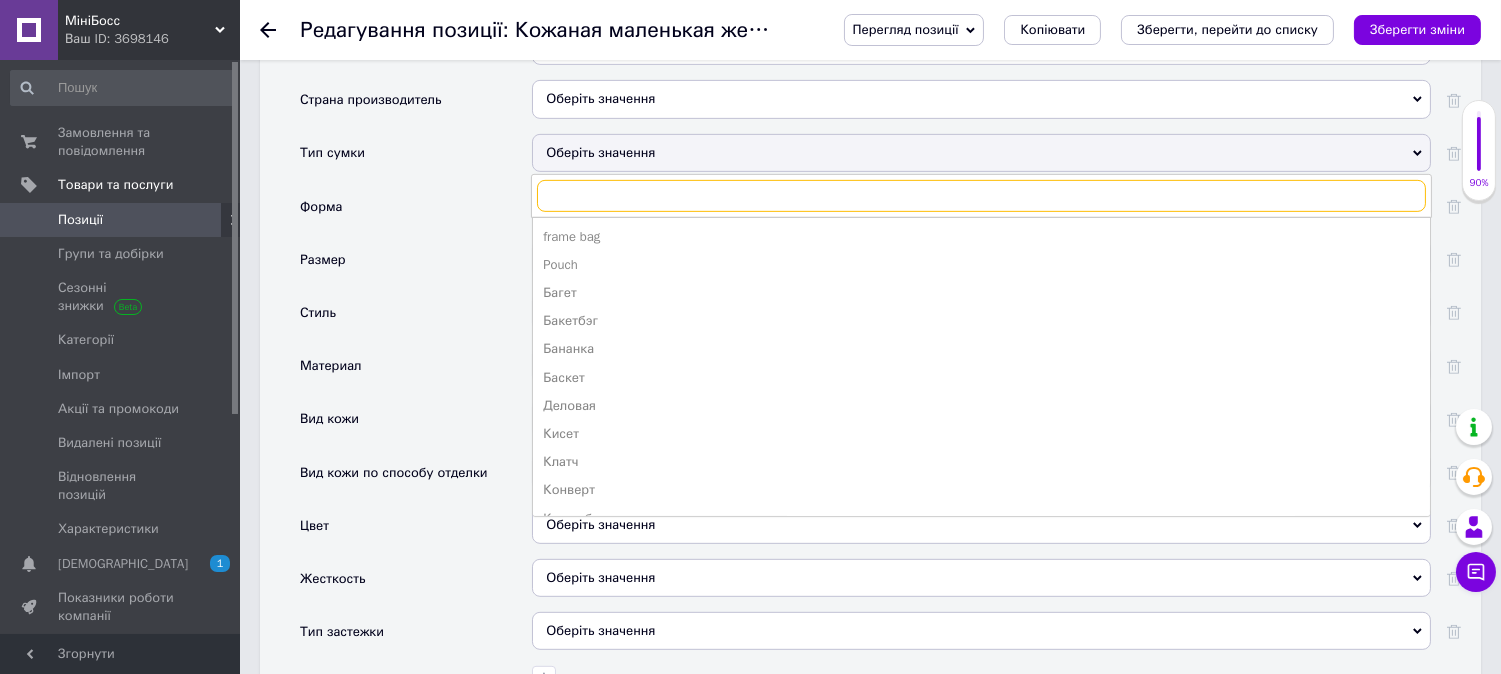 type on "к" 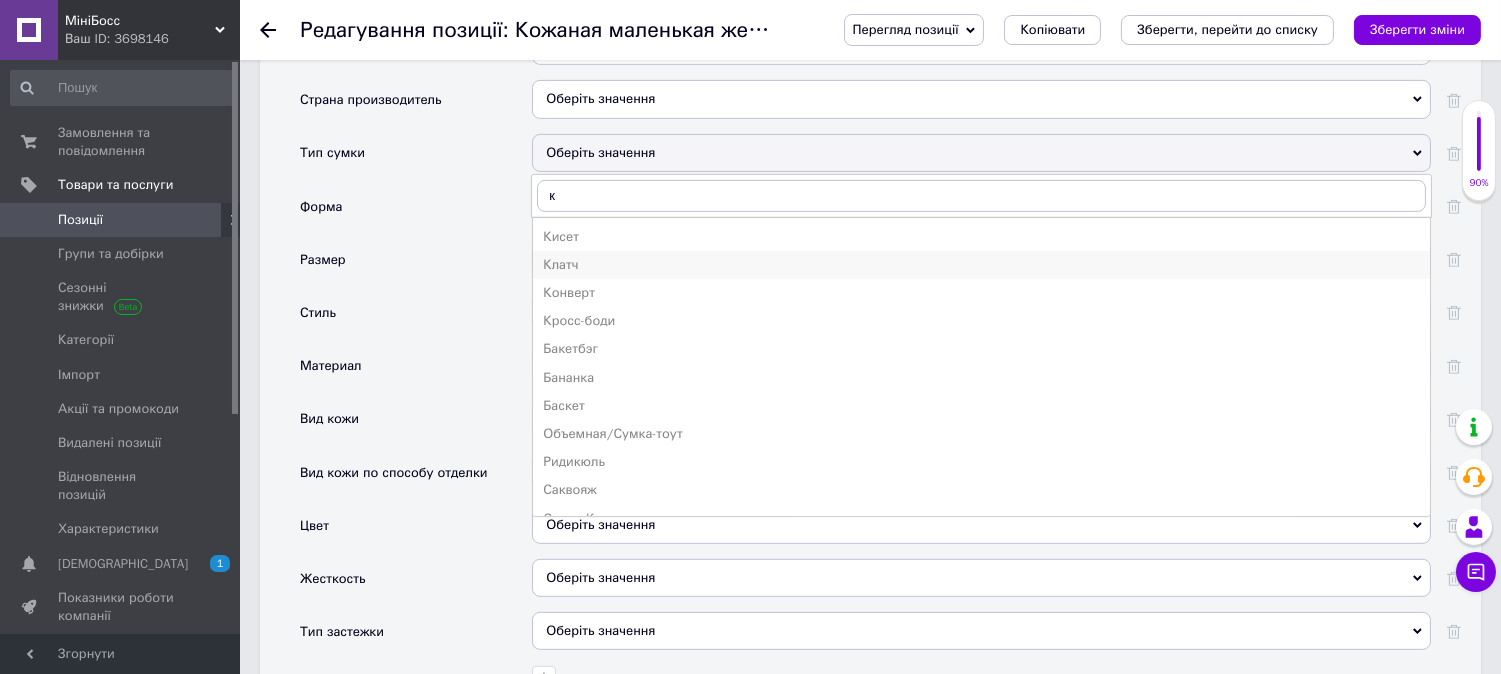 click on "Клатч" at bounding box center (981, 265) 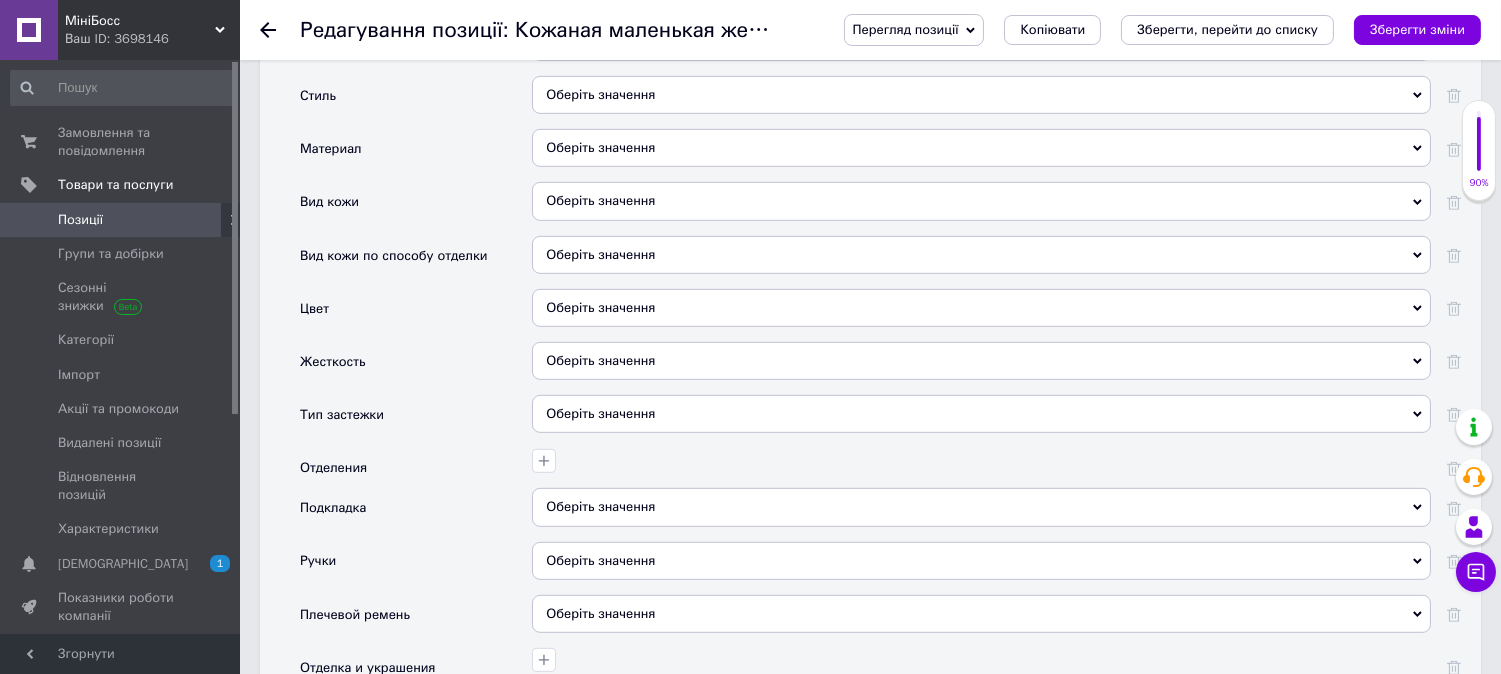 scroll, scrollTop: 2000, scrollLeft: 0, axis: vertical 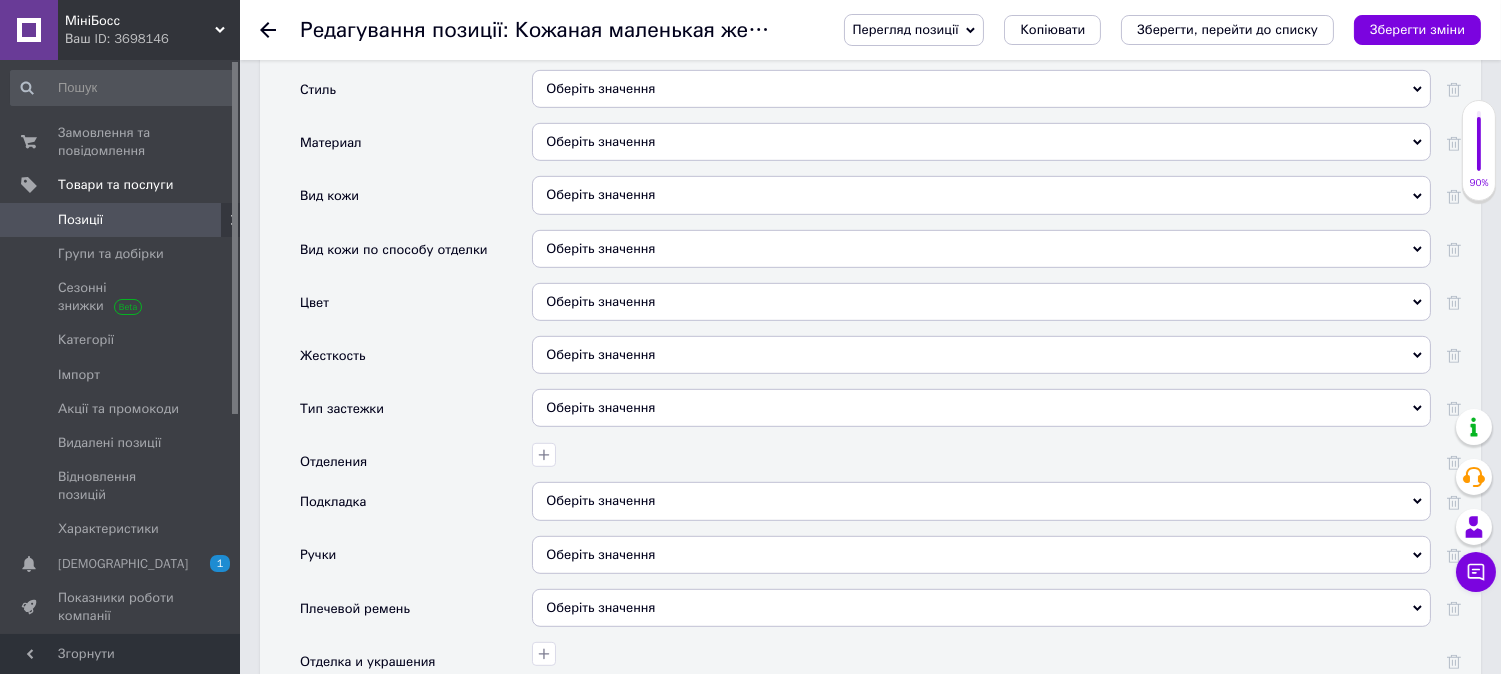 click on "Оберіть значення" at bounding box center [981, 36] 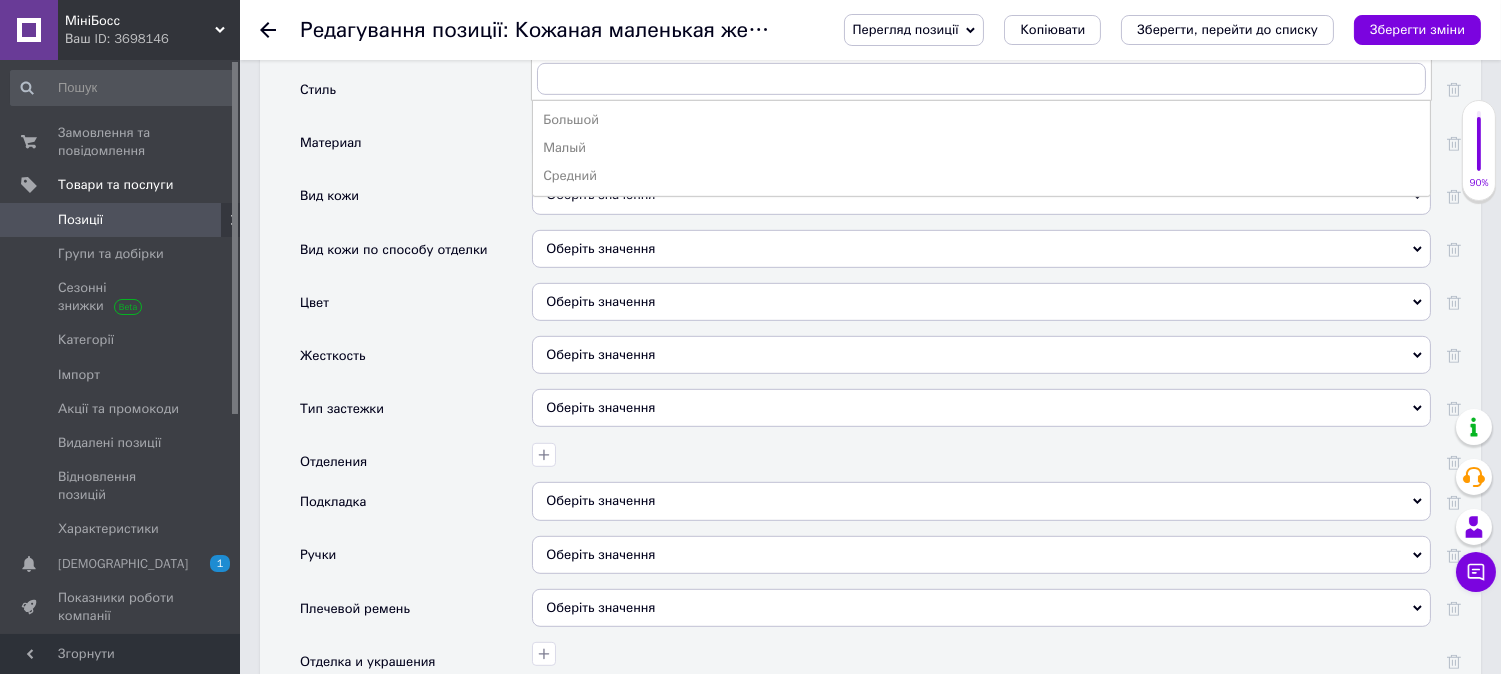 drag, startPoint x: 370, startPoint y: 251, endPoint x: 464, endPoint y: 226, distance: 97.26767 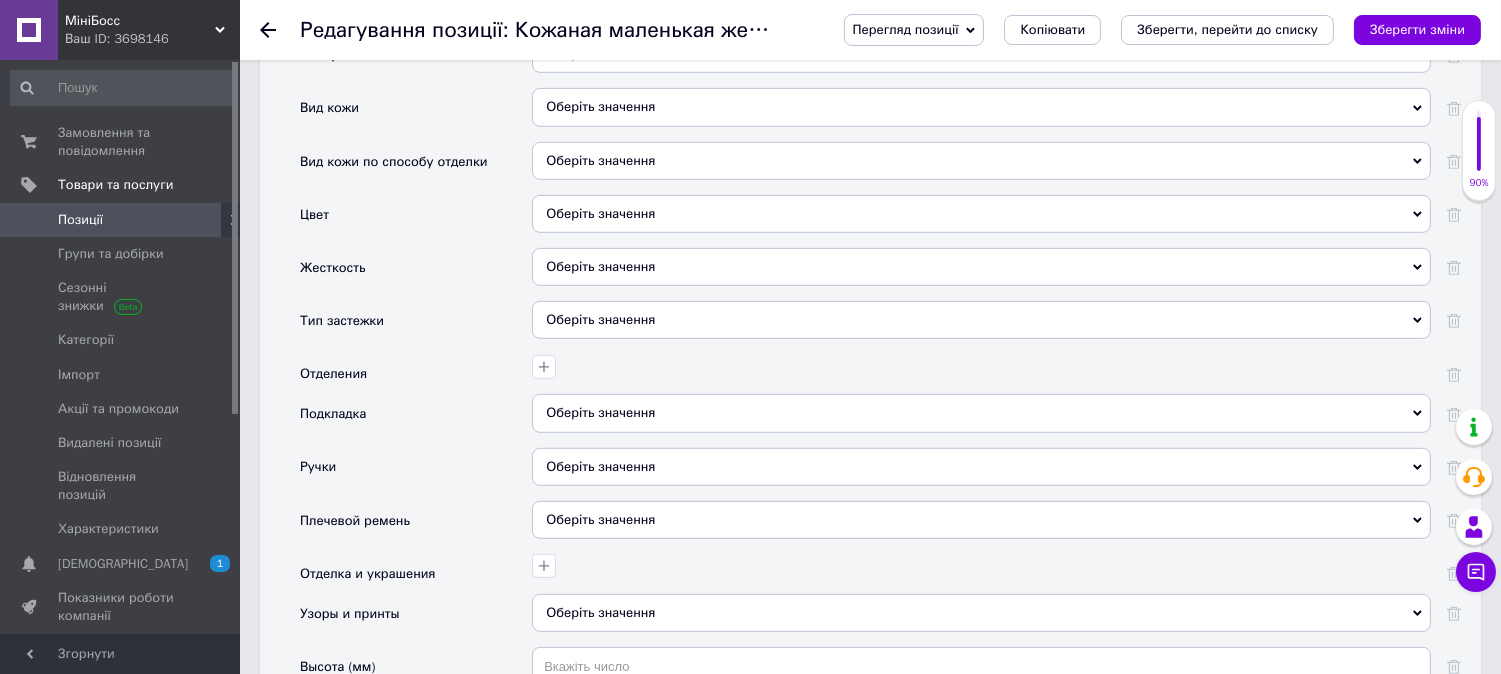scroll, scrollTop: 2222, scrollLeft: 0, axis: vertical 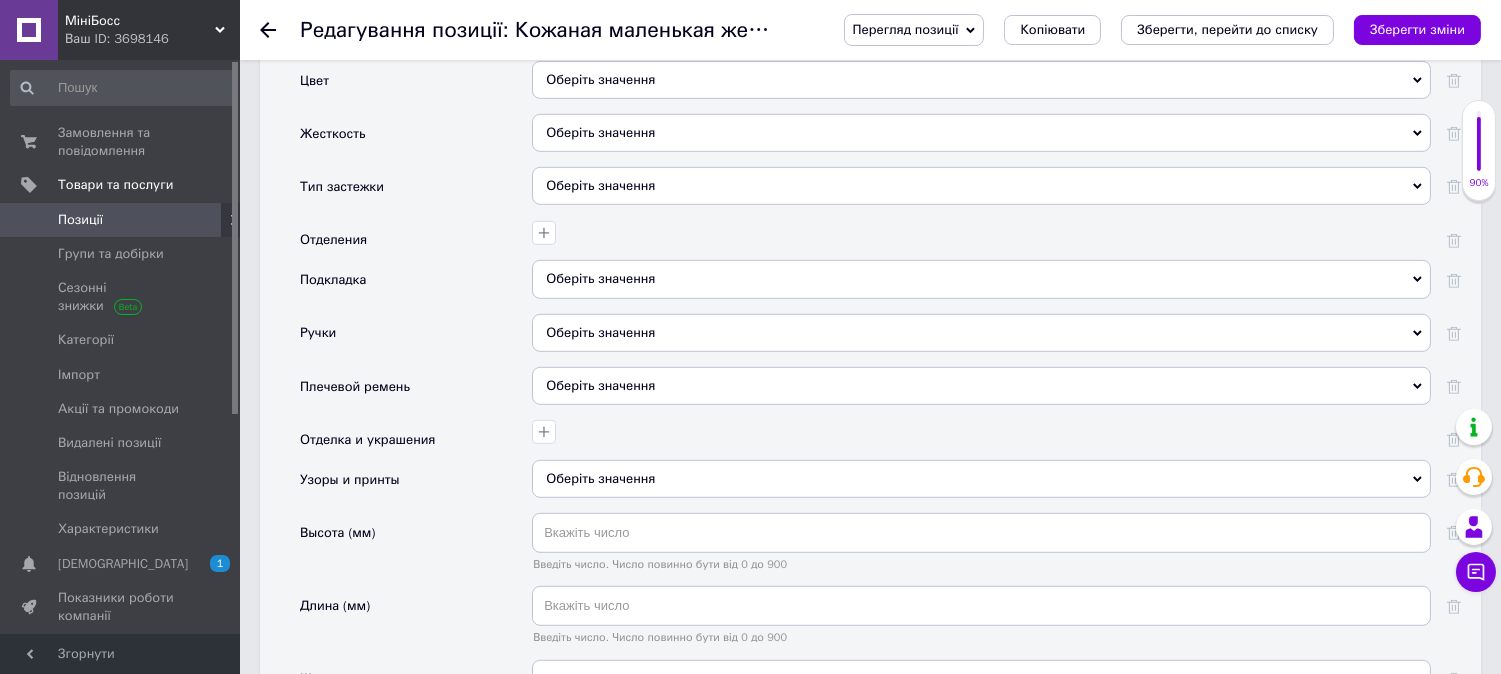 click on "Оберіть значення" at bounding box center (981, 80) 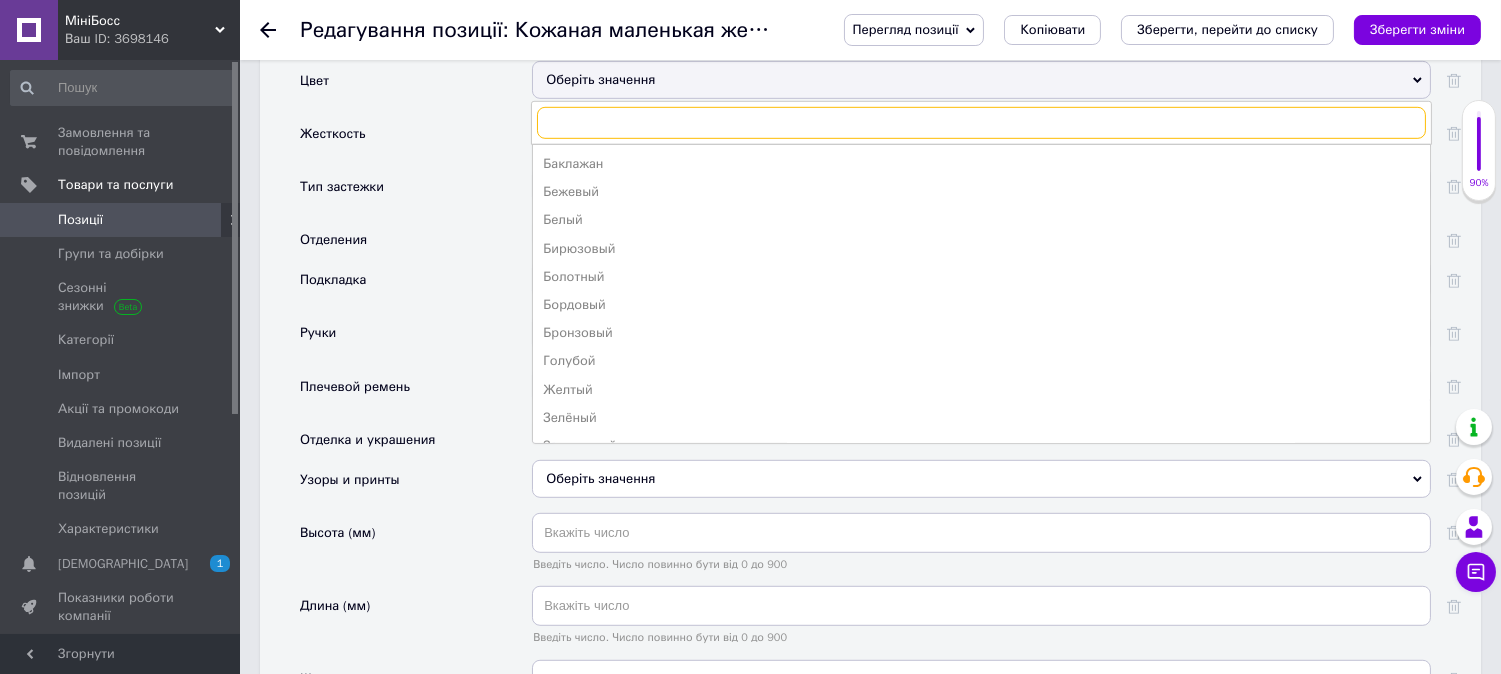 type on "к" 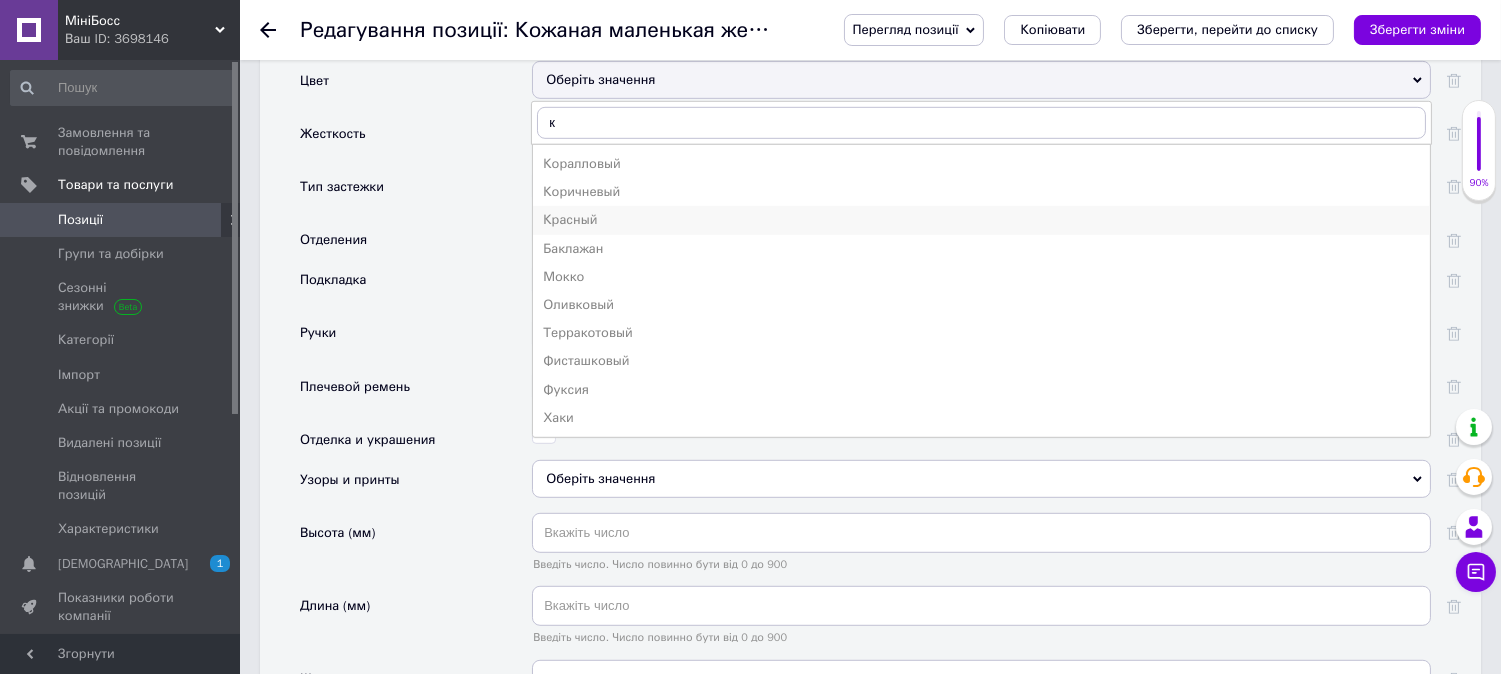 click on "Красный" at bounding box center (981, 220) 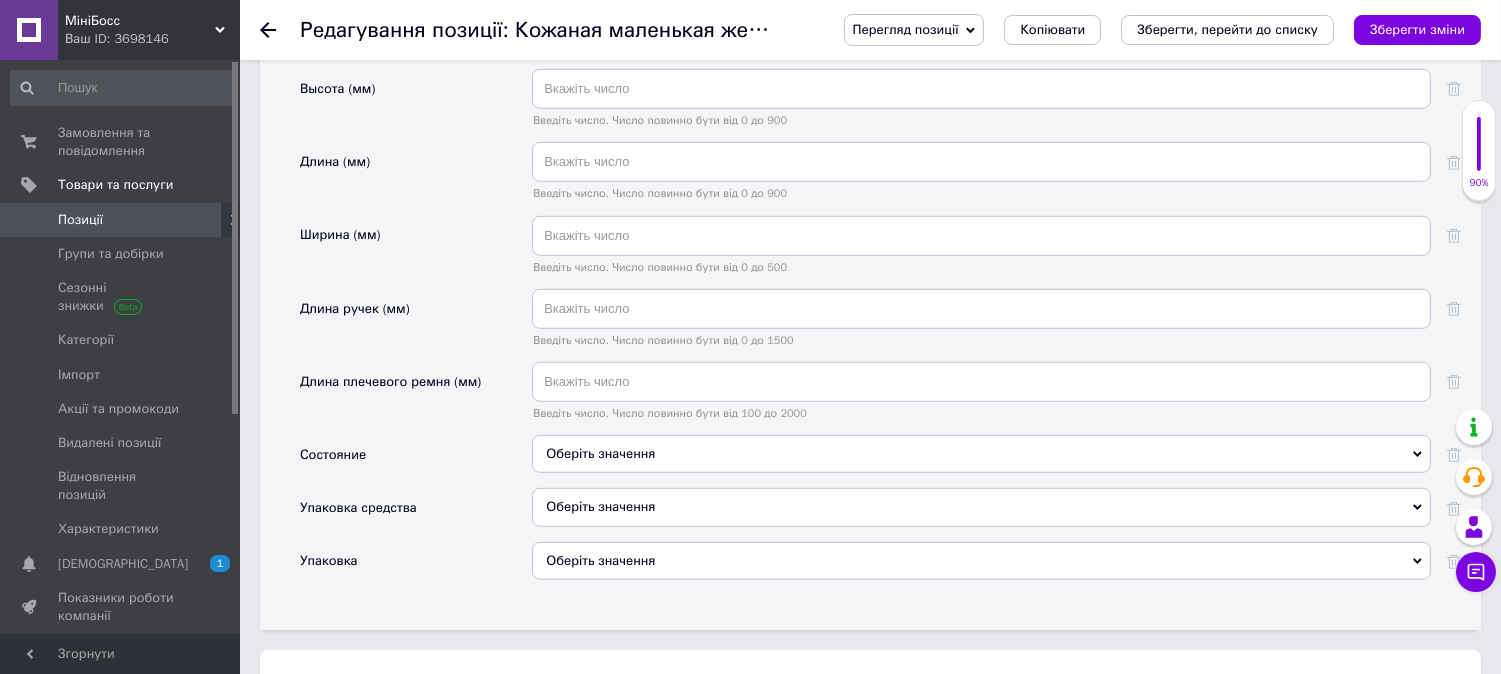 scroll, scrollTop: 2888, scrollLeft: 0, axis: vertical 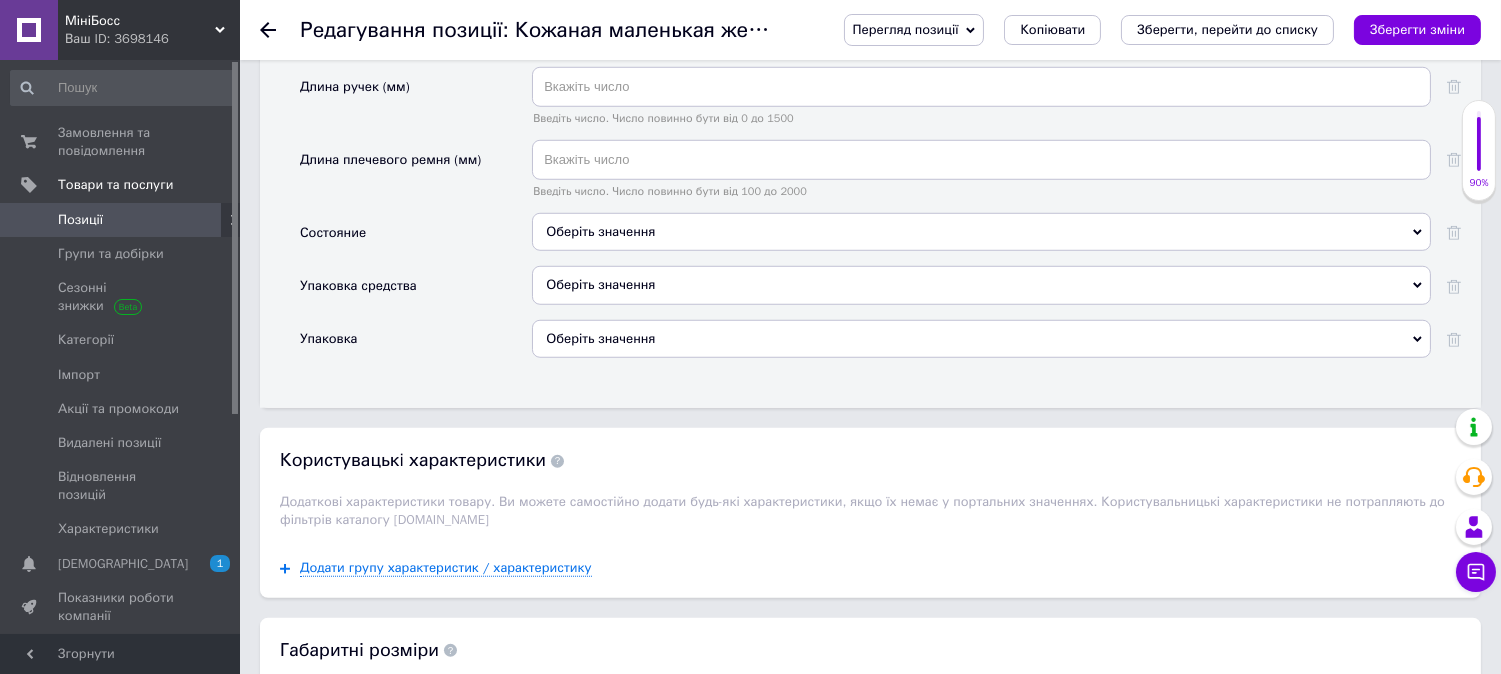 click on "Оберіть значення" at bounding box center [981, 232] 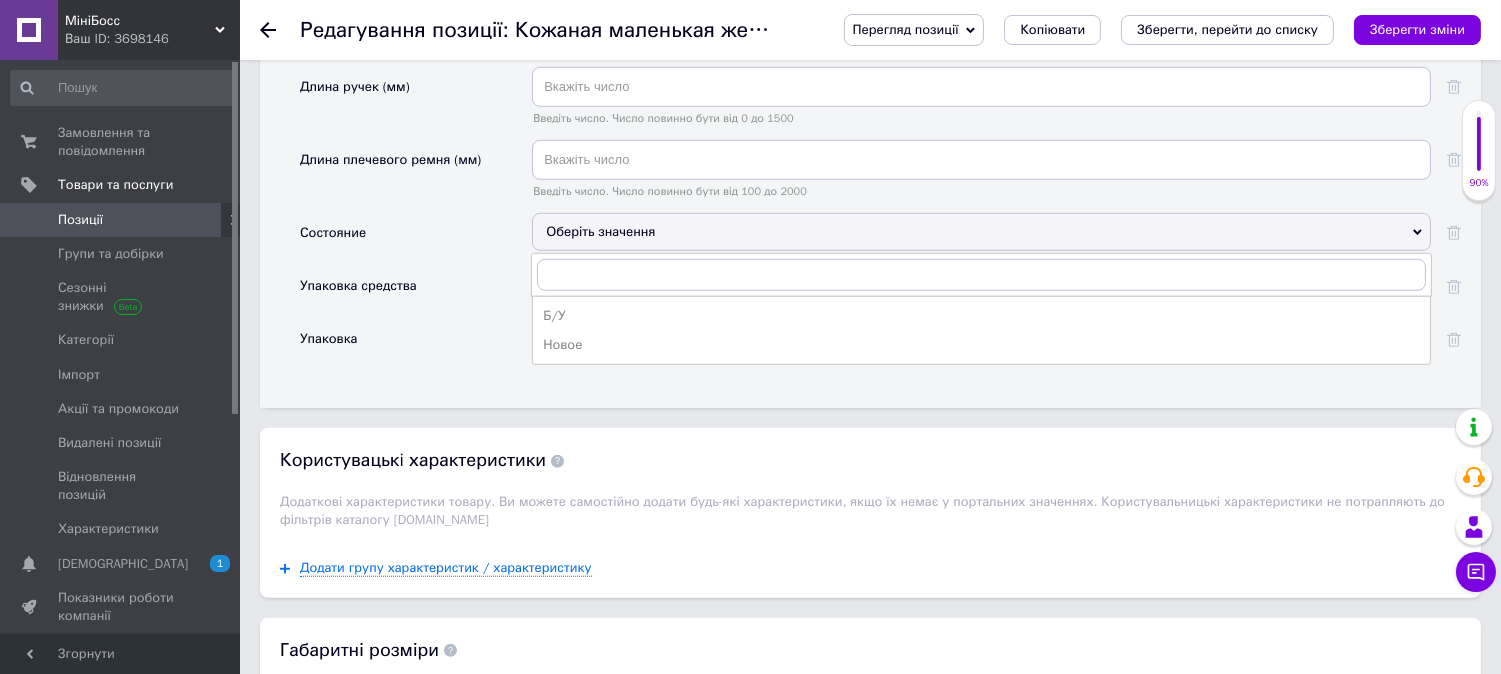 click on "Новое" at bounding box center (981, 345) 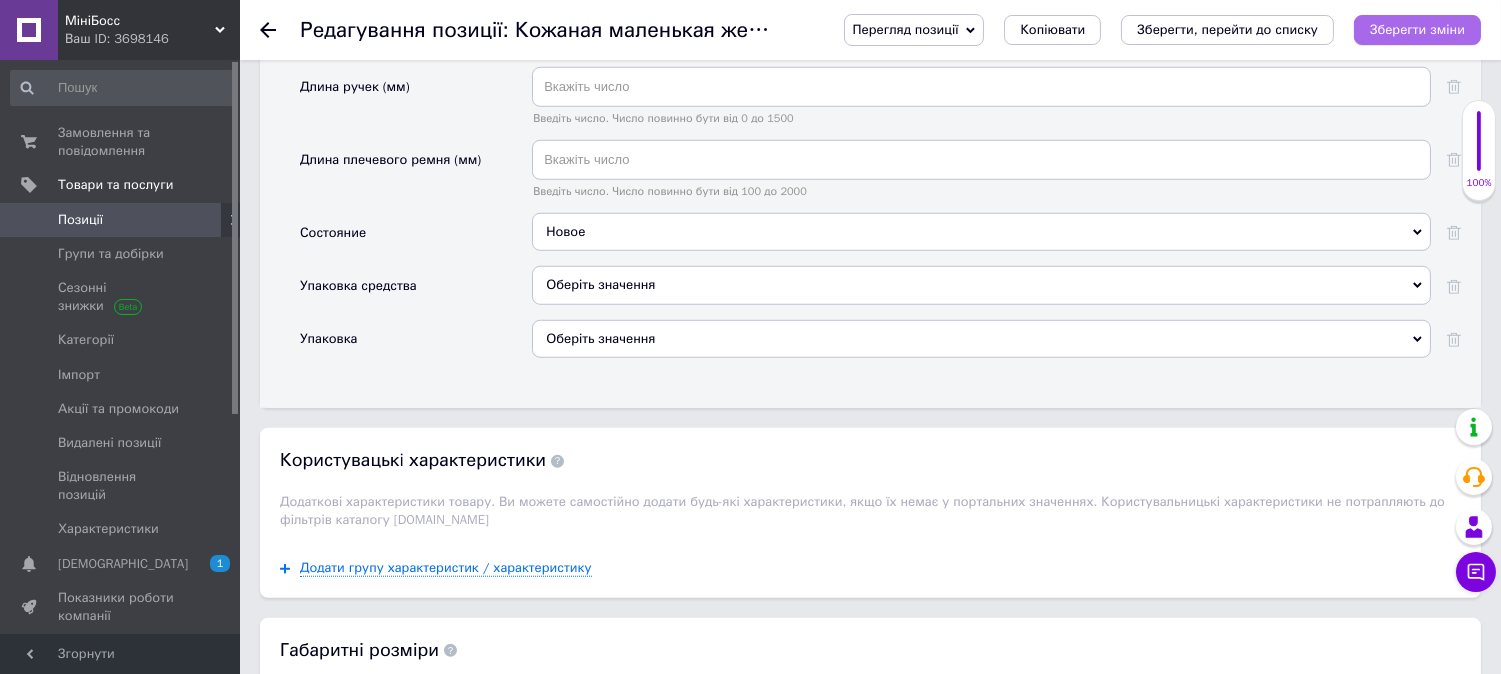 click on "Зберегти зміни" at bounding box center [1417, 29] 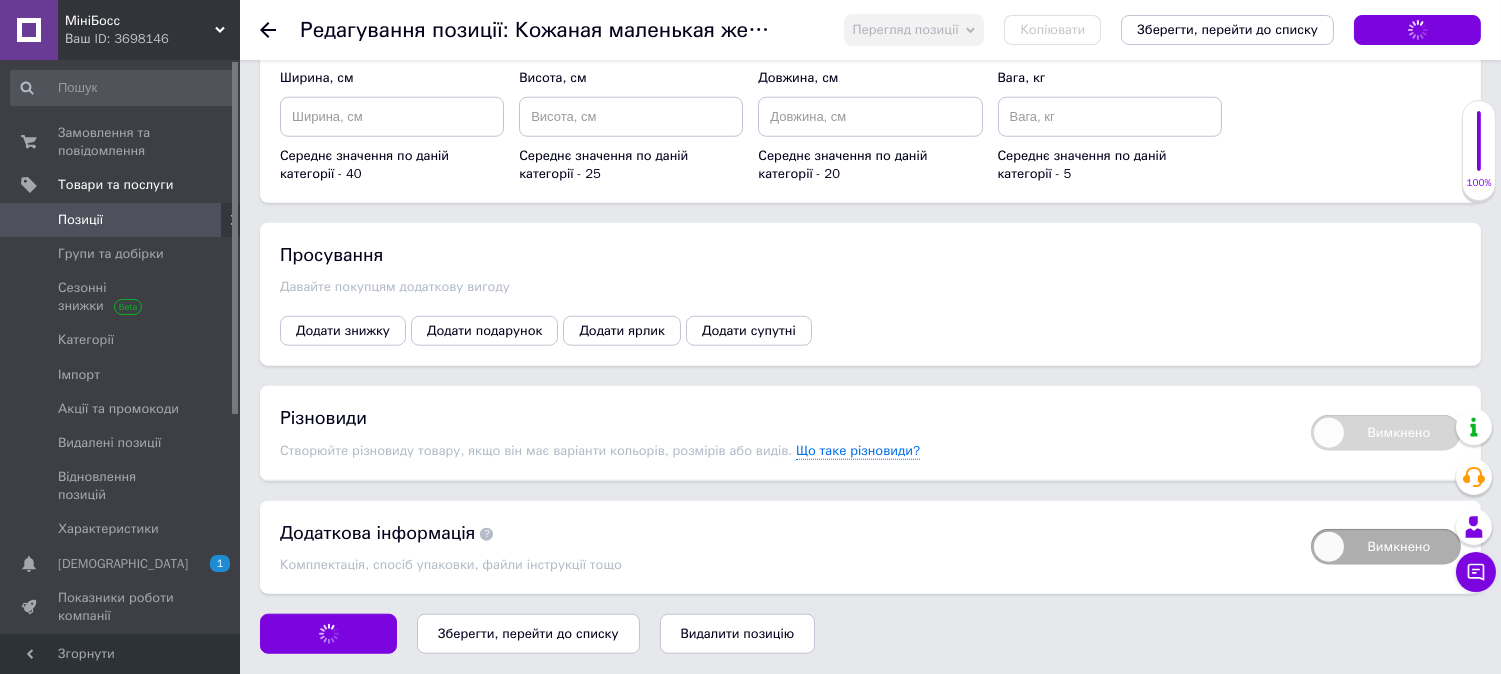 scroll, scrollTop: 3716, scrollLeft: 0, axis: vertical 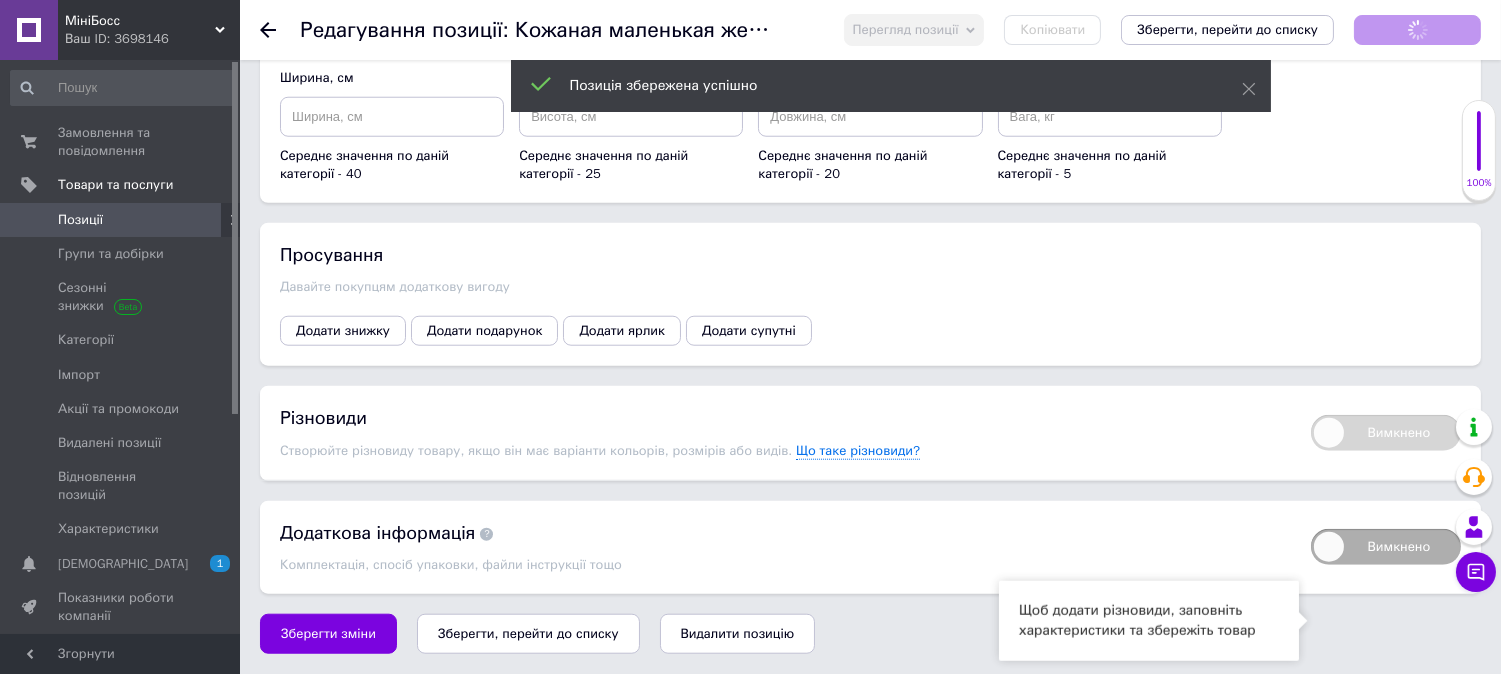 click on "Вимкнено" at bounding box center [1386, 433] 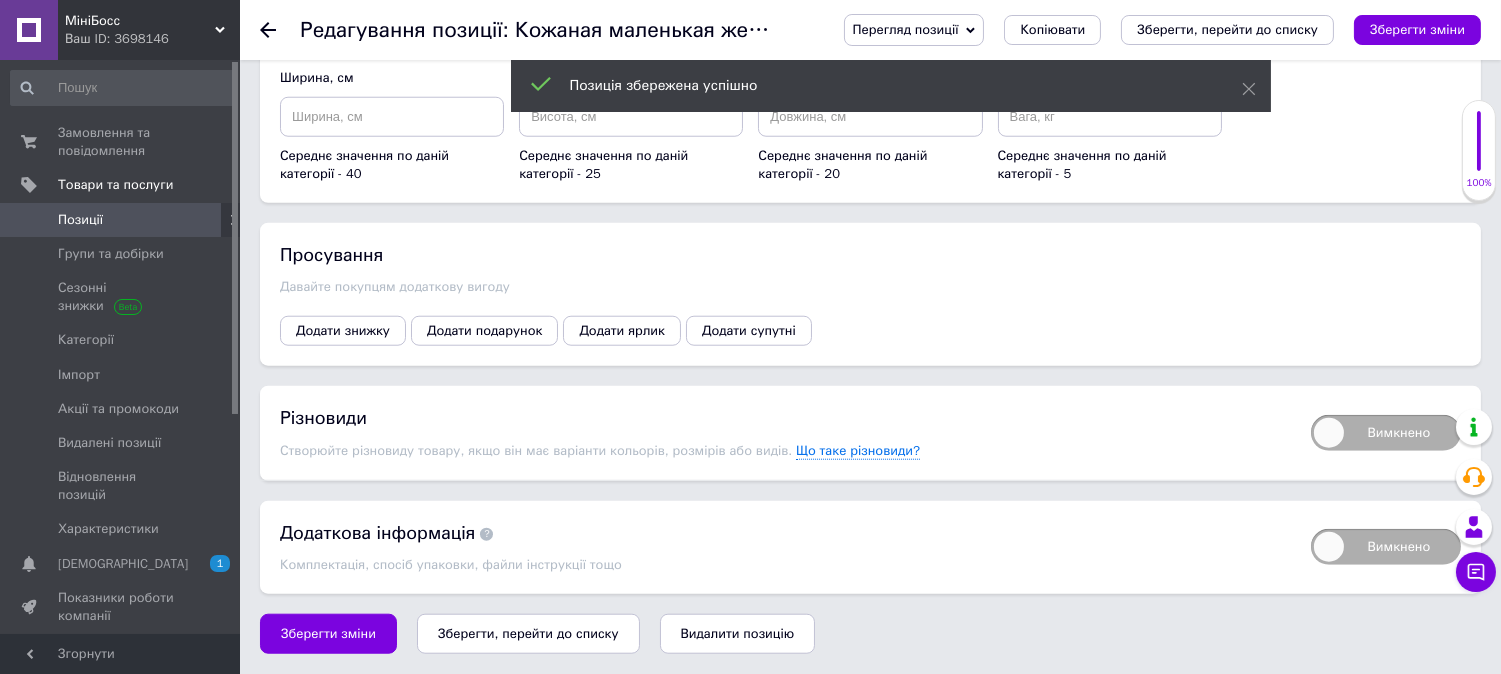 click on "Вимкнено" at bounding box center [1386, 433] 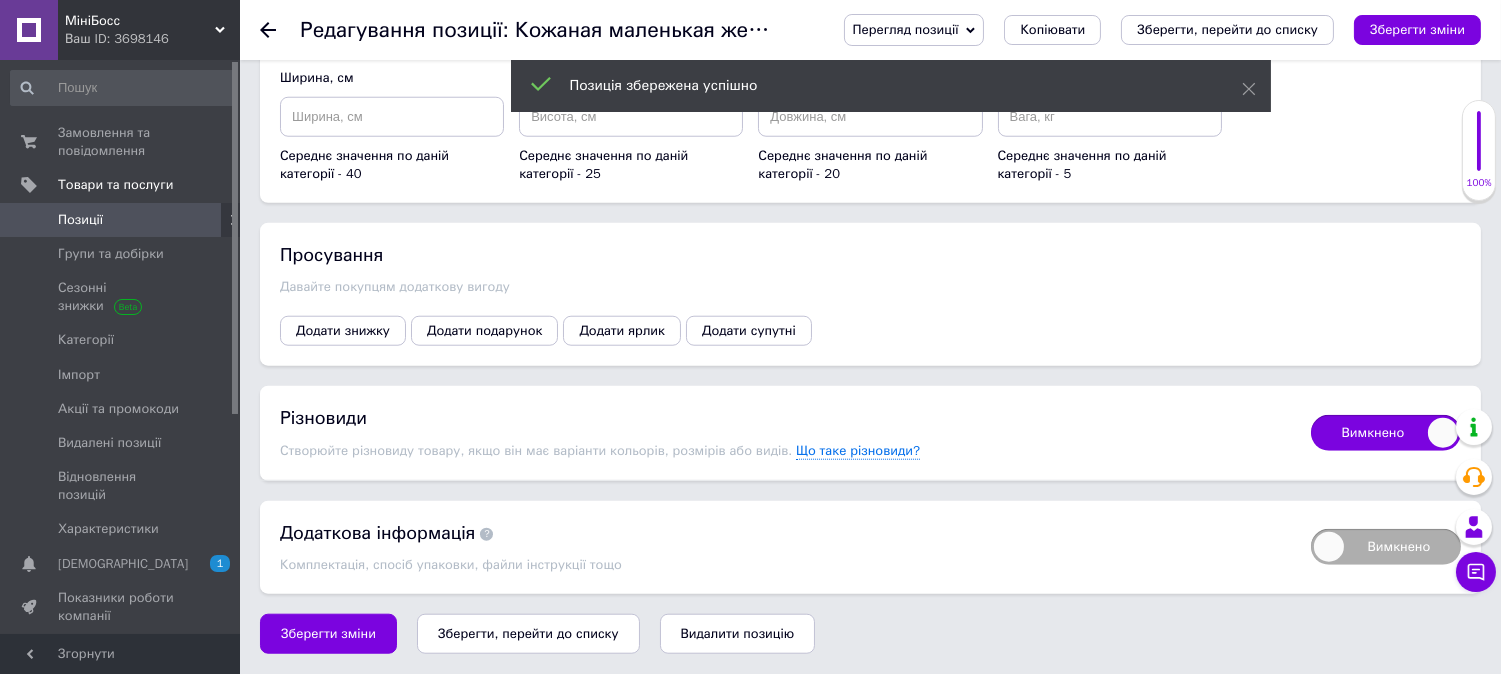checkbox on "true" 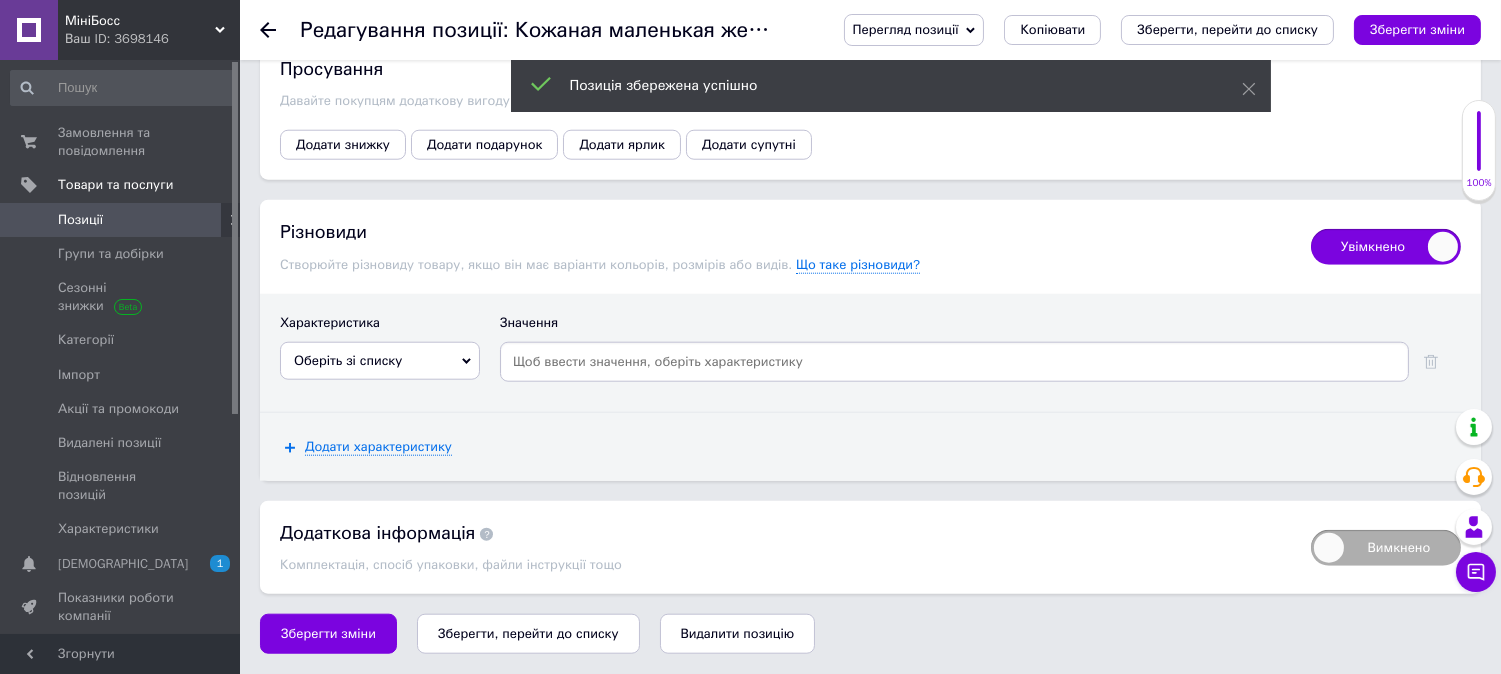 click on "Оберіть зі списку" at bounding box center [348, 360] 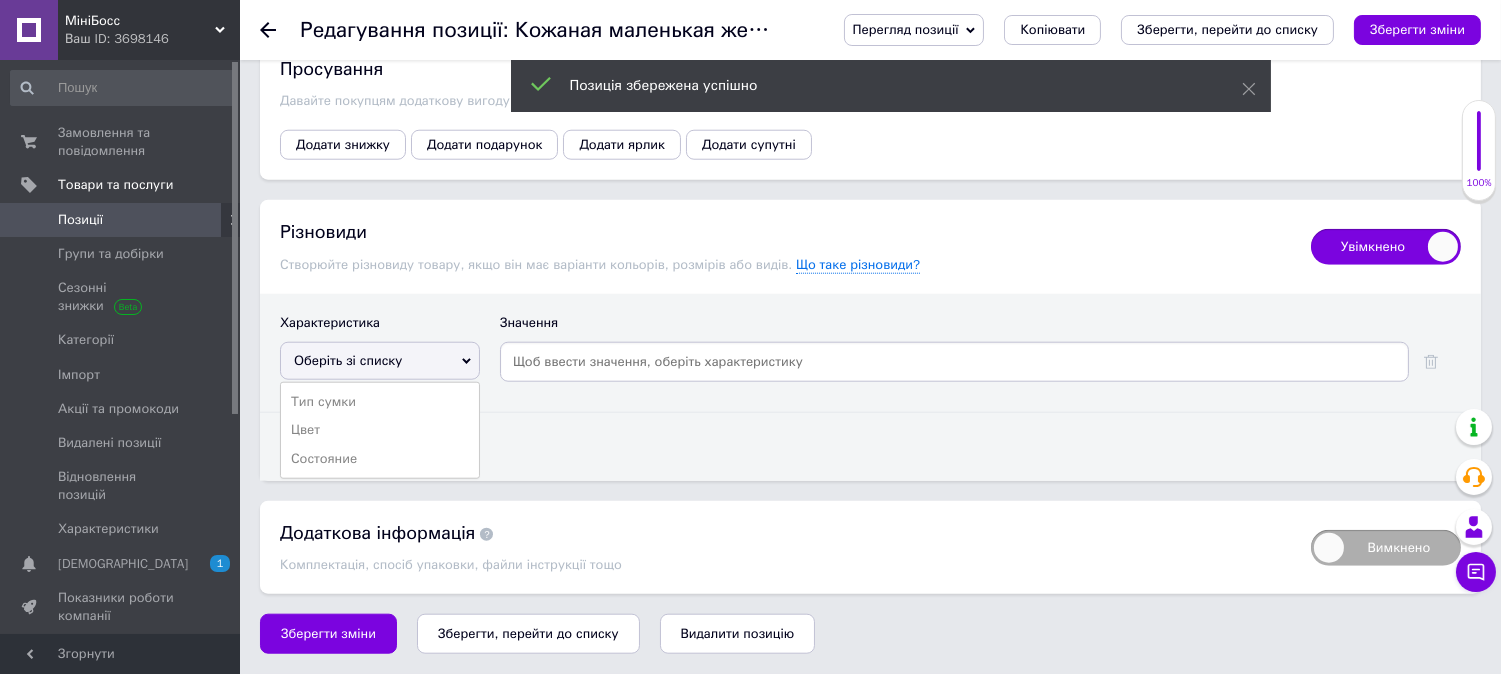 scroll, scrollTop: 3827, scrollLeft: 0, axis: vertical 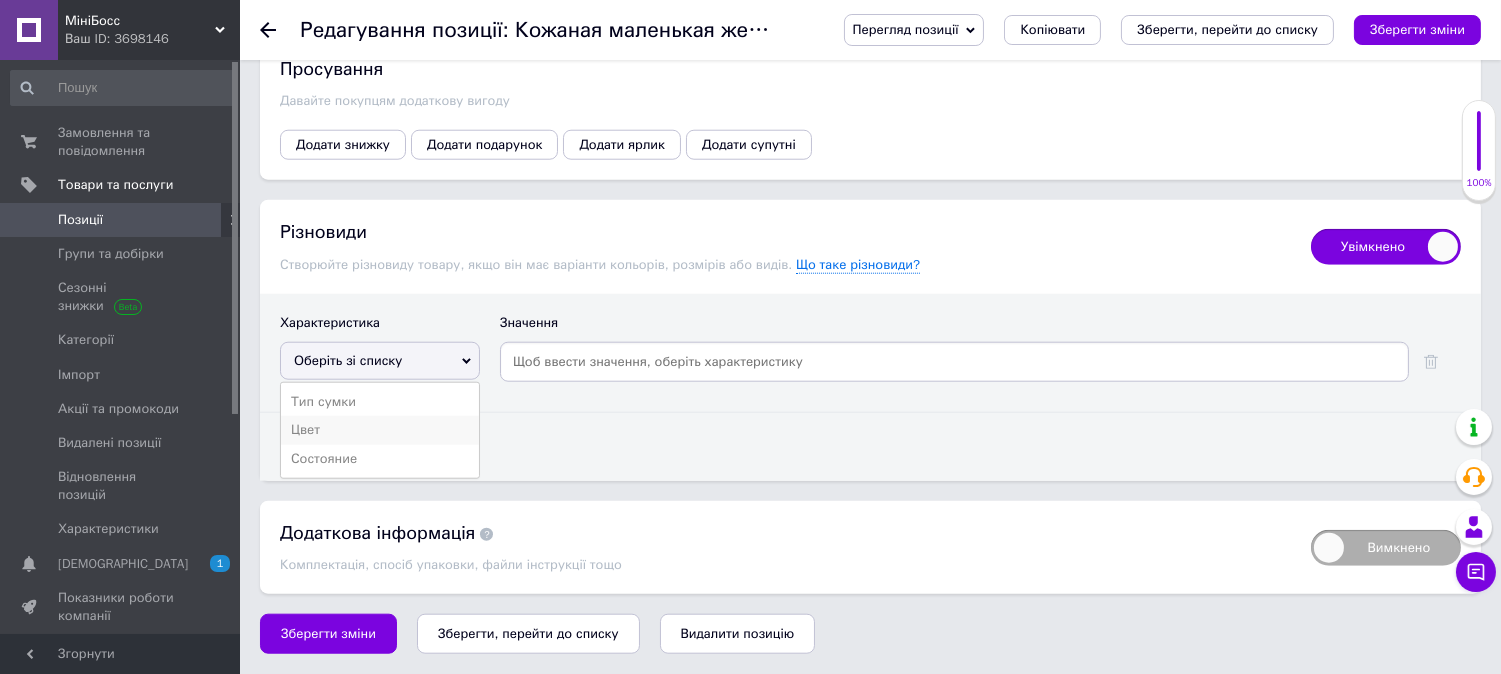 click on "Цвет" at bounding box center [380, 430] 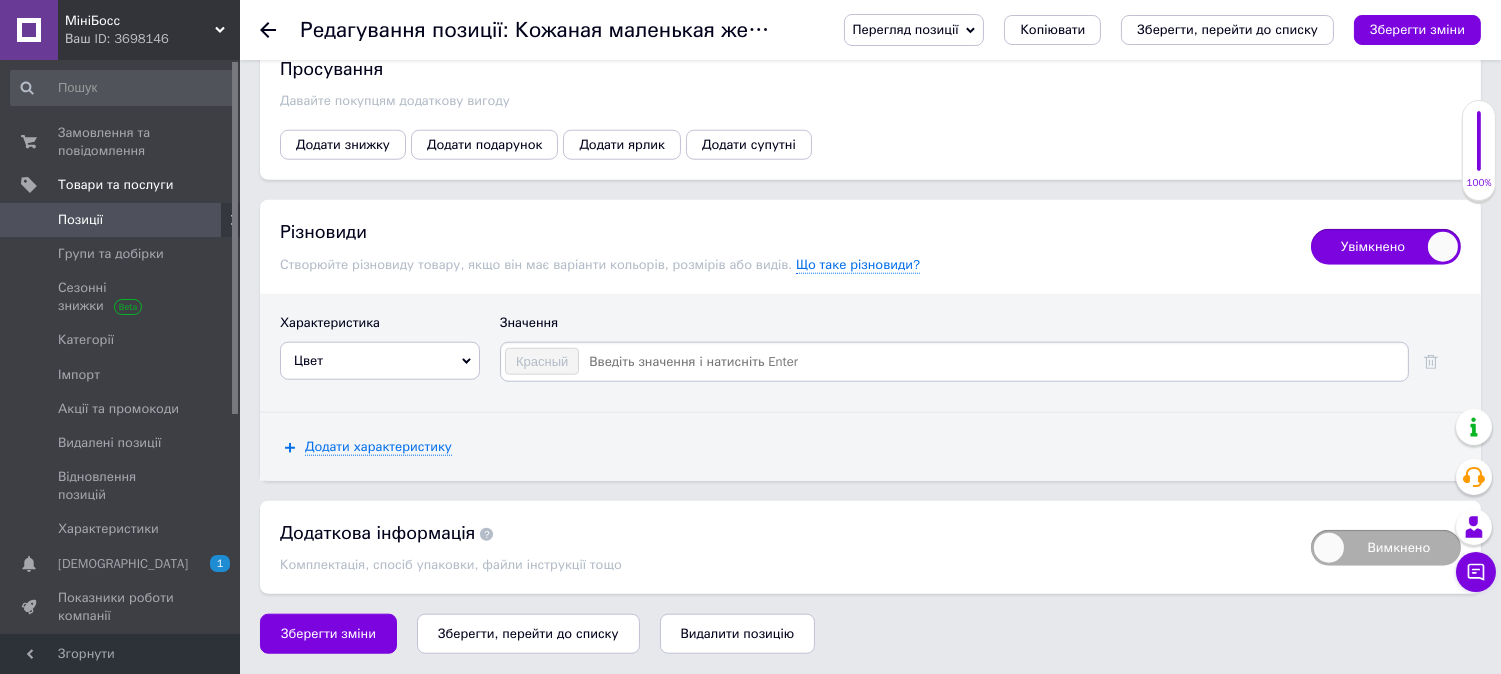 click at bounding box center (992, 362) 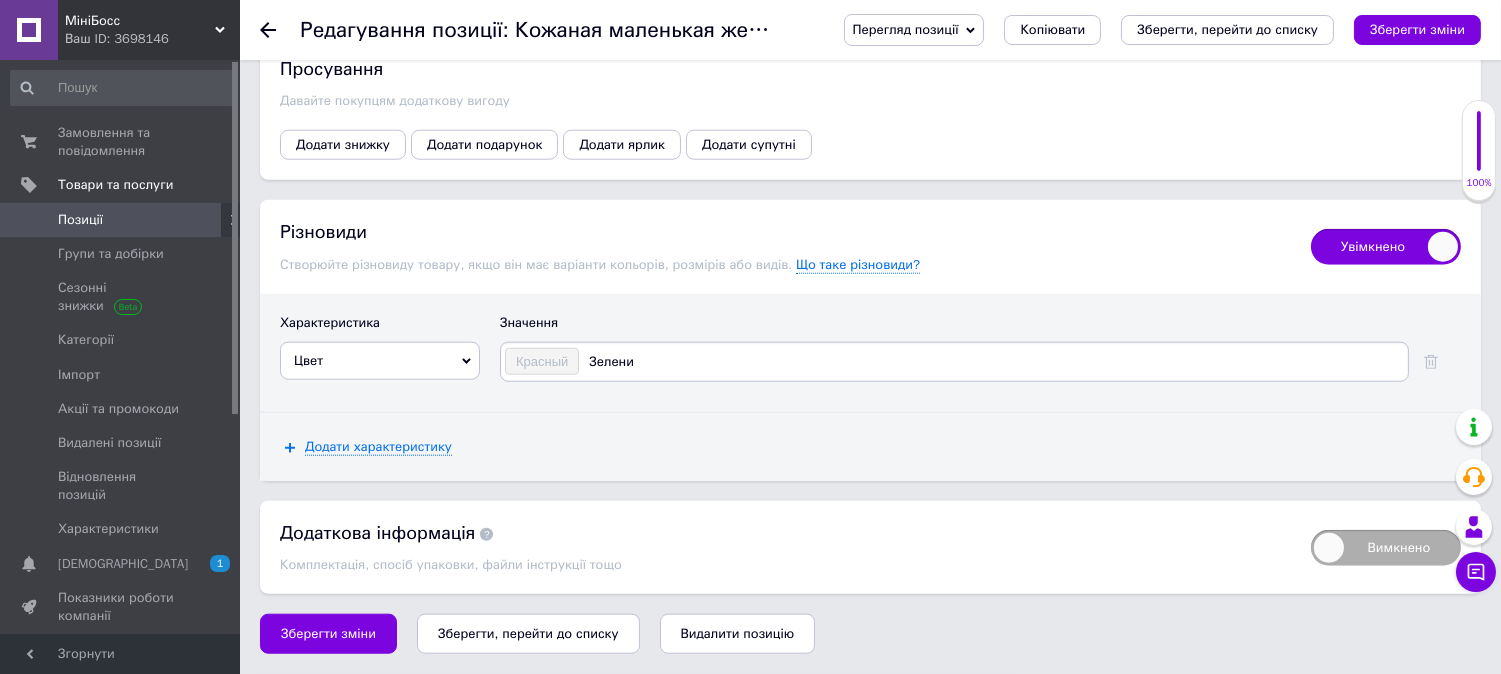 type on "Зелений" 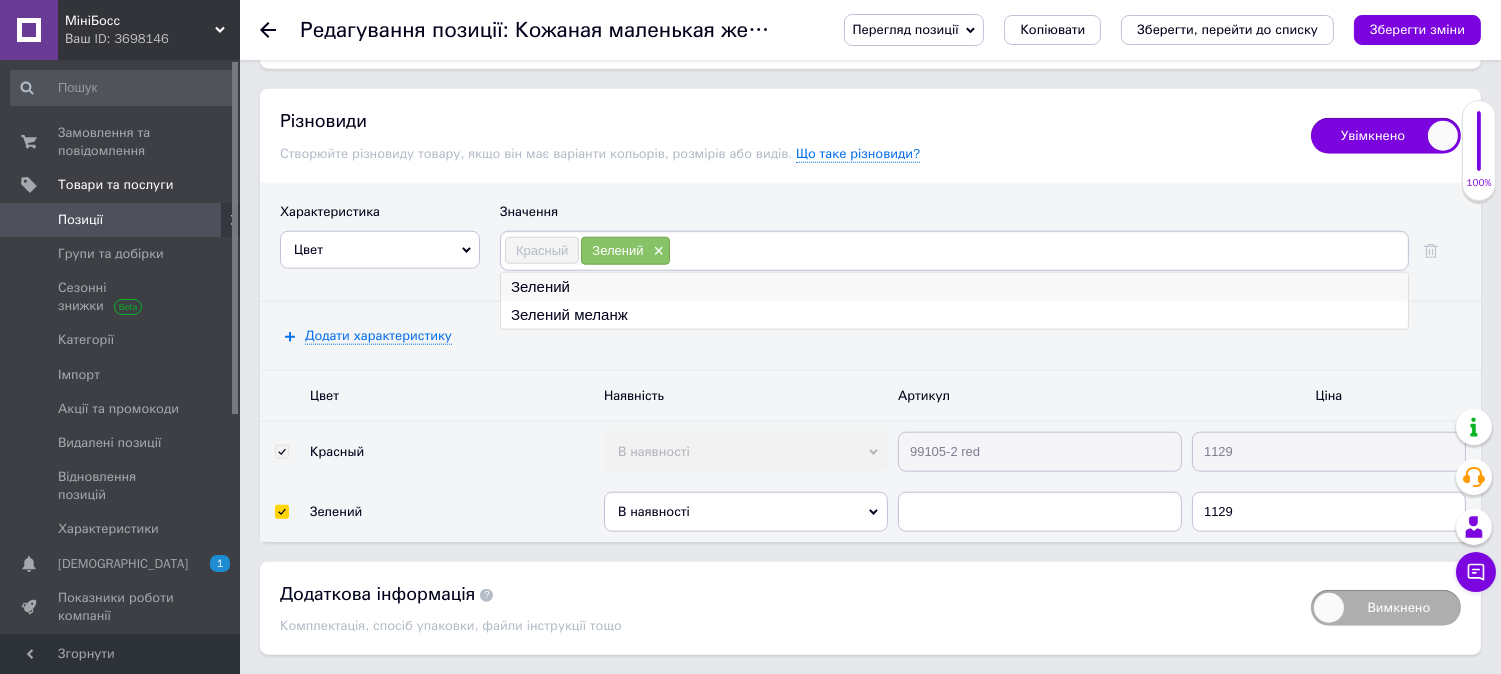 click on "Зелений" at bounding box center [954, 287] 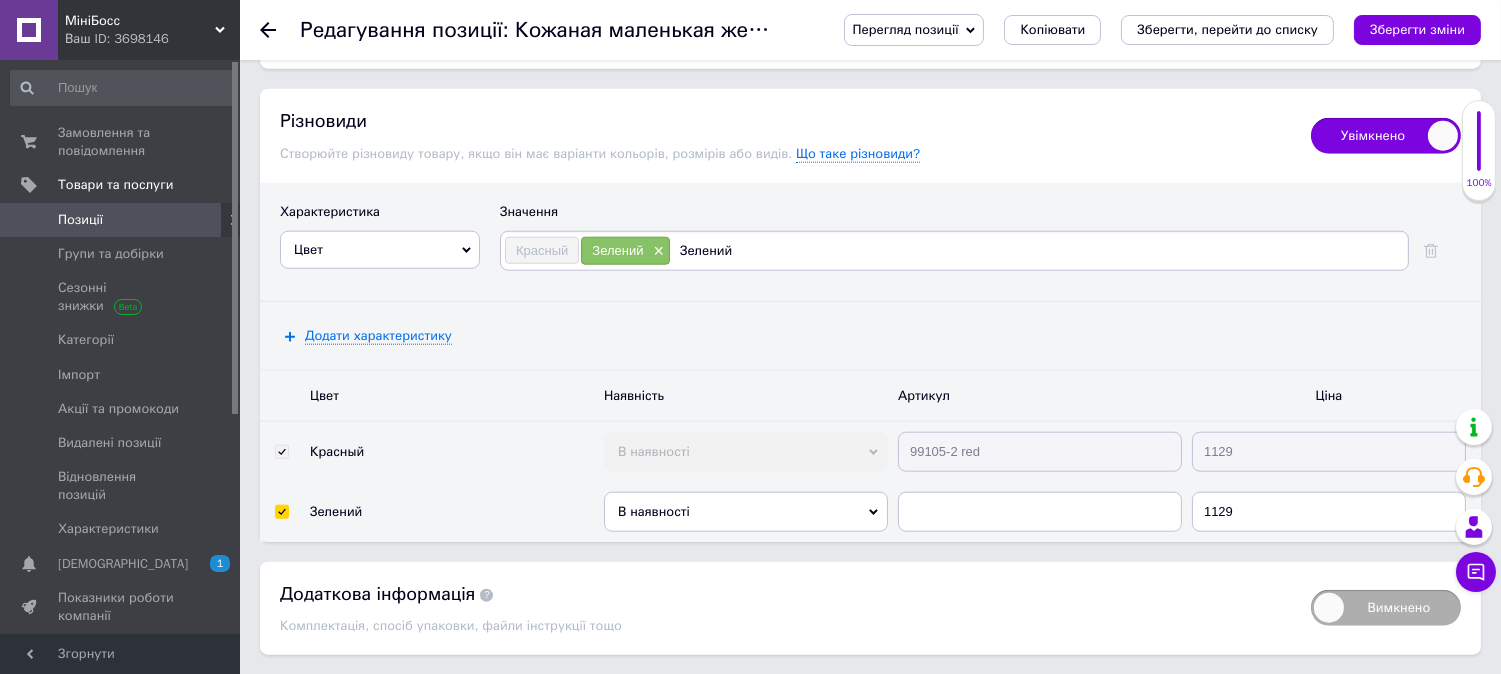 drag, startPoint x: 746, startPoint y: 441, endPoint x: 683, endPoint y: 437, distance: 63.126858 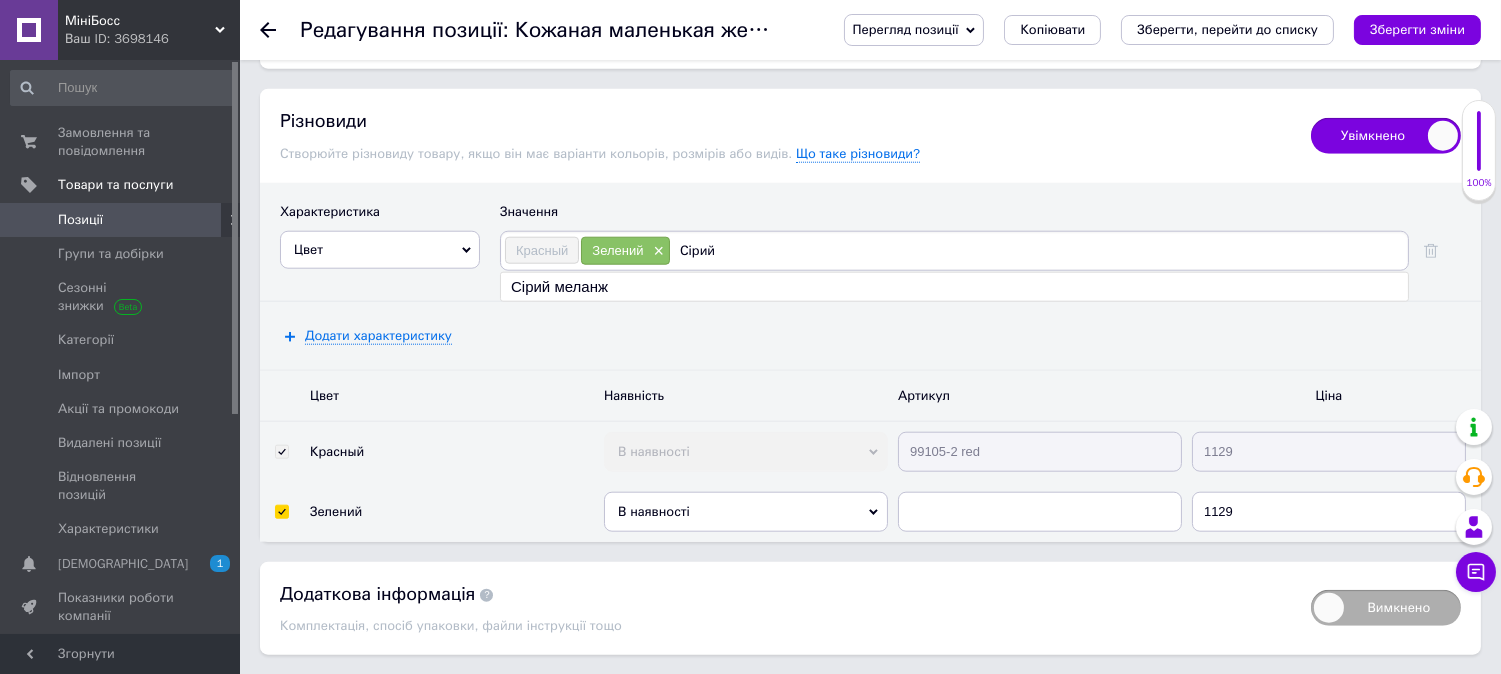 type on "Сірий" 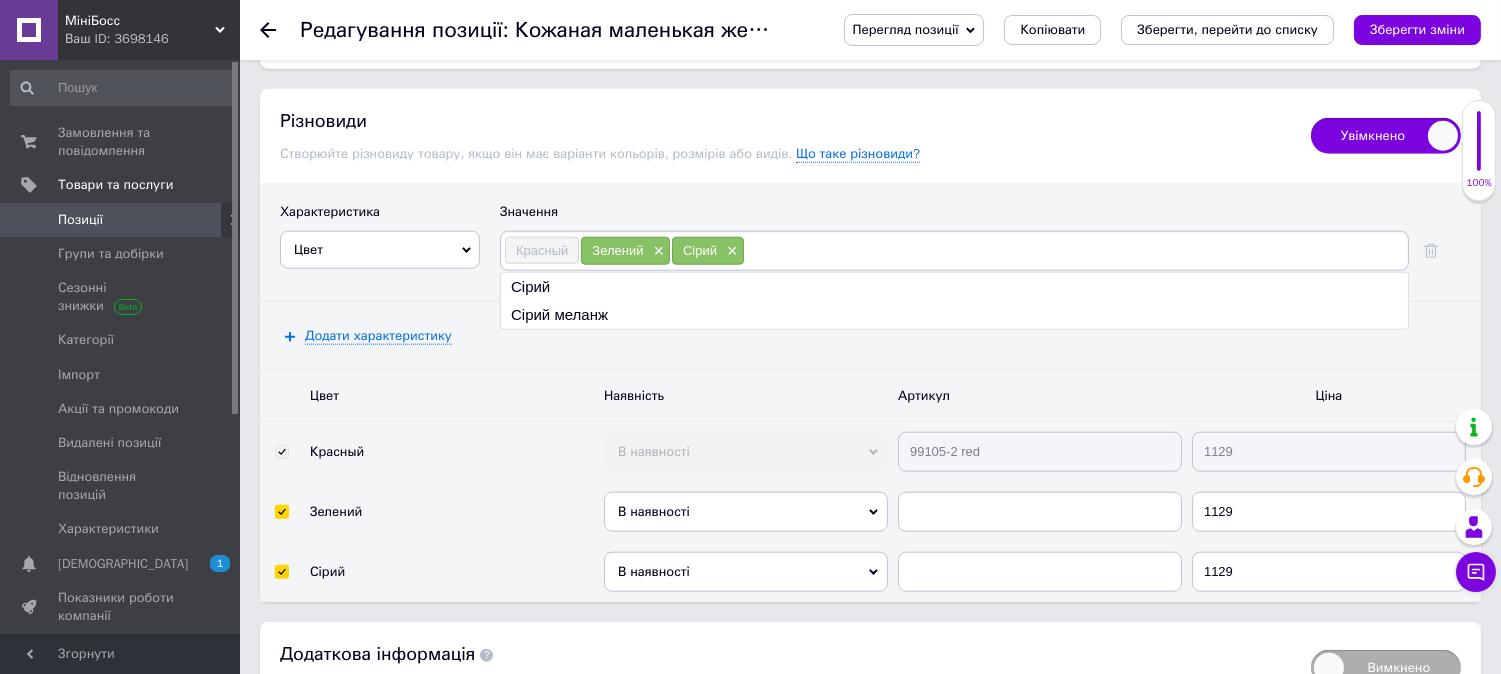 click at bounding box center (1075, 251) 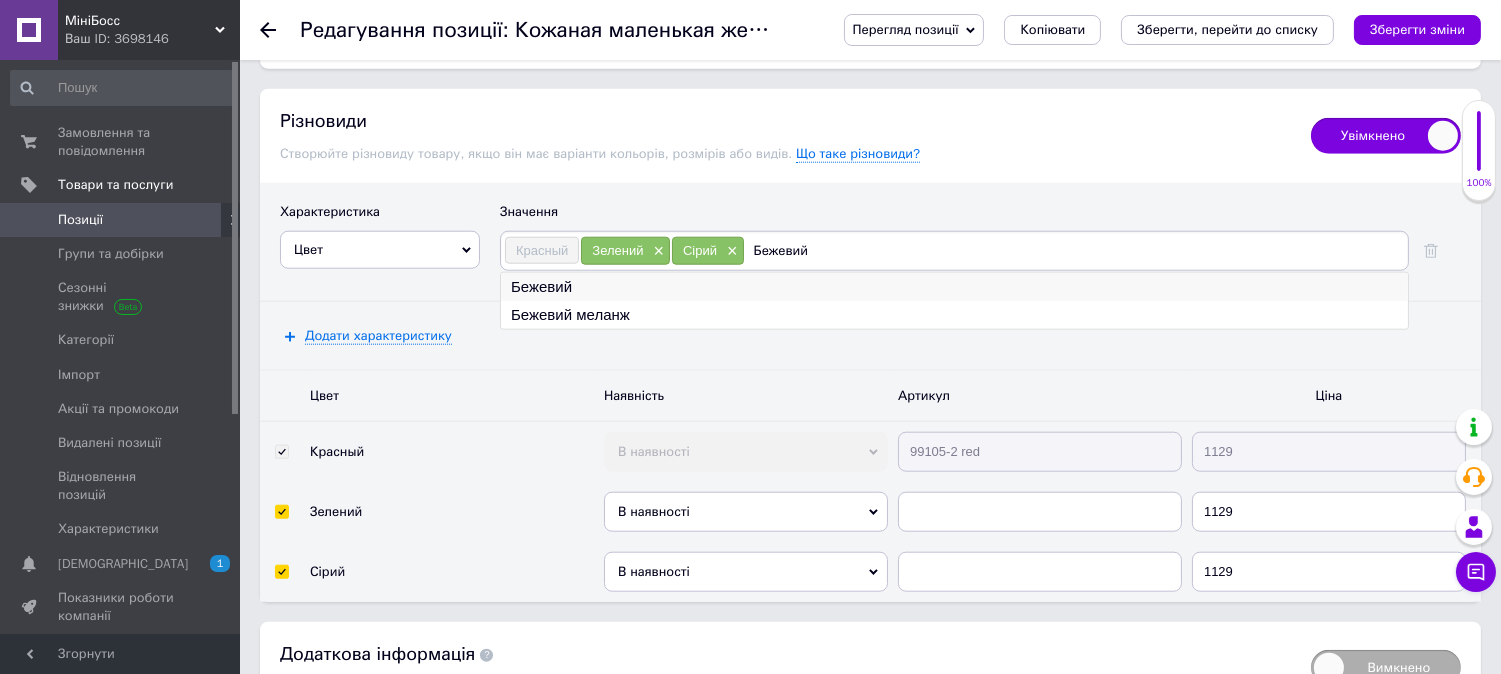 type on "Бежевий" 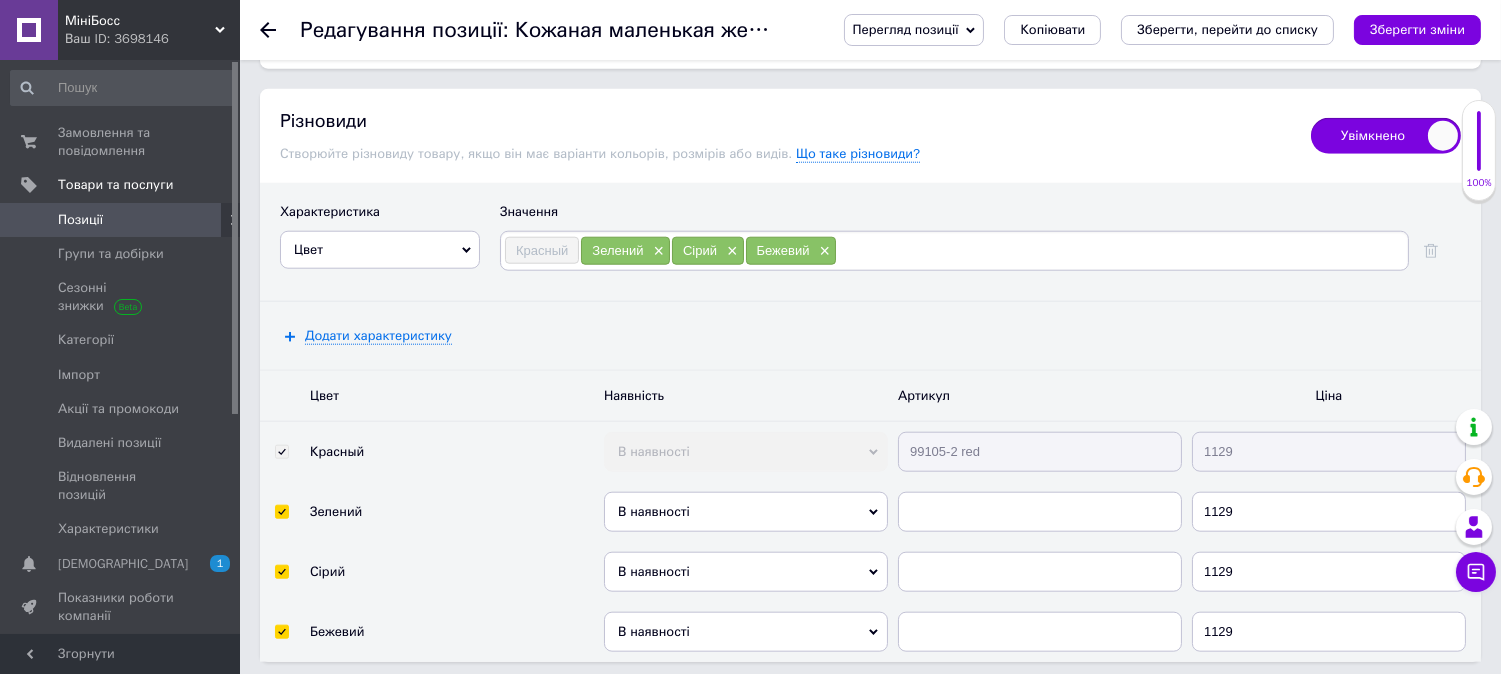 click at bounding box center (1121, 251) 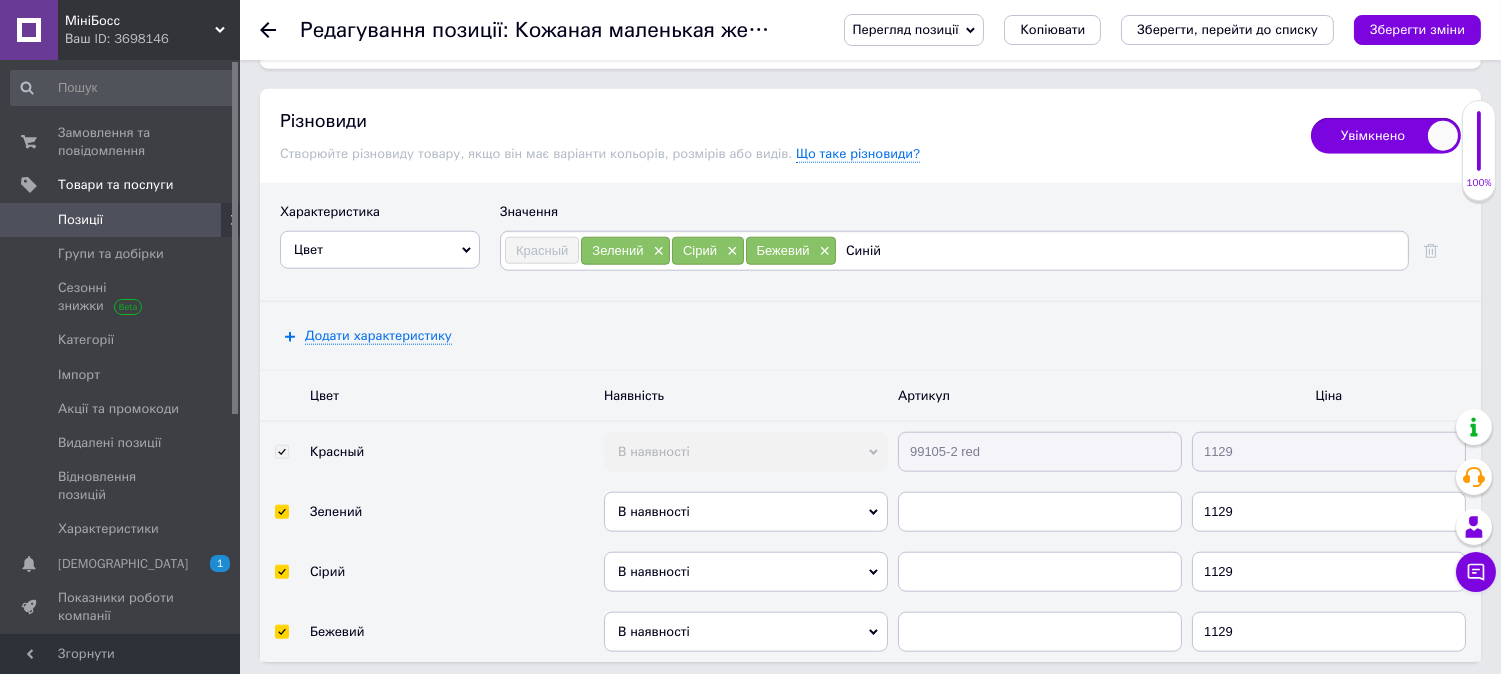 type on "Синій" 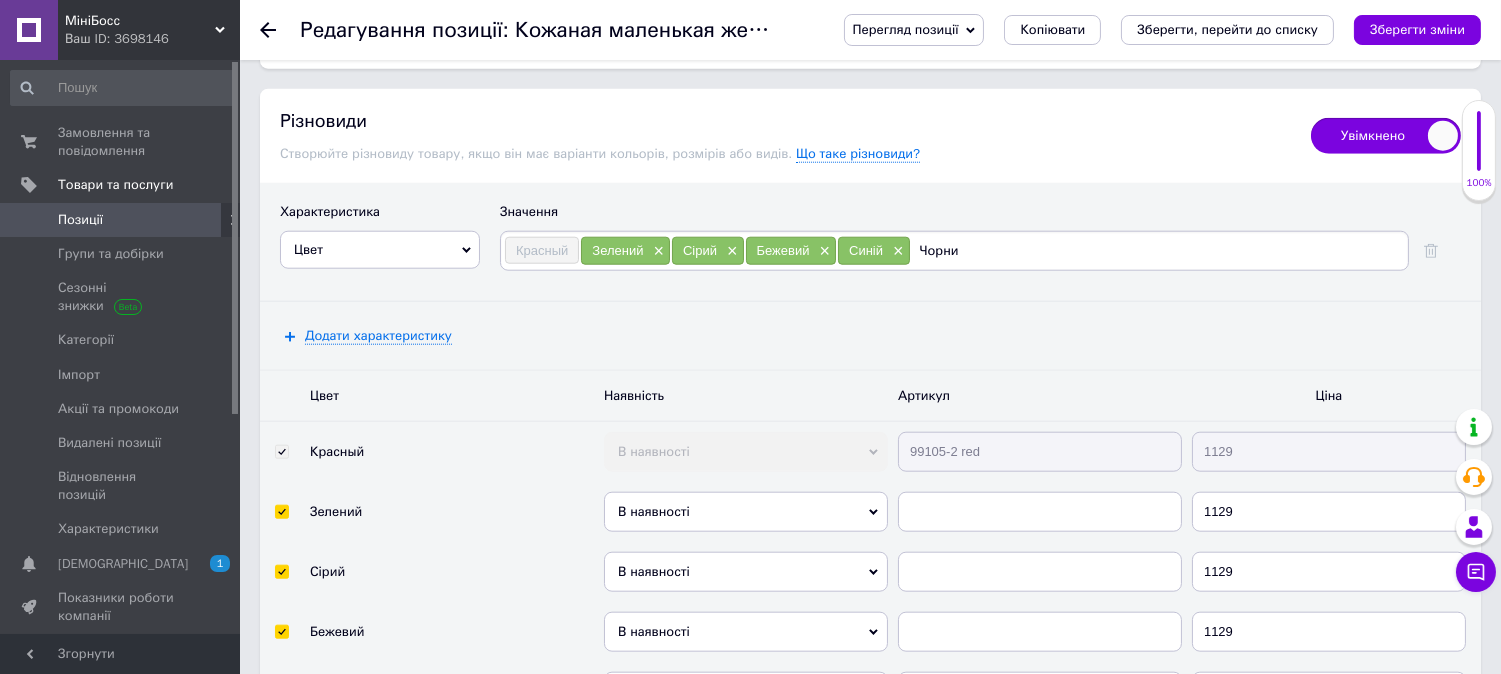 type on "Чорний" 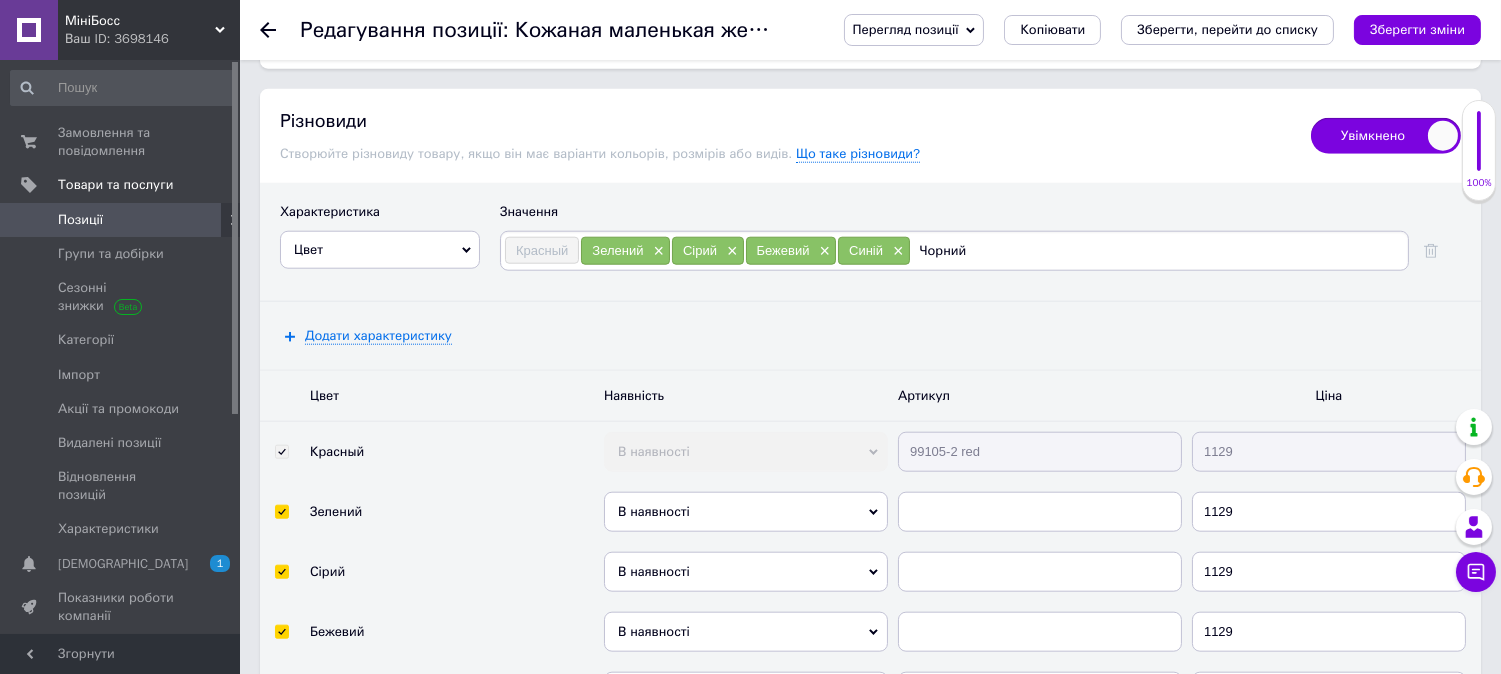 type 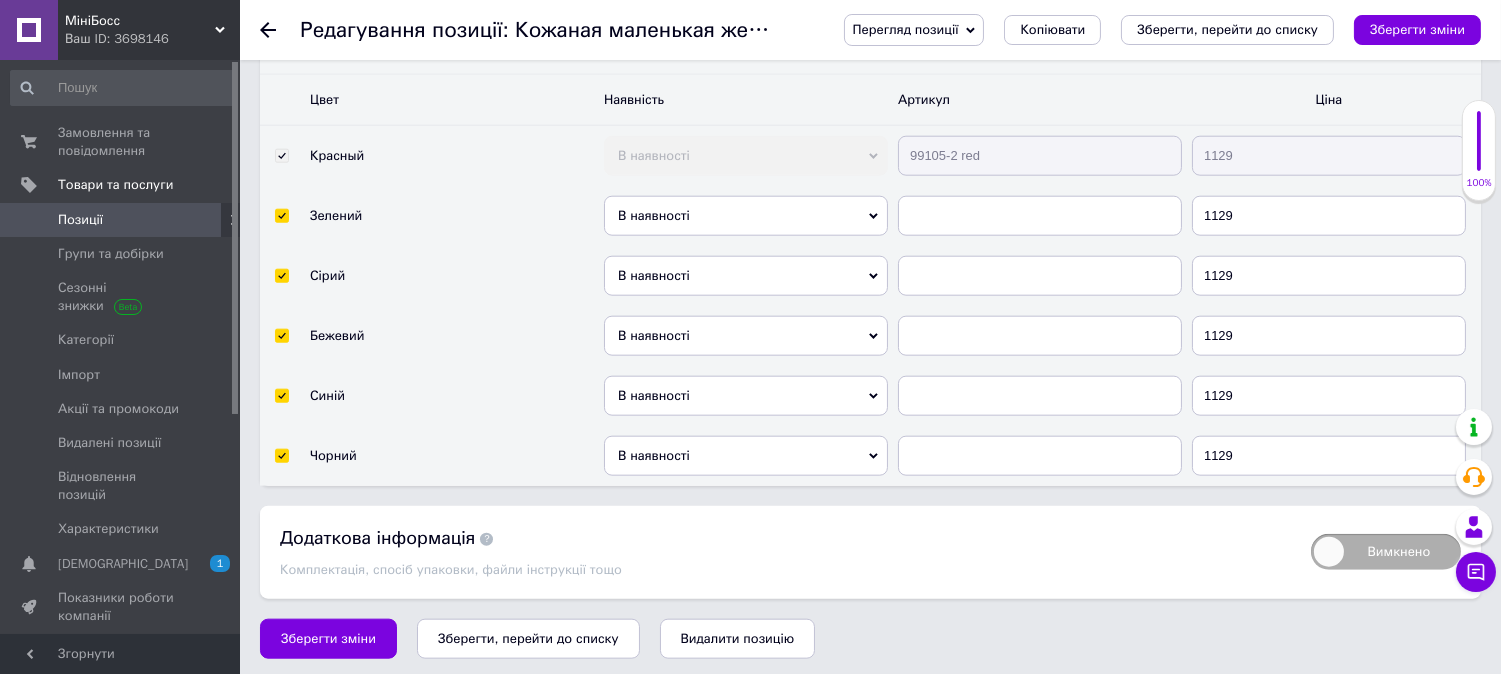 scroll, scrollTop: 4161, scrollLeft: 0, axis: vertical 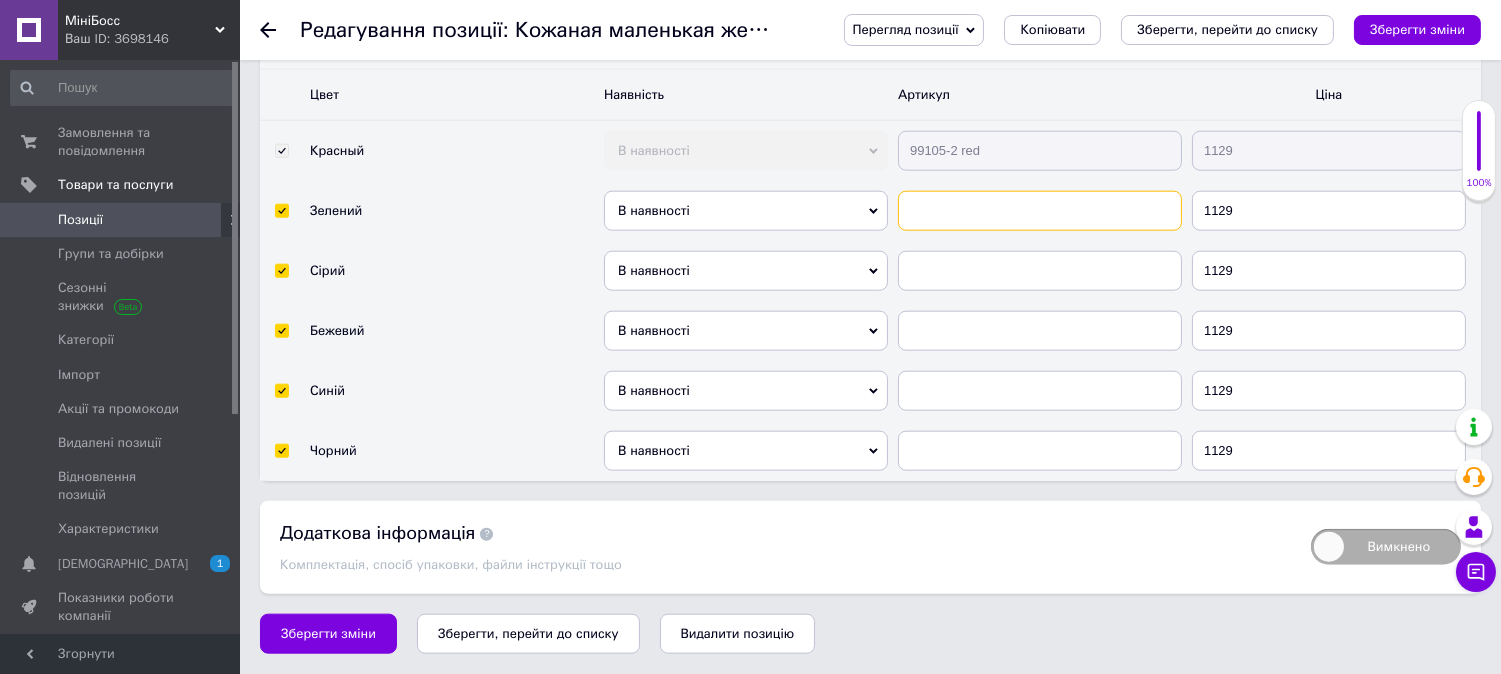 click at bounding box center (1040, 211) 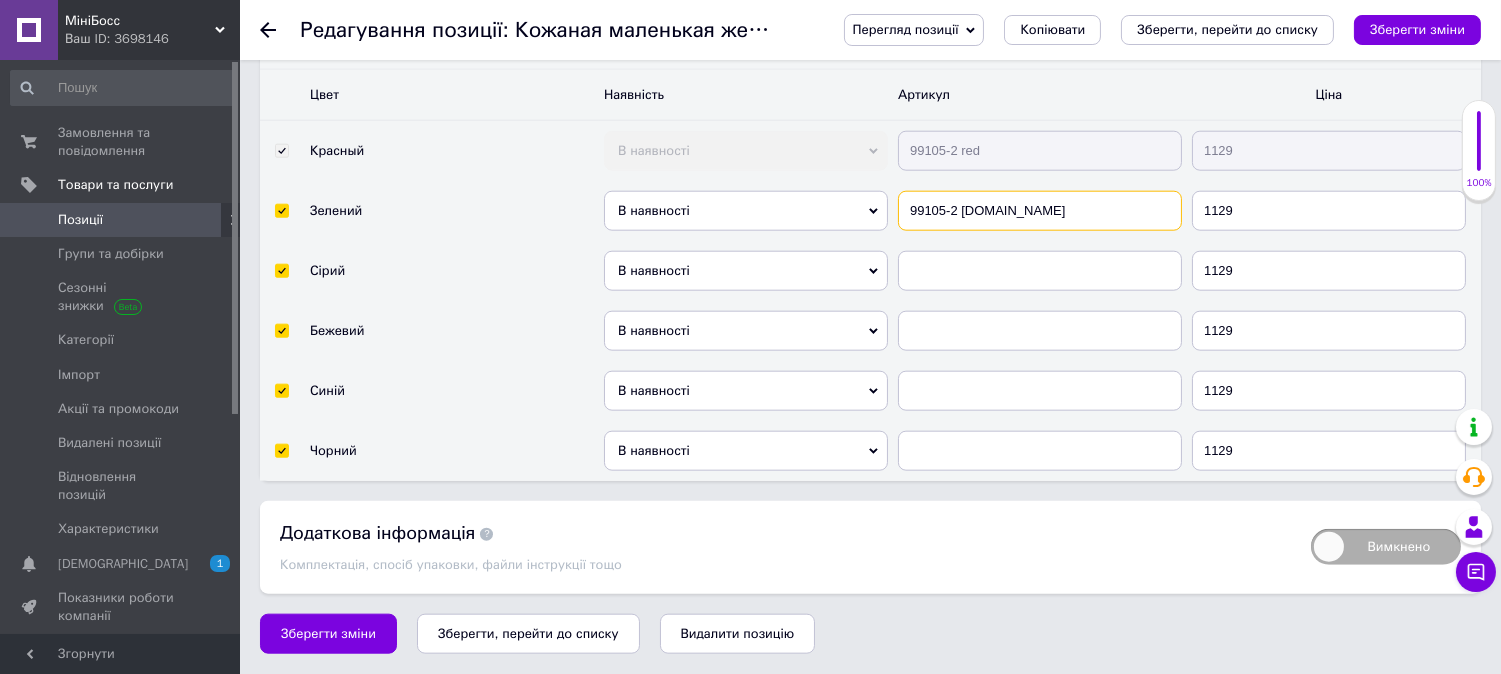 type on "99105-2 l.green" 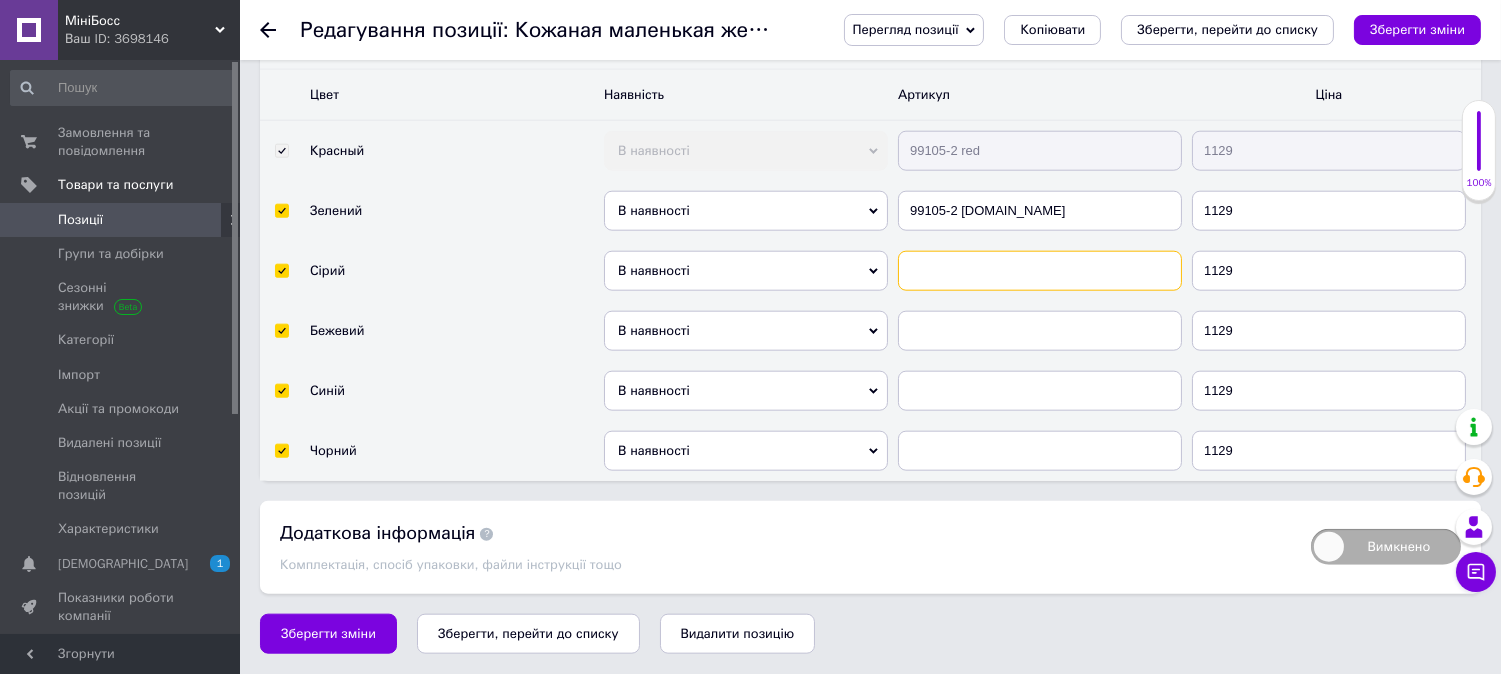 drag, startPoint x: 976, startPoint y: 416, endPoint x: 772, endPoint y: 8, distance: 456.15787 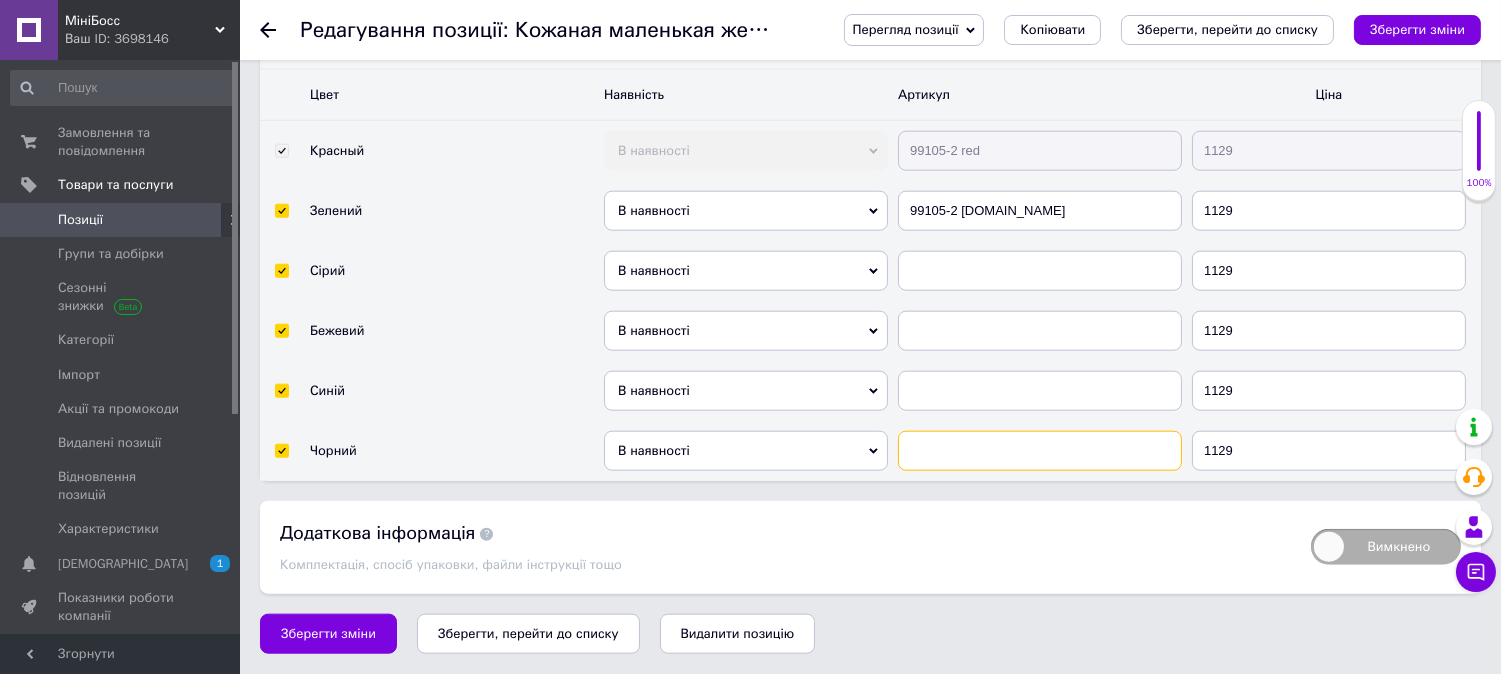 click at bounding box center (1040, 451) 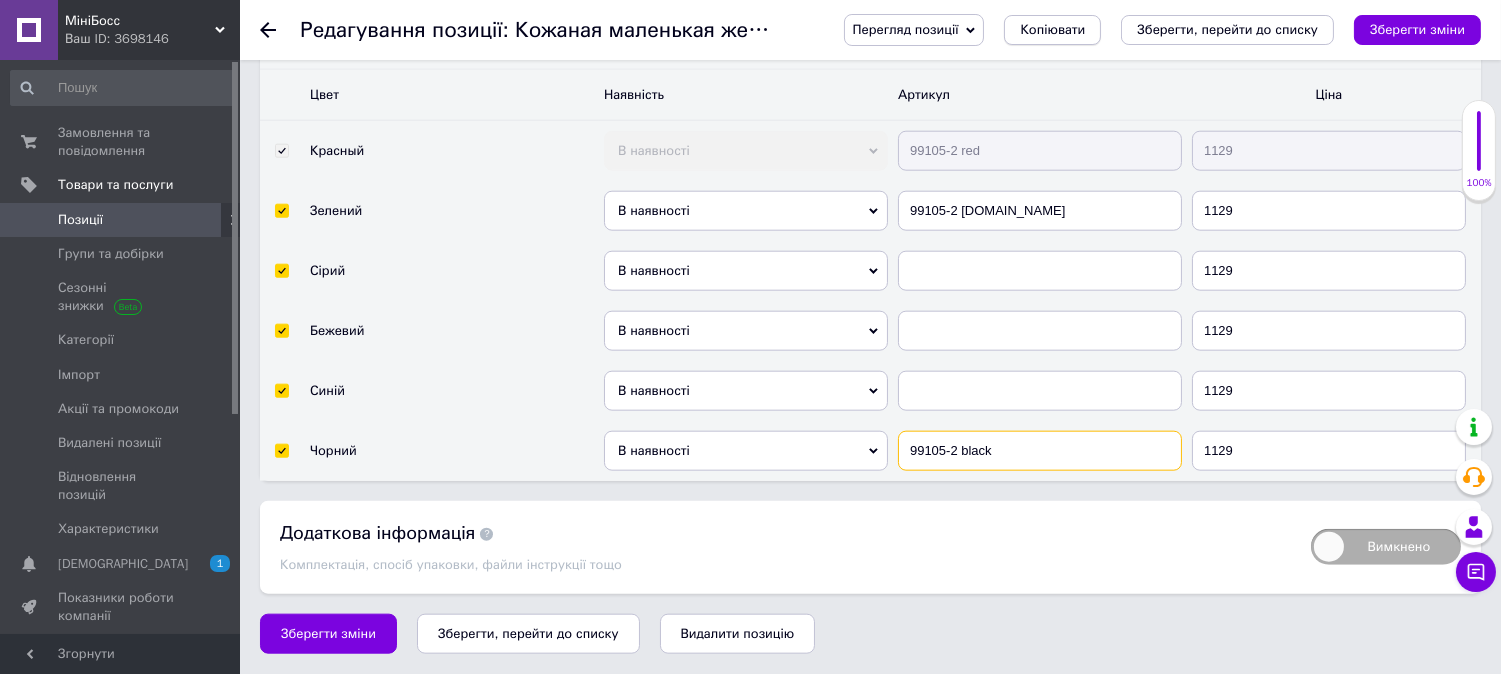 type on "99105-2 black" 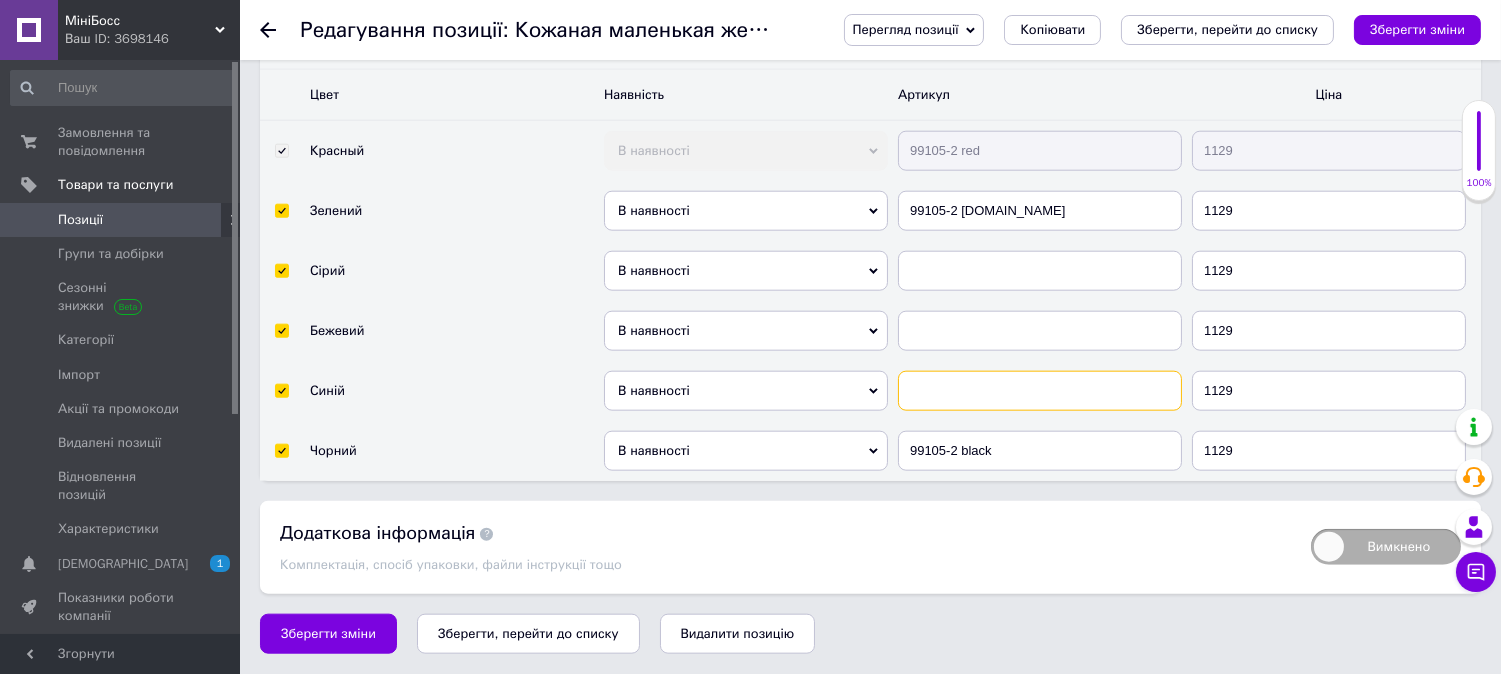 click at bounding box center [1040, 391] 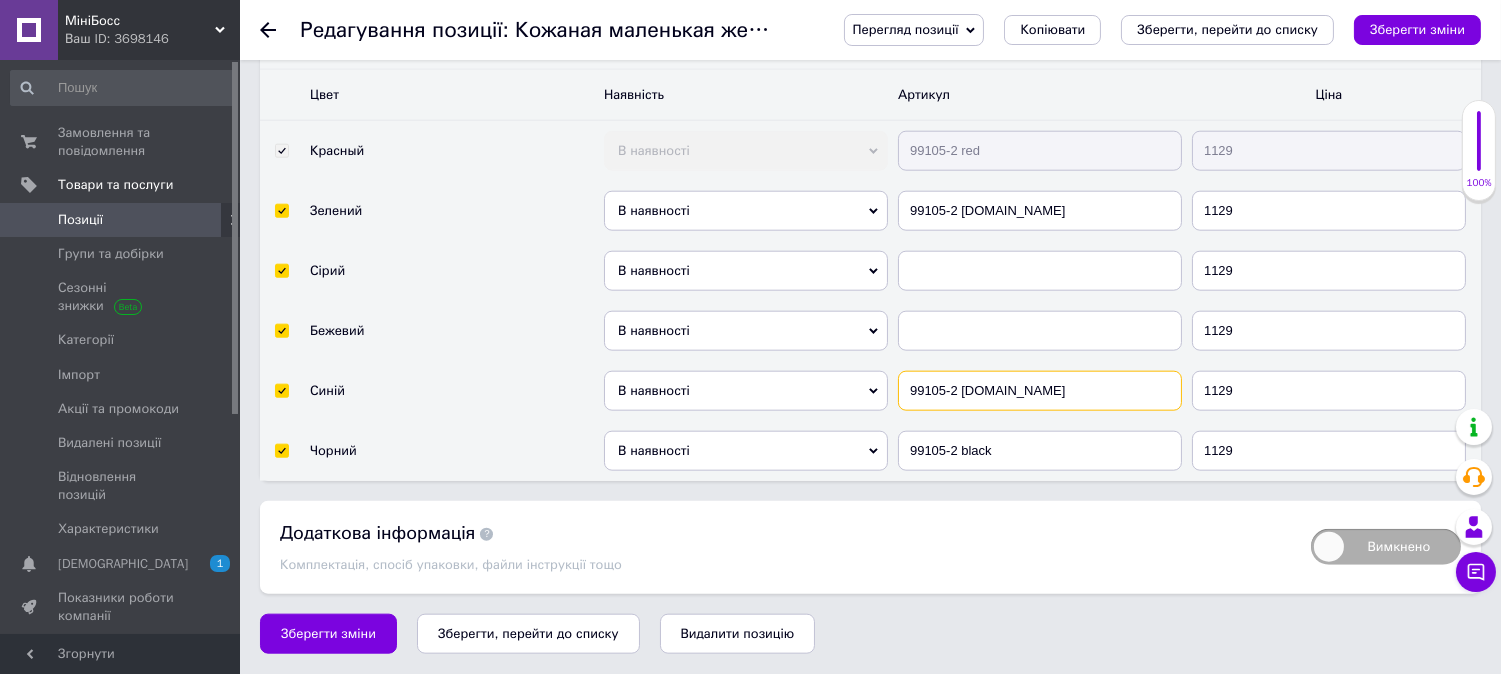 type on "99105-2 l.blue" 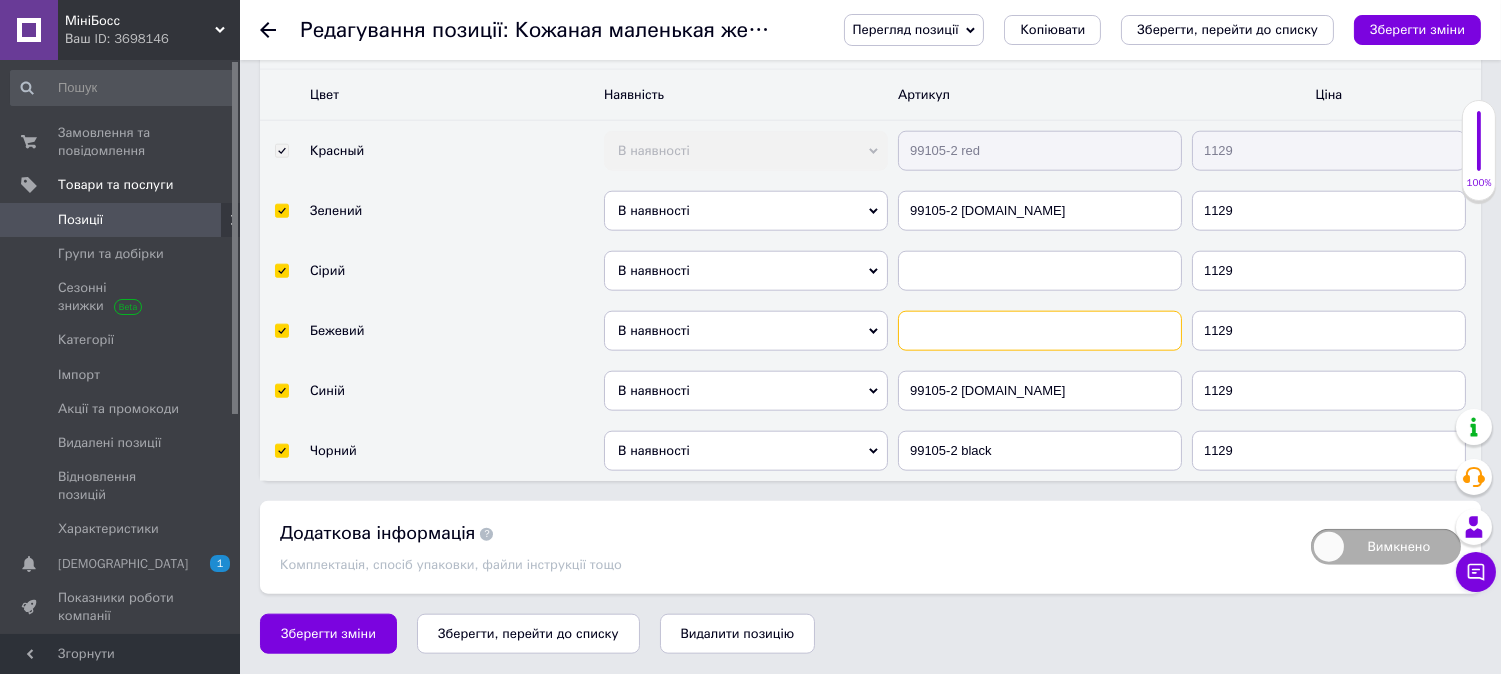 click at bounding box center [1040, 331] 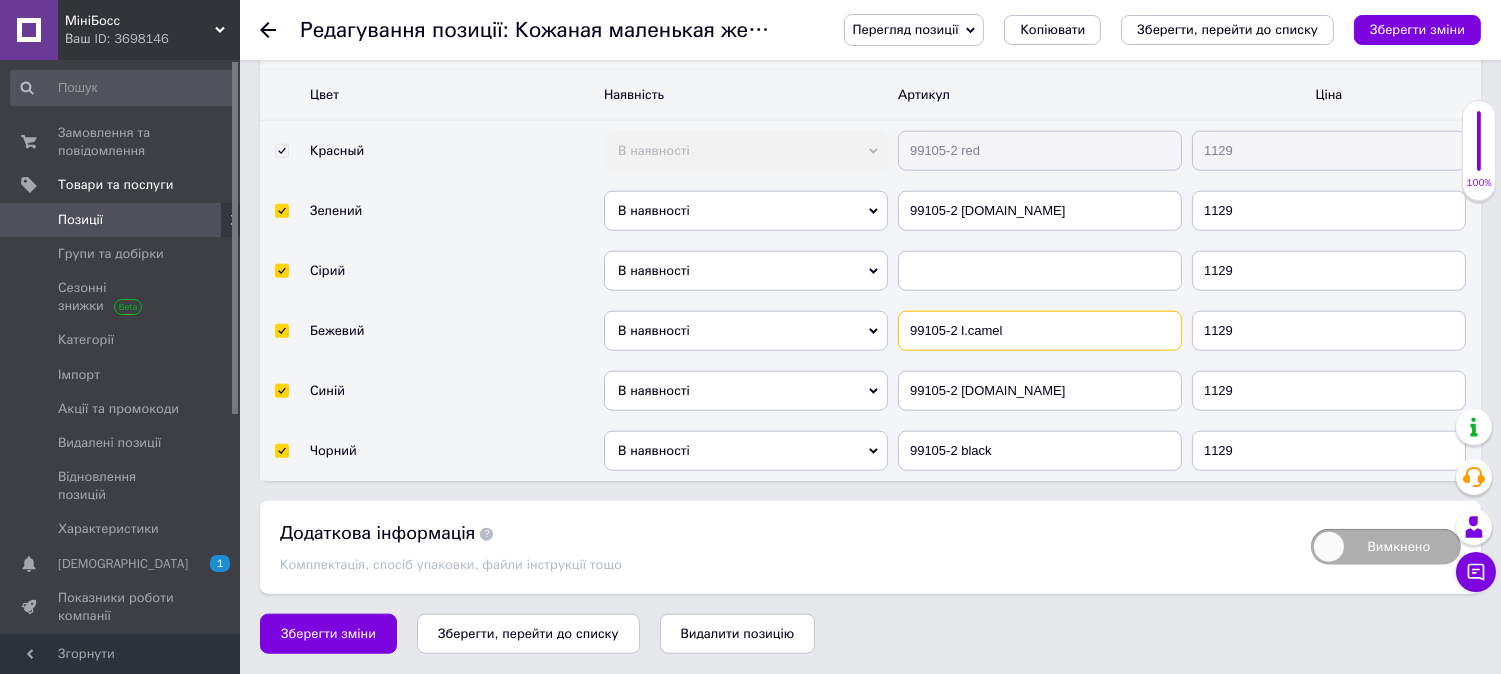 type on "99105-2 l.camel" 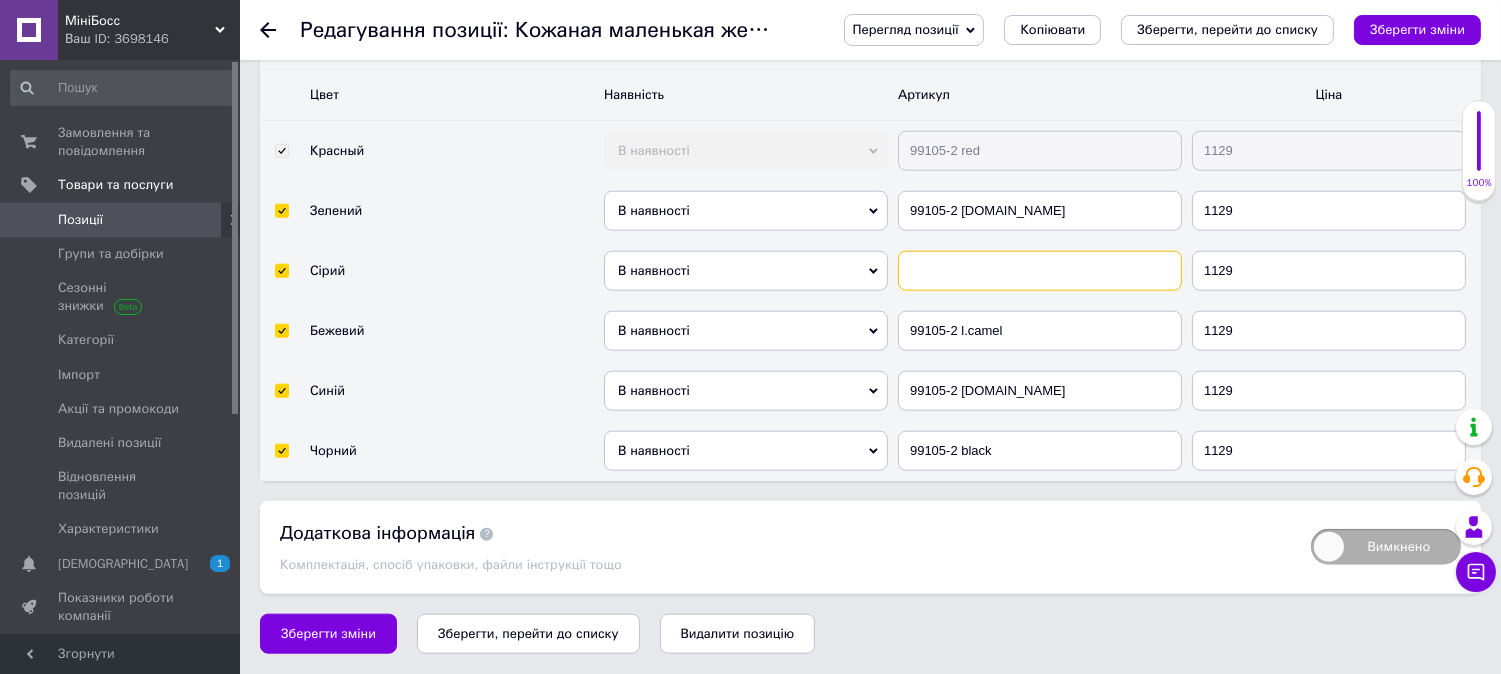 click at bounding box center [1040, 271] 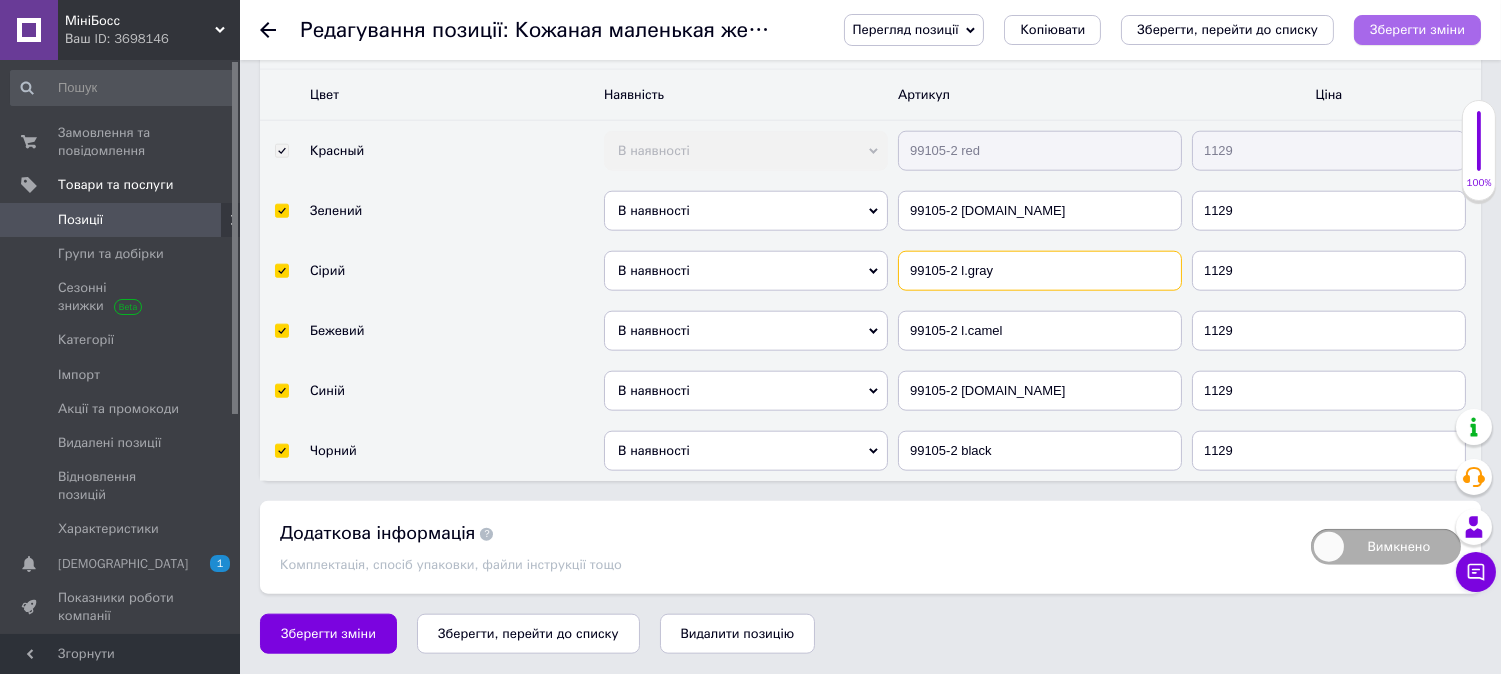 type on "99105-2 l.gray" 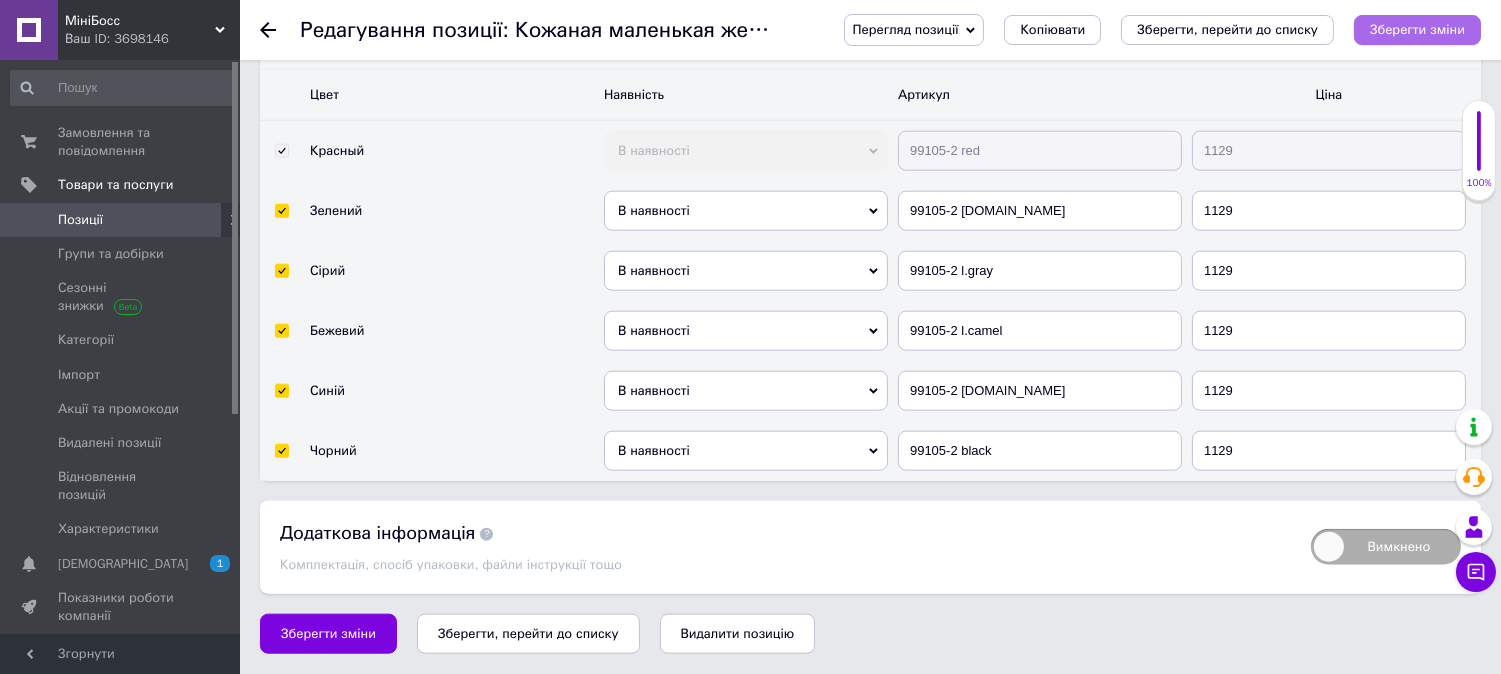 click on "Зберегти зміни" at bounding box center (1417, 29) 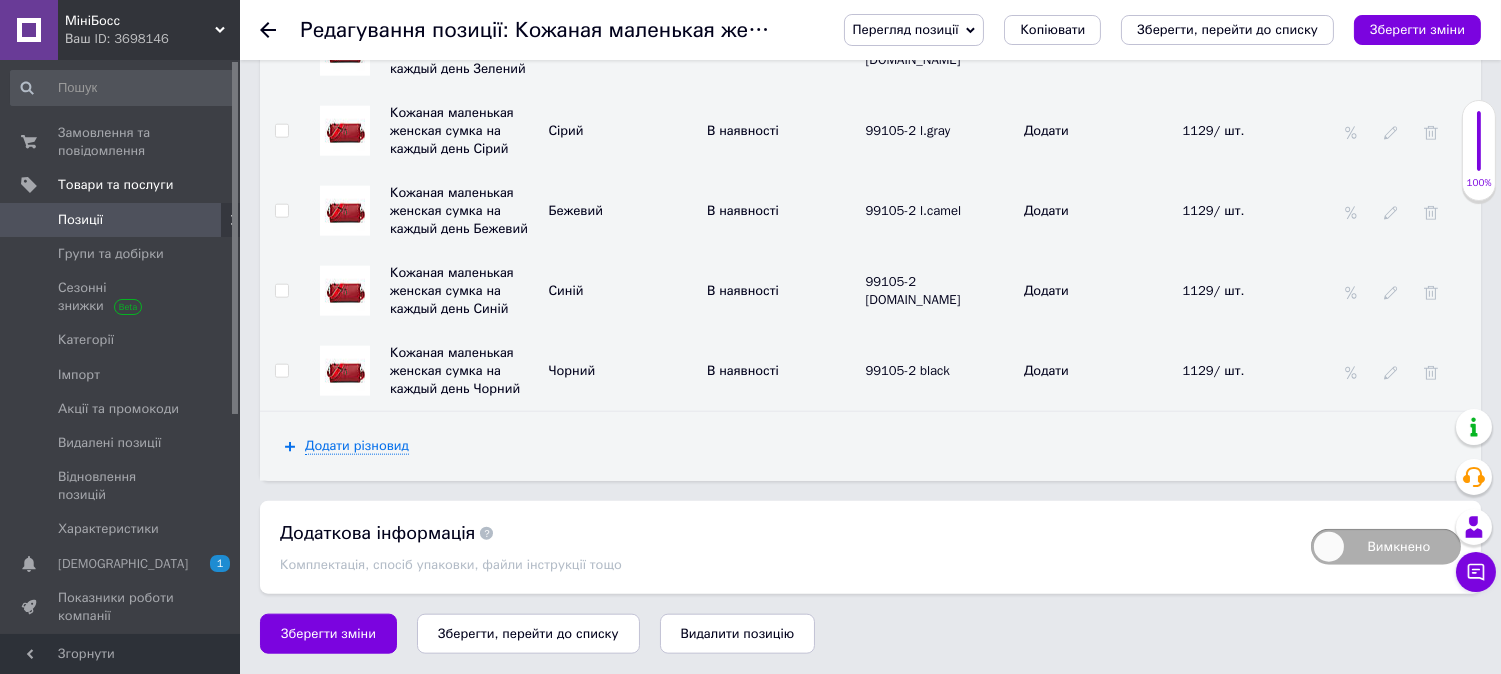 click at bounding box center (345, 51) 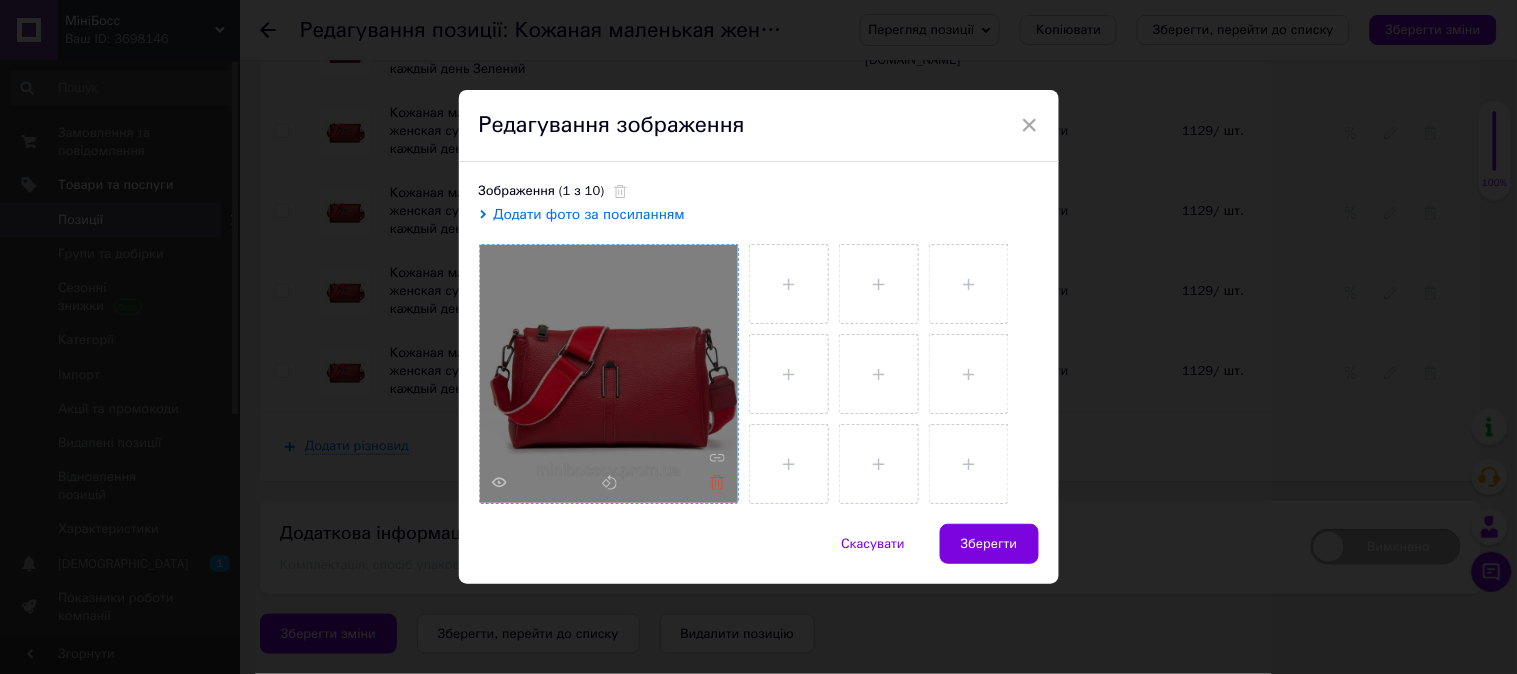 click 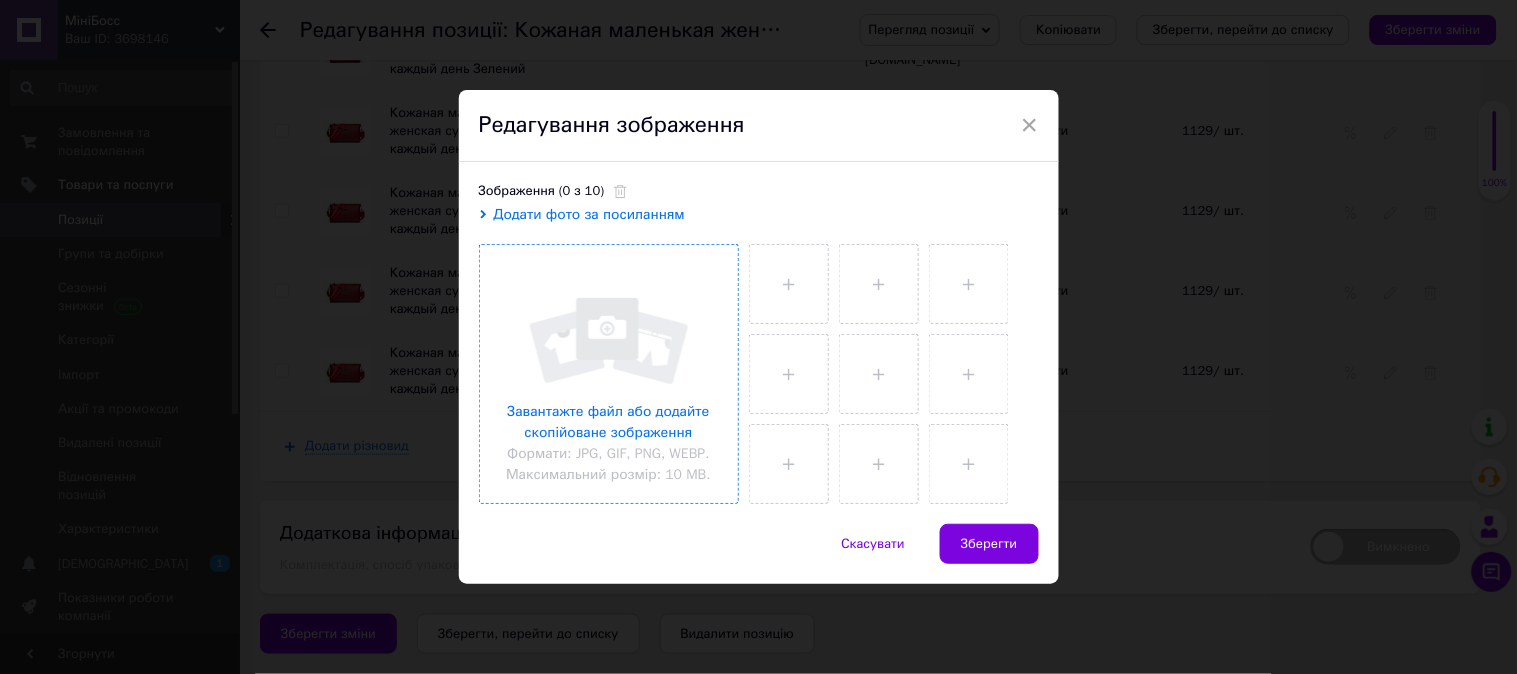 click at bounding box center [609, 374] 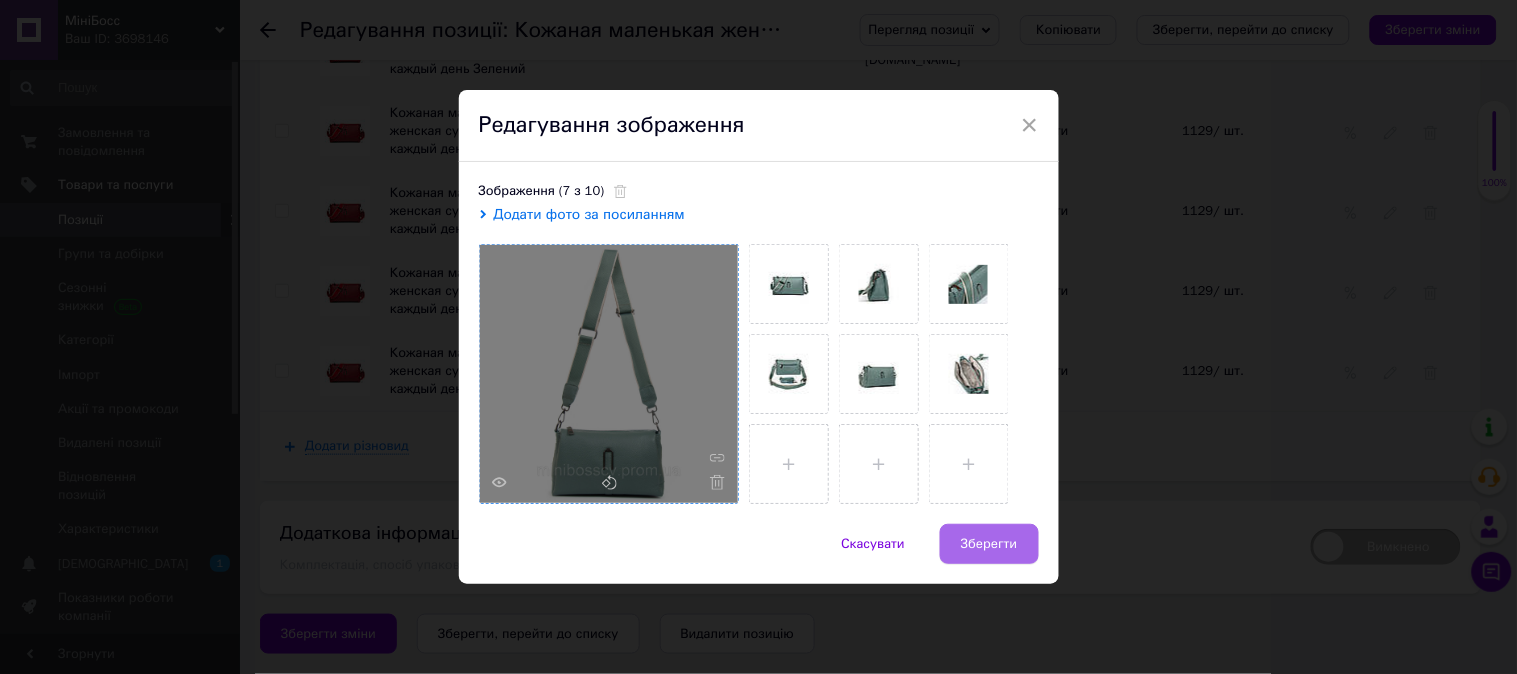 click on "Зберегти" at bounding box center (989, 544) 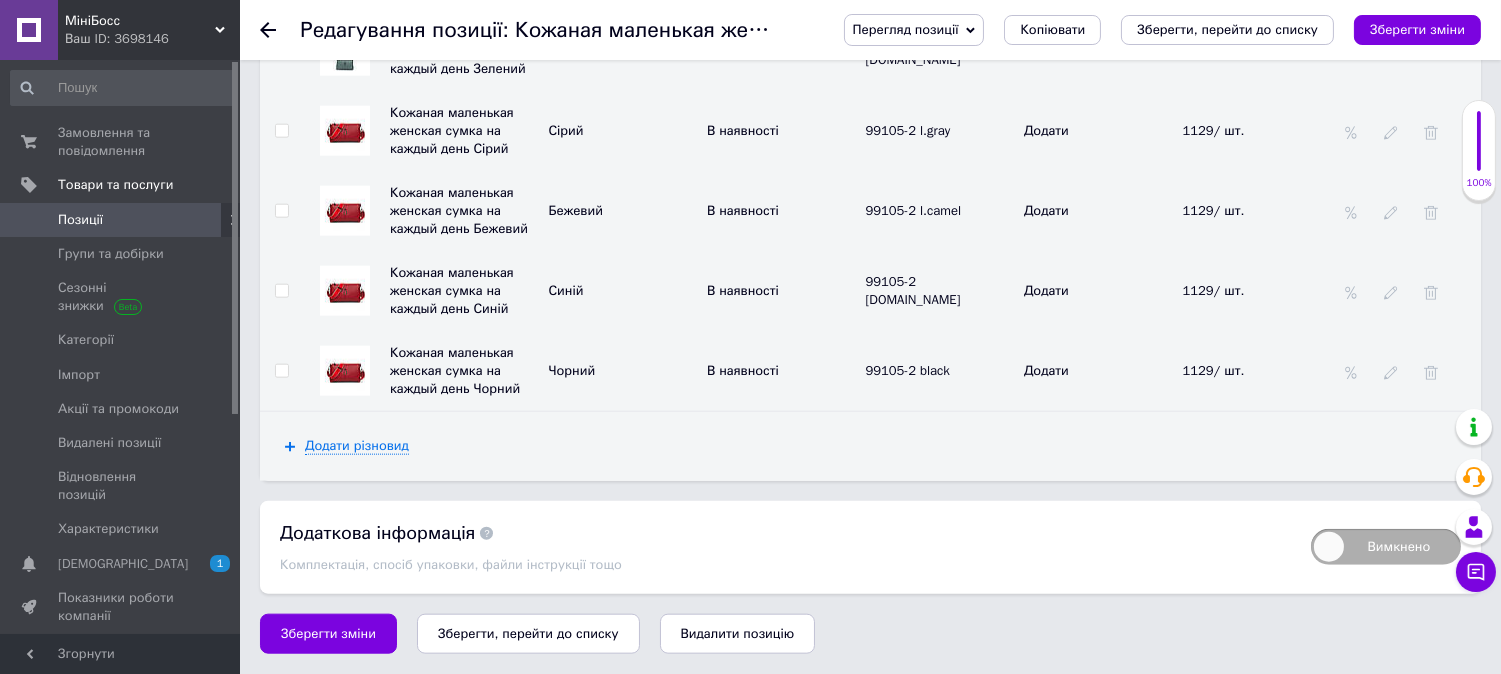 click at bounding box center (345, 131) 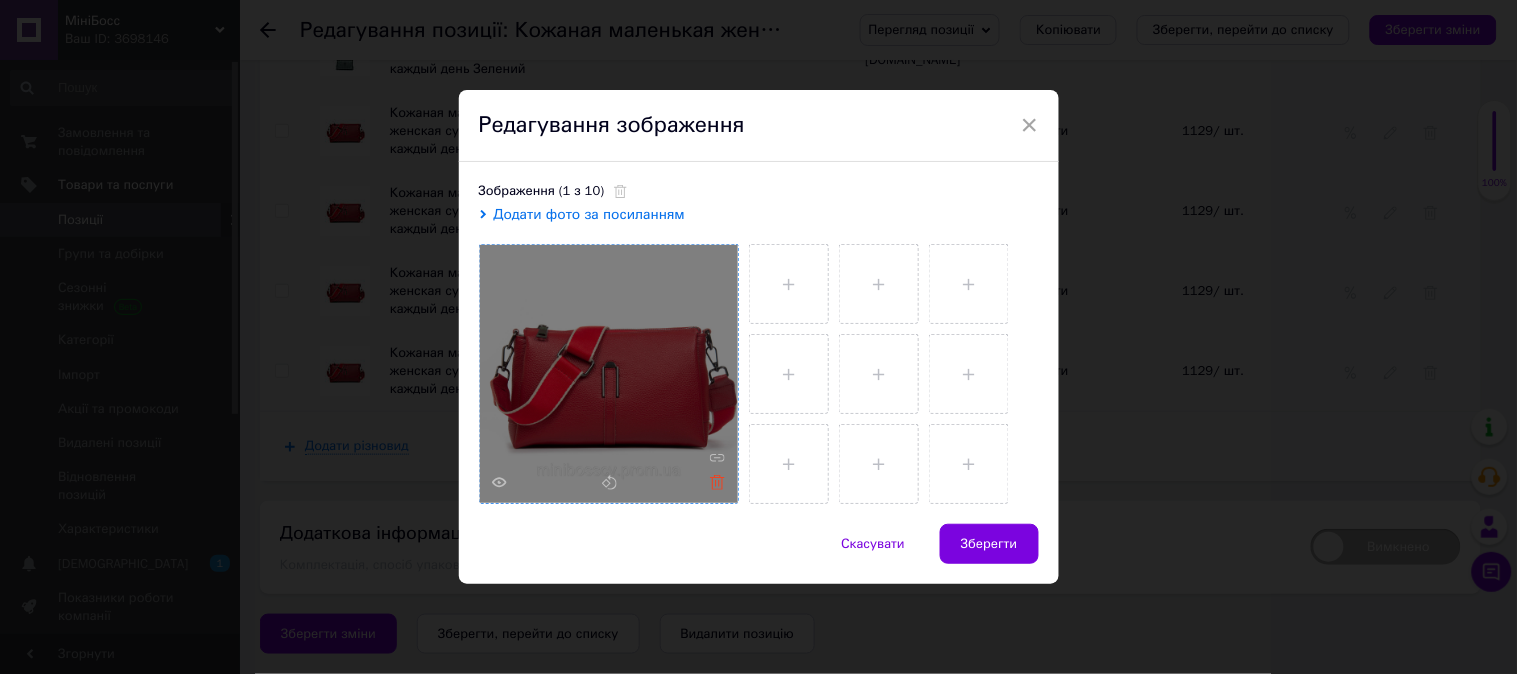 click 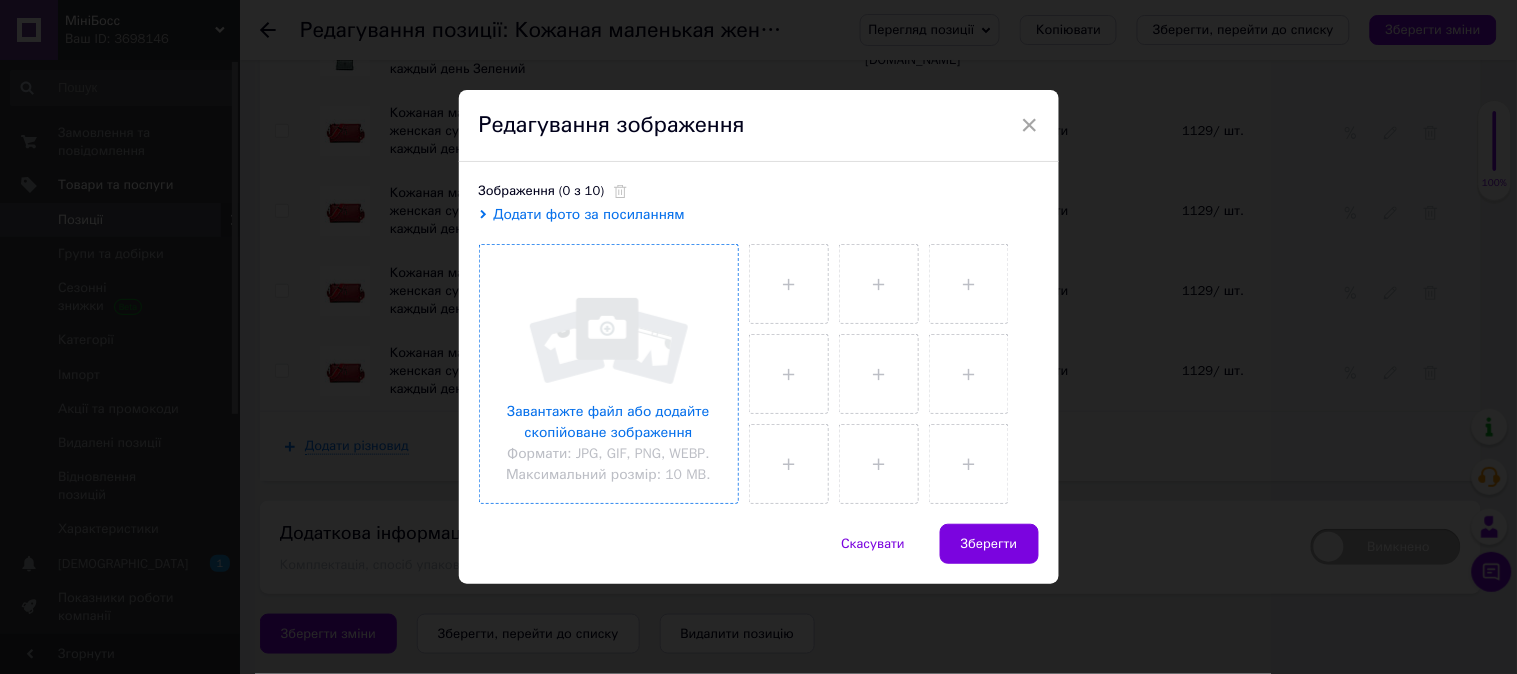 click at bounding box center [609, 374] 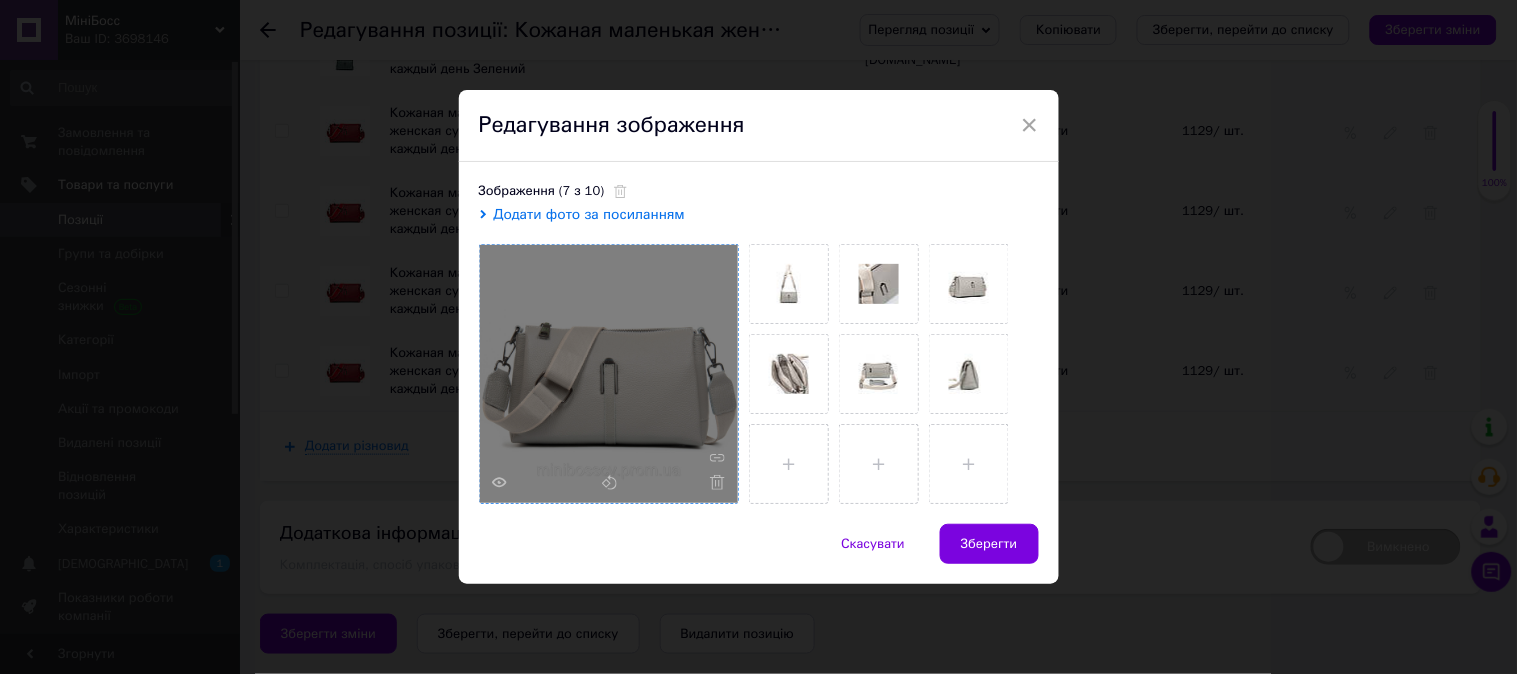 drag, startPoint x: 972, startPoint y: 545, endPoint x: 977, endPoint y: 535, distance: 11.18034 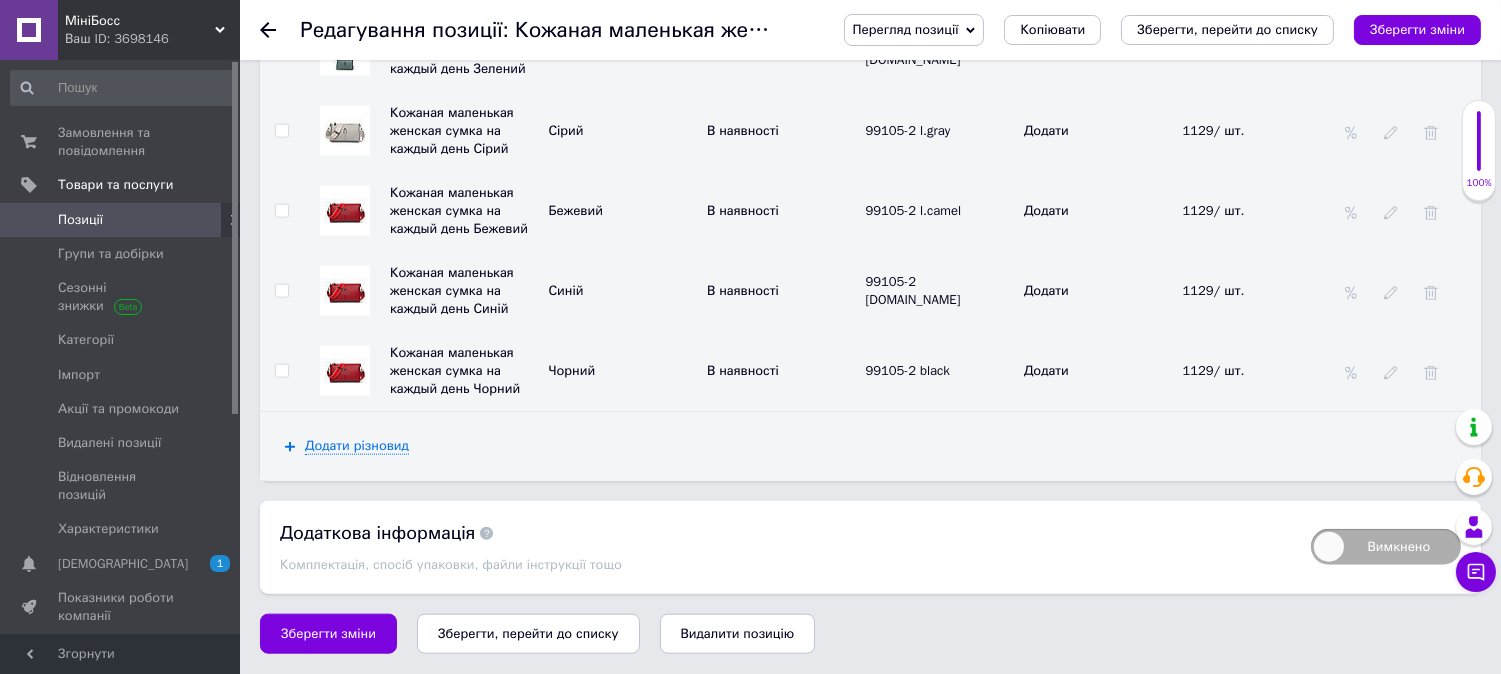 click at bounding box center (345, 211) 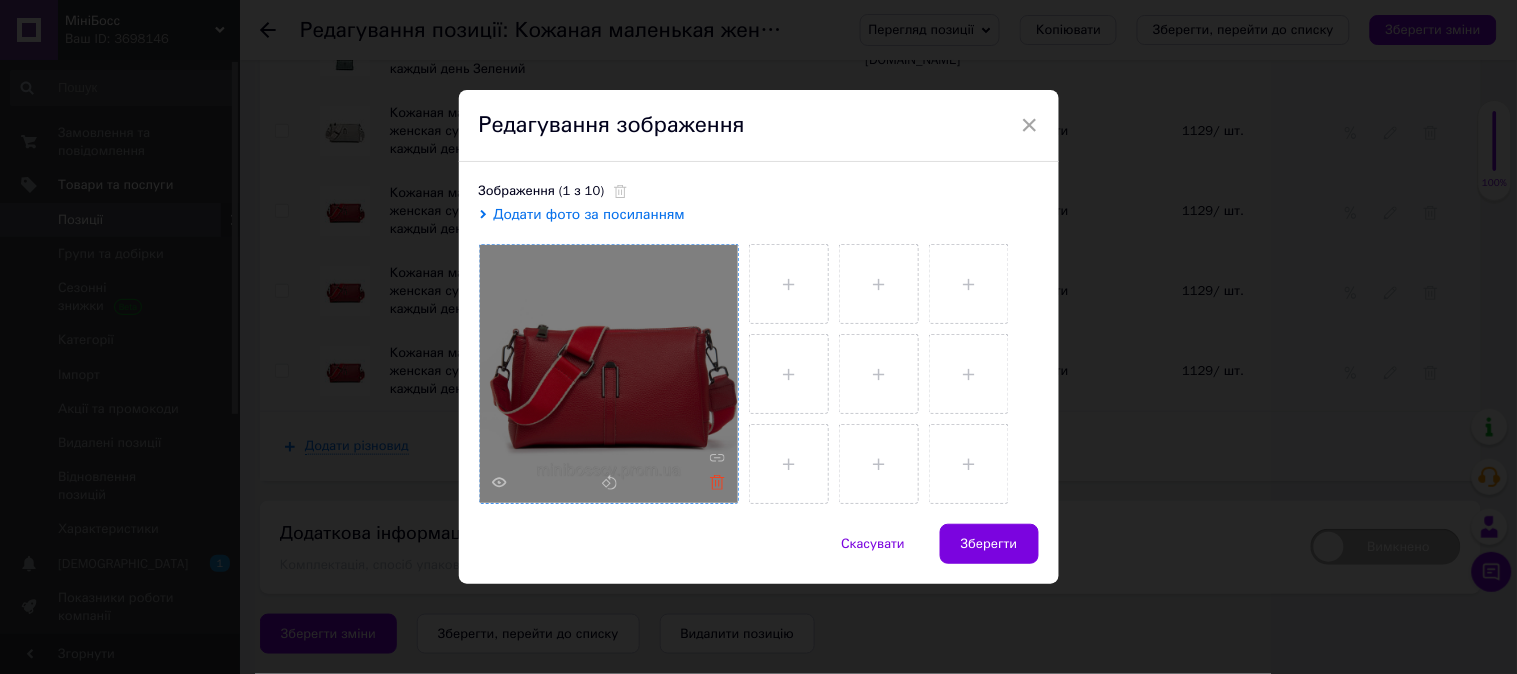 click 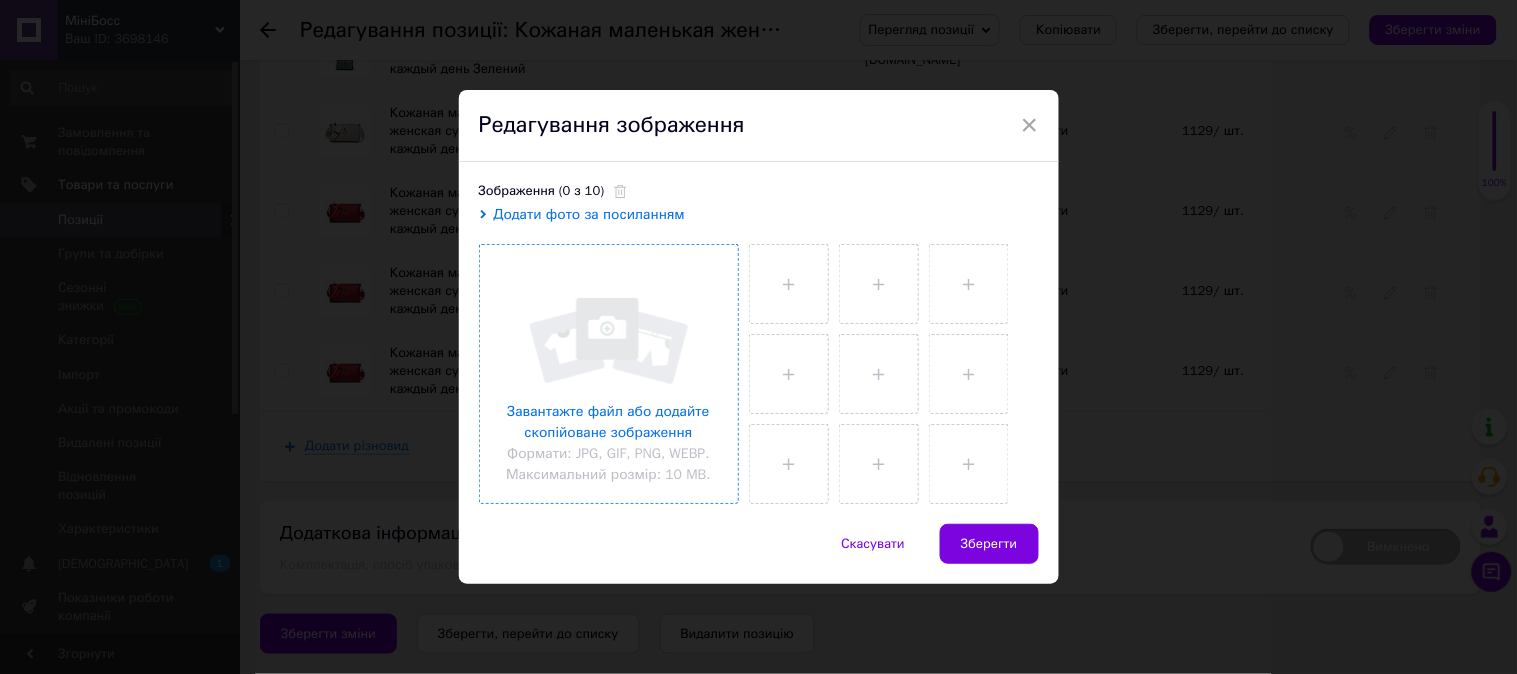 click at bounding box center [609, 374] 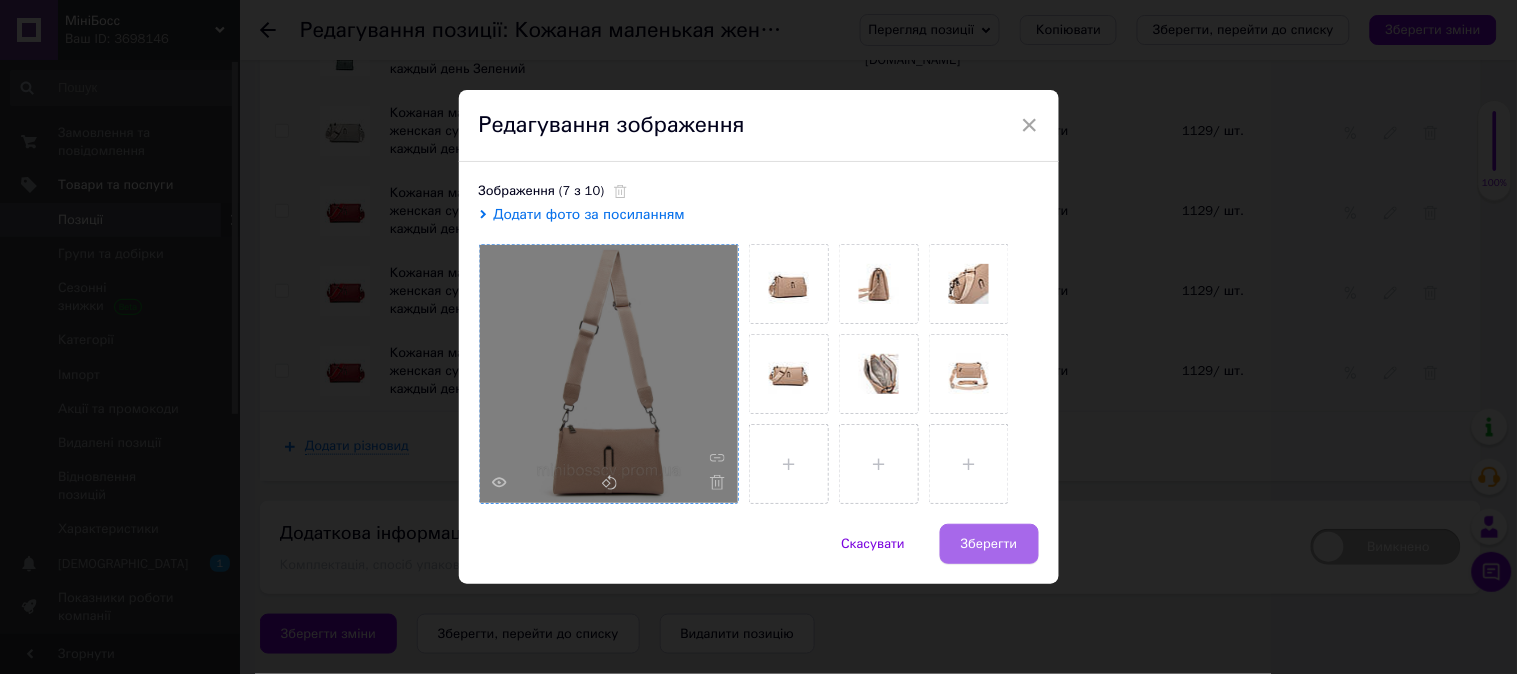click on "Зберегти" at bounding box center (989, 544) 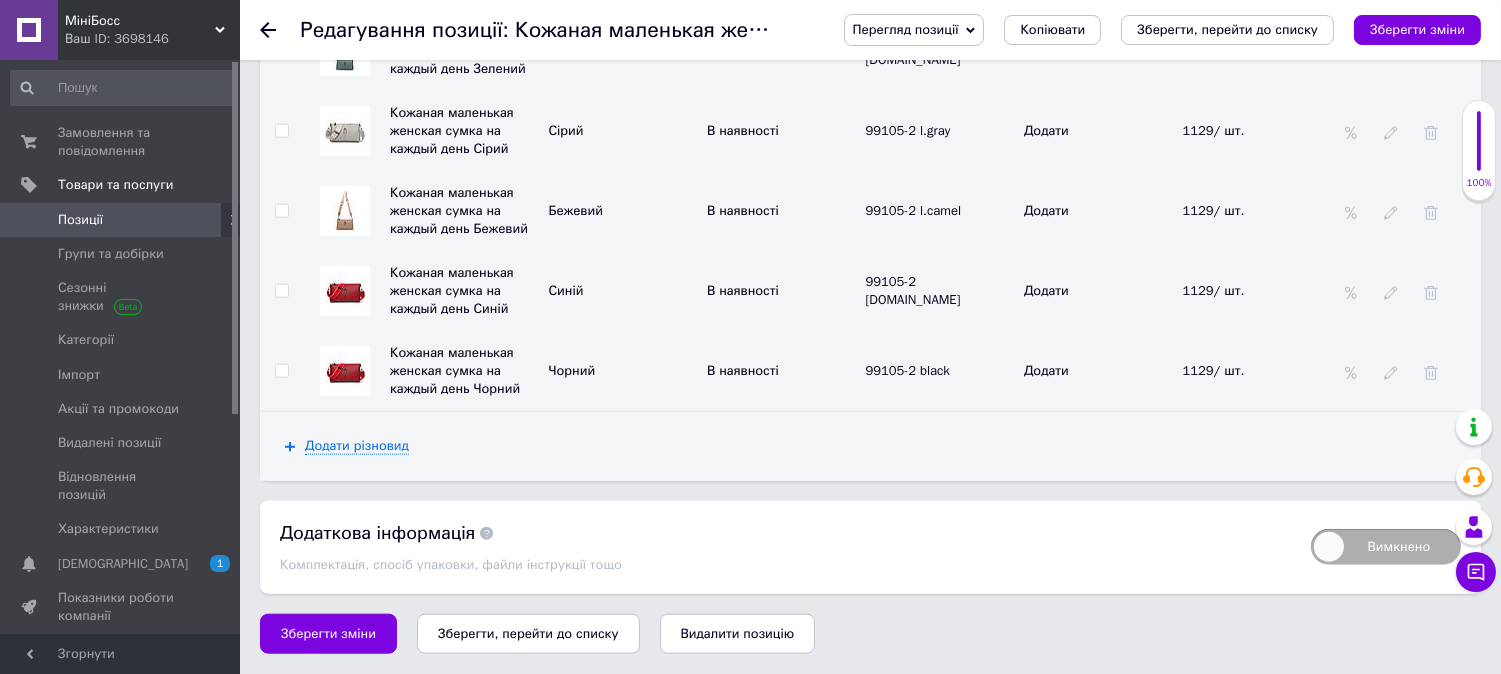 click at bounding box center (345, 291) 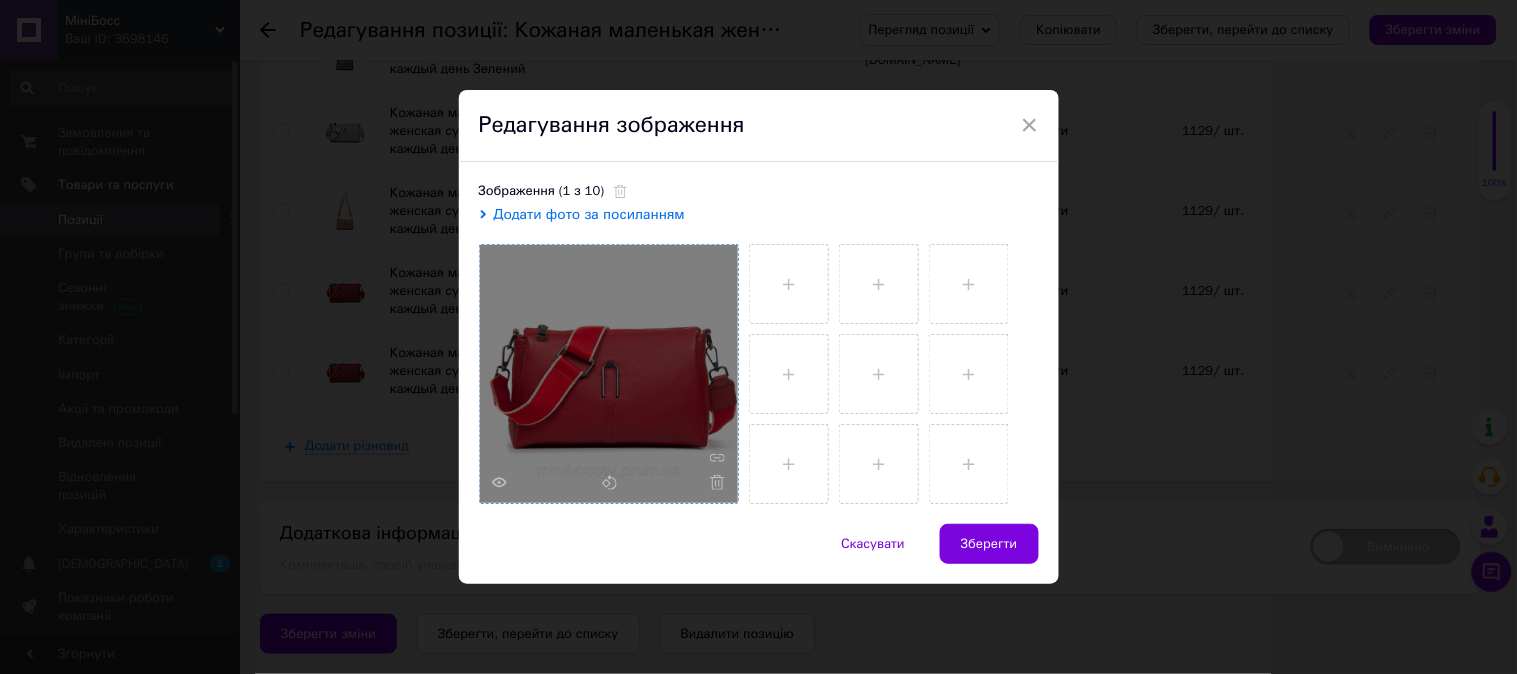 click at bounding box center (609, 374) 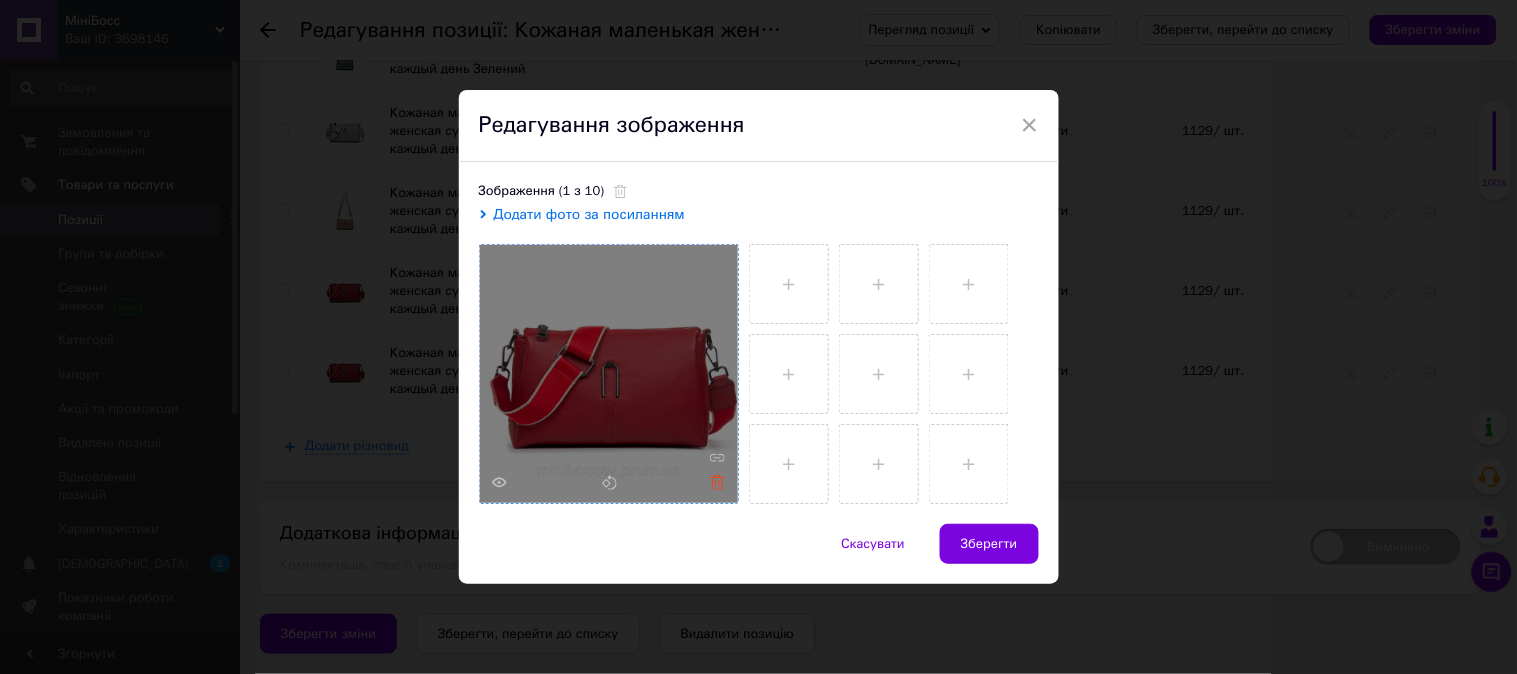click 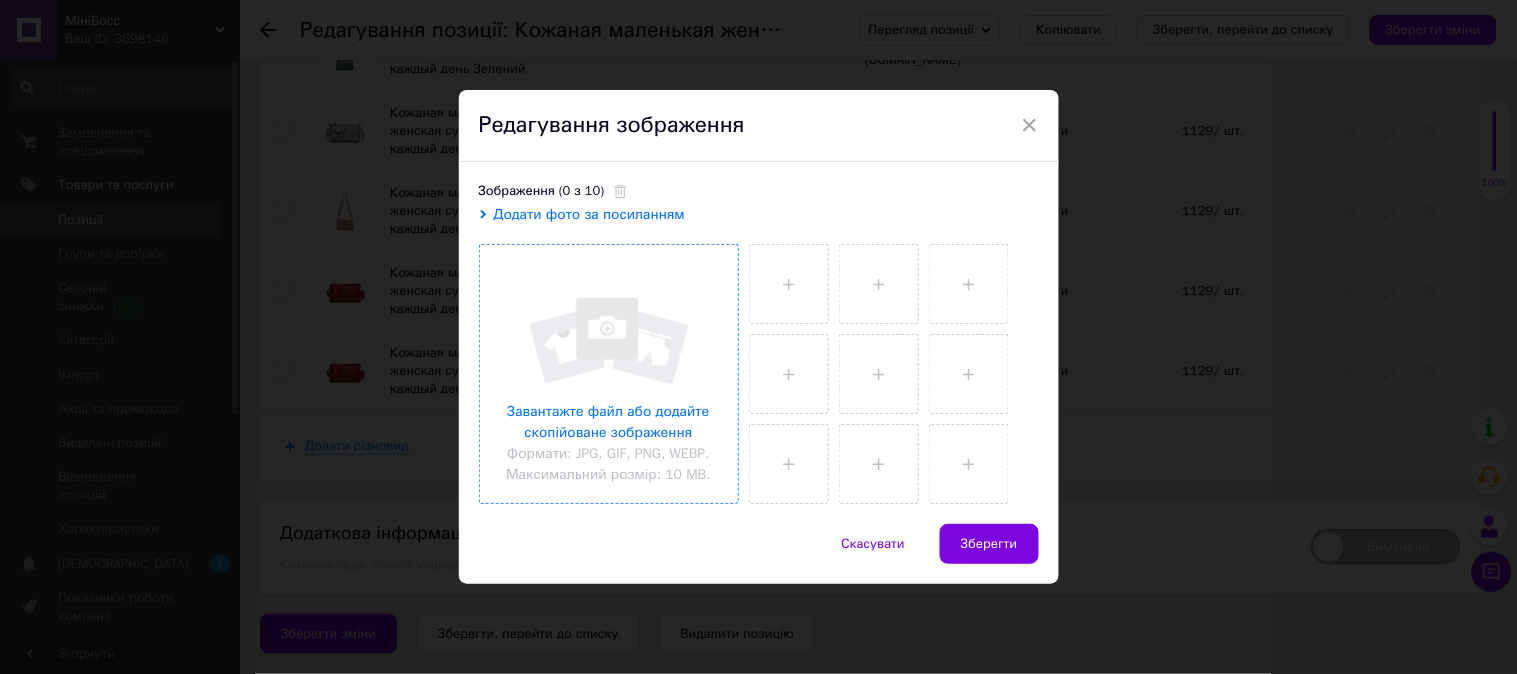 click at bounding box center [609, 374] 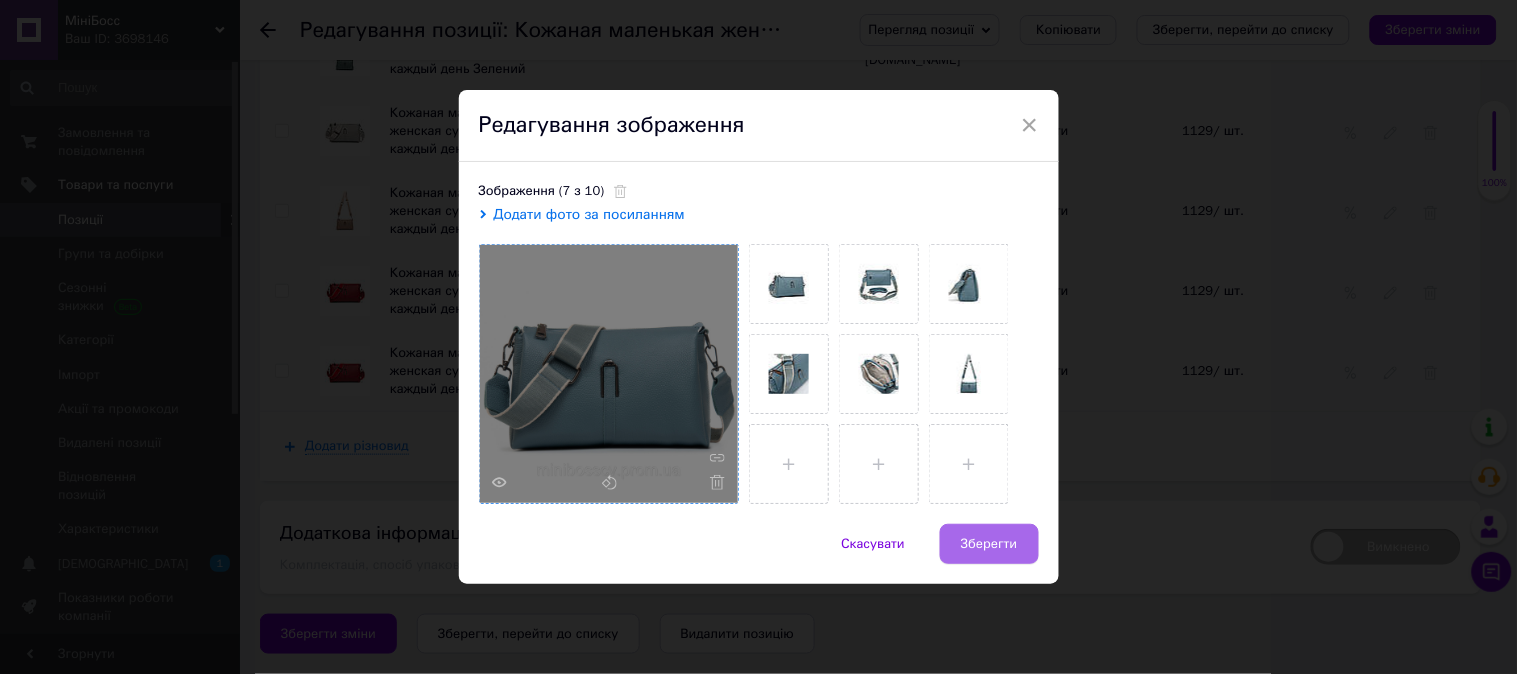 click on "Зберегти" at bounding box center [989, 544] 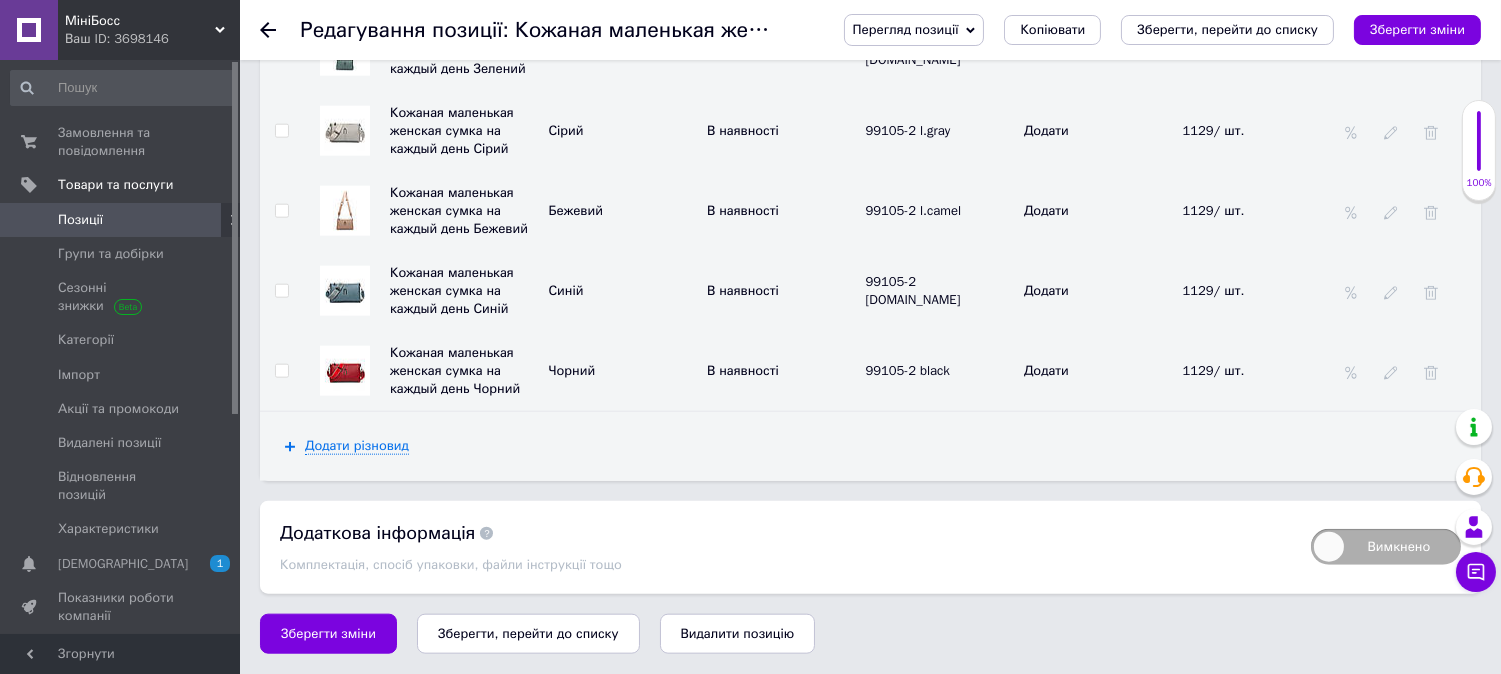 click at bounding box center (345, 371) 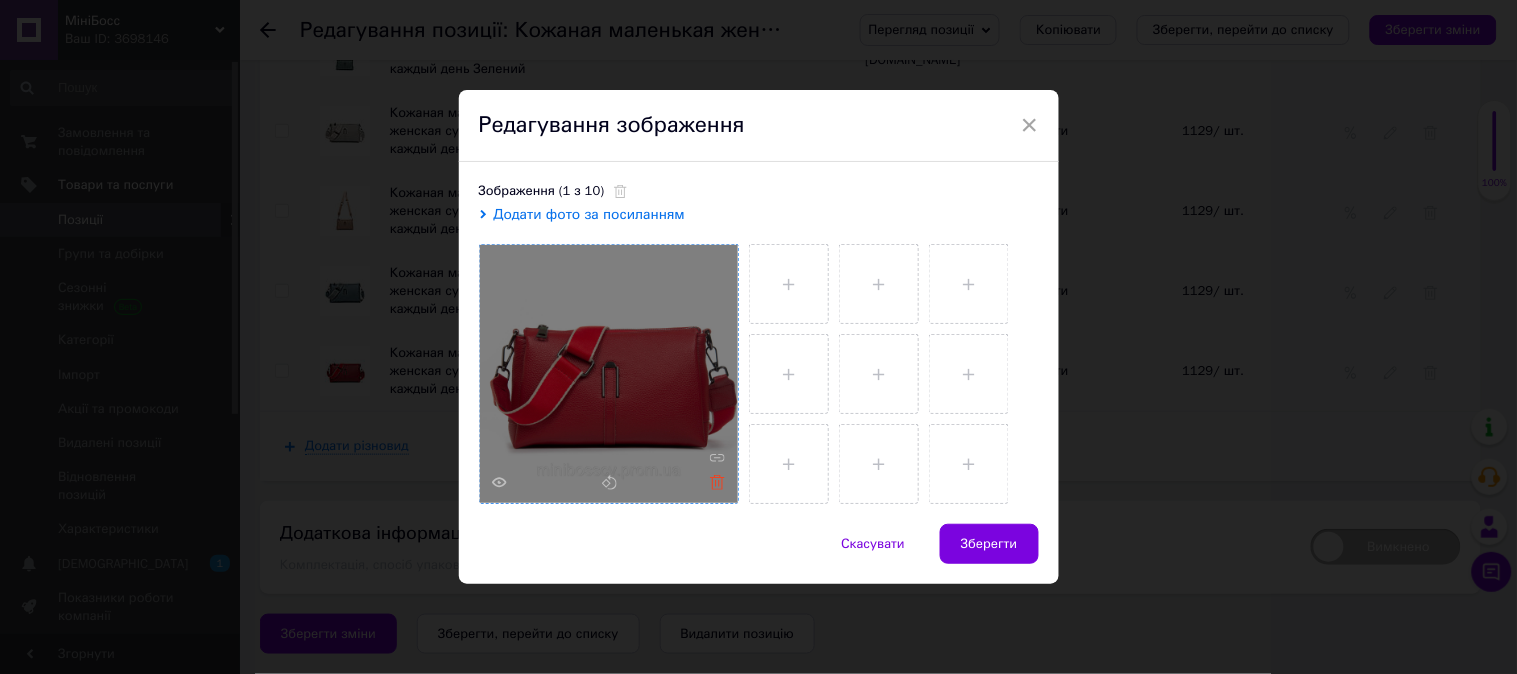 click 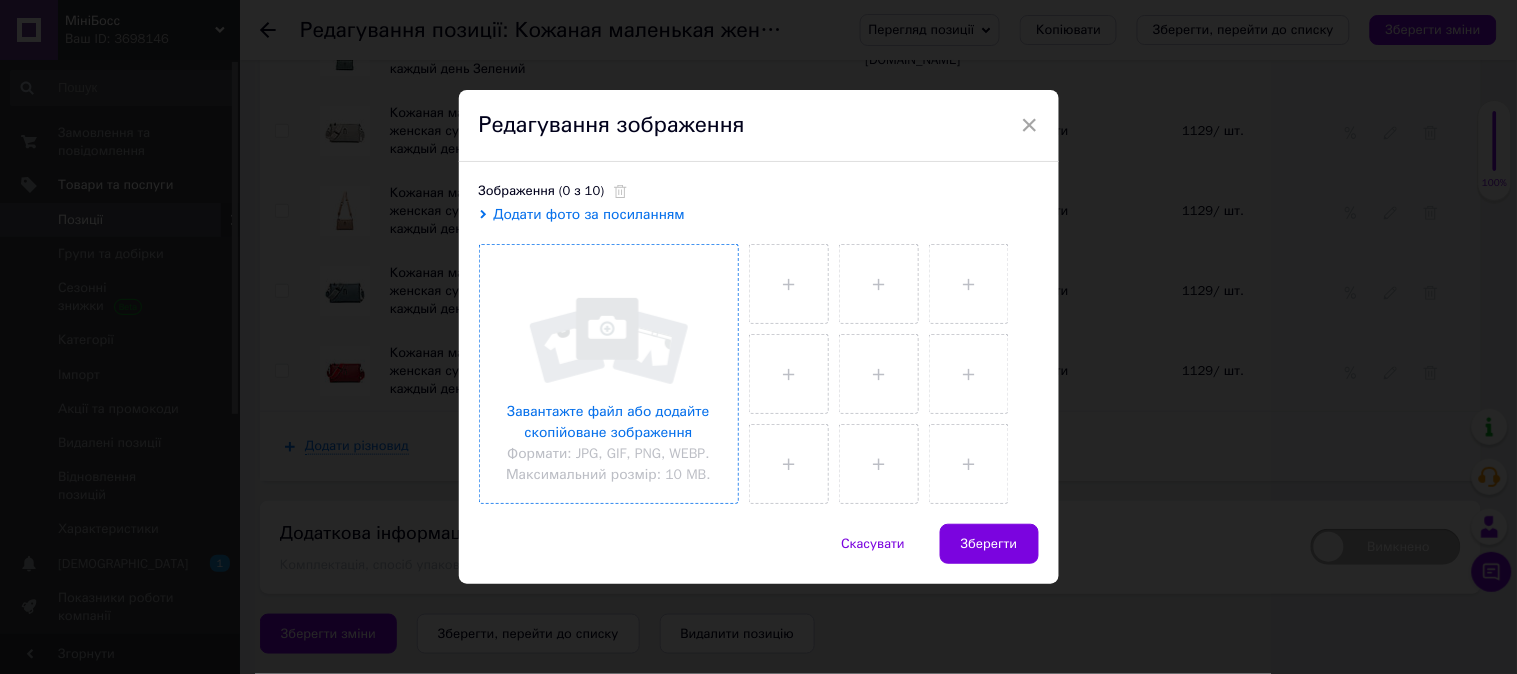 click at bounding box center [609, 374] 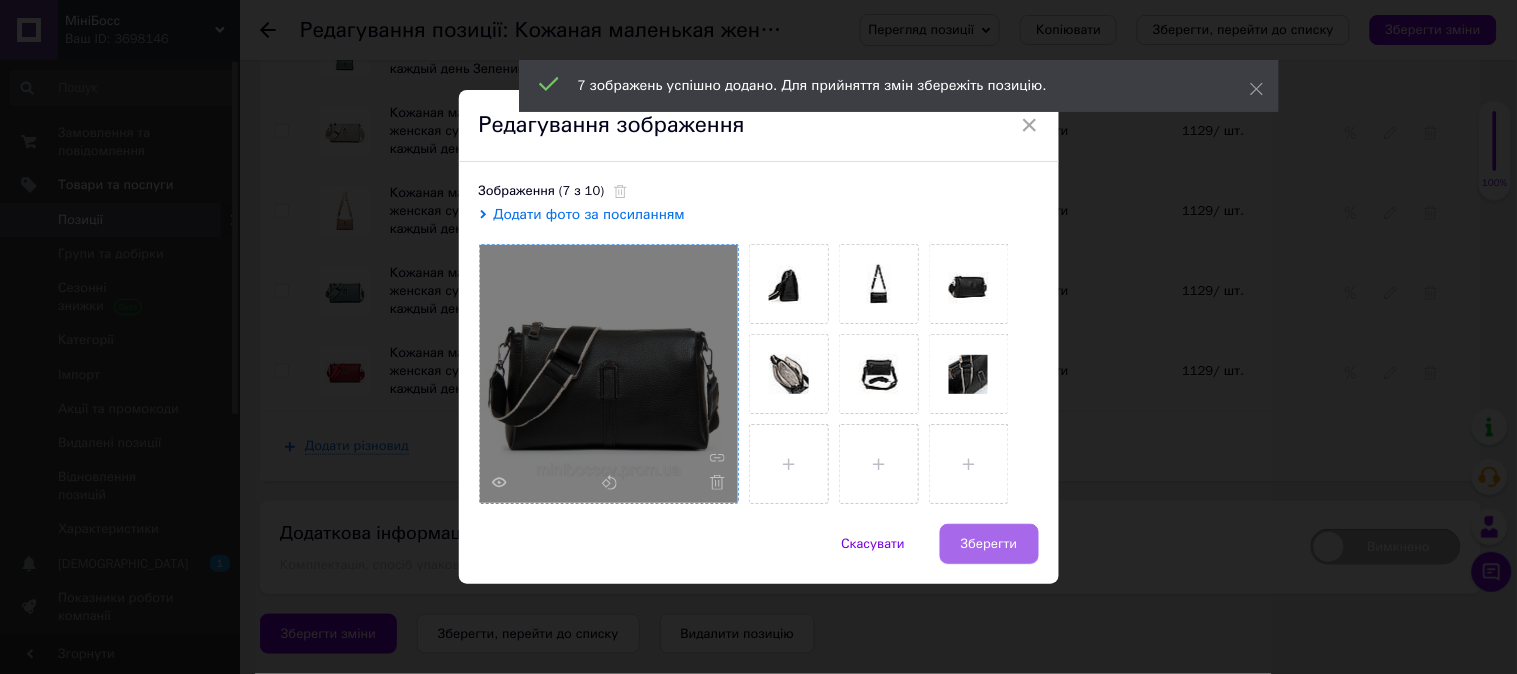 click on "Зберегти" at bounding box center [989, 544] 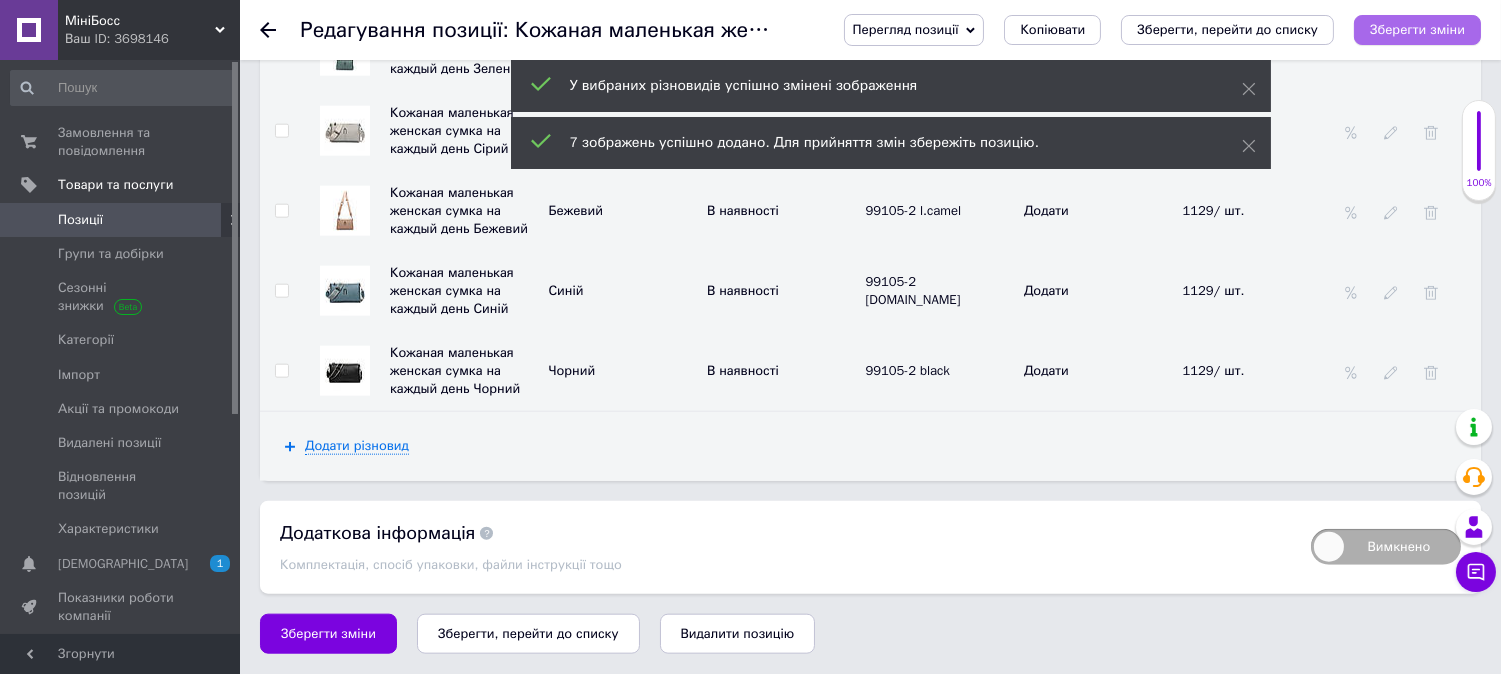 click on "Зберегти зміни" at bounding box center (1417, 29) 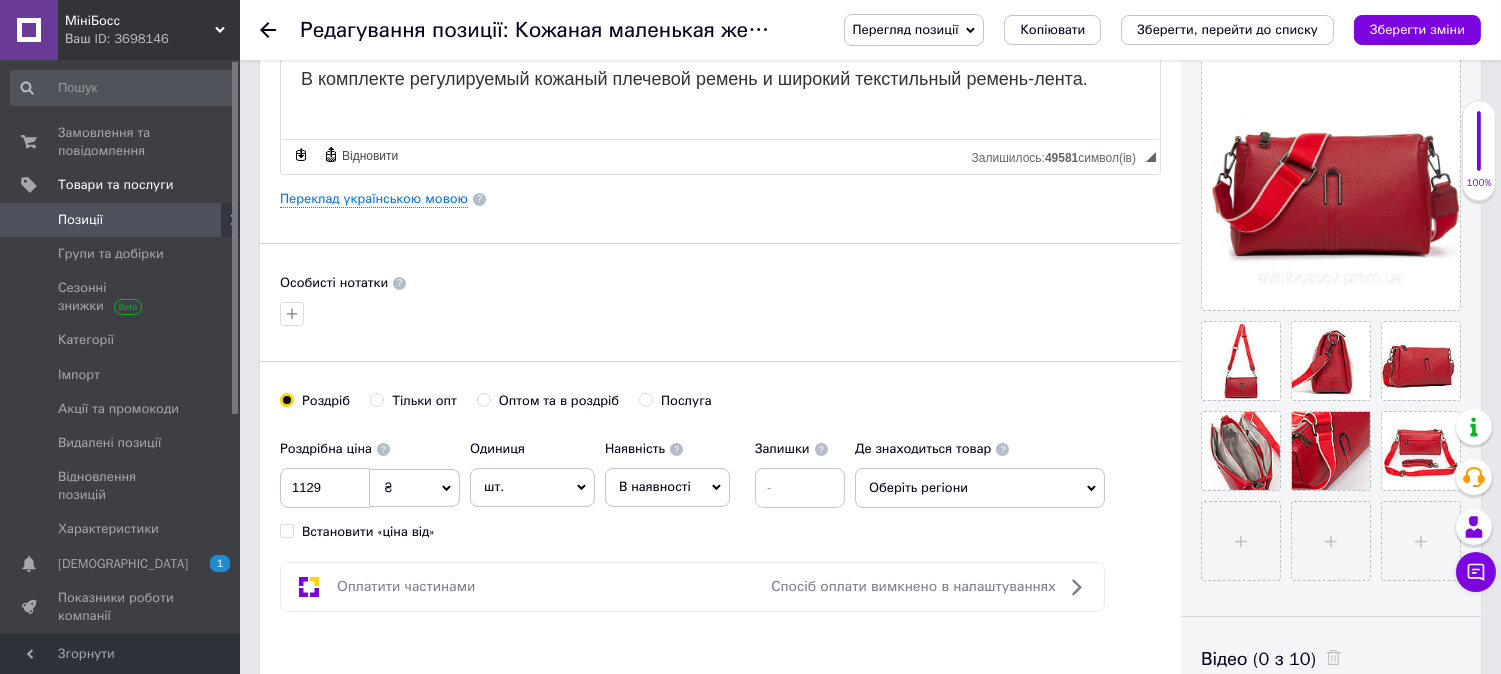 scroll, scrollTop: 555, scrollLeft: 0, axis: vertical 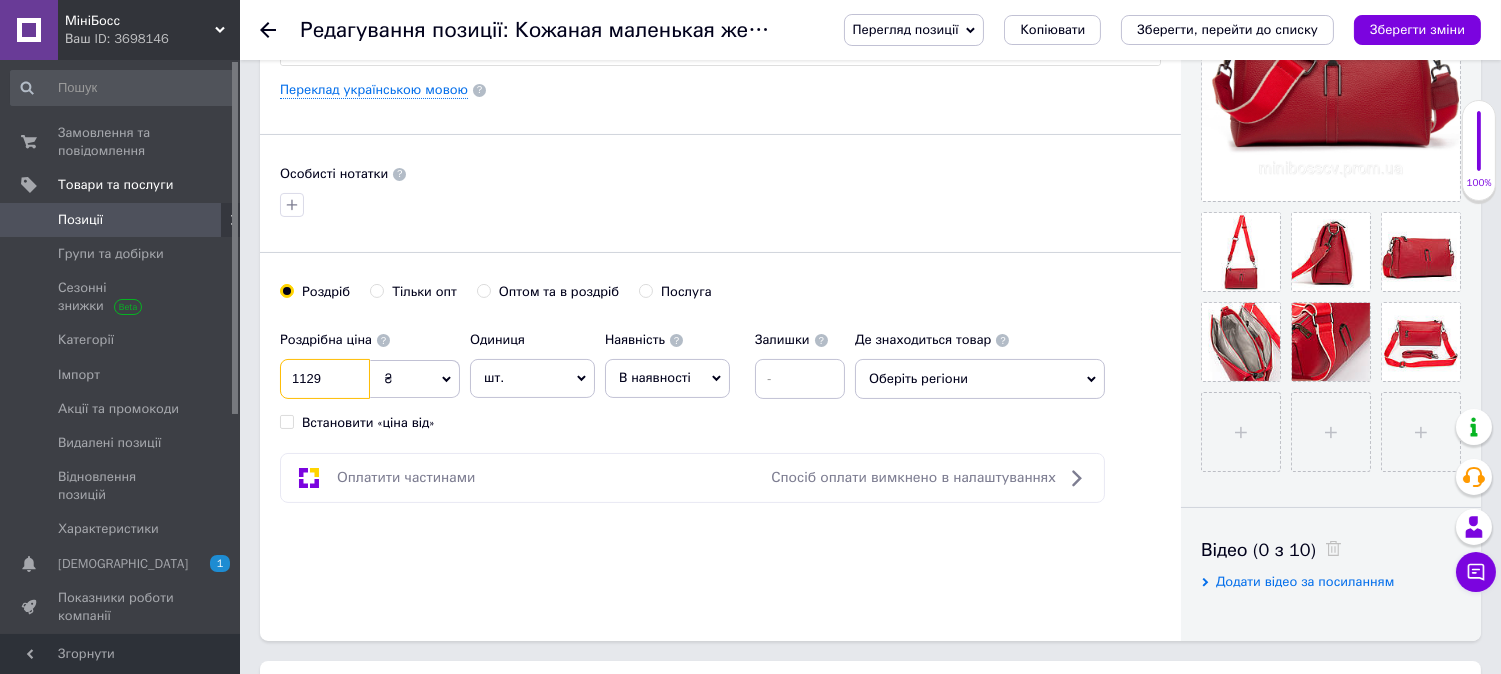 click on "1129" at bounding box center (325, 379) 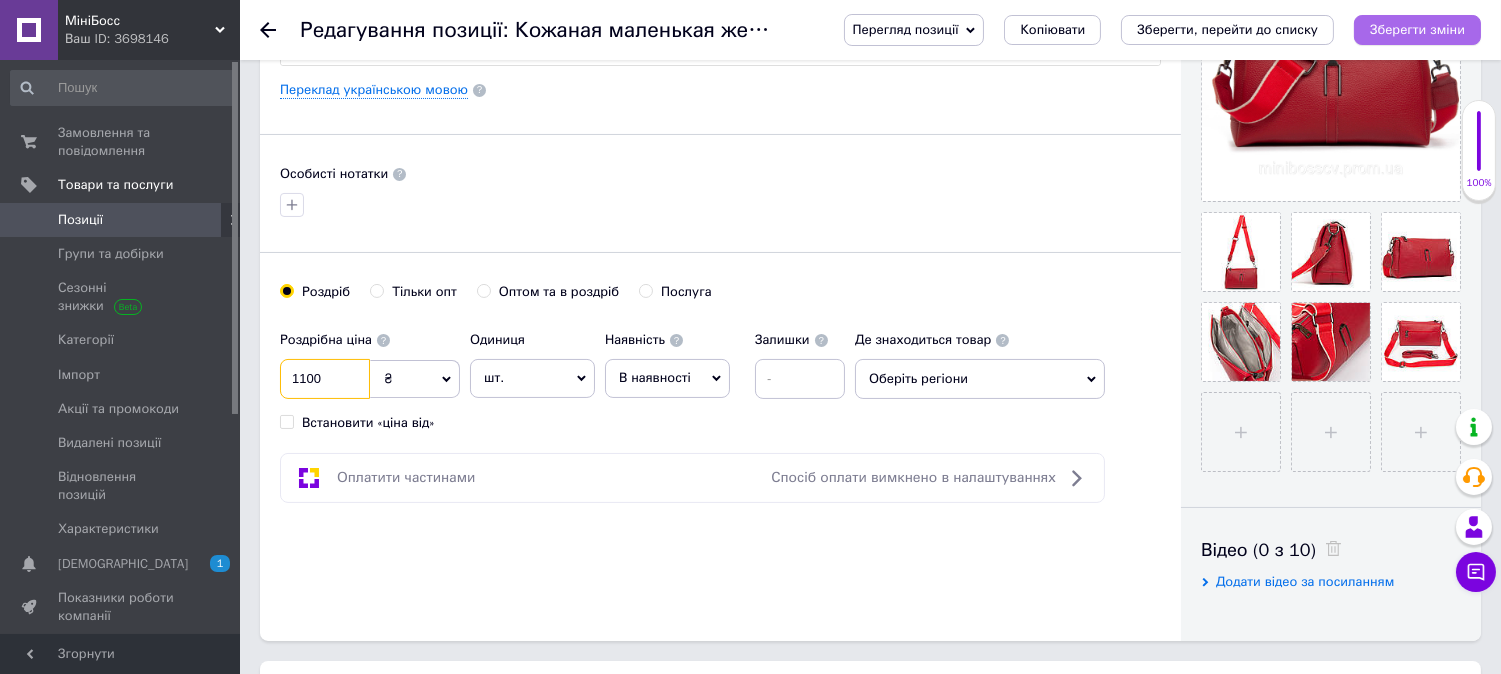 type on "1100" 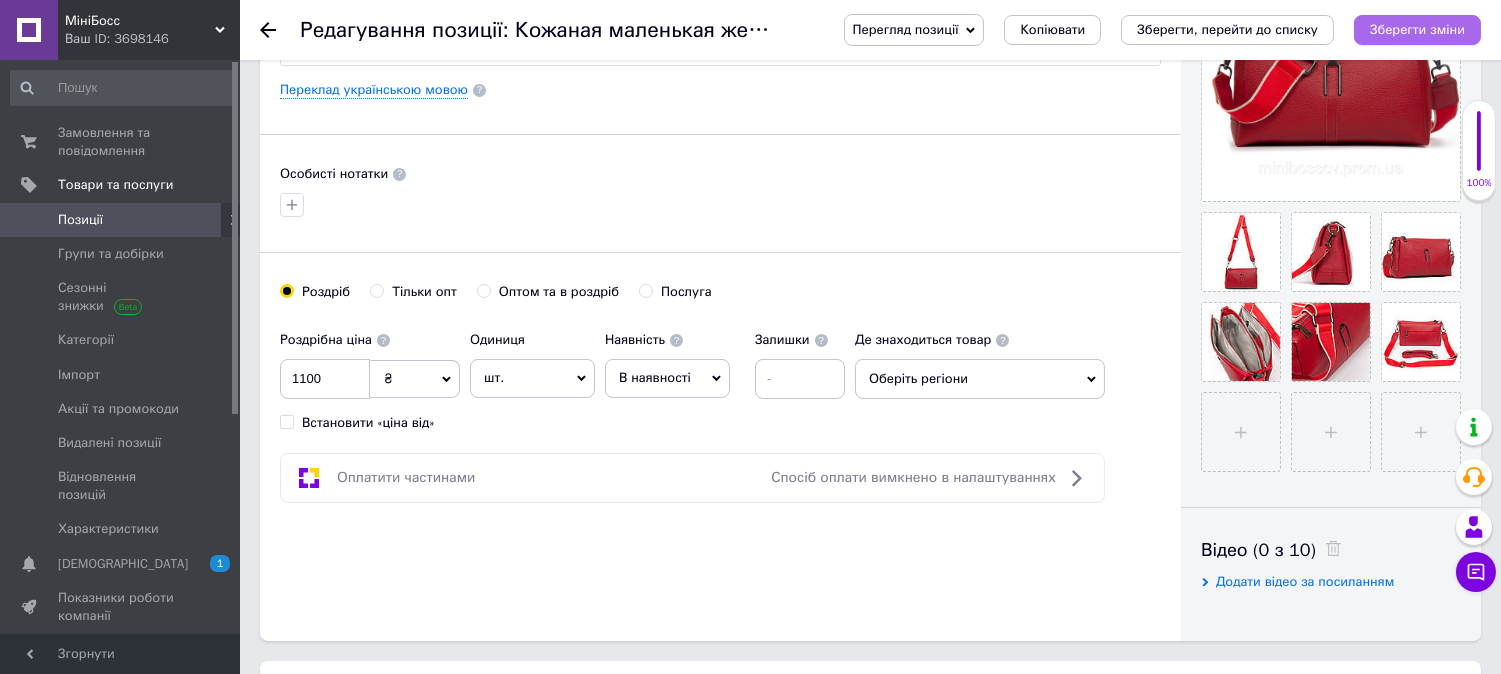 click on "Зберегти зміни" at bounding box center [1417, 30] 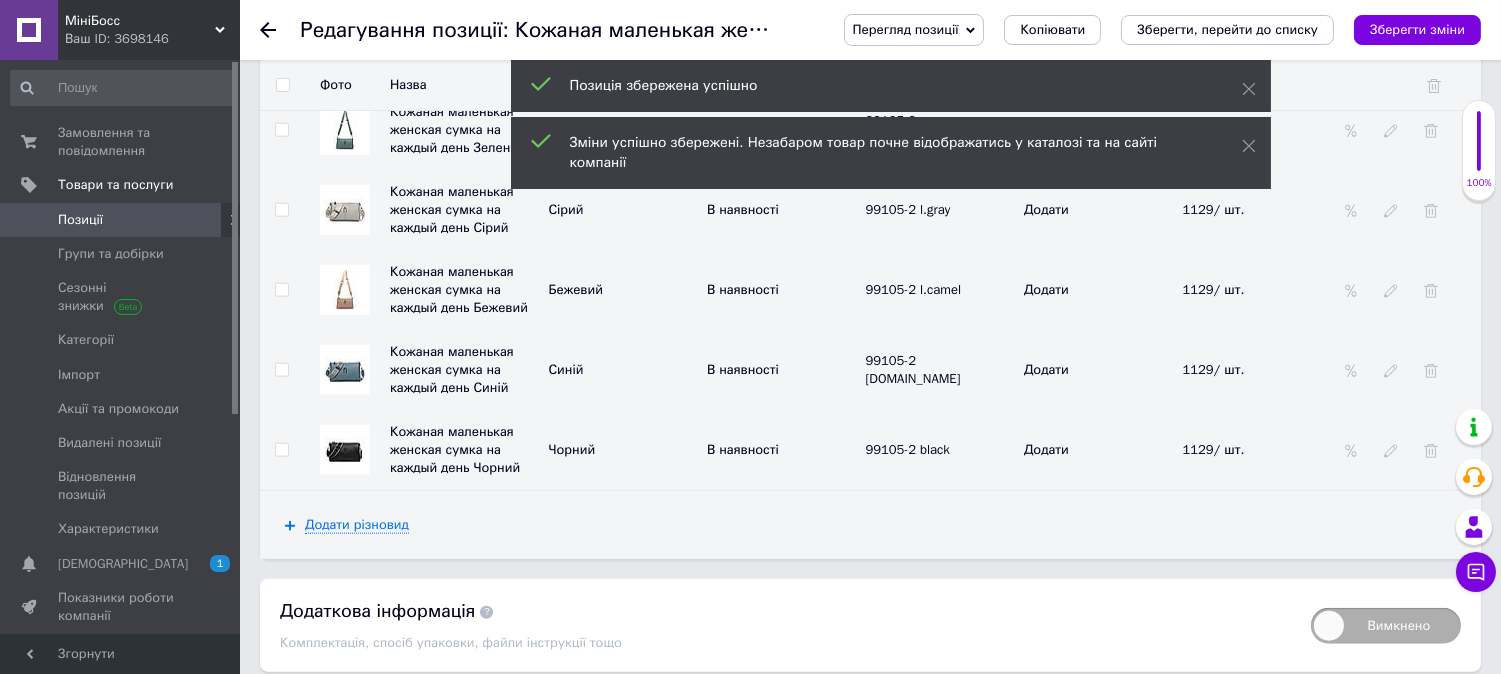 scroll, scrollTop: 4000, scrollLeft: 0, axis: vertical 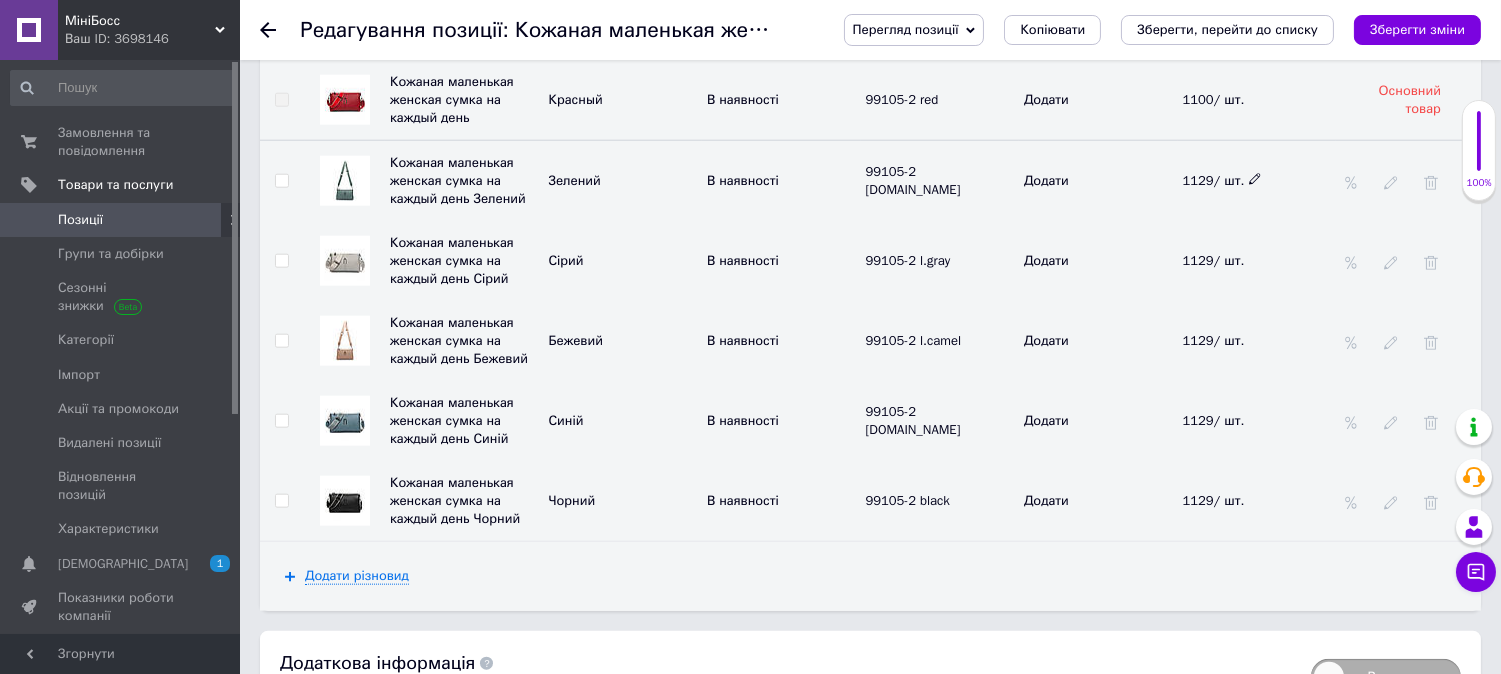 click 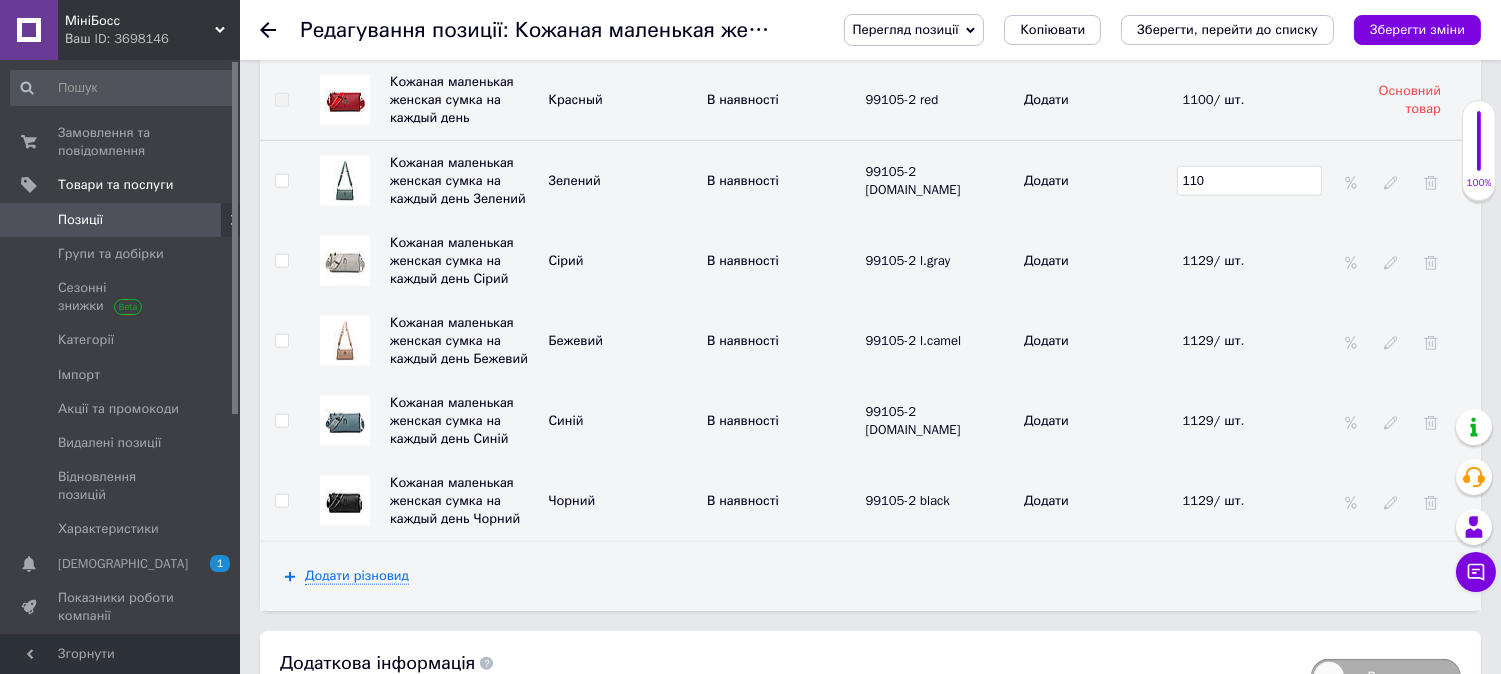 type on "1100" 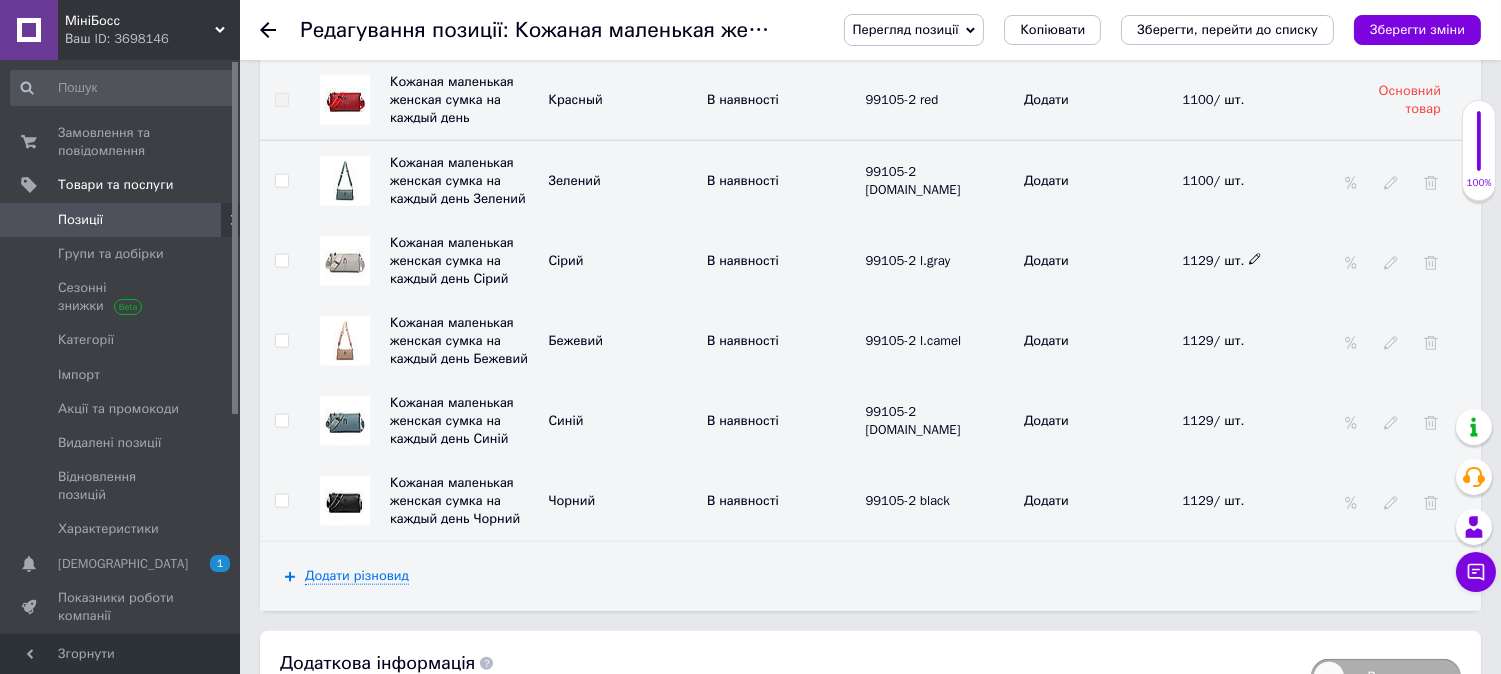 click 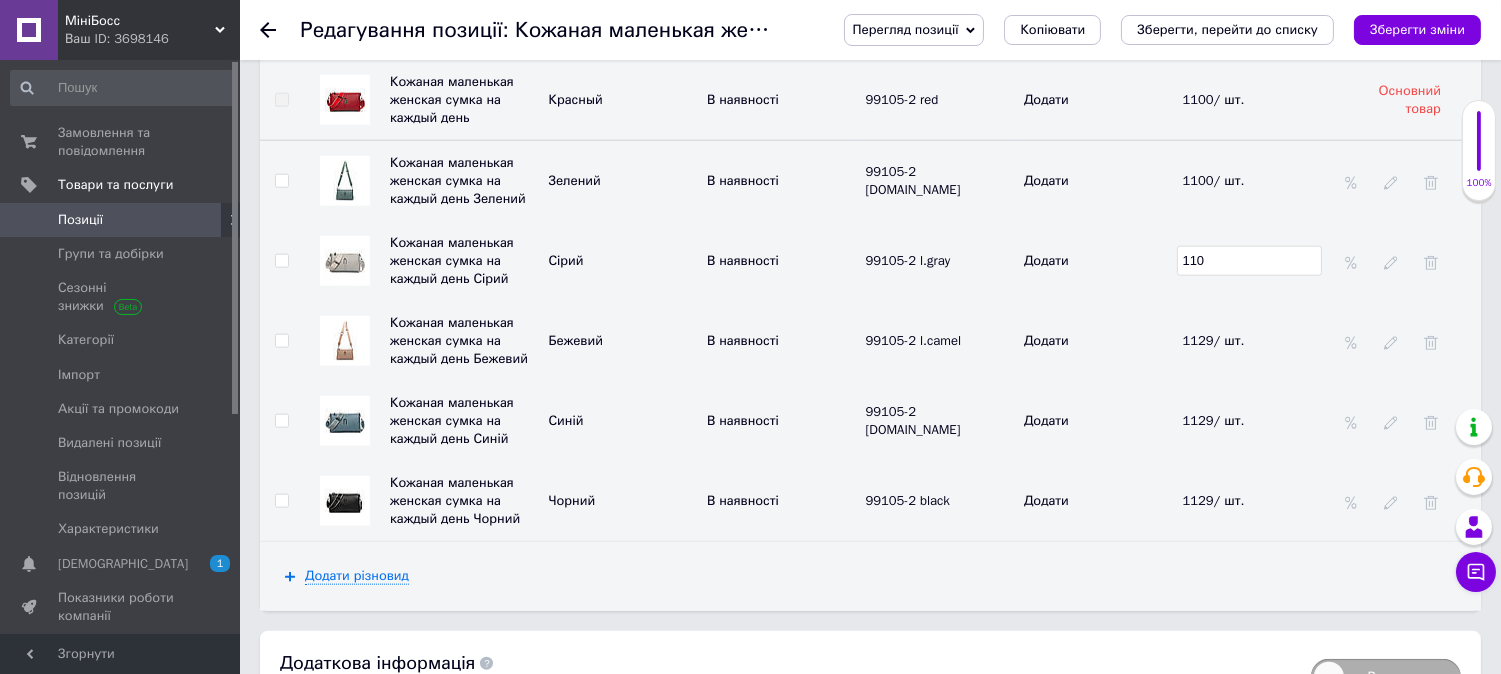 type on "1100" 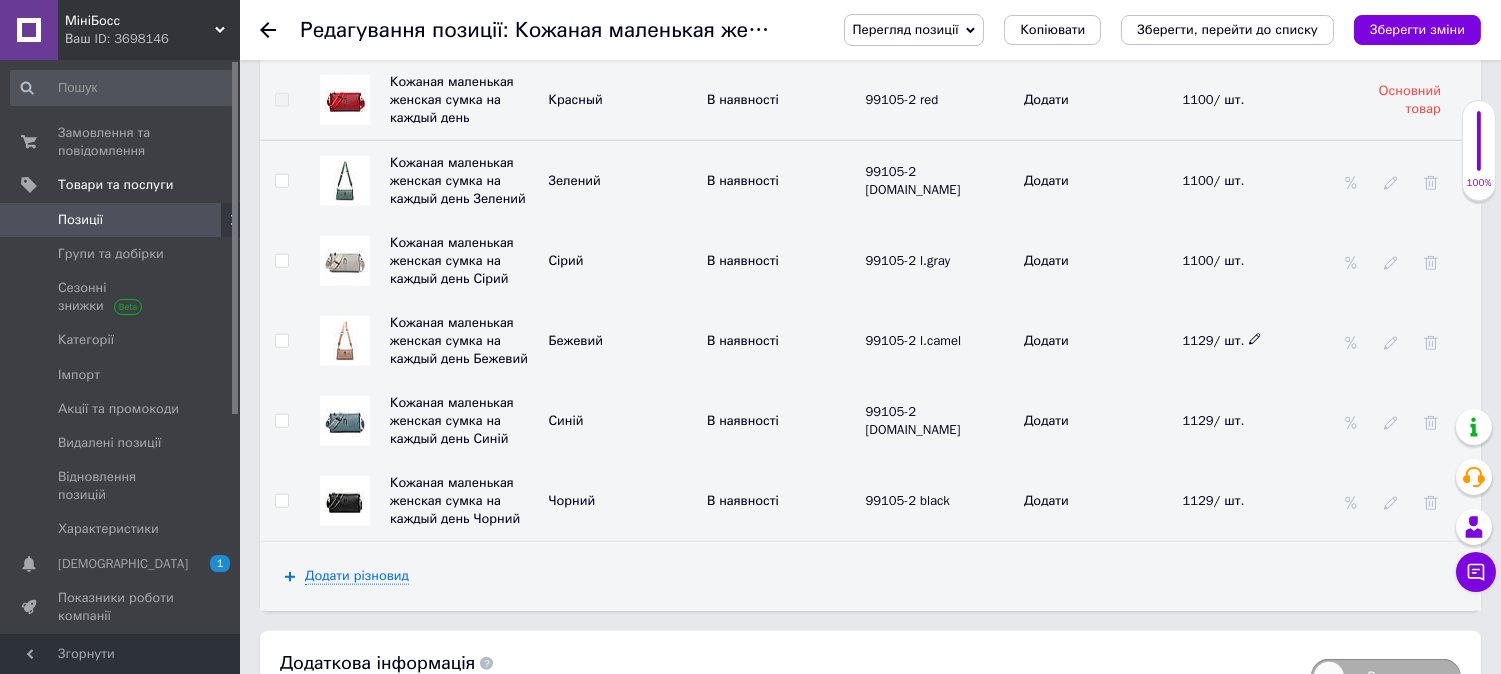 click 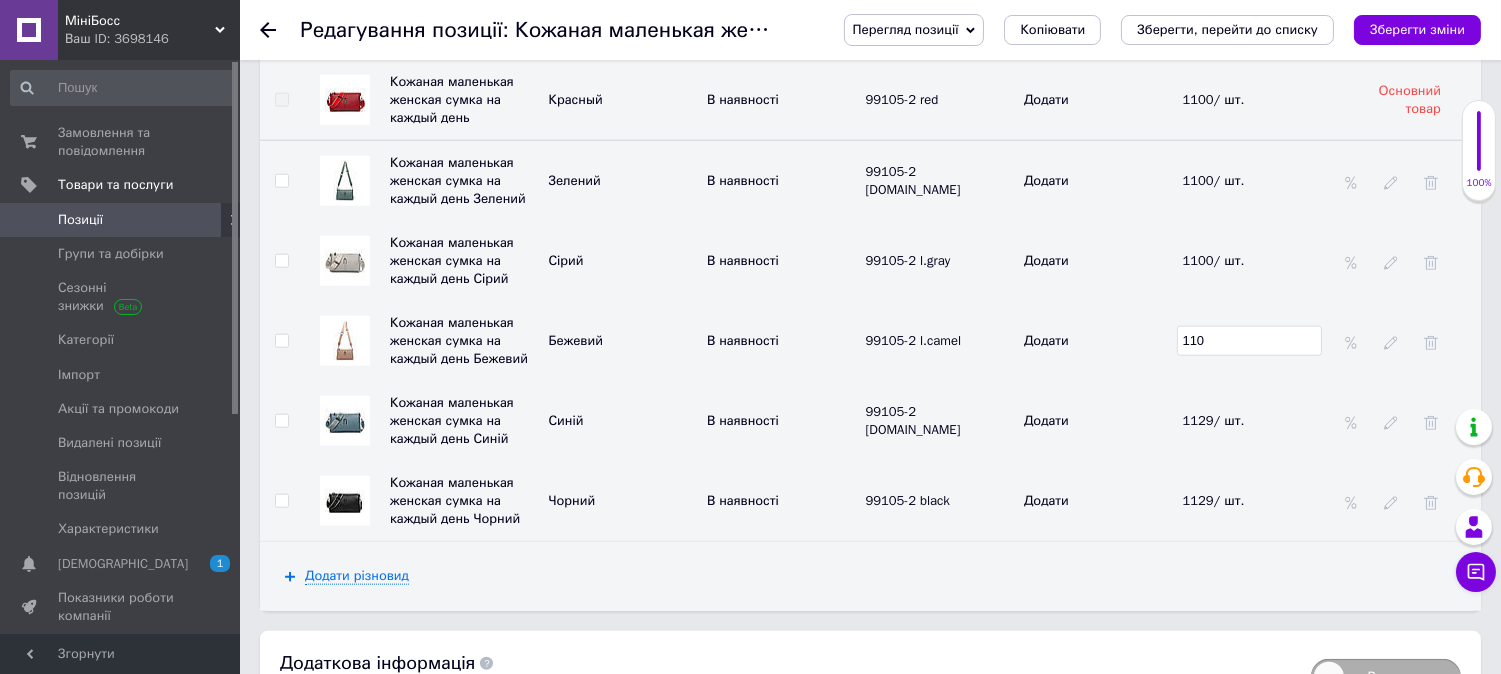 type on "1100" 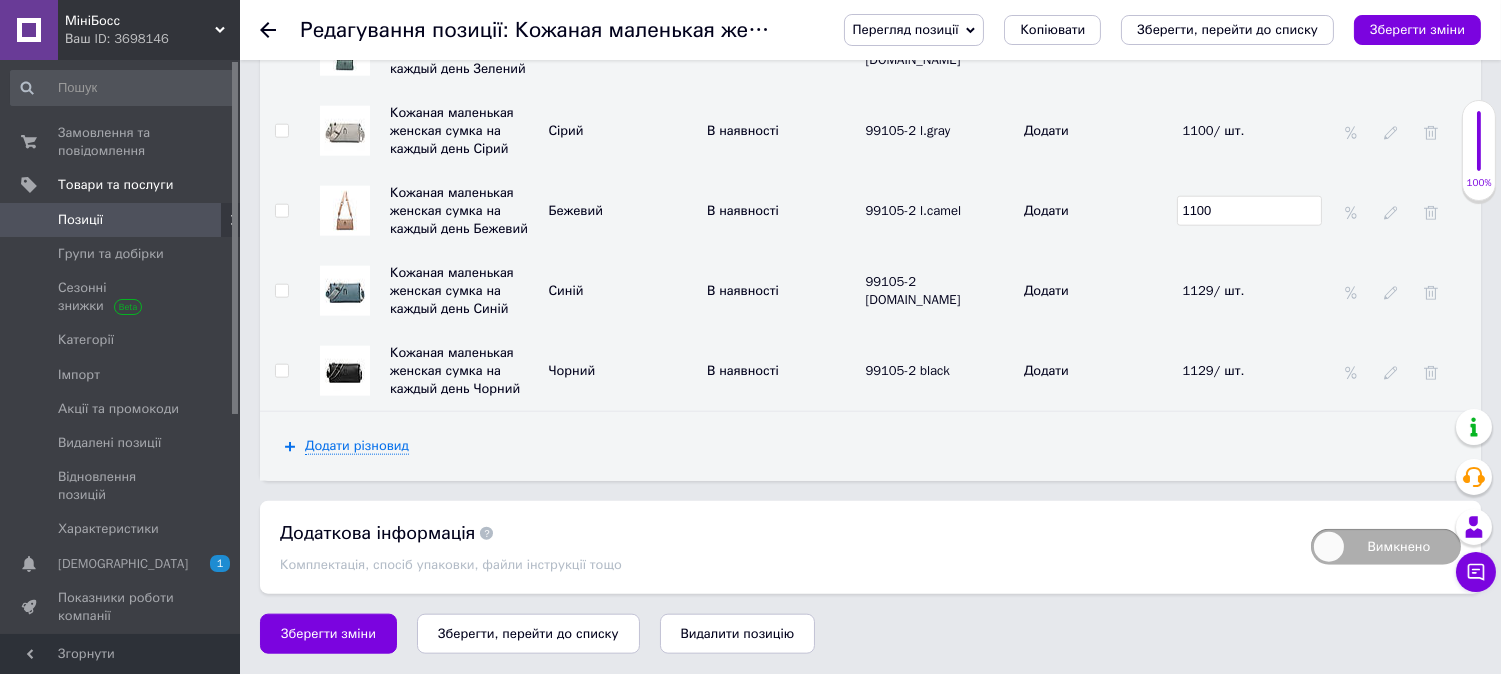 scroll, scrollTop: 4266, scrollLeft: 0, axis: vertical 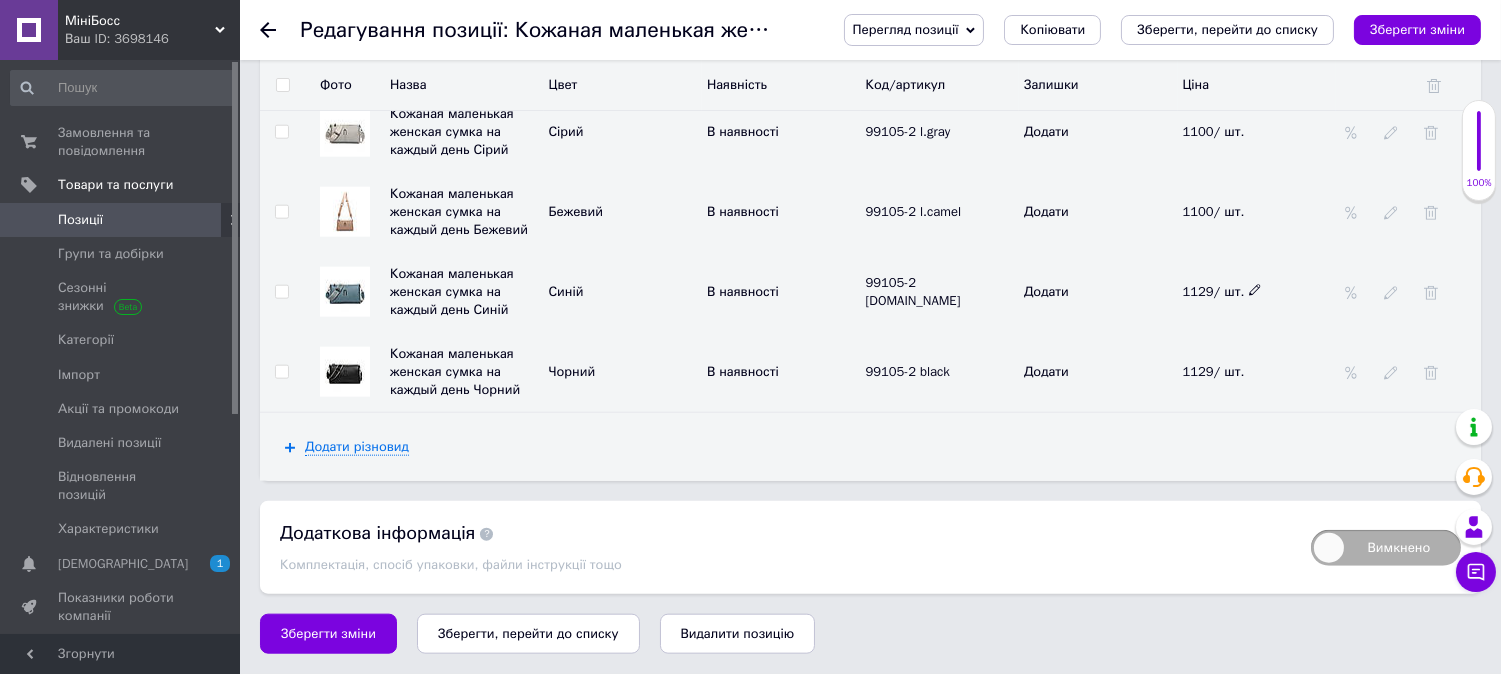 click 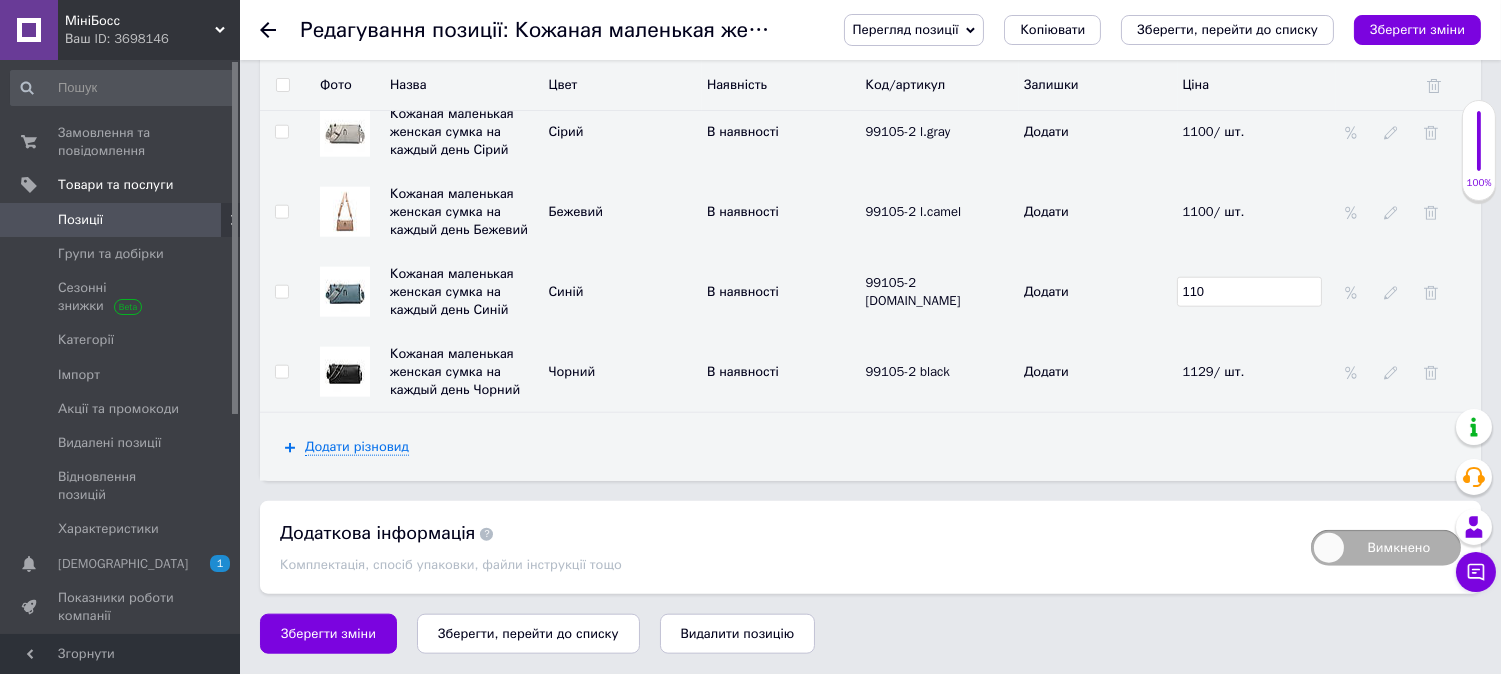 type on "1100" 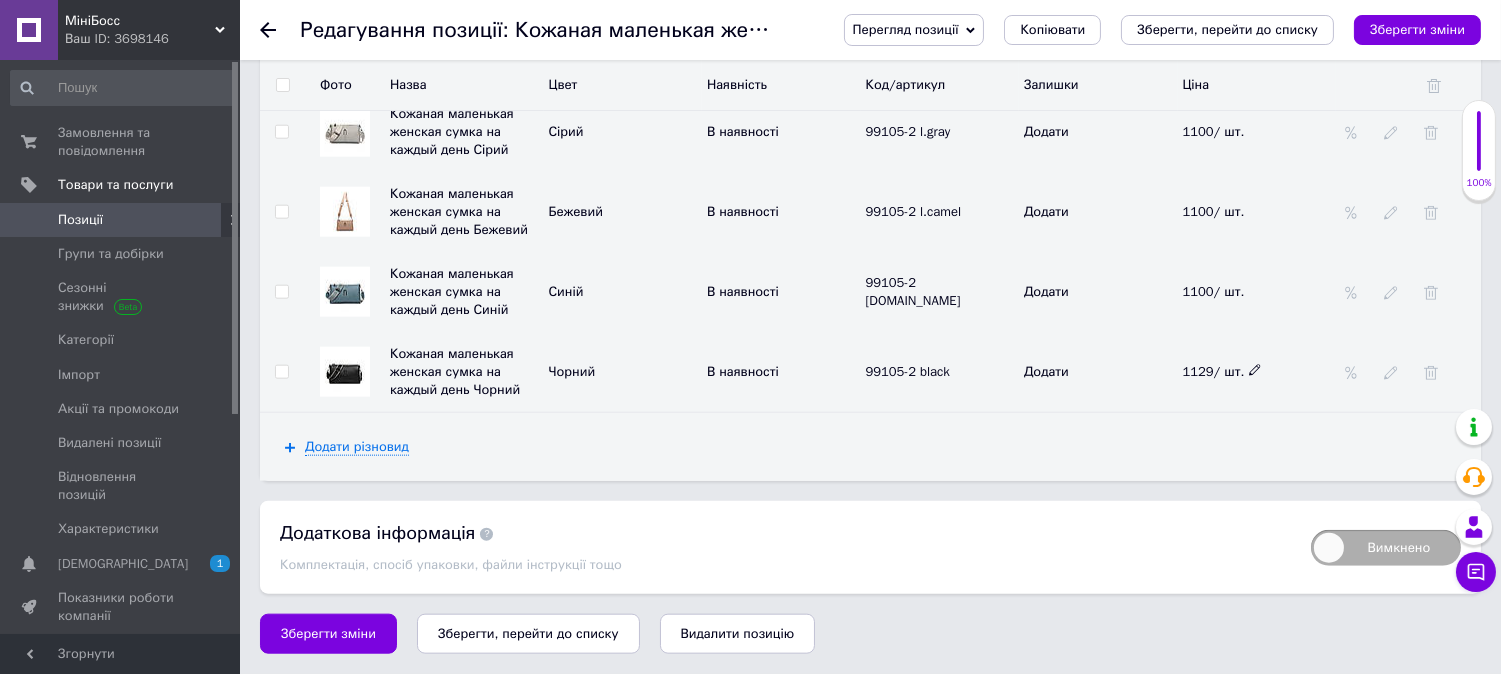 click 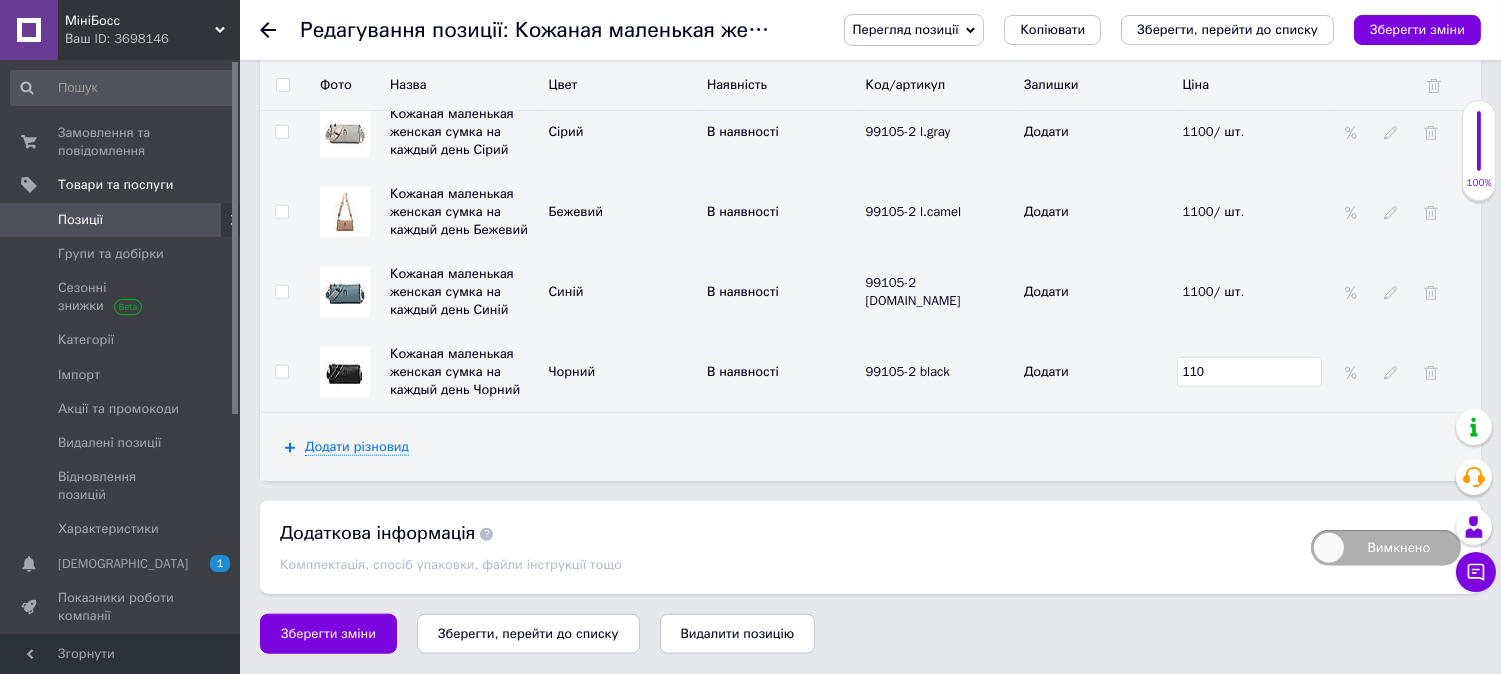 type on "1100" 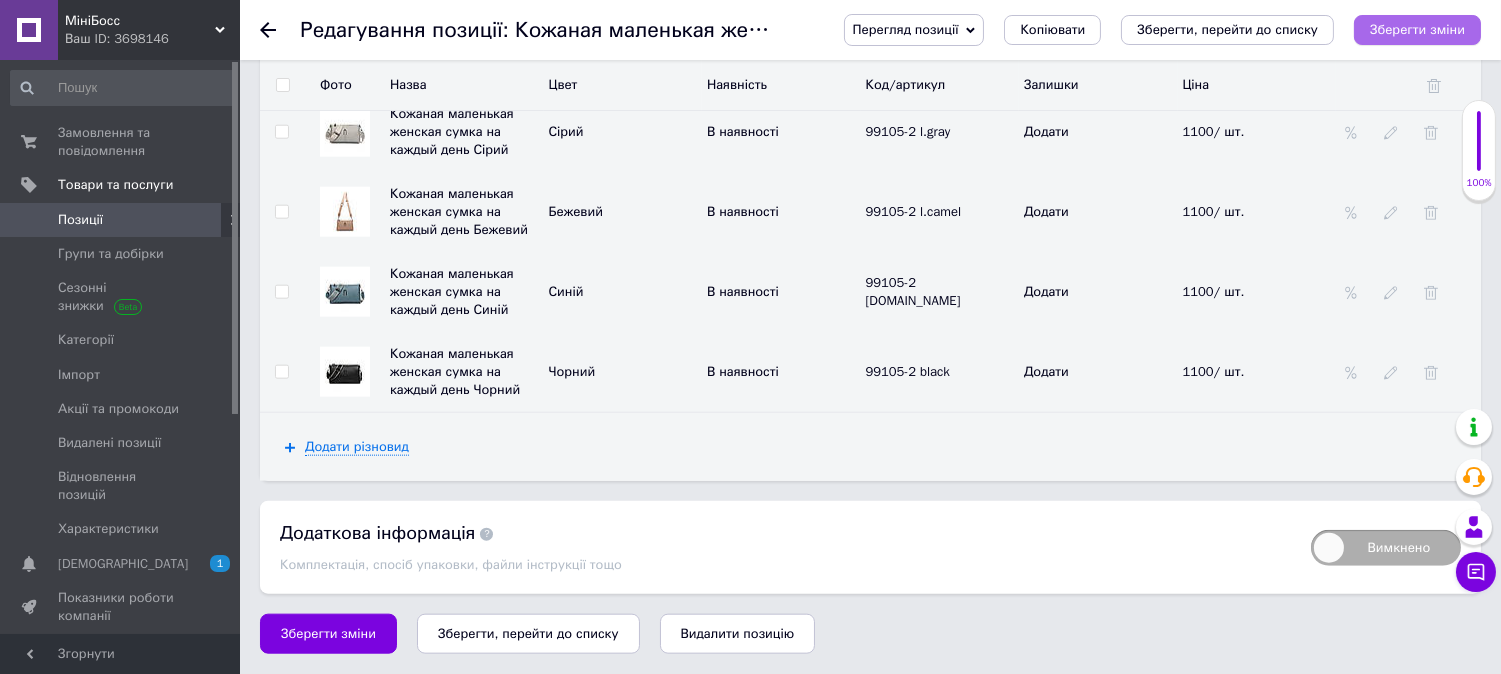click on "Зберегти зміни" at bounding box center [1417, 29] 